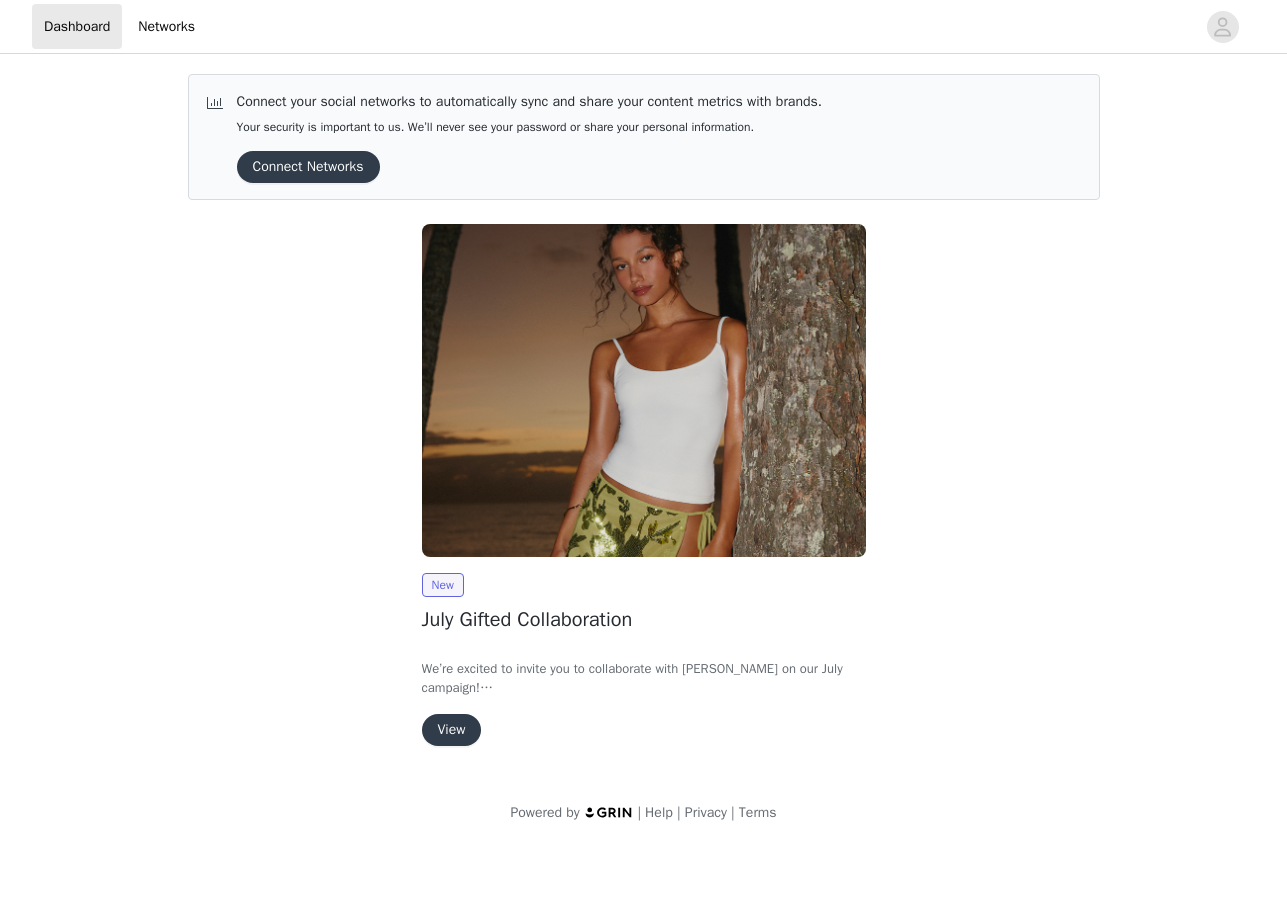 scroll, scrollTop: 0, scrollLeft: 0, axis: both 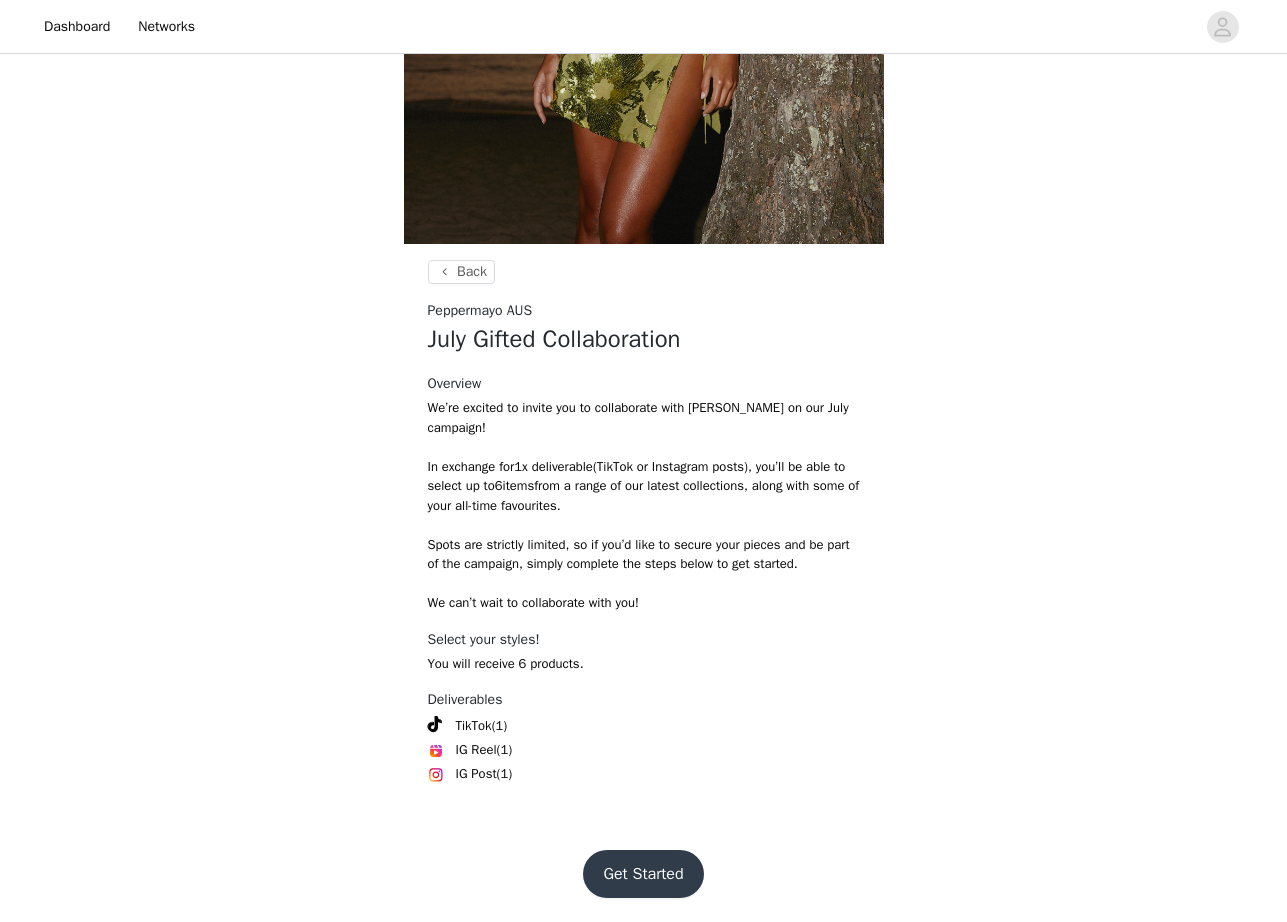 click on "Get Started" at bounding box center (643, 874) 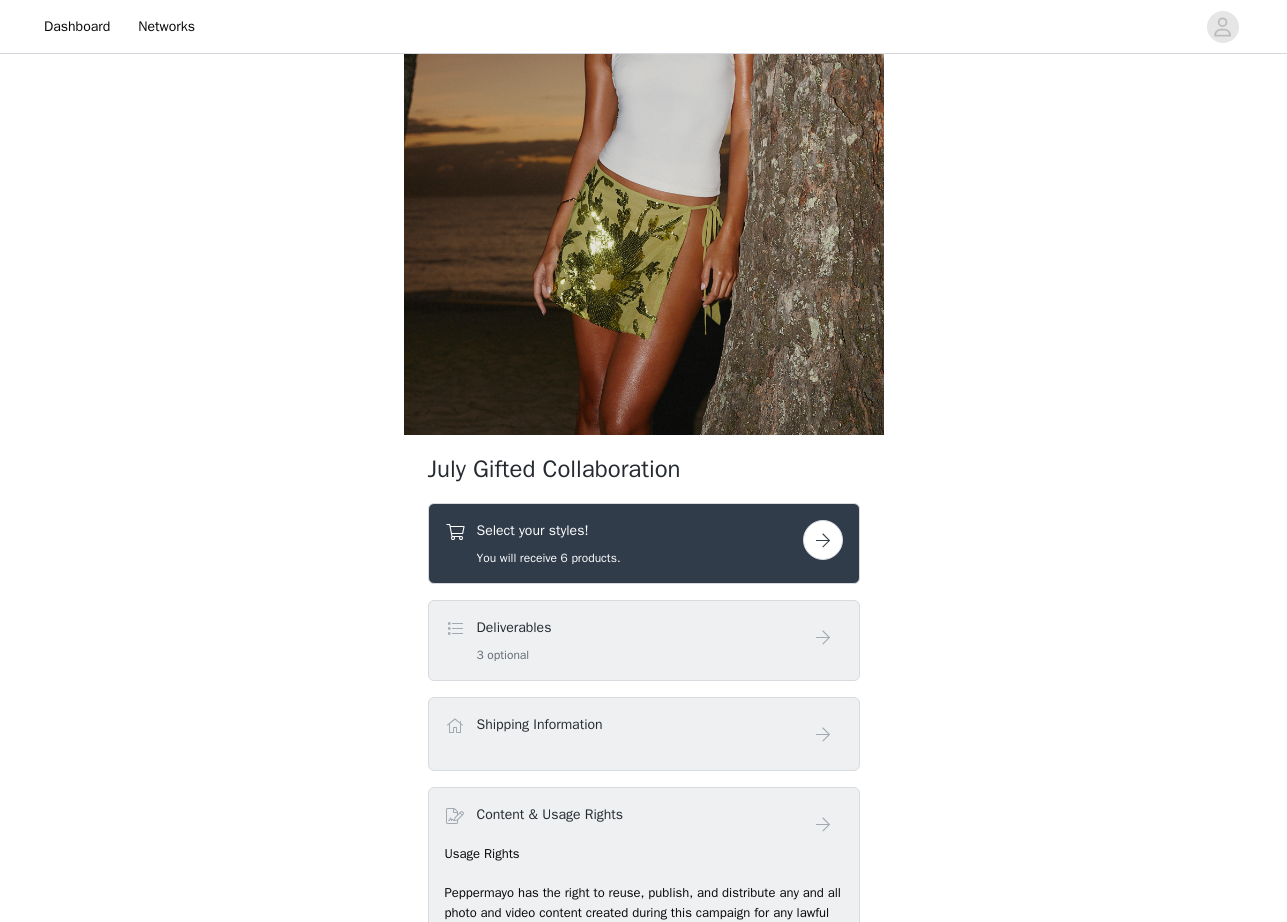 scroll, scrollTop: 398, scrollLeft: 0, axis: vertical 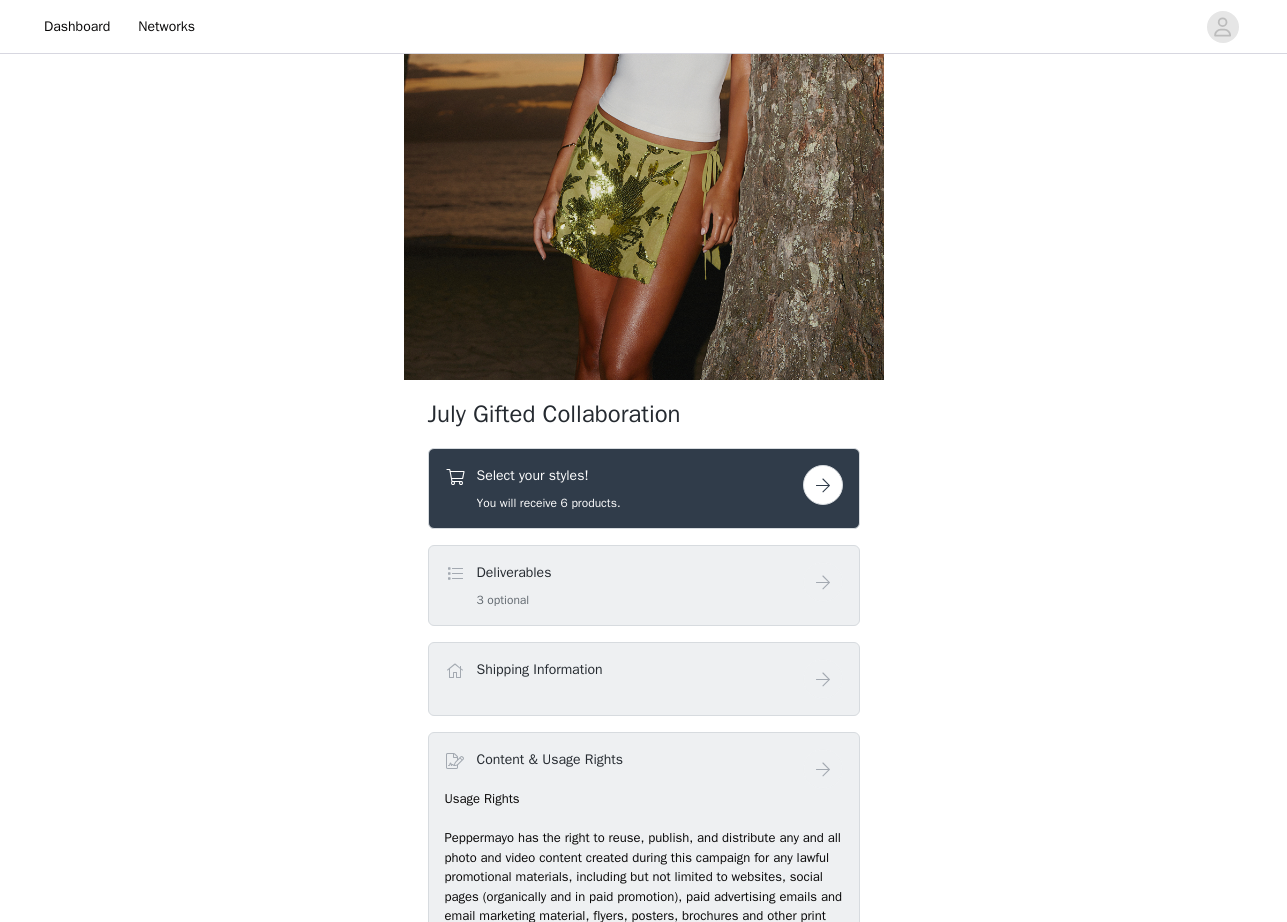 click at bounding box center [823, 485] 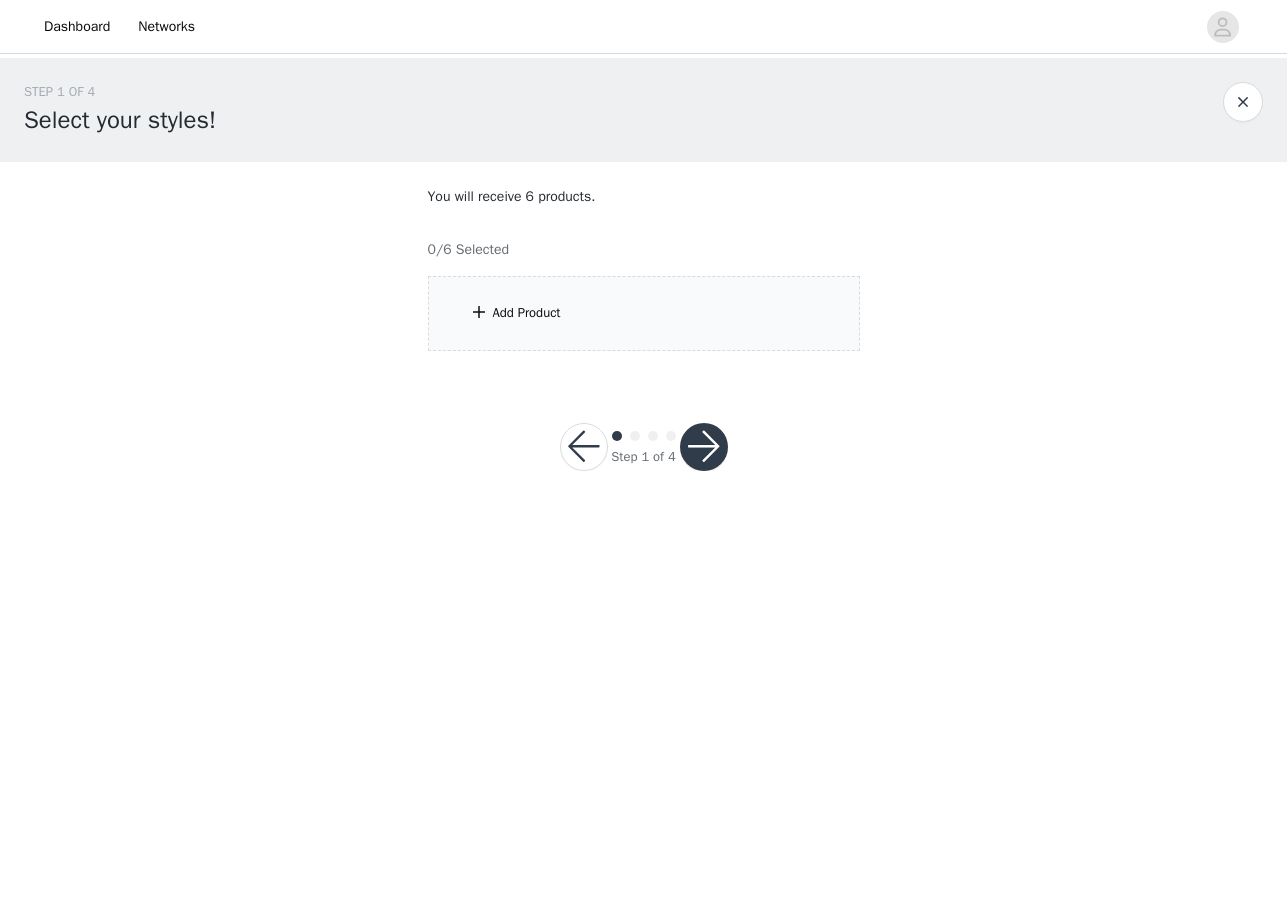 click on "Add Product" at bounding box center (644, 313) 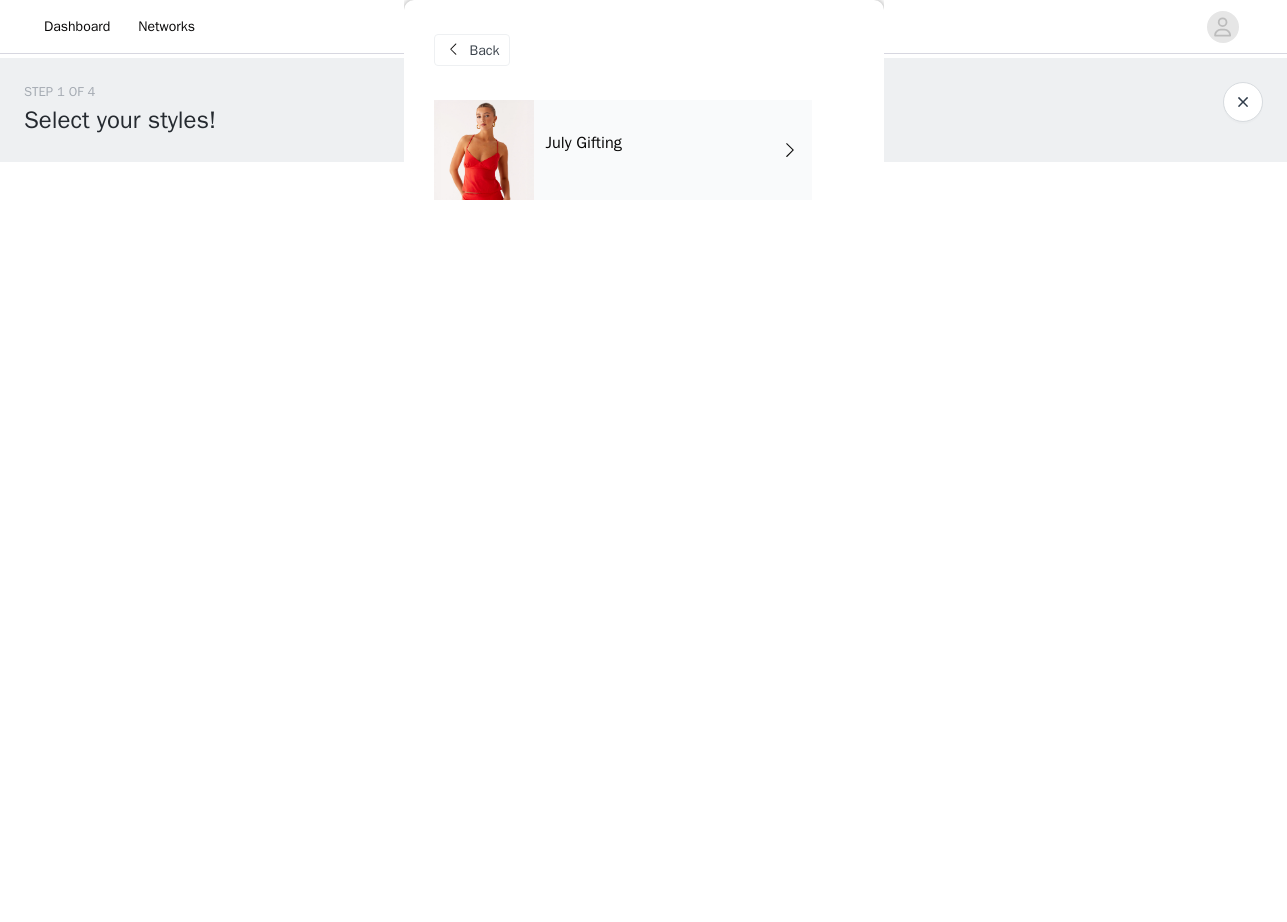 click on "July Gifting" at bounding box center (673, 150) 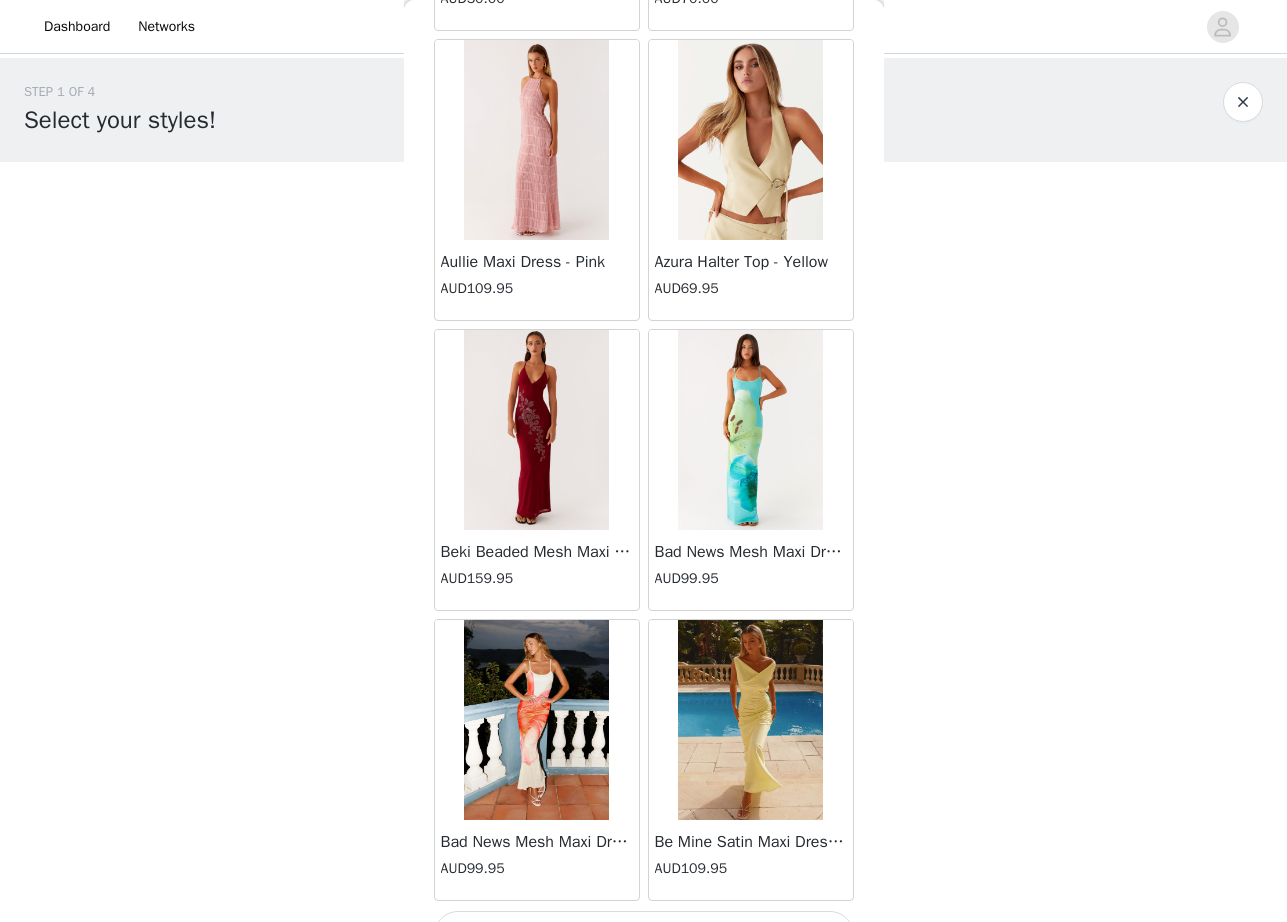 scroll, scrollTop: 2138, scrollLeft: 0, axis: vertical 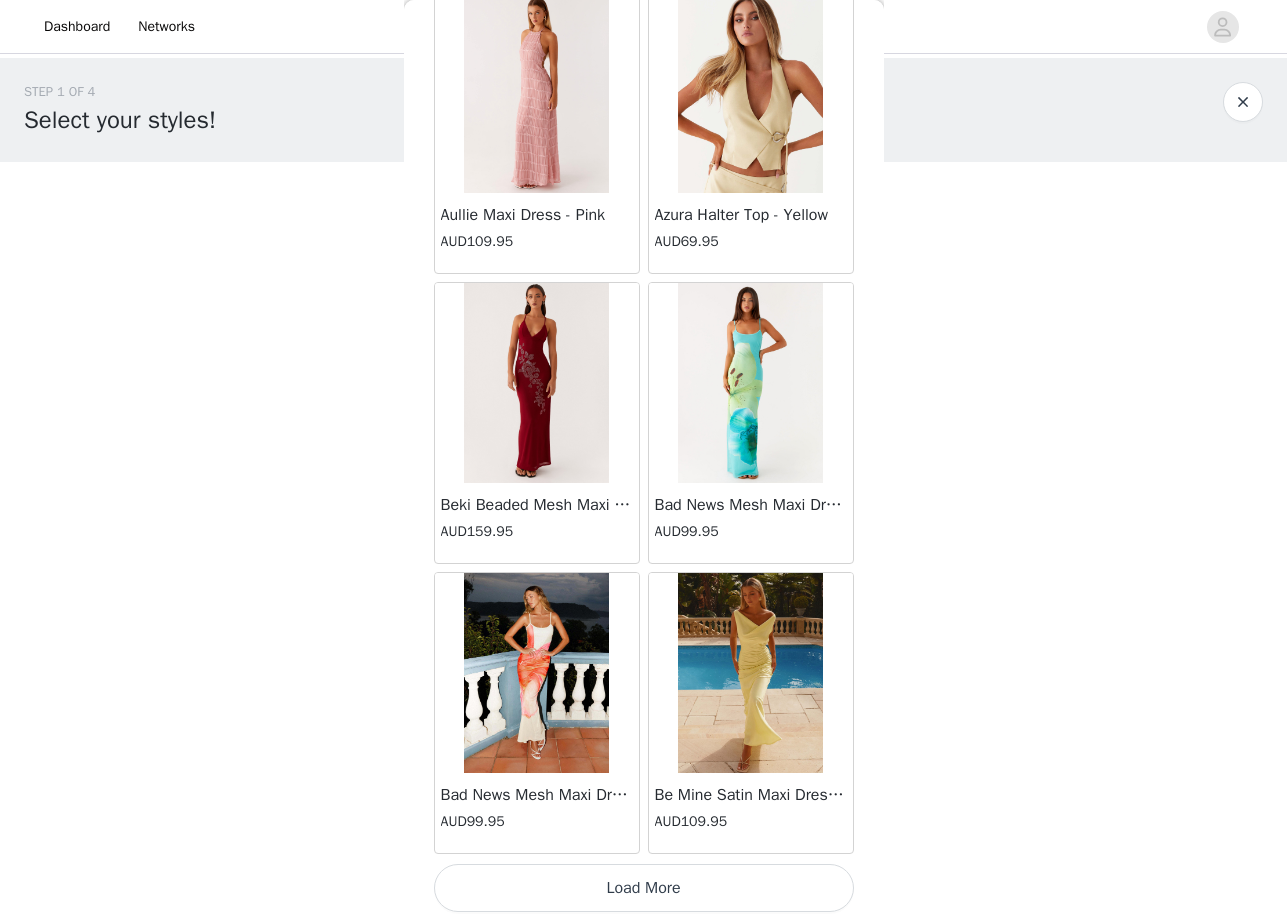 click on "Load More" at bounding box center (644, 888) 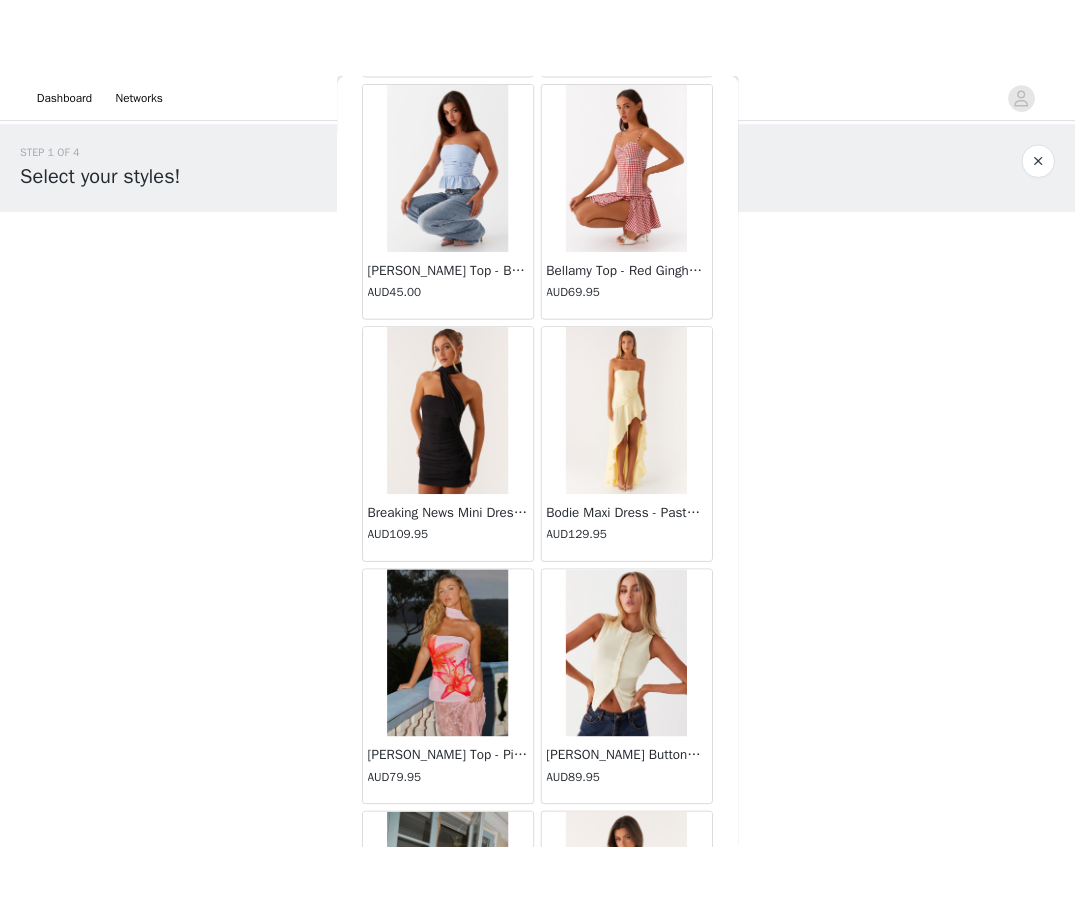 scroll, scrollTop: 3282, scrollLeft: 0, axis: vertical 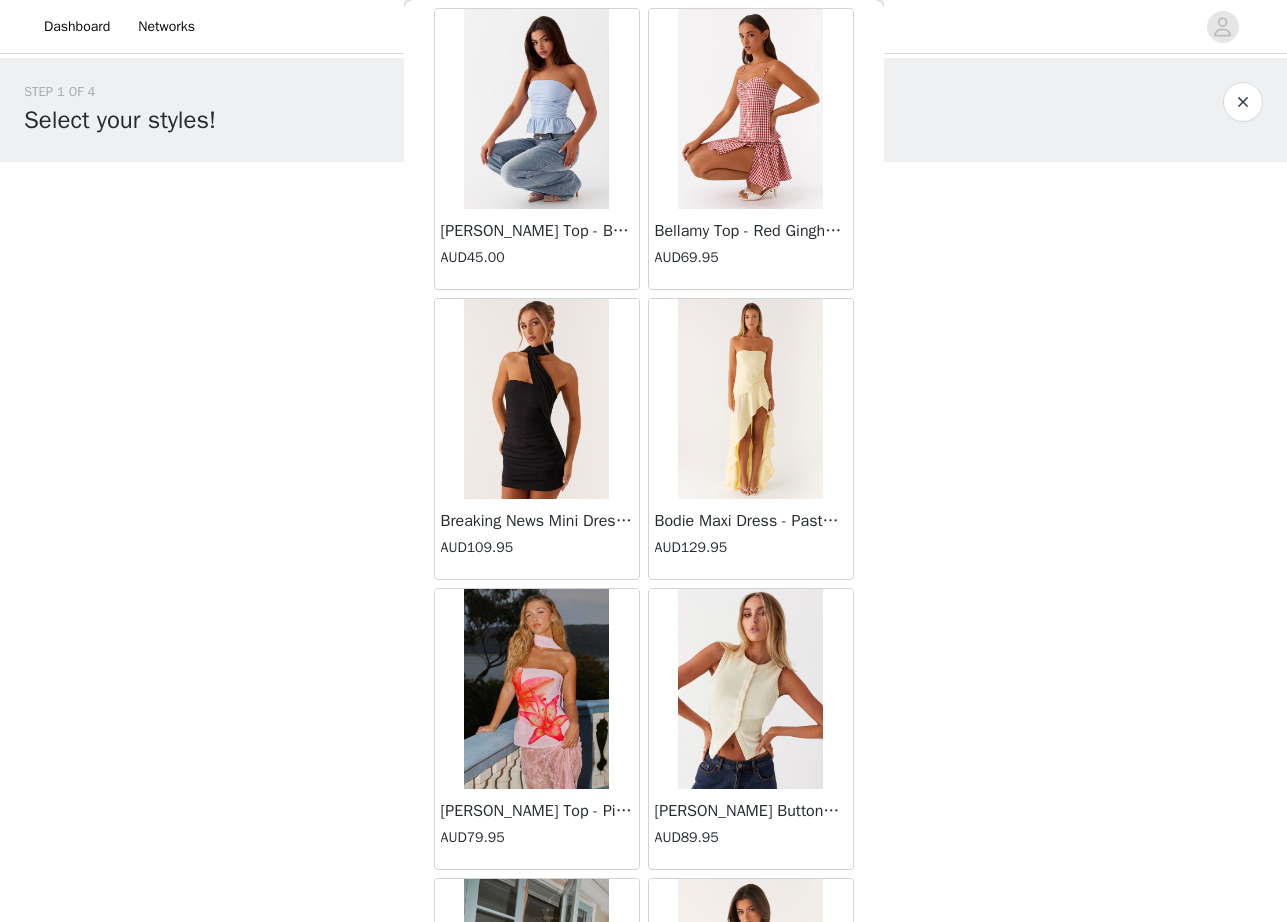 click on "Dashboard Networks
STEP 1 OF 4
Select your styles!
You will receive 6 products.       0/6 Selected           Add Product       Back       [PERSON_NAME] Strapless Mini Dress - Yellow   AUD45.00       [PERSON_NAME] Maxi Dress - Orange Blue Floral   AUD109.95       Avenue Mini Dress - Plum   AUD109.95       Aullie Maxi Dress - Yellow   AUD109.95       Aullie Maxi Dress - Ivory   AUD109.95       Aullie Mini Dress - Black   AUD99.95       Avalia Backless Scarf Mini Dress - White Polka Dot   AUD89.95       Aullie Maxi Dress - Blue   AUD109.95       [PERSON_NAME] Maxi Dress - Bloom Wave Print   AUD119.95       Athens One Shoulder Top - Floral   AUD79.95       Aullie Mini Dress - Blue   AUD50.00       Aullie Maxi Dress - Black   AUD109.95       [PERSON_NAME] Strapless Mini Dress - Cobalt   AUD30.00       Atlantic Midi Dress - Yellow   AUD70.00       Aullie Maxi Dress - Pink   AUD109.95       Azura Halter Top - Yellow   AUD69.95" at bounding box center (643, 461) 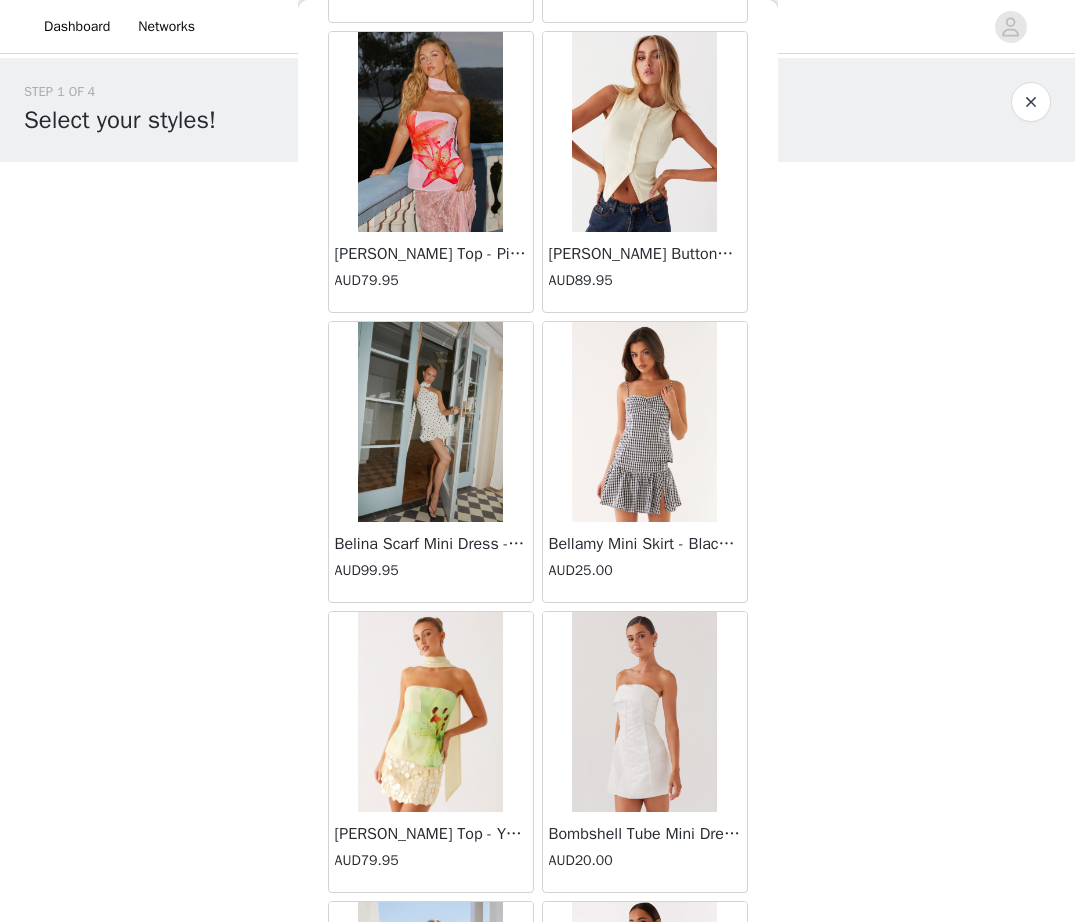 scroll, scrollTop: 3841, scrollLeft: 0, axis: vertical 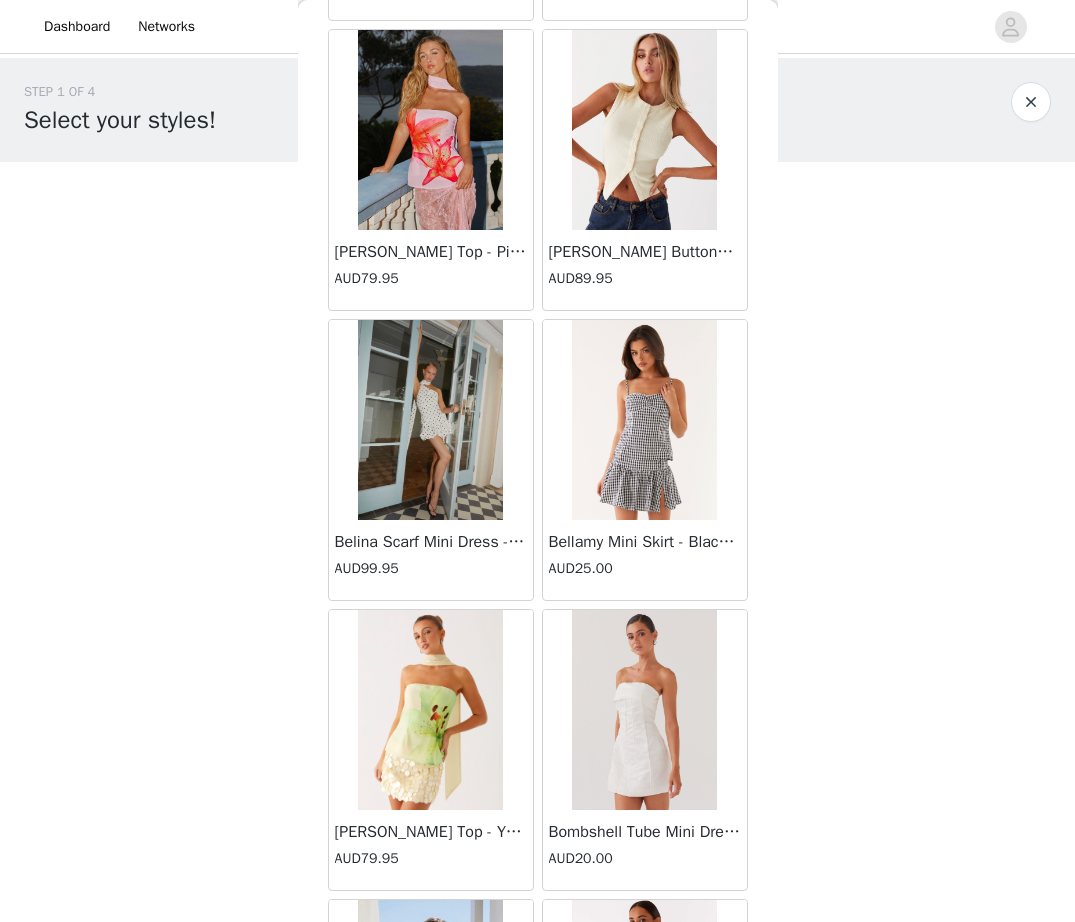 click at bounding box center (430, 420) 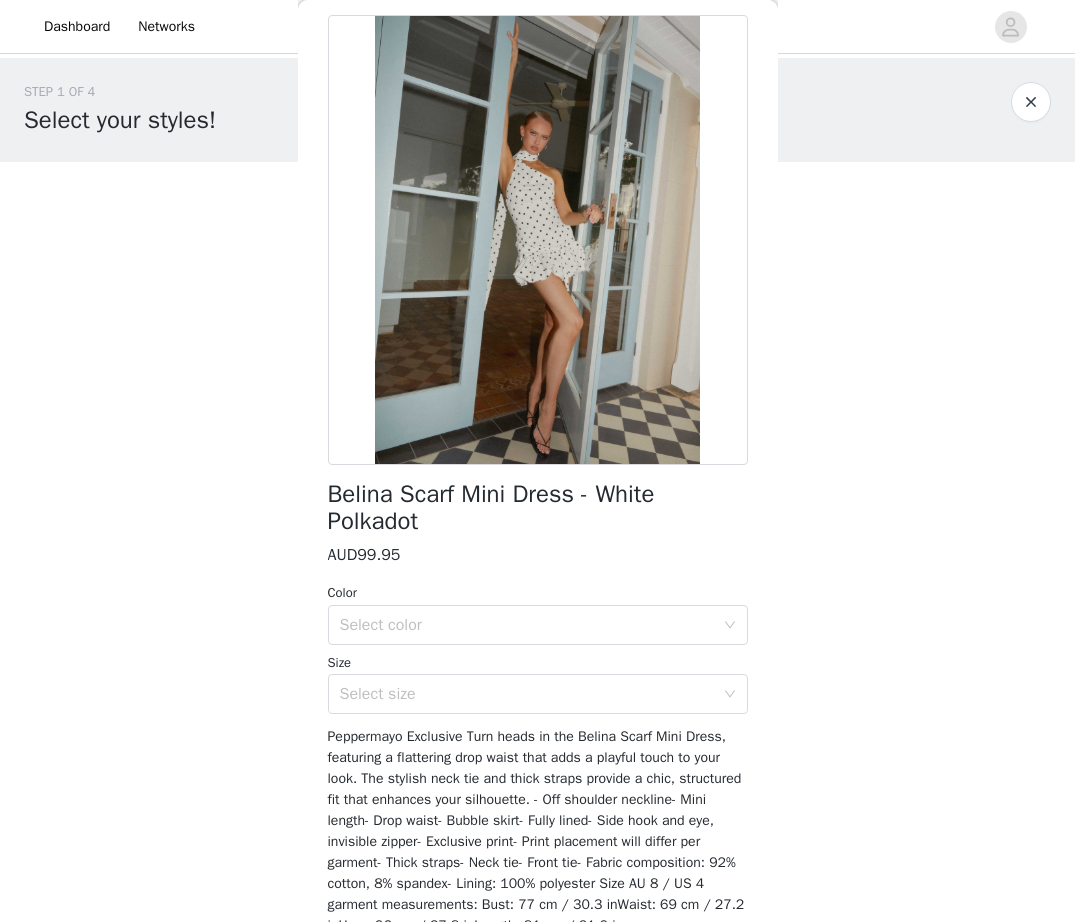 scroll, scrollTop: 87, scrollLeft: 0, axis: vertical 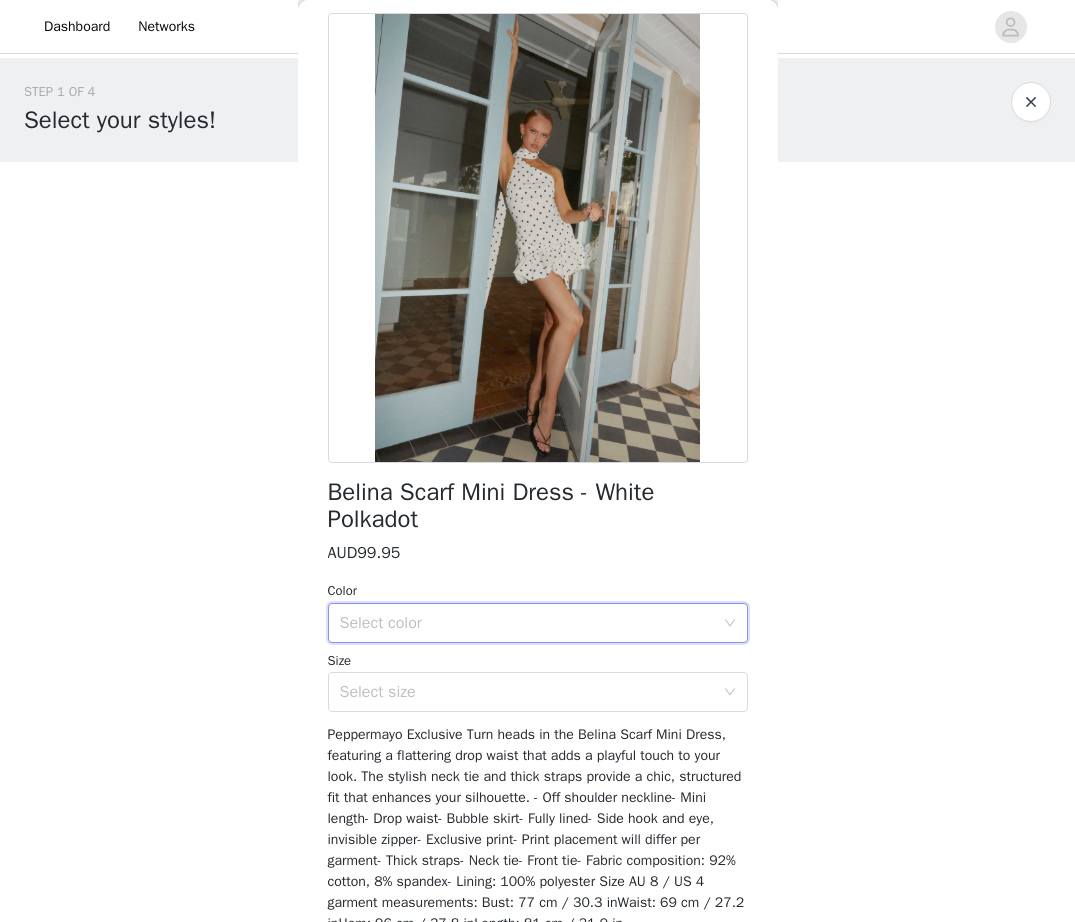 click on "Select color" at bounding box center [531, 623] 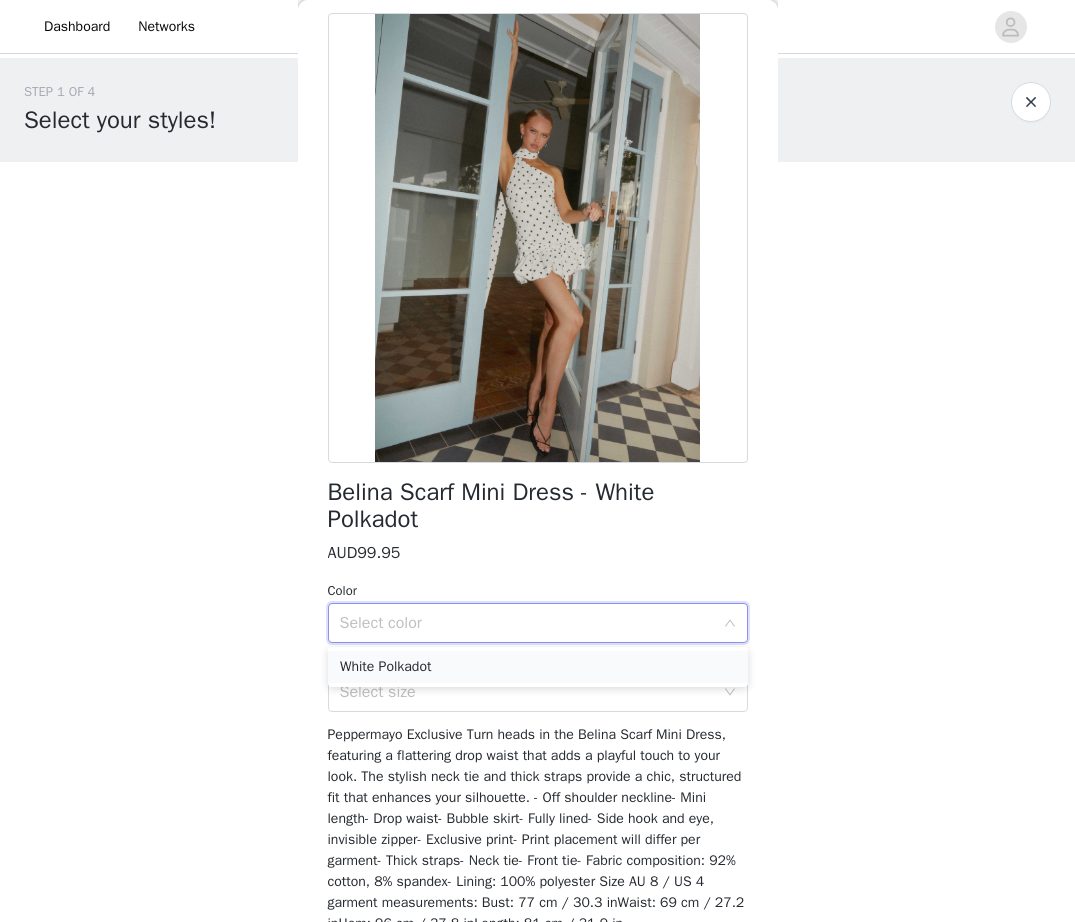 click on "White Polkadot" at bounding box center [538, 667] 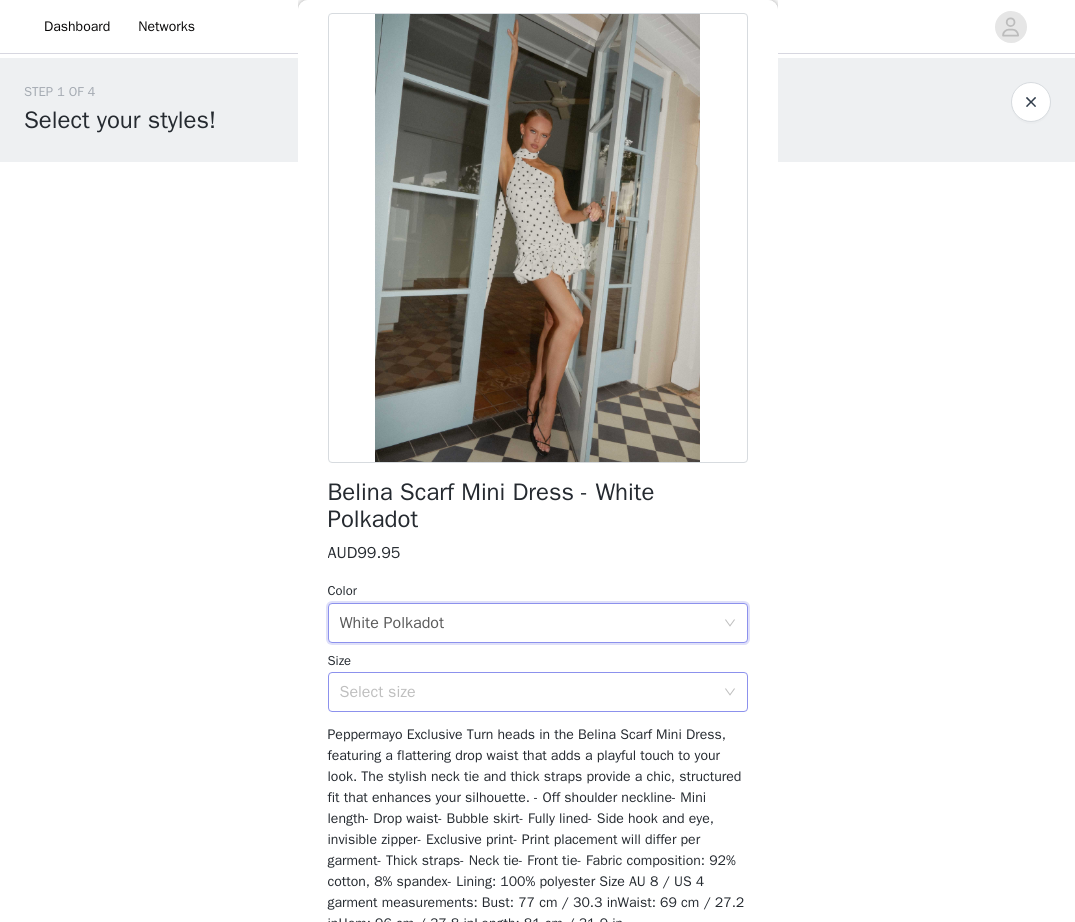 click on "Select size" at bounding box center [527, 692] 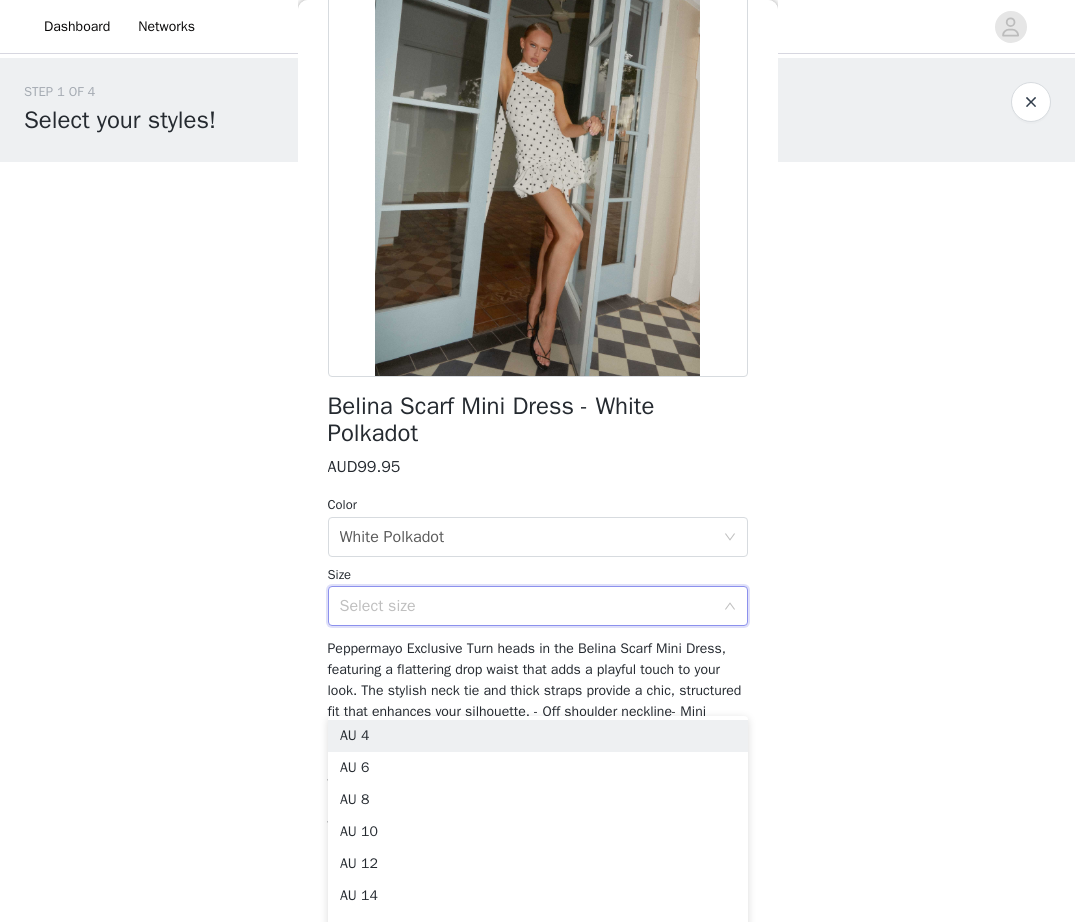 scroll, scrollTop: 174, scrollLeft: 0, axis: vertical 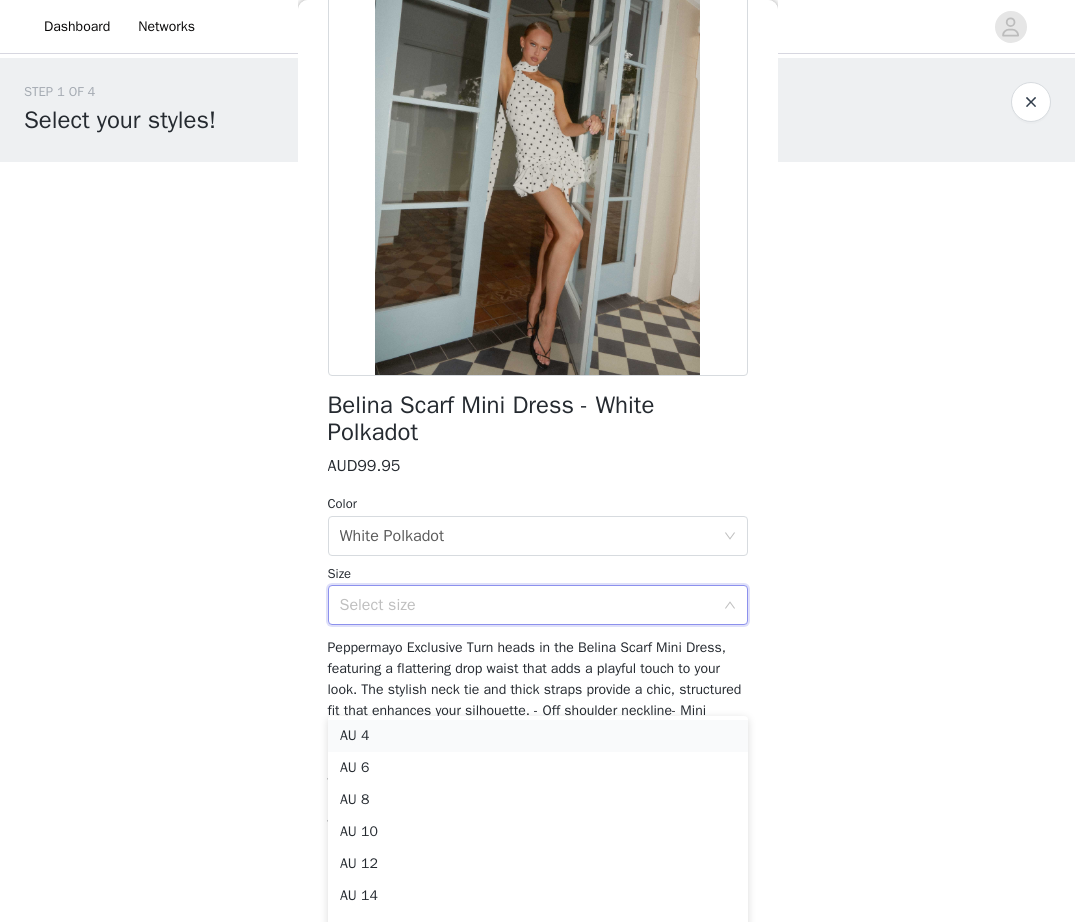 click on "AU 4" at bounding box center [538, 736] 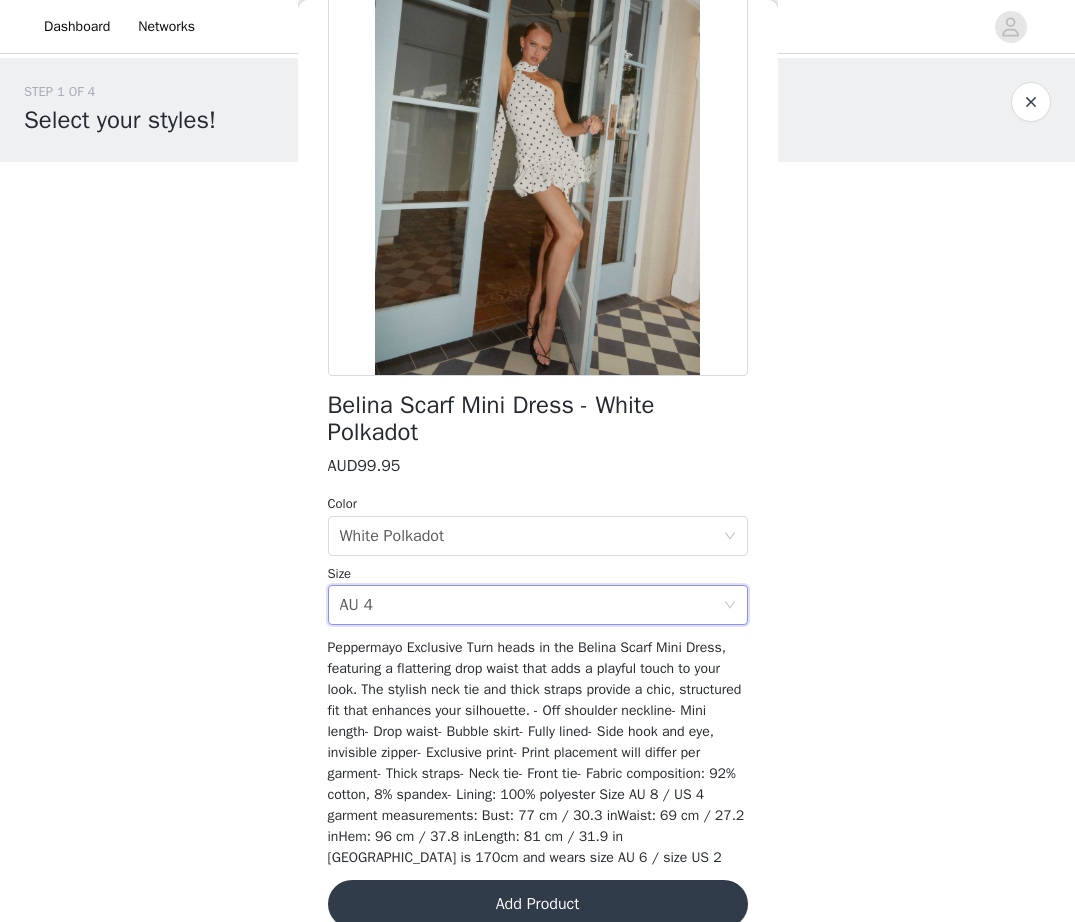 scroll, scrollTop: 204, scrollLeft: 0, axis: vertical 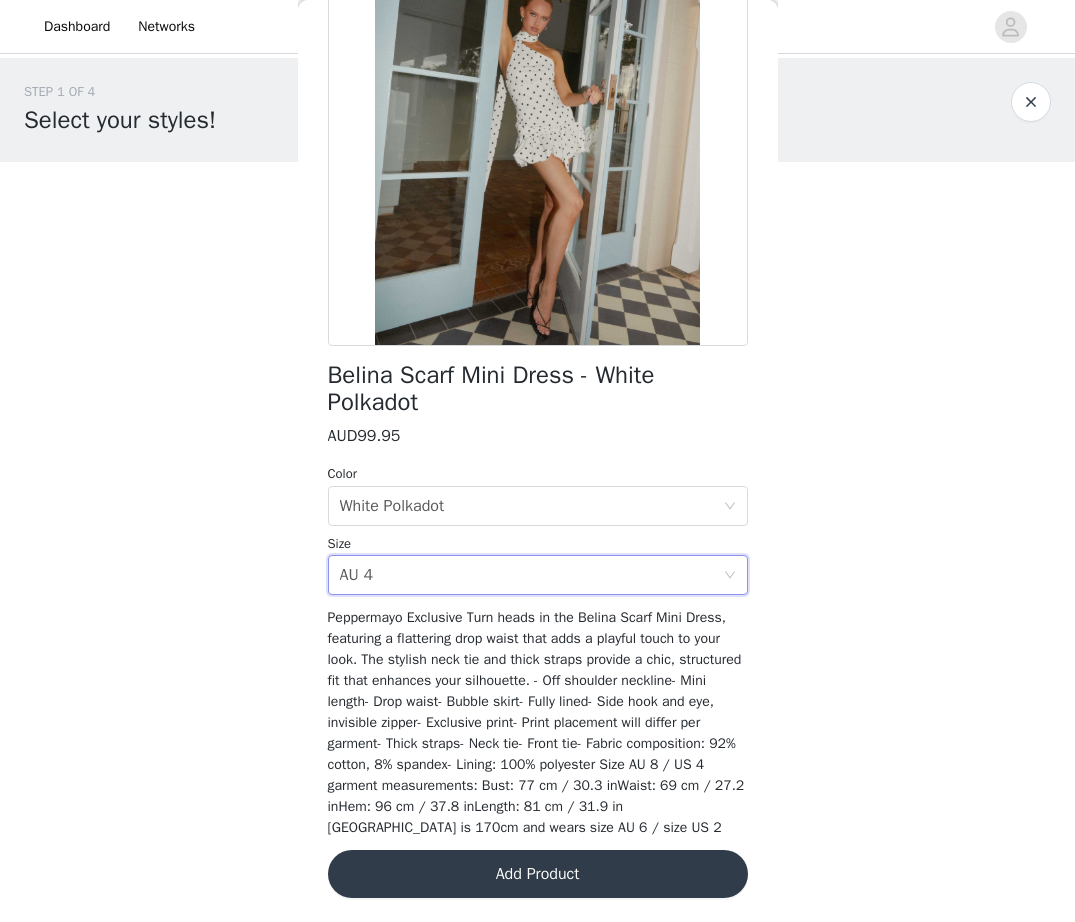 click on "Add Product" at bounding box center [538, 874] 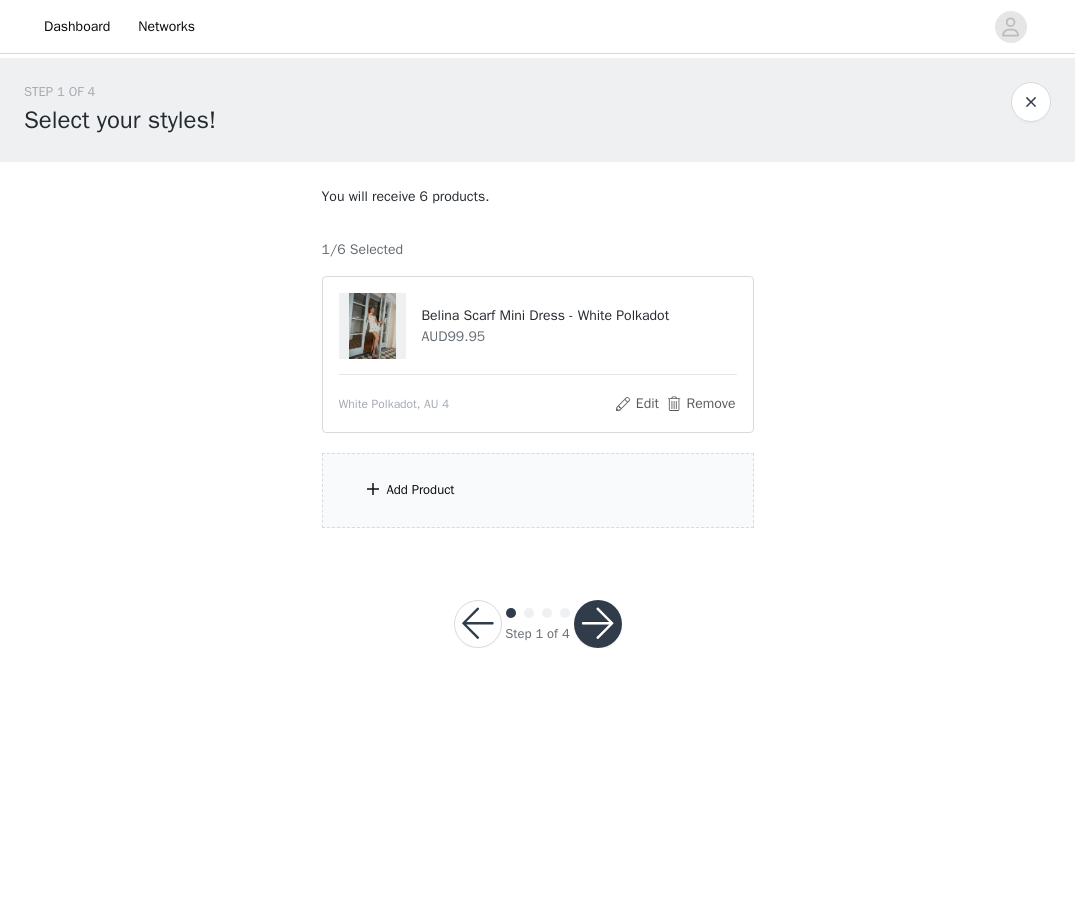 click on "Add Product" at bounding box center (538, 490) 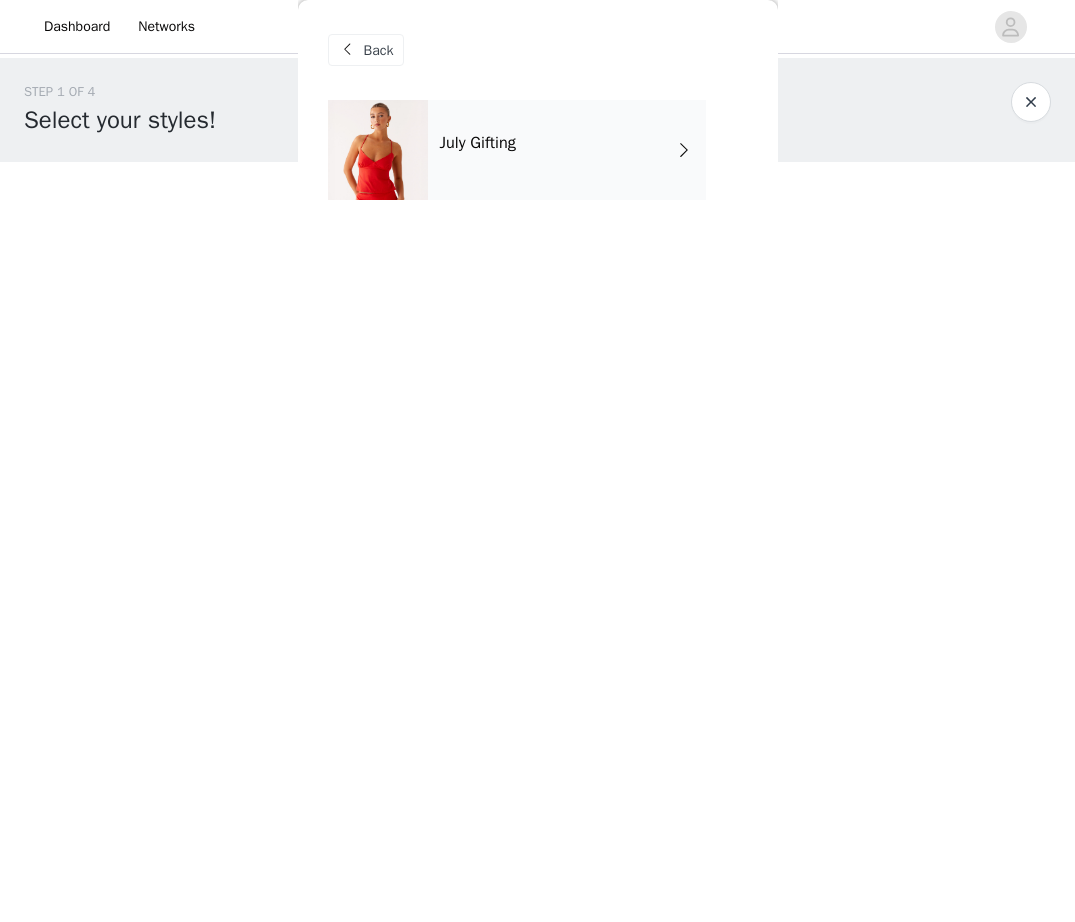 click on "July Gifting" at bounding box center (567, 150) 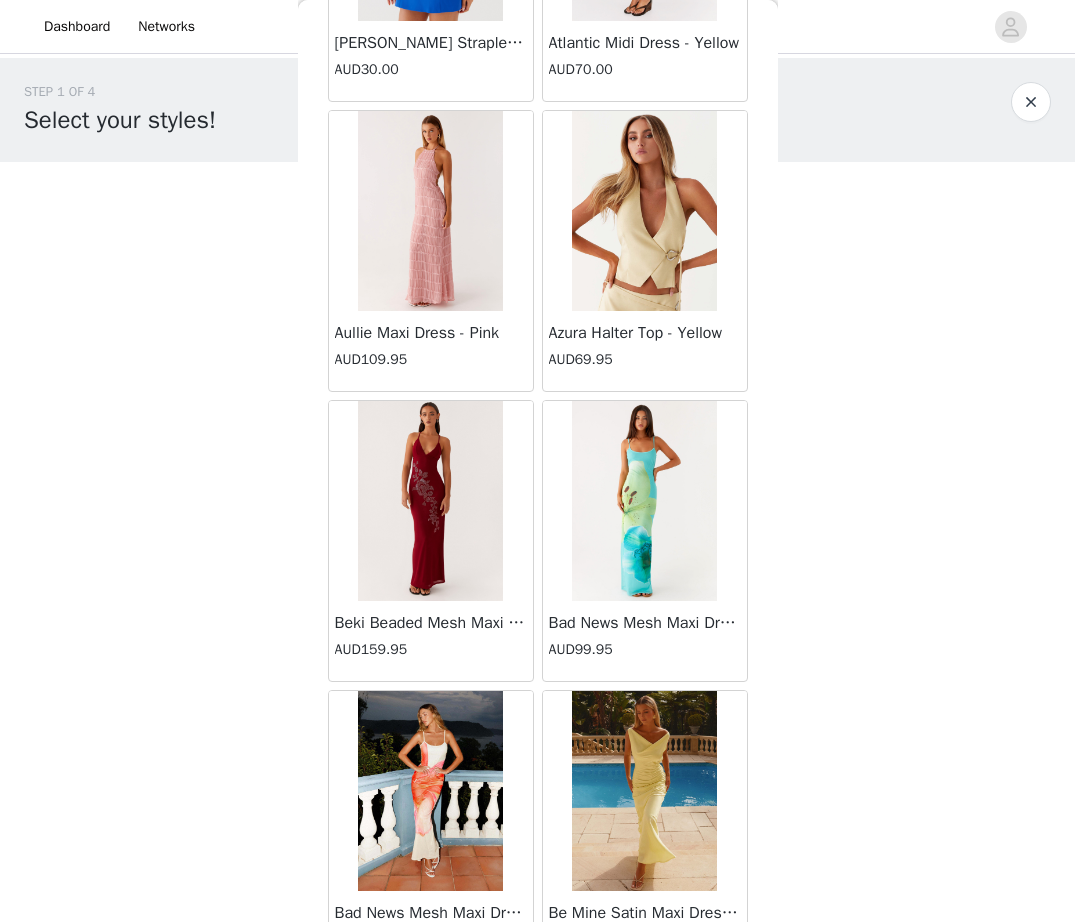 scroll, scrollTop: 2138, scrollLeft: 0, axis: vertical 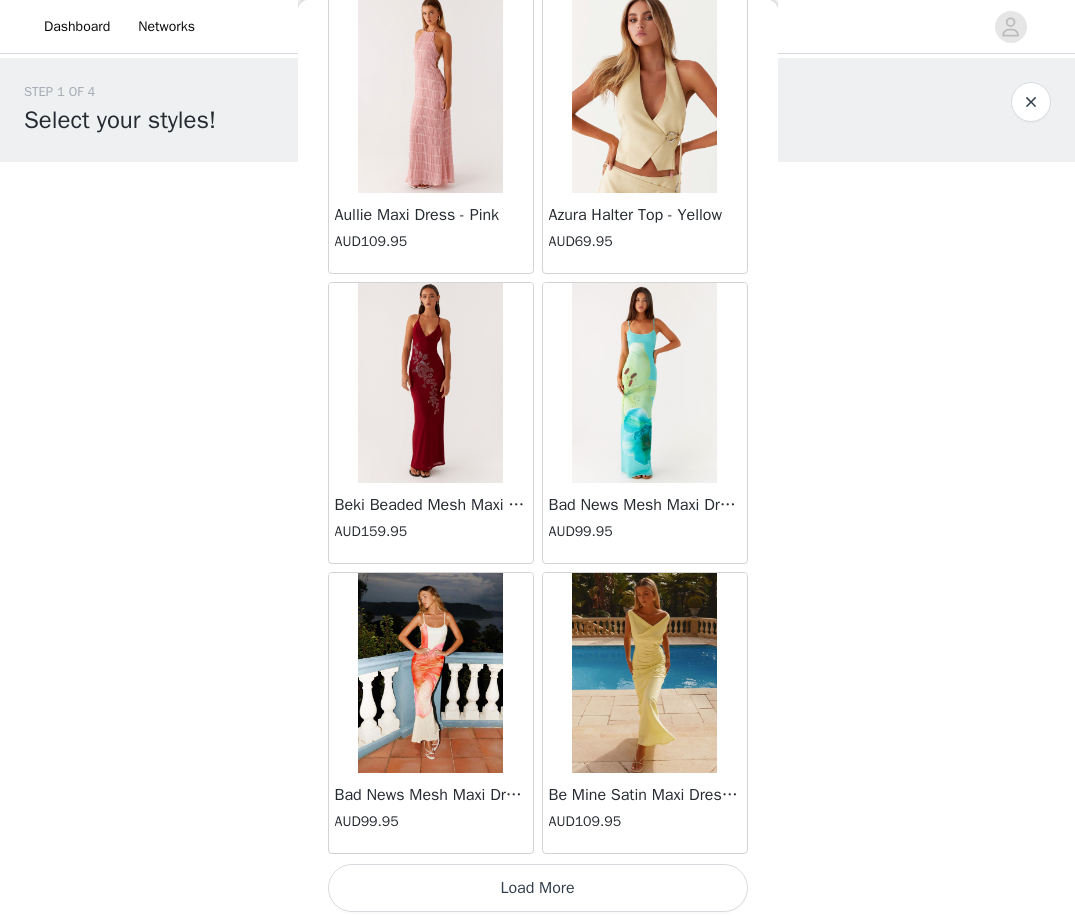 click on "Load More" at bounding box center [538, 888] 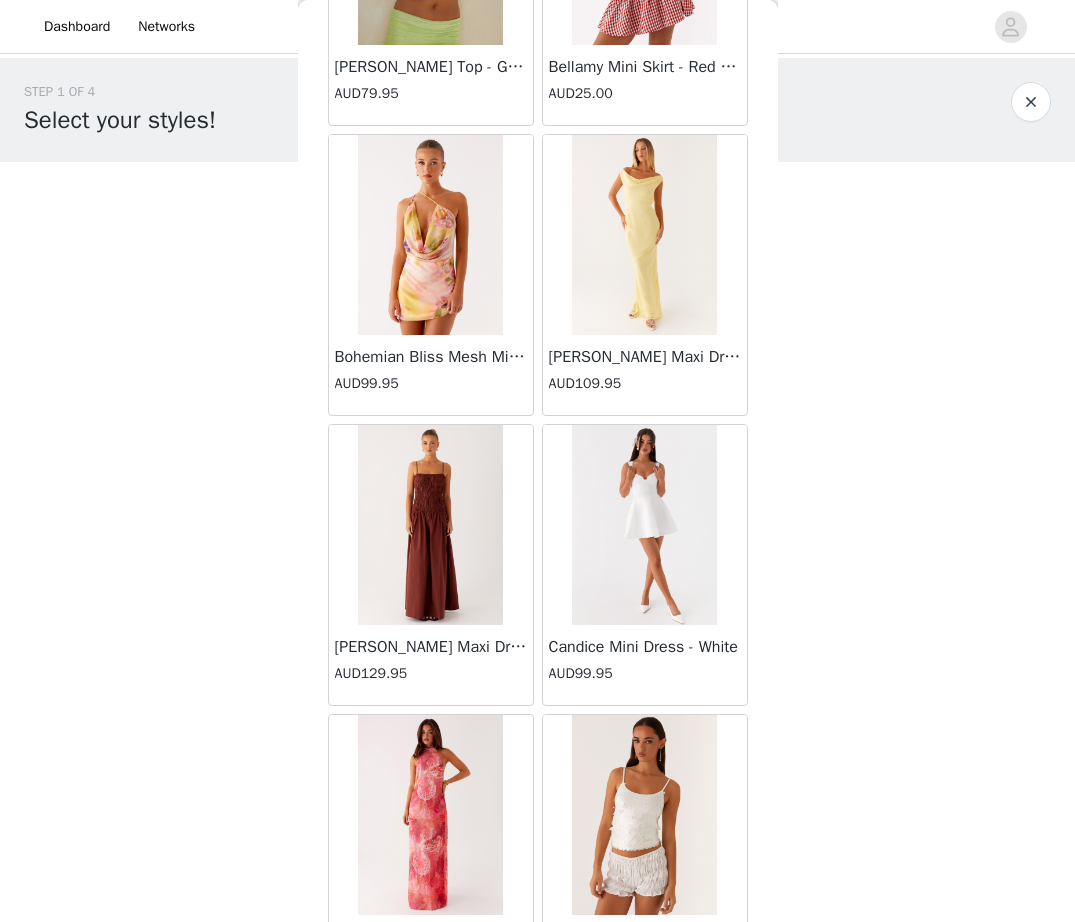 scroll, scrollTop: 5038, scrollLeft: 0, axis: vertical 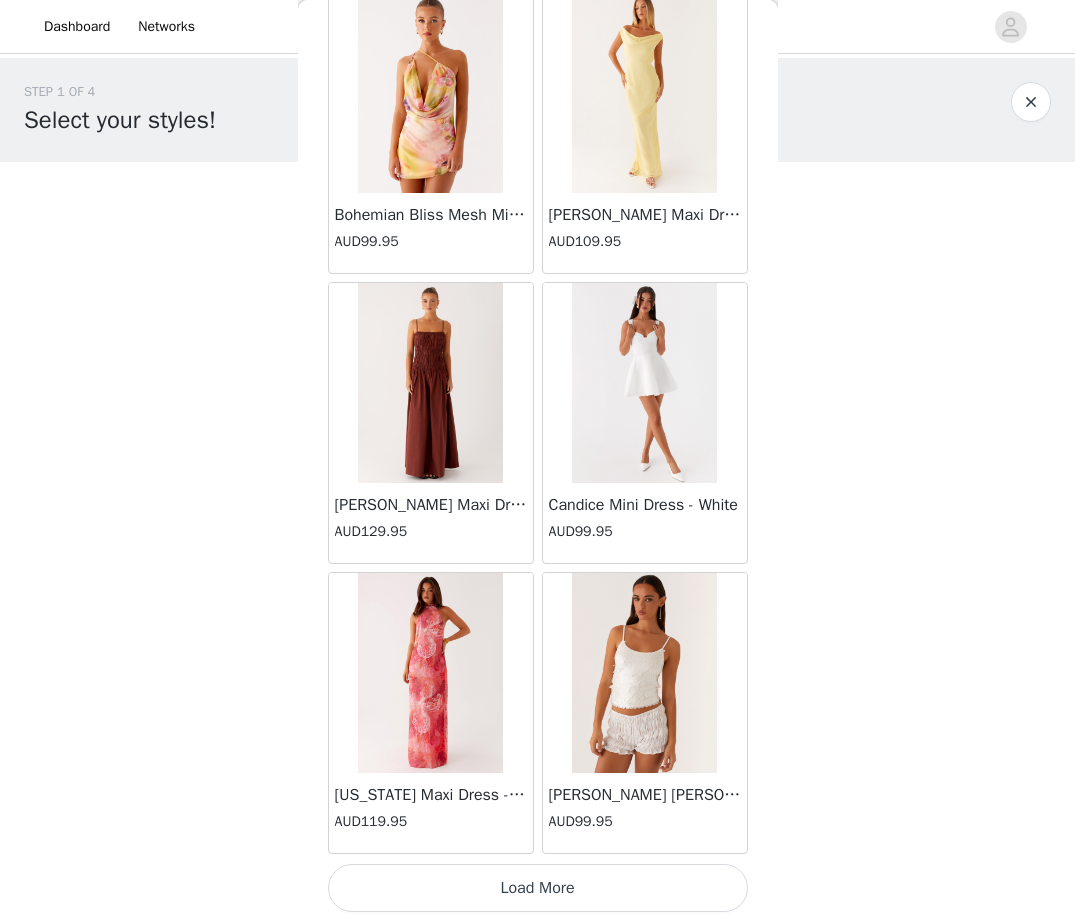 click on "Load More" at bounding box center (538, 888) 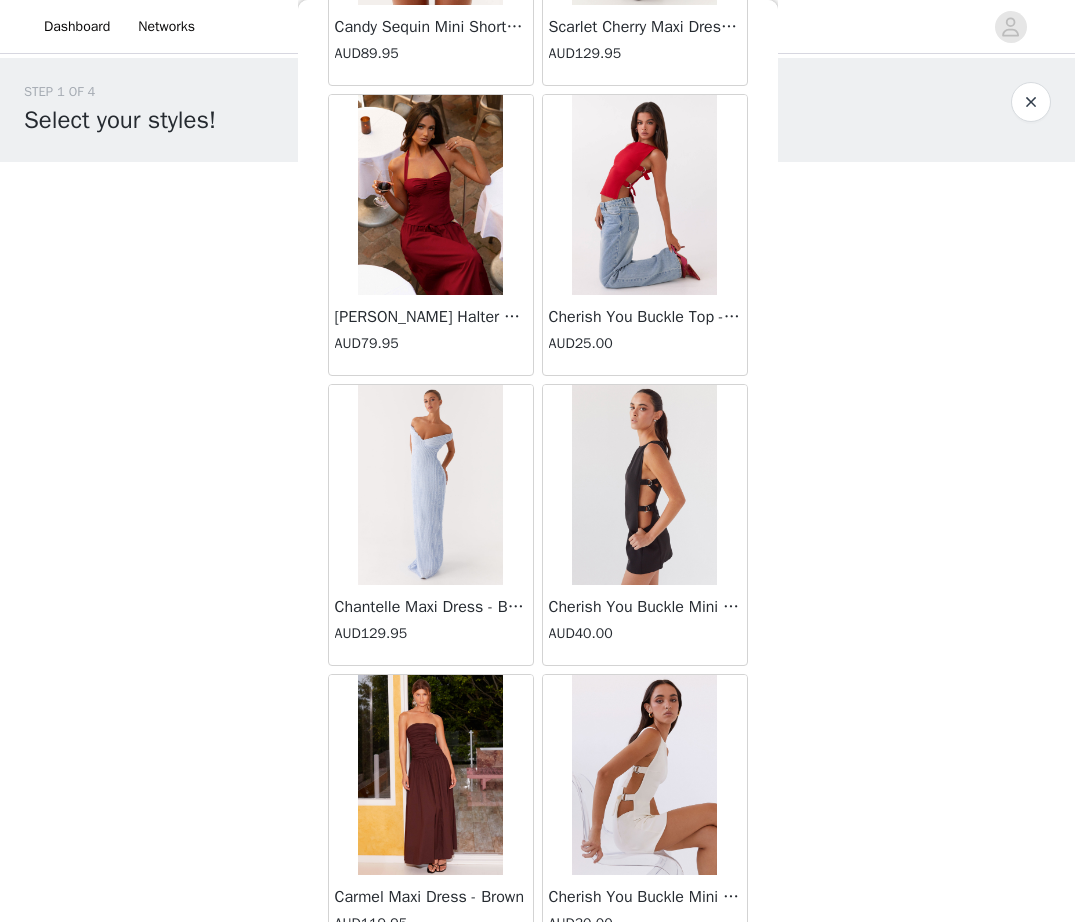 scroll, scrollTop: 6757, scrollLeft: 0, axis: vertical 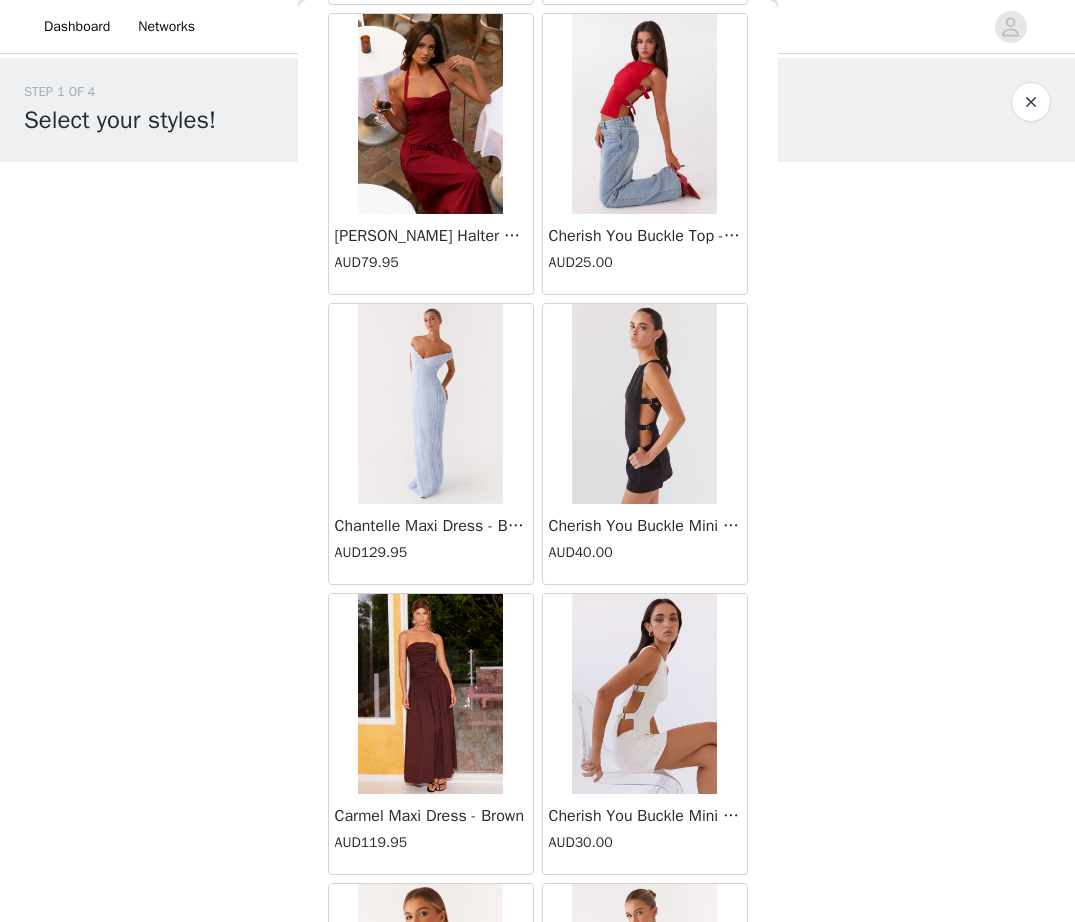 click at bounding box center (430, 404) 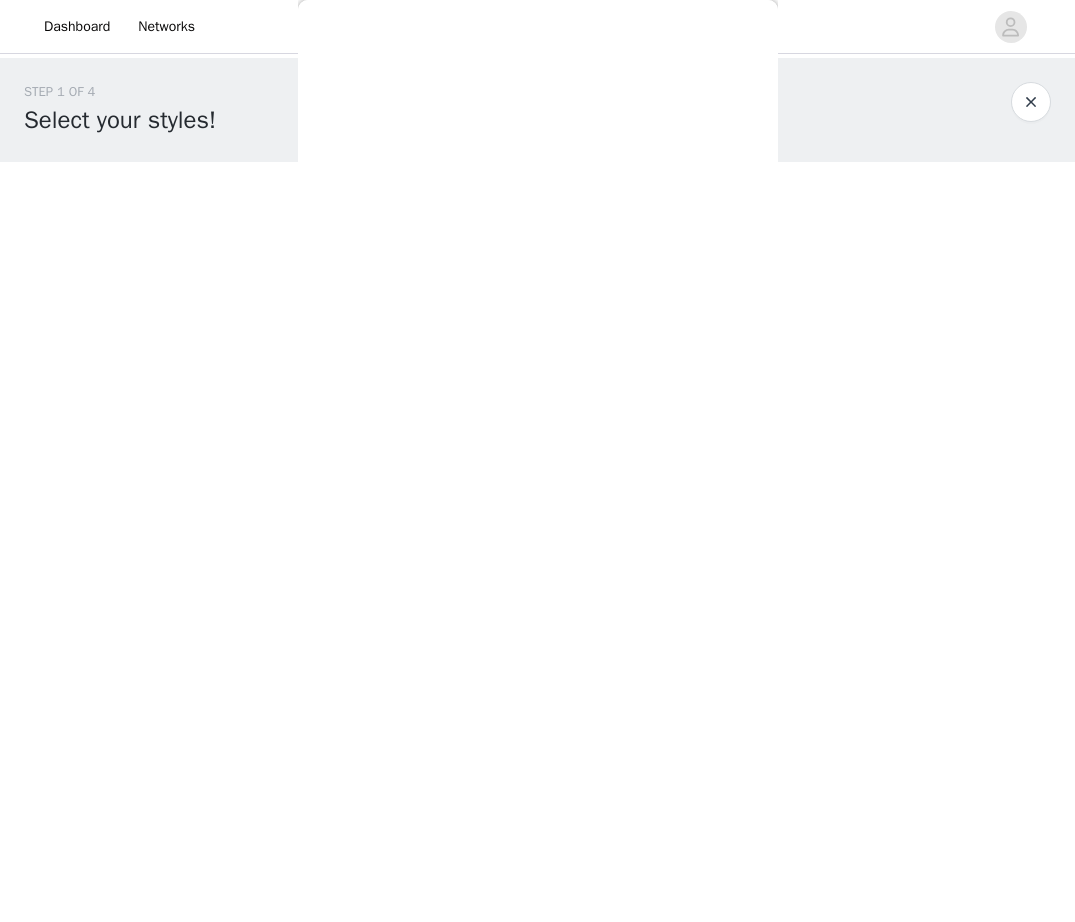 scroll, scrollTop: 0, scrollLeft: 0, axis: both 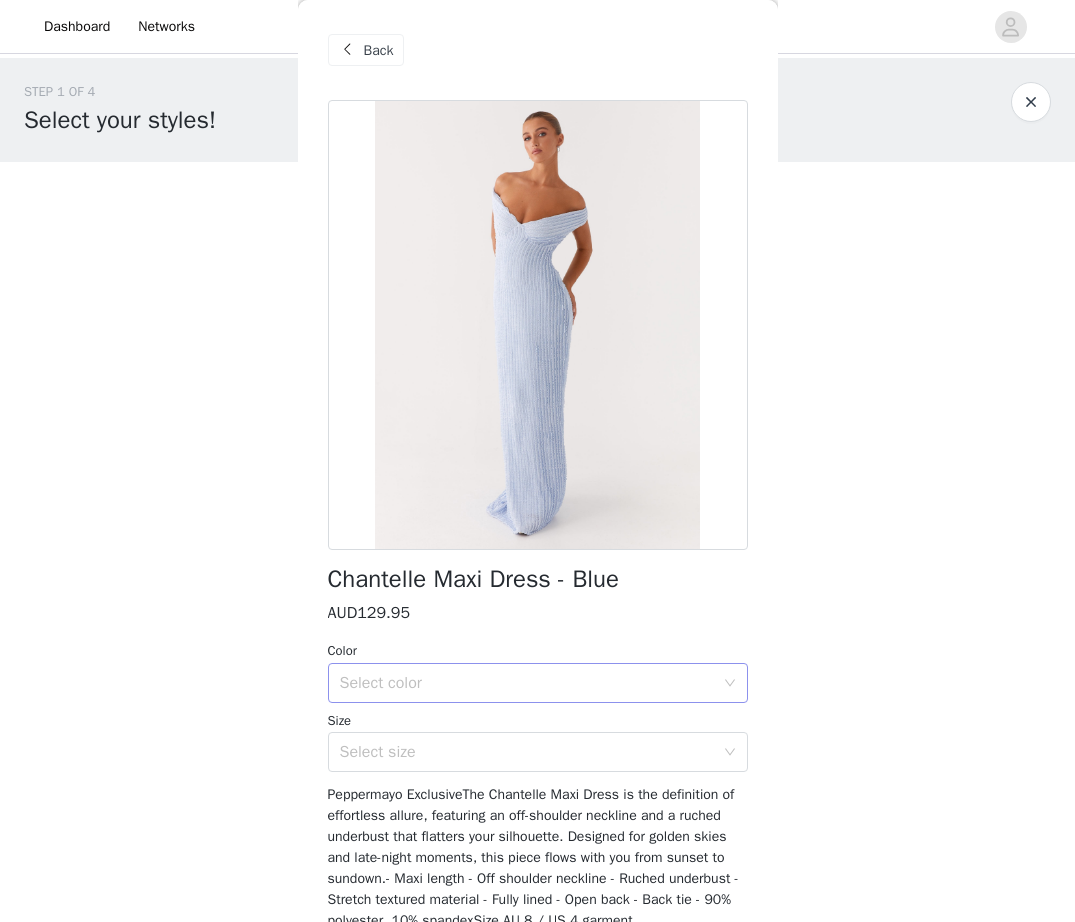 click on "Select color" at bounding box center (527, 683) 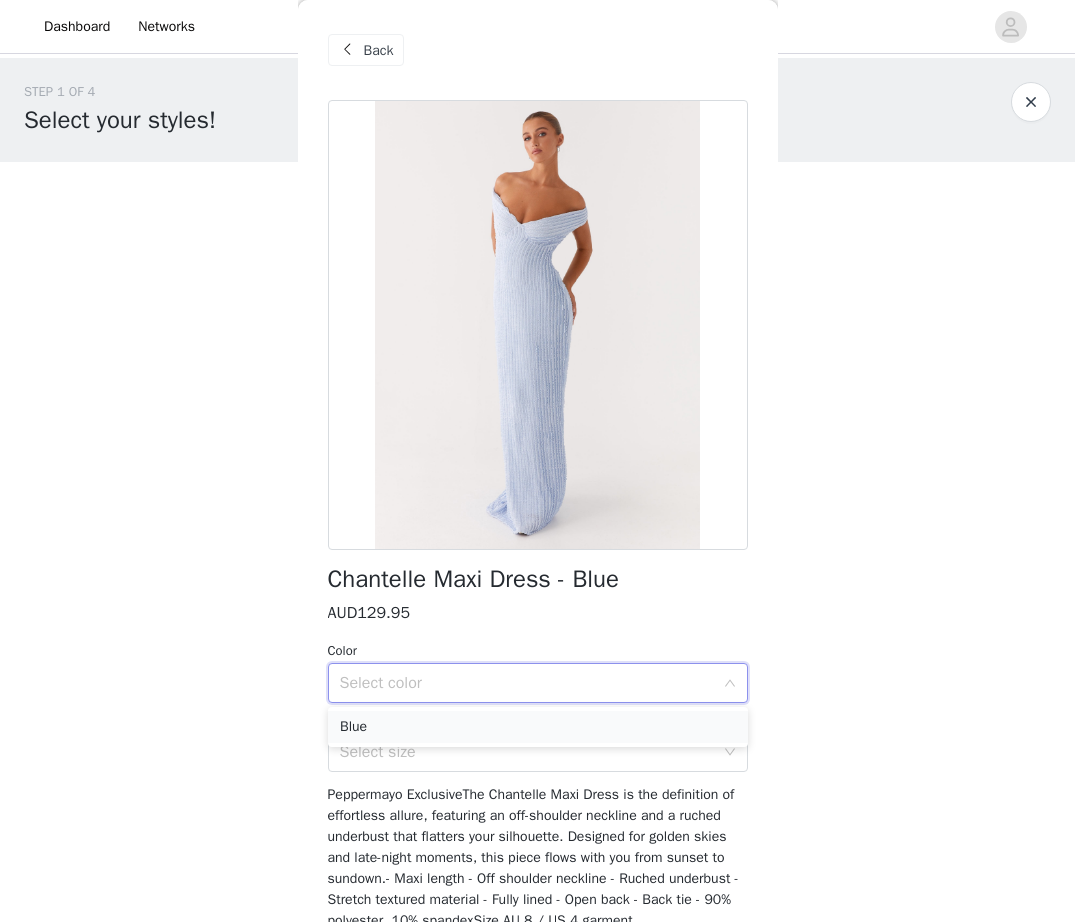 click on "Blue" at bounding box center [538, 727] 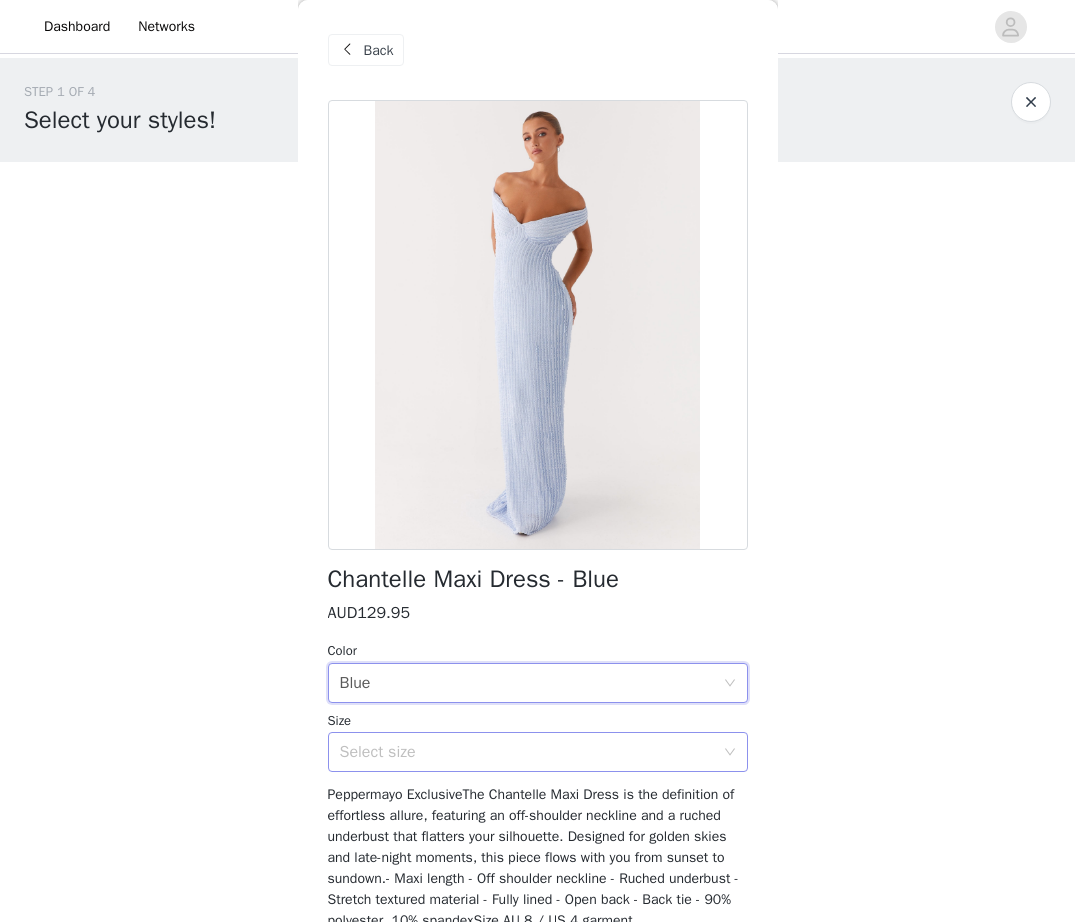click on "Select size" at bounding box center [527, 752] 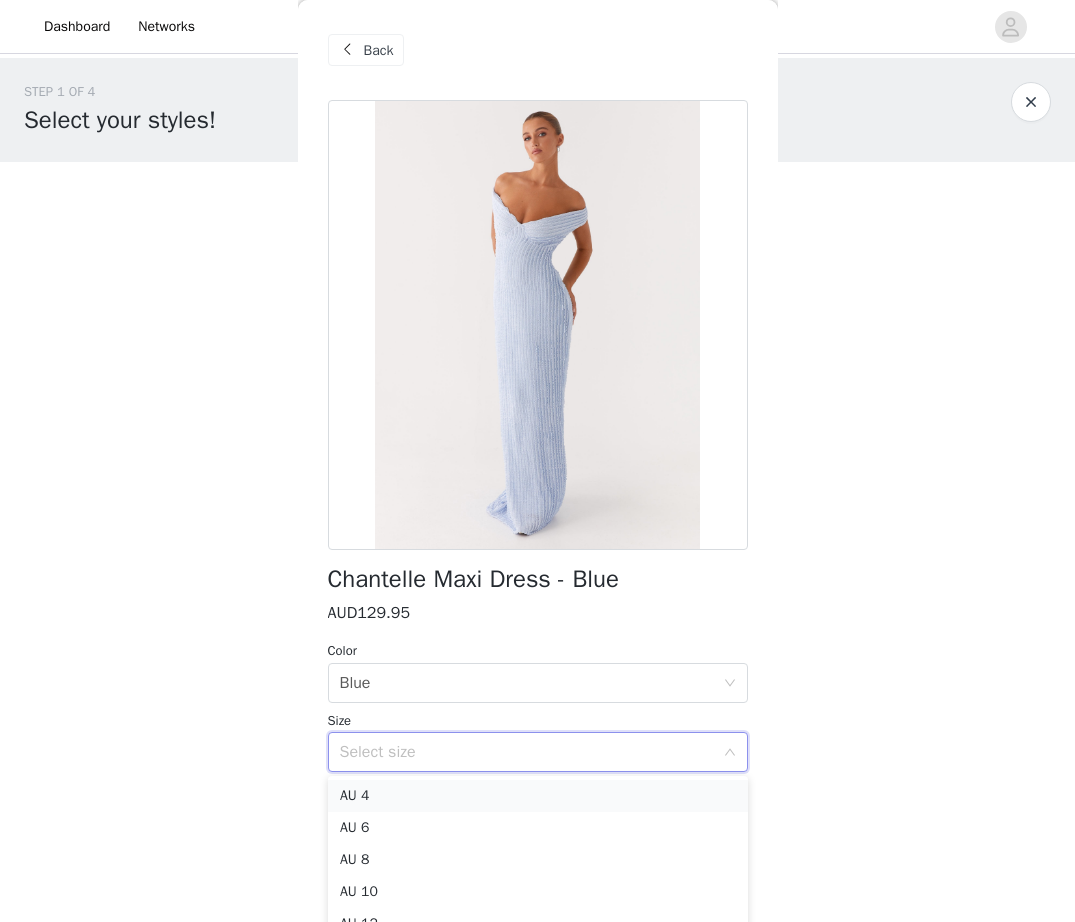 click on "AU 4" at bounding box center [538, 796] 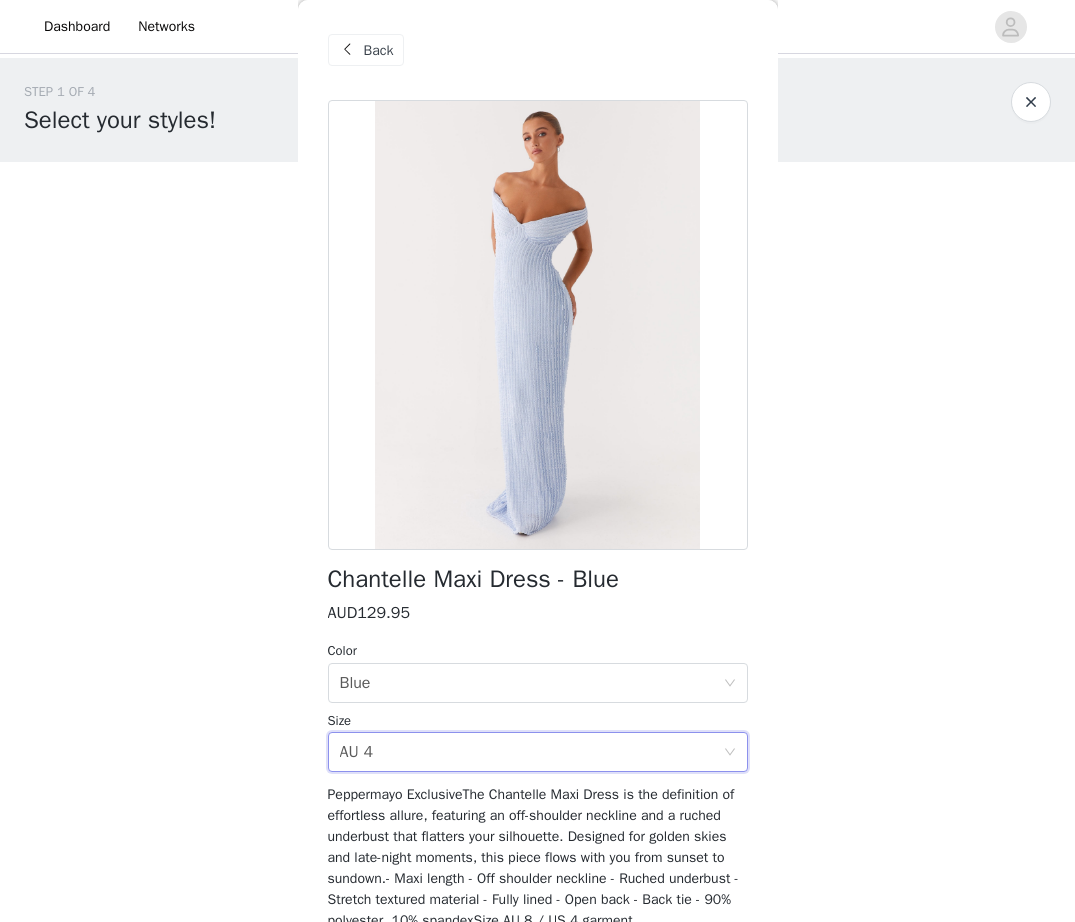 scroll, scrollTop: 177, scrollLeft: 0, axis: vertical 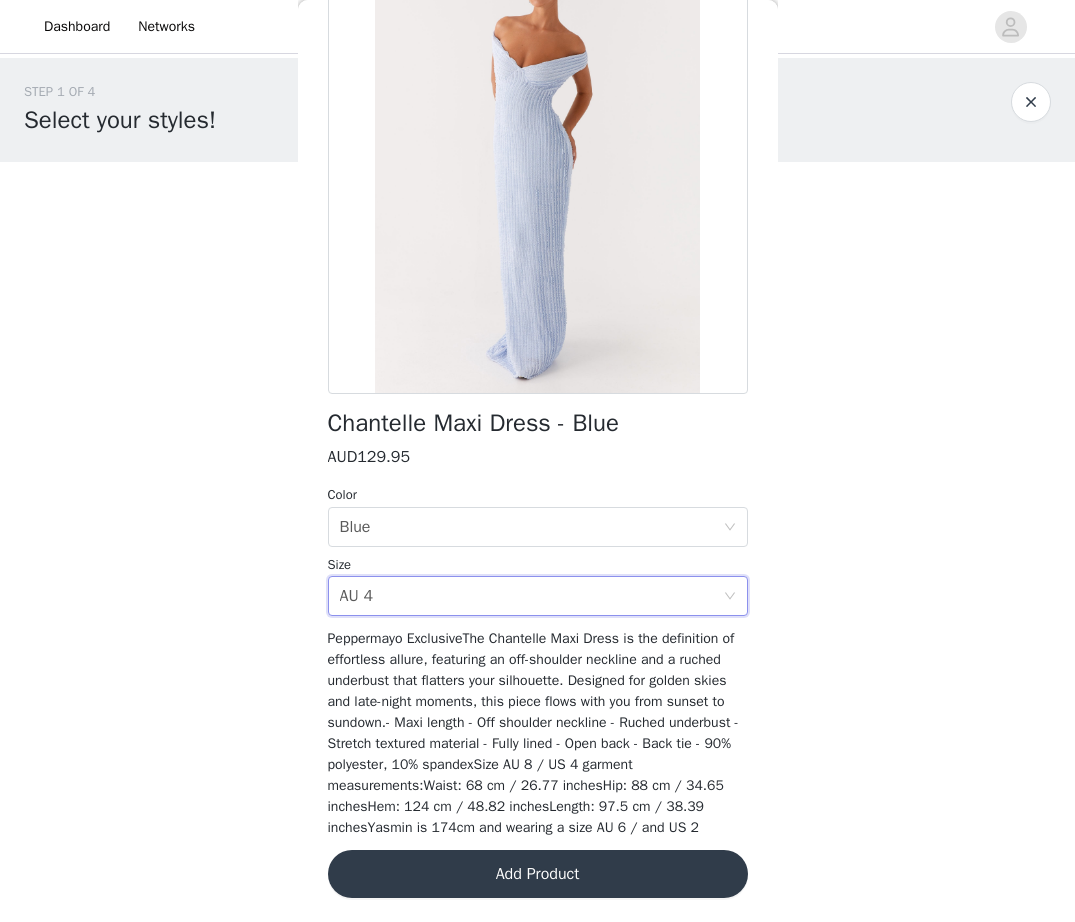 click on "Add Product" at bounding box center [538, 874] 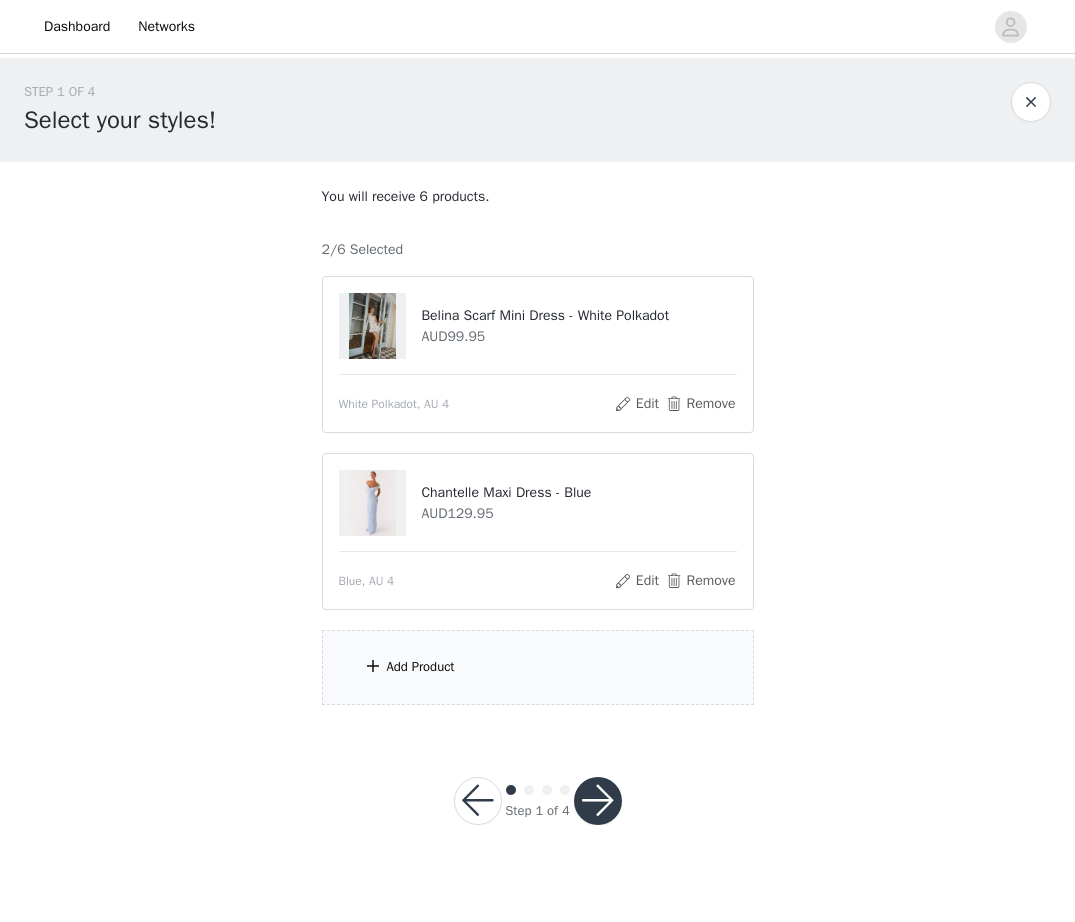 click on "Add Product" at bounding box center [538, 667] 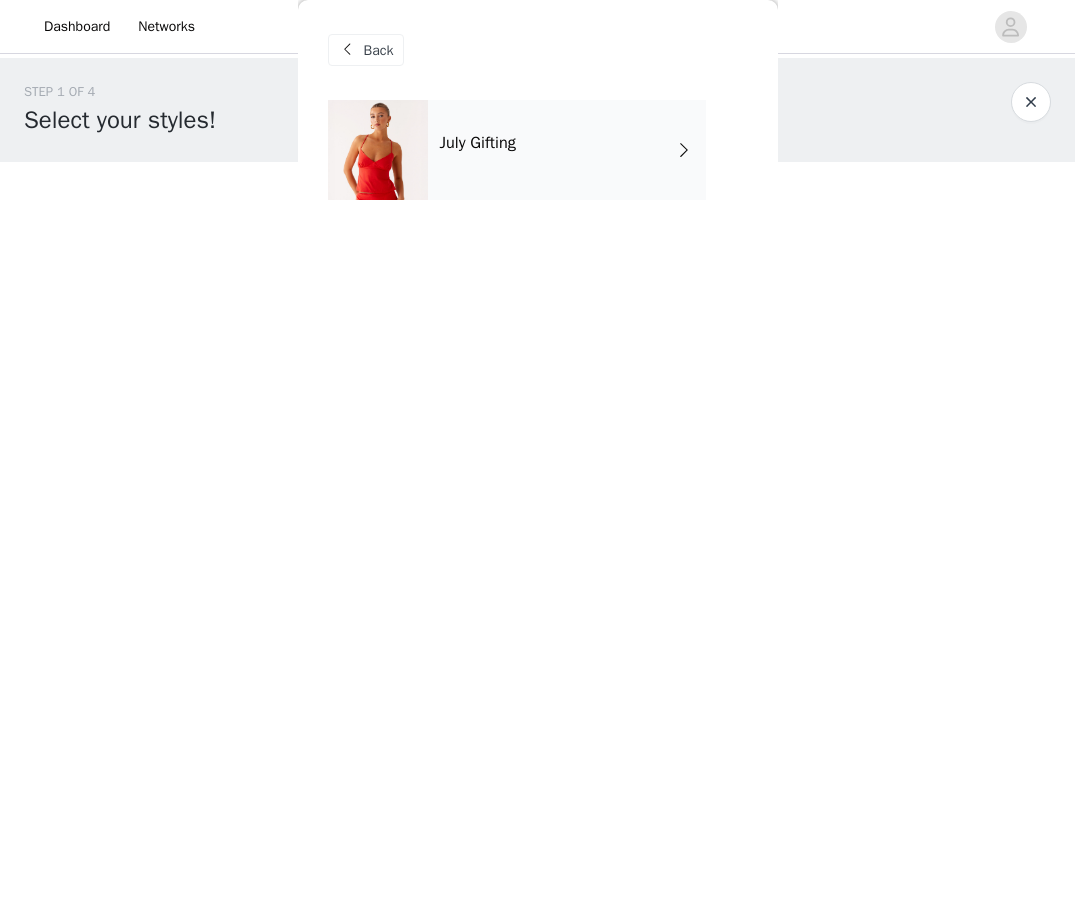 click on "July Gifting" at bounding box center (567, 150) 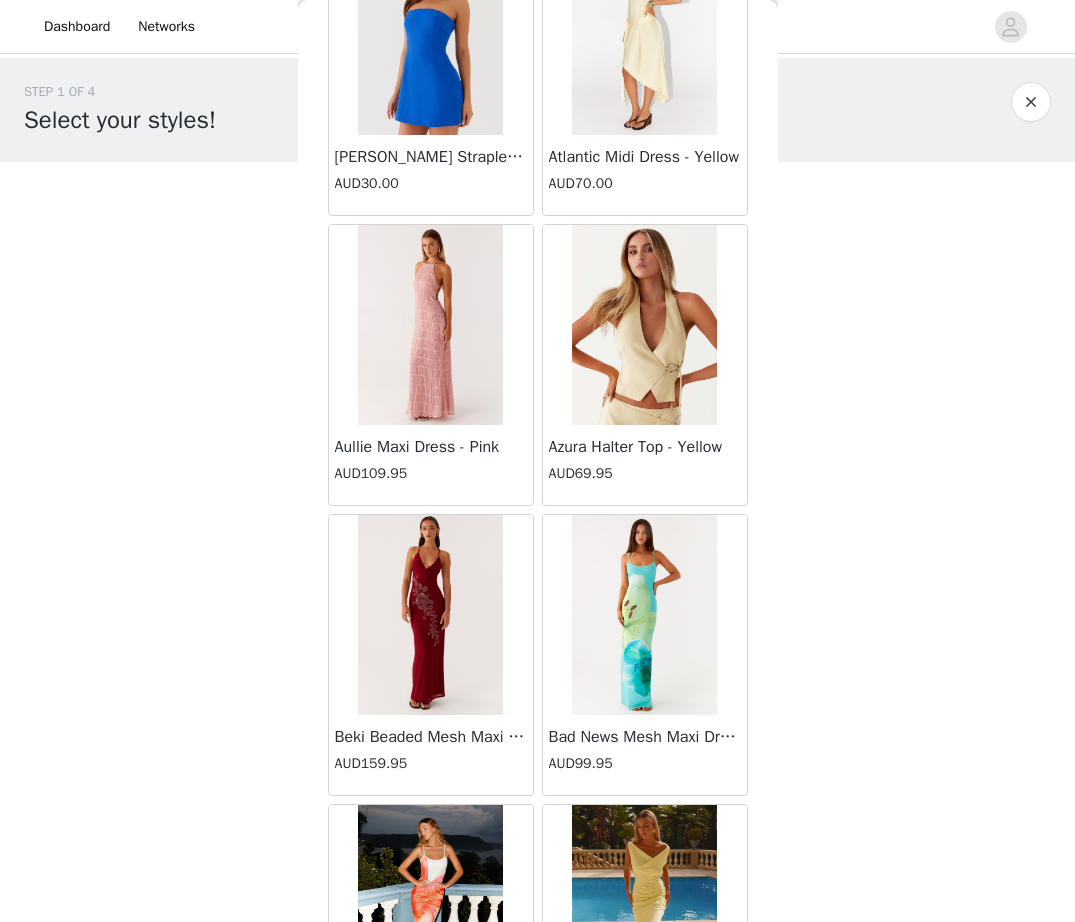 scroll, scrollTop: 2138, scrollLeft: 0, axis: vertical 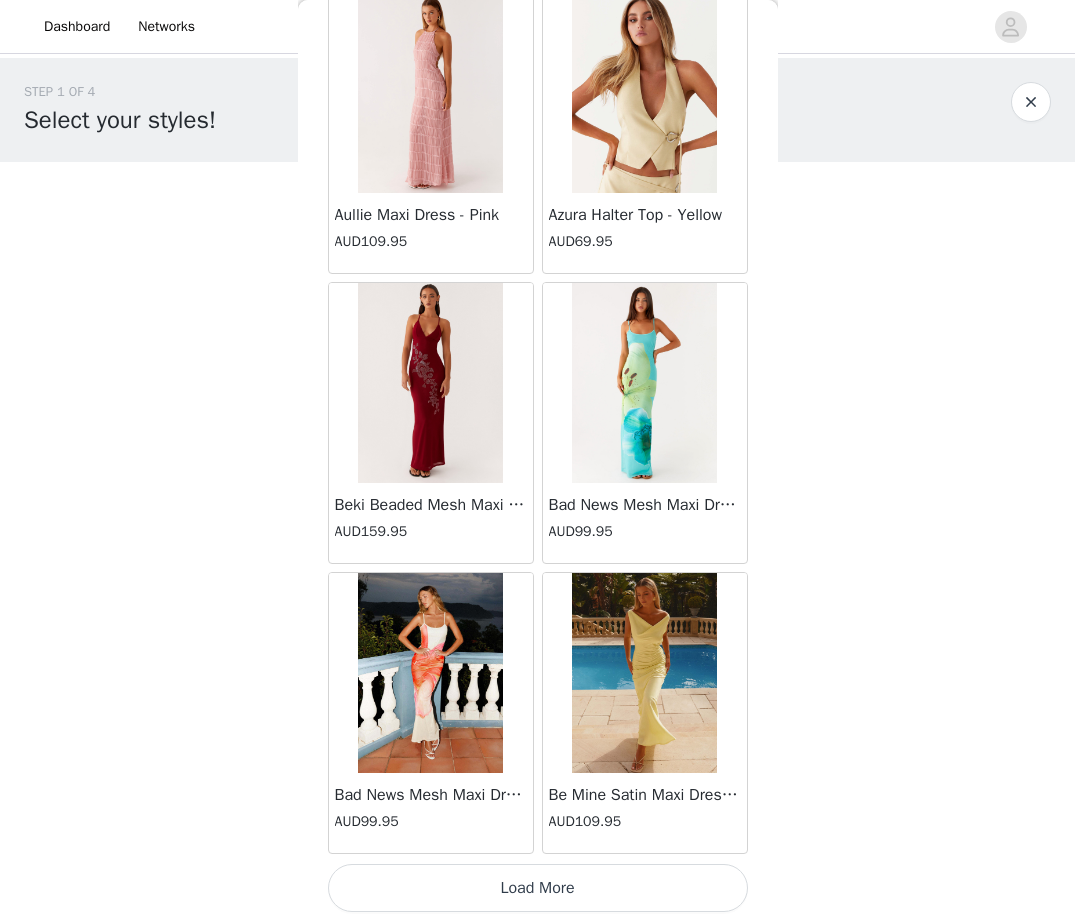 click on "Load More" at bounding box center [538, 888] 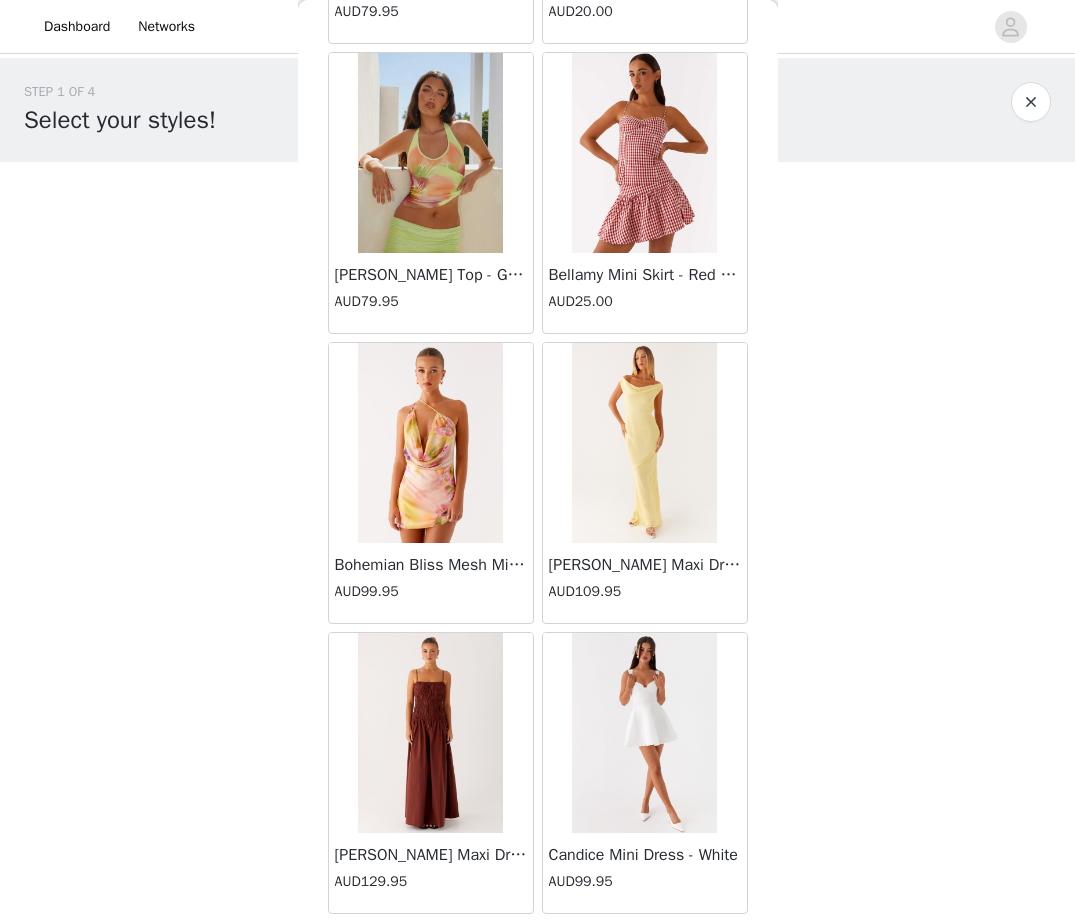 scroll, scrollTop: 5038, scrollLeft: 0, axis: vertical 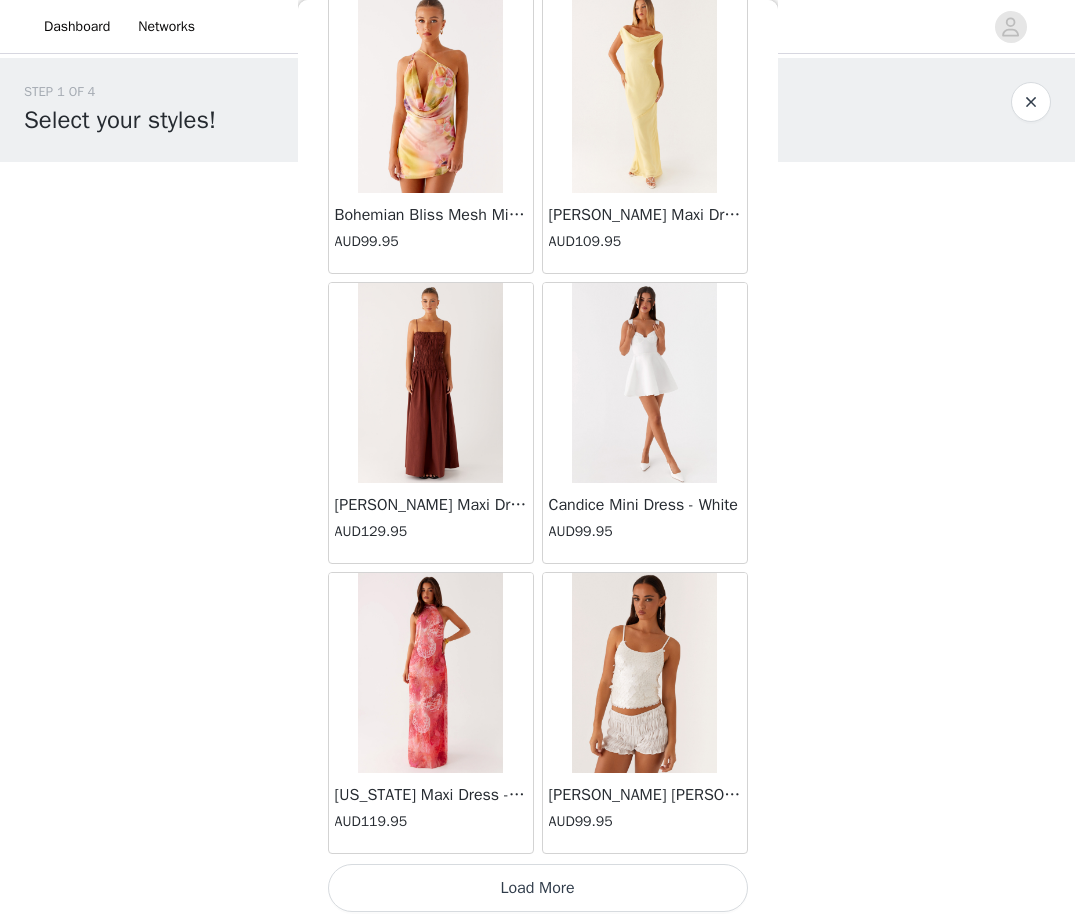 click on "Load More" at bounding box center (538, 888) 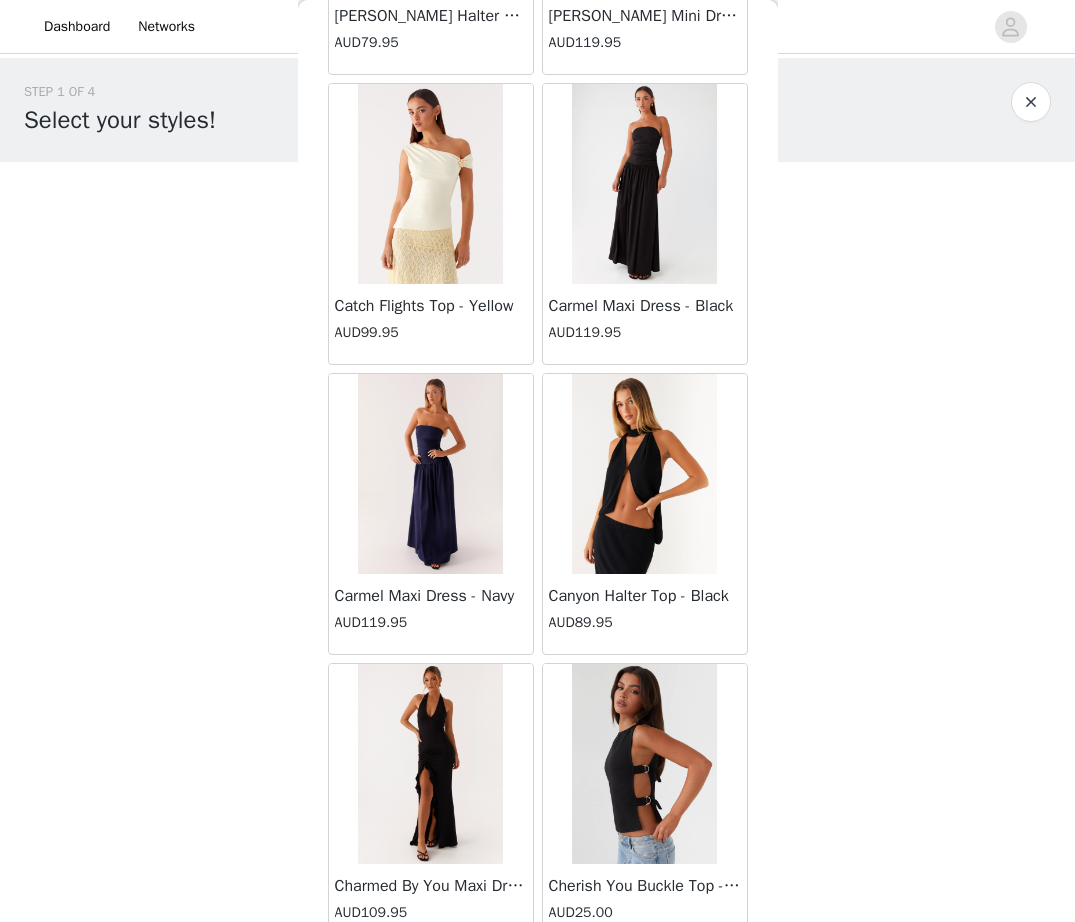 scroll, scrollTop: 7938, scrollLeft: 0, axis: vertical 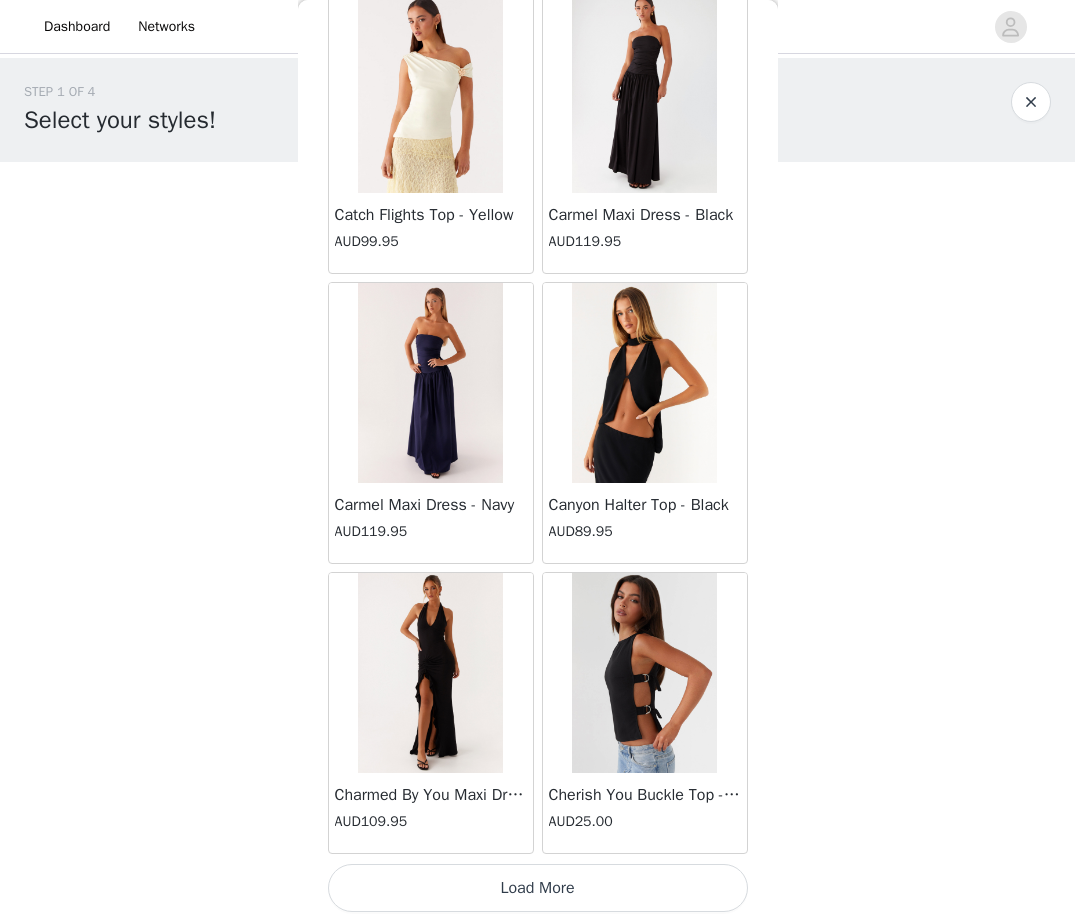 click on "Load More" at bounding box center [538, 888] 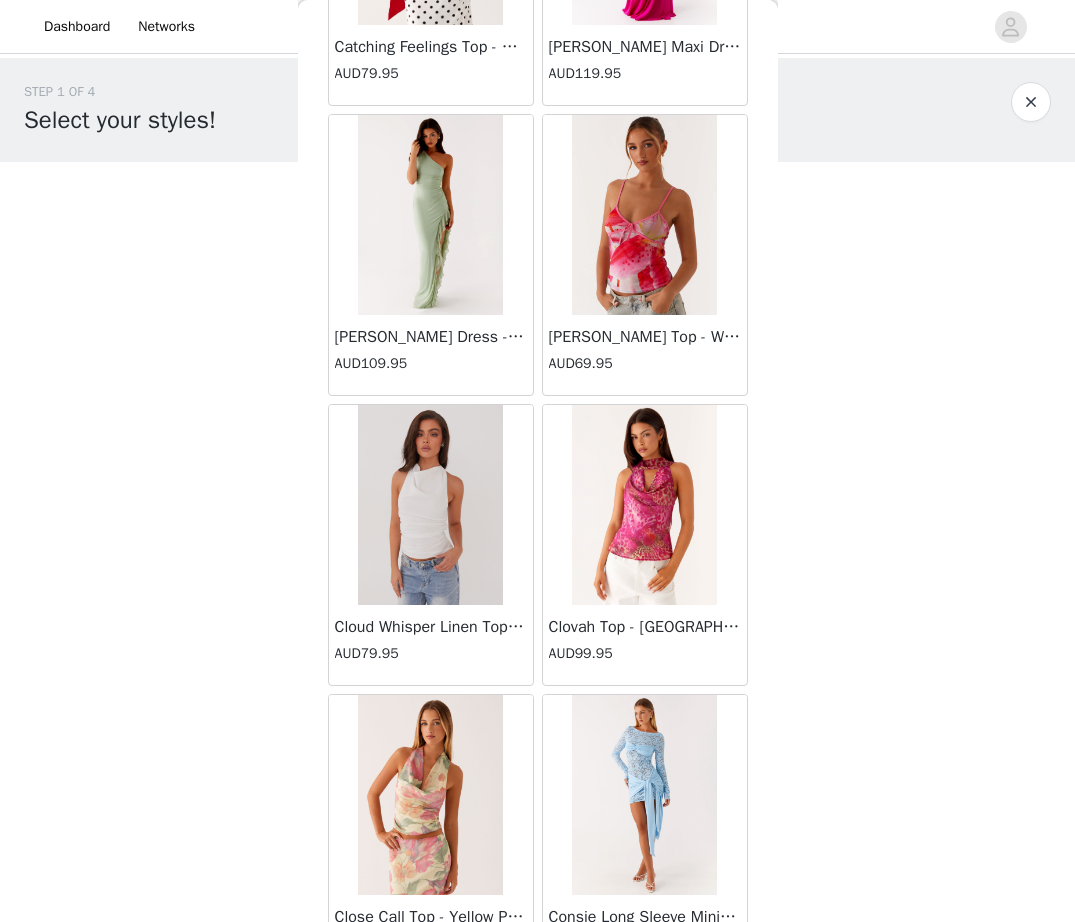scroll, scrollTop: 10838, scrollLeft: 0, axis: vertical 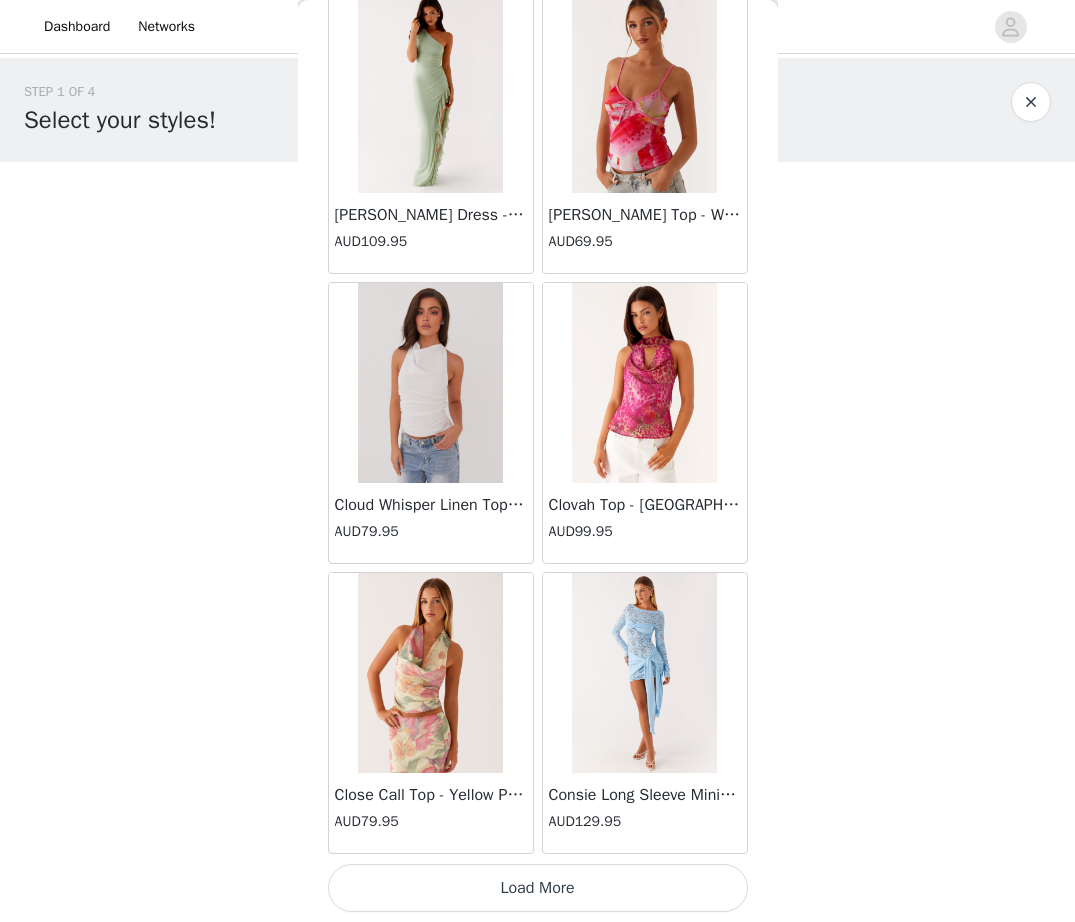 click on "Load More" at bounding box center (538, 888) 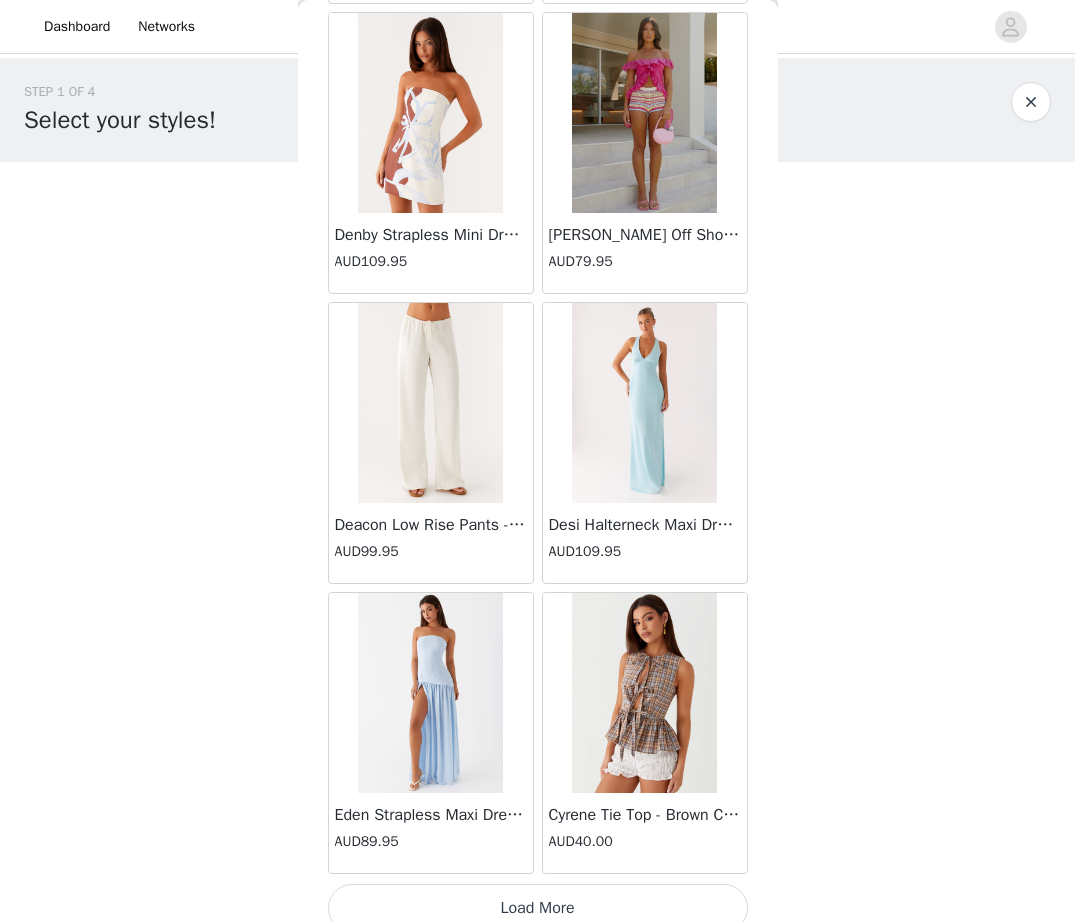 scroll, scrollTop: 13738, scrollLeft: 0, axis: vertical 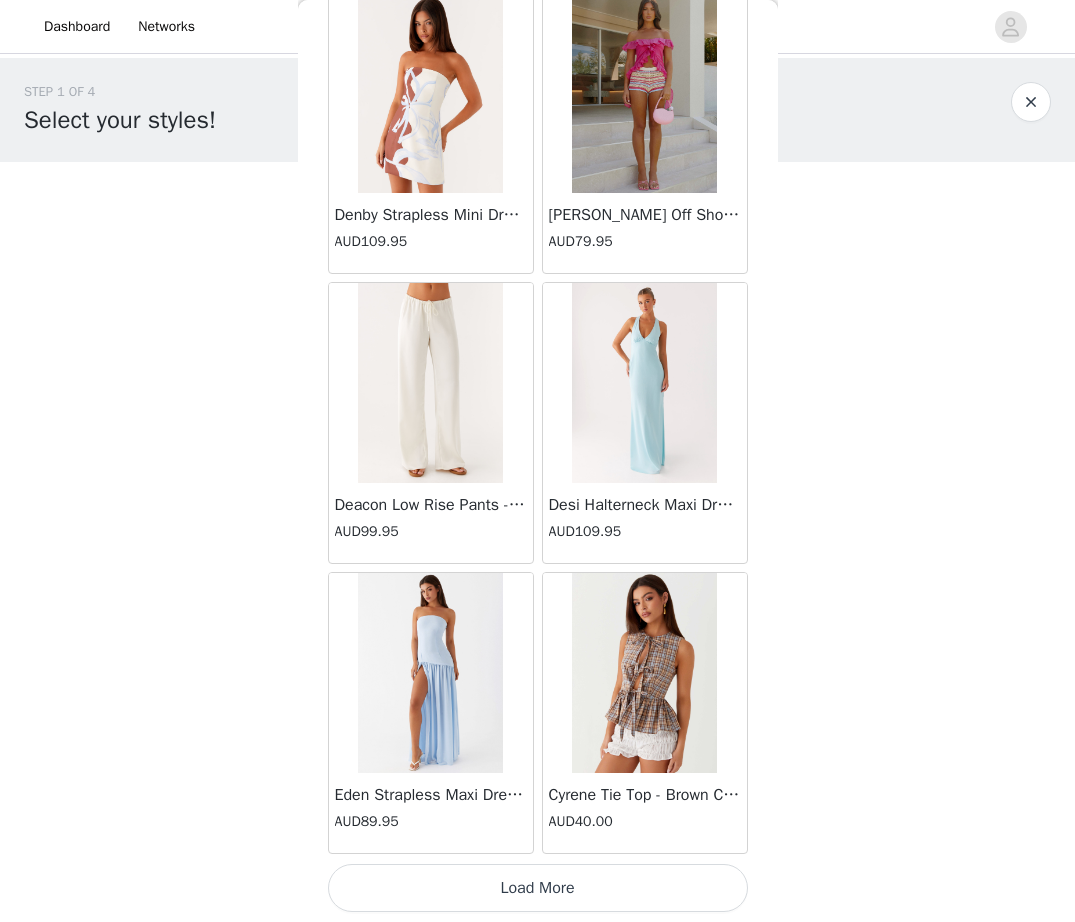 click on "Load More" at bounding box center [538, 888] 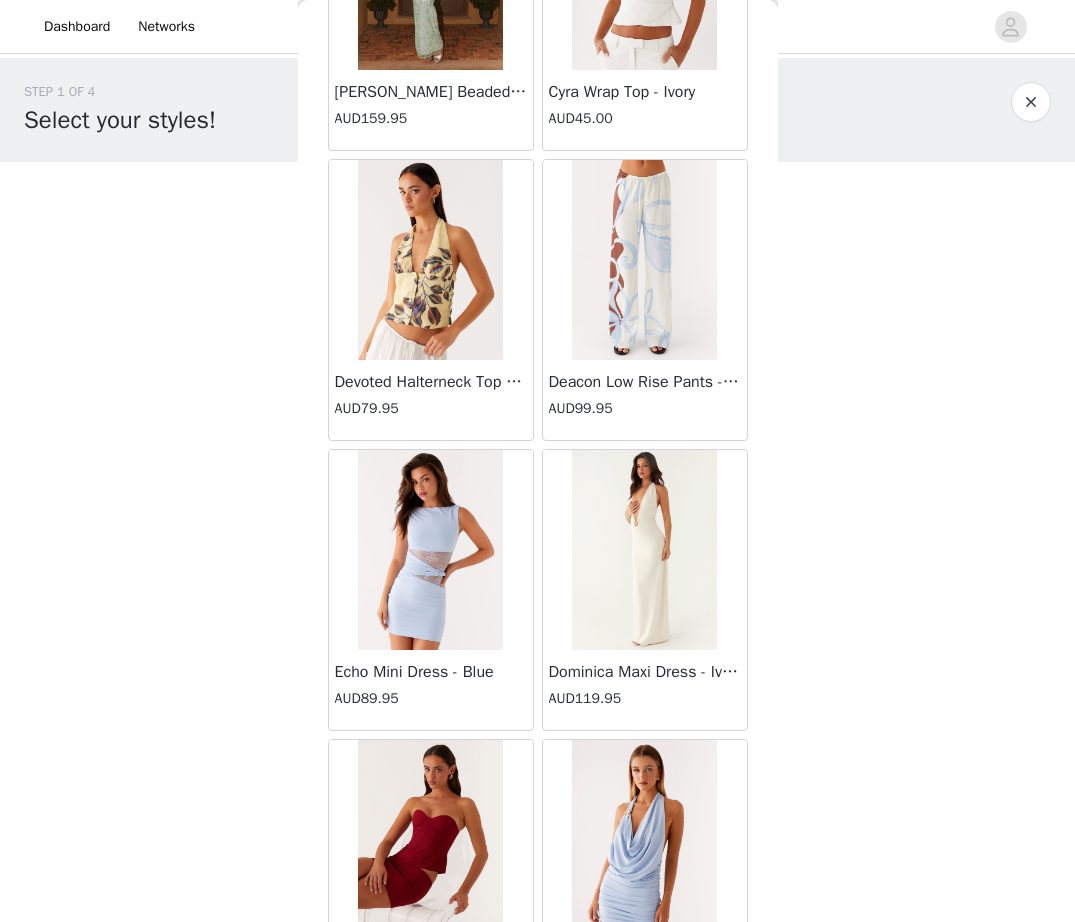 scroll, scrollTop: 16638, scrollLeft: 0, axis: vertical 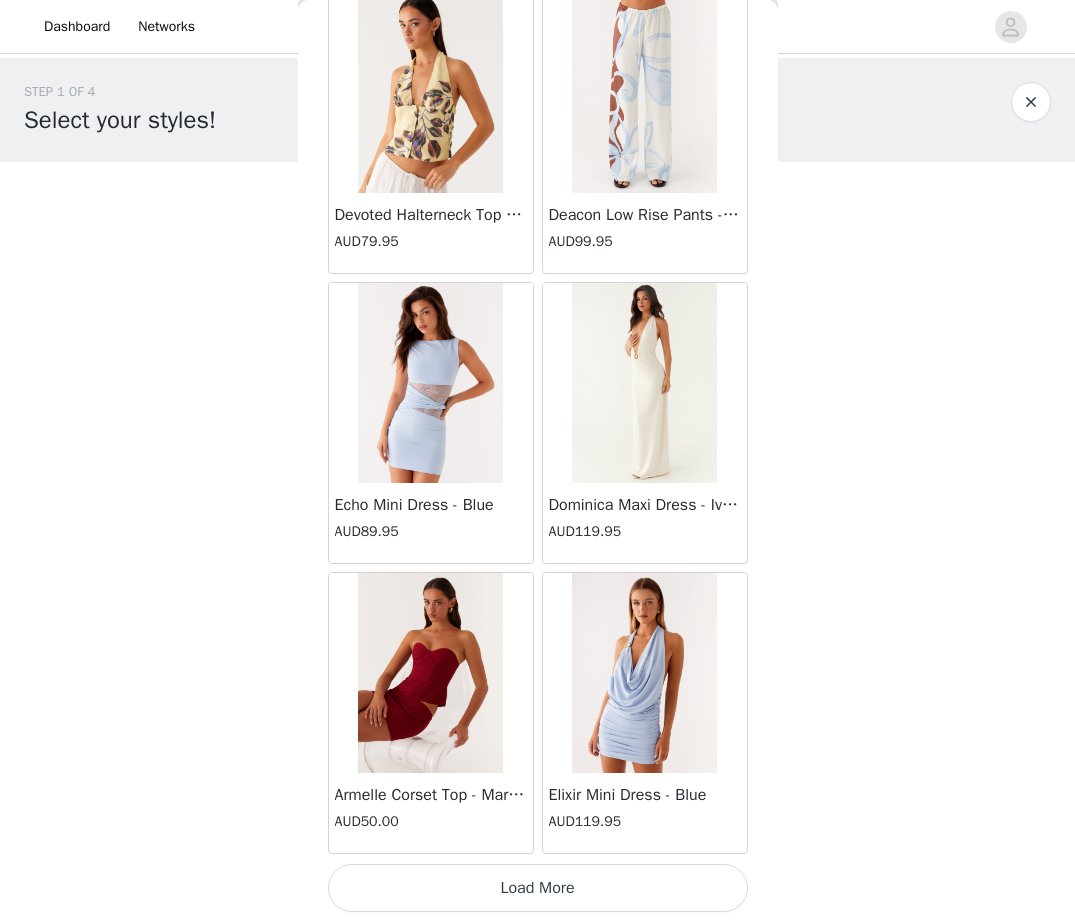 click on "Load More" at bounding box center (538, 888) 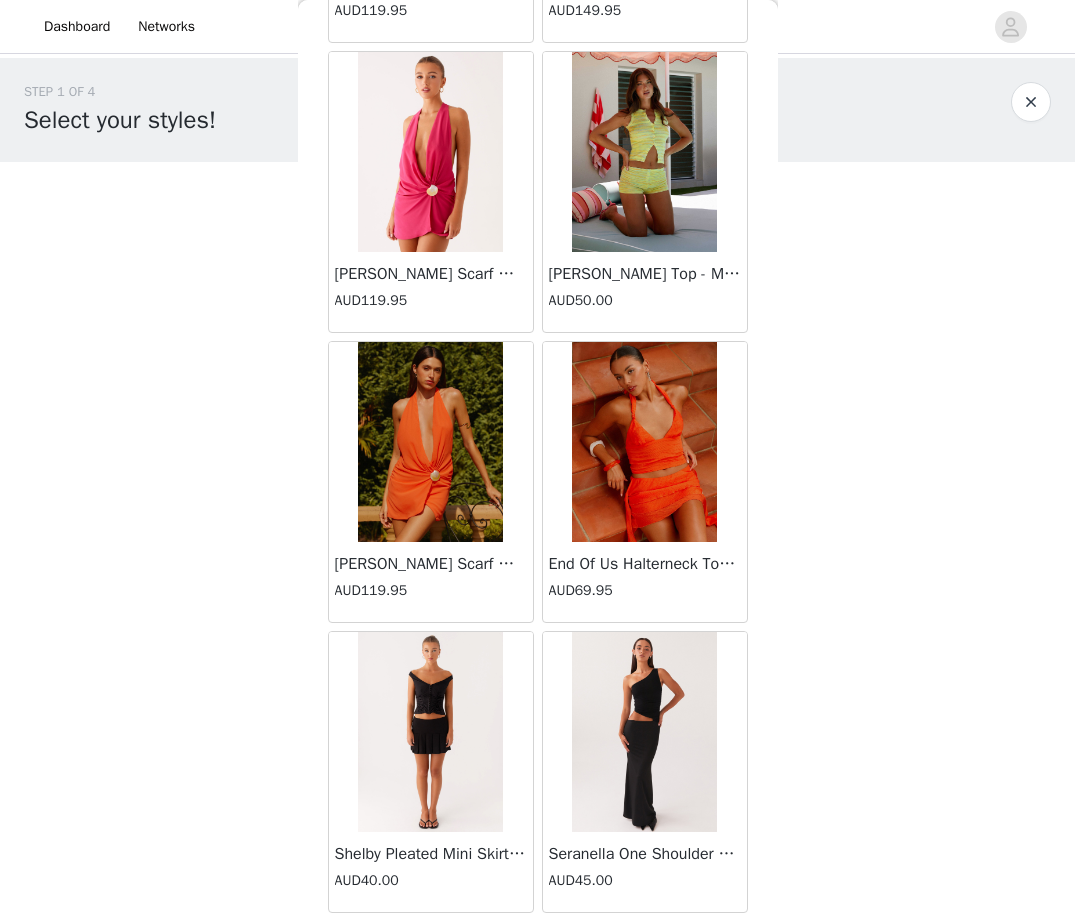 scroll, scrollTop: 19538, scrollLeft: 0, axis: vertical 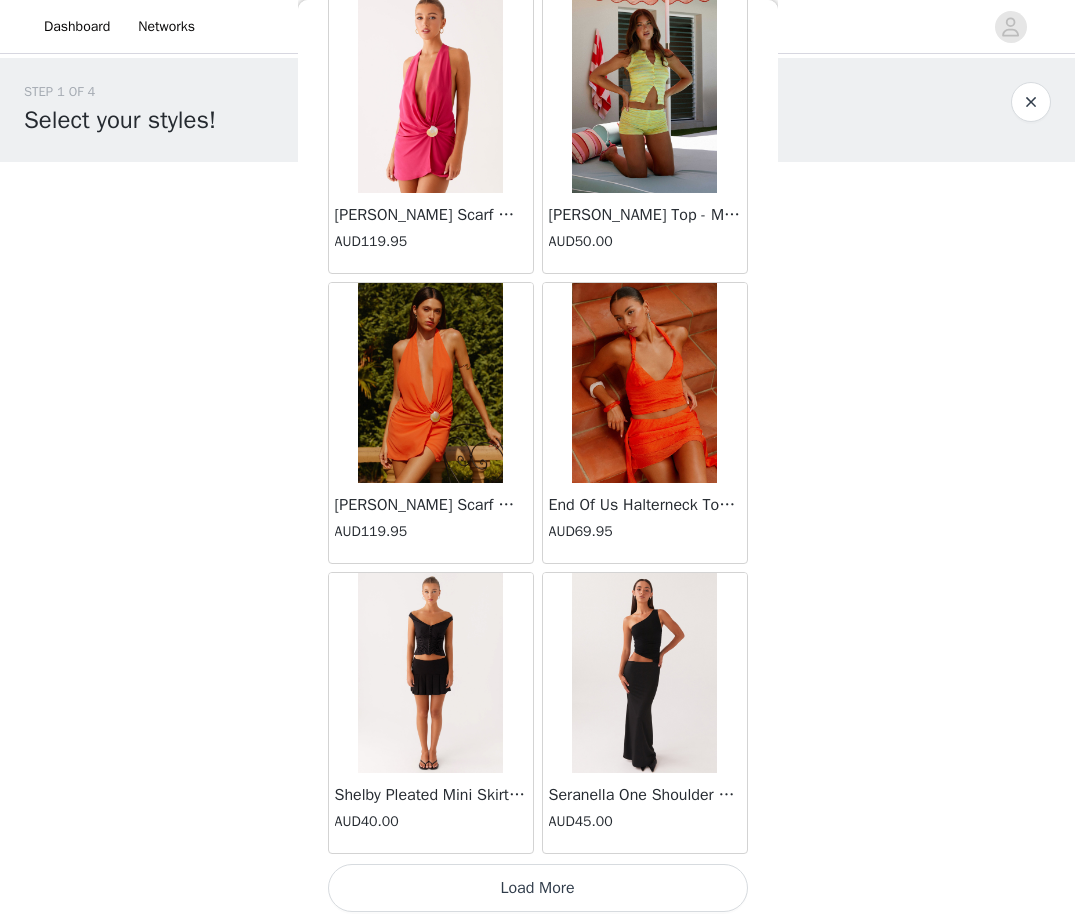click on "Load More" at bounding box center (538, 888) 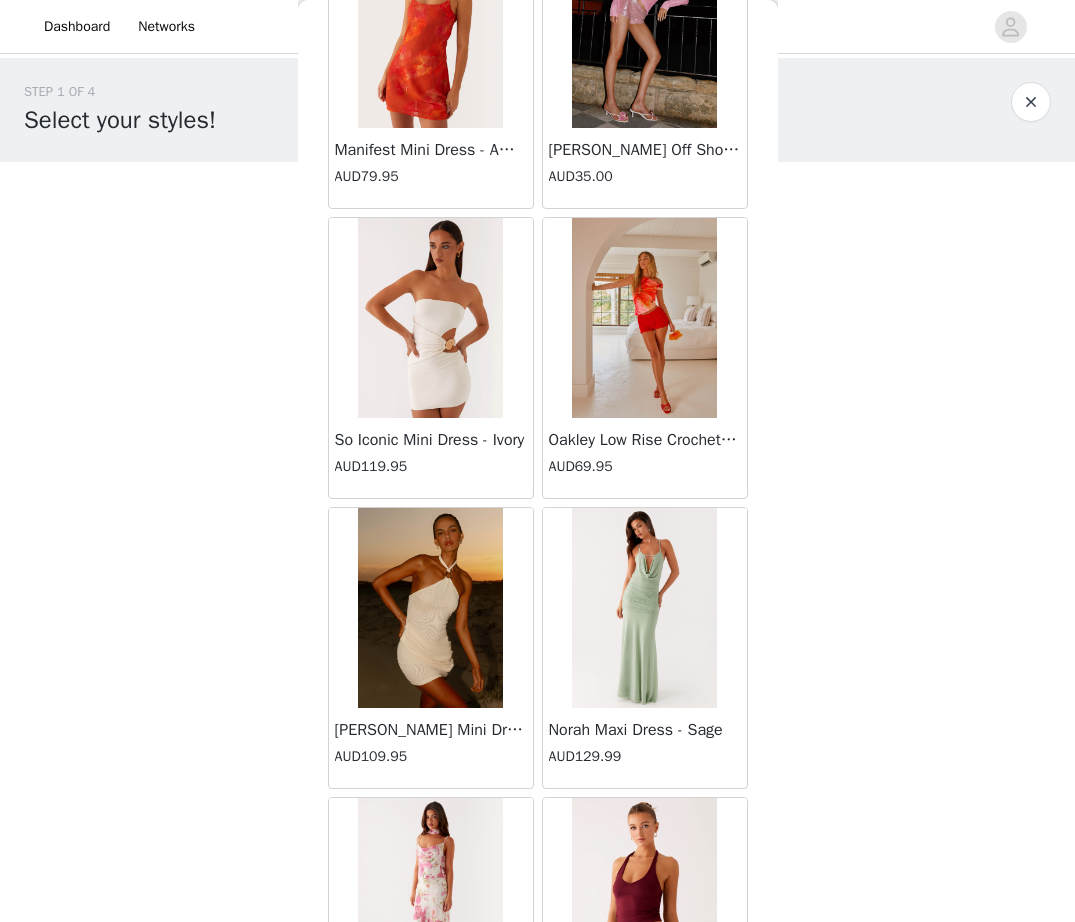 scroll, scrollTop: 22438, scrollLeft: 0, axis: vertical 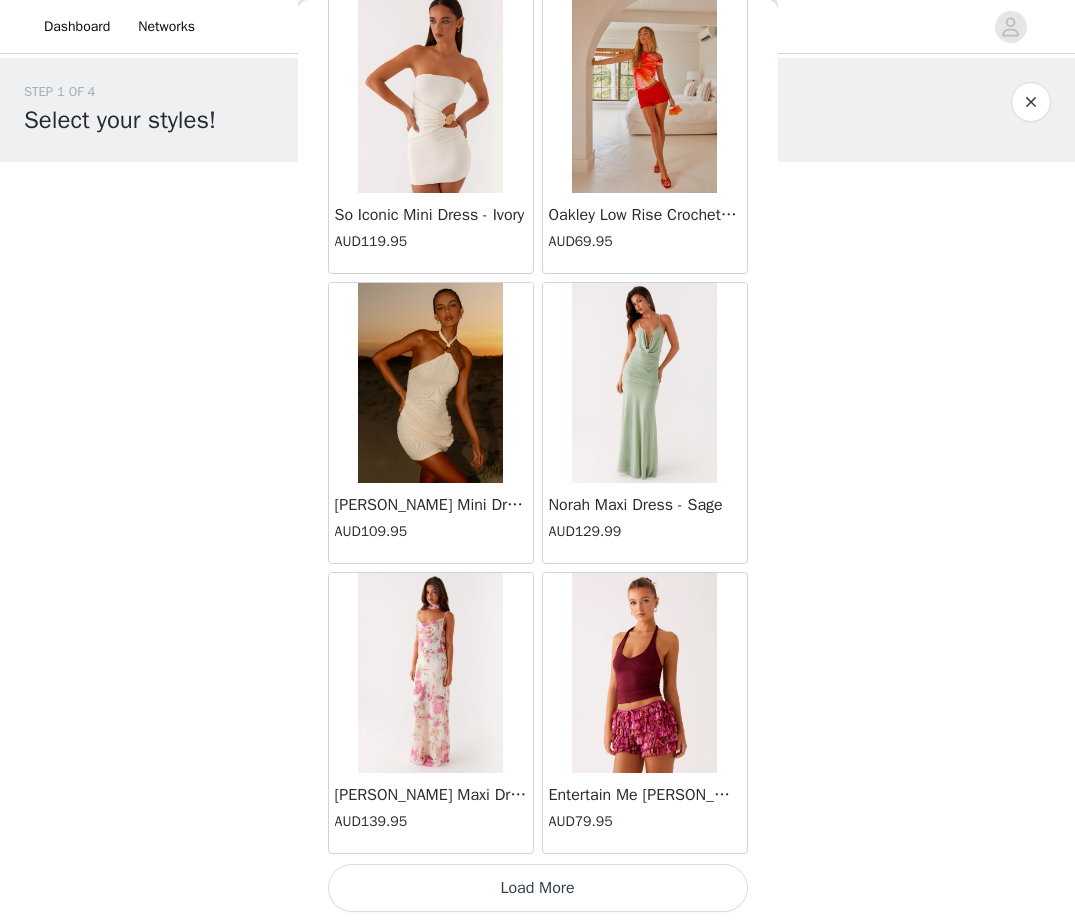 click on "Load More" at bounding box center (538, 888) 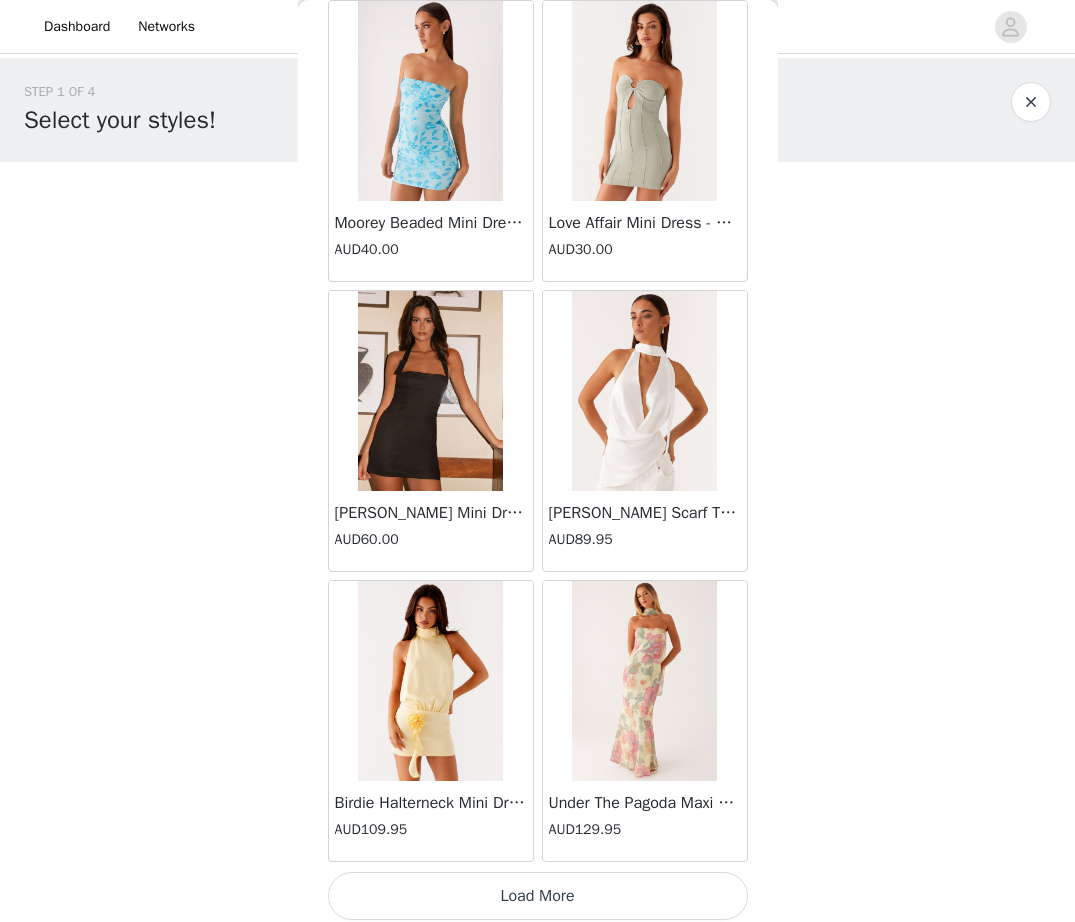 scroll, scrollTop: 25338, scrollLeft: 0, axis: vertical 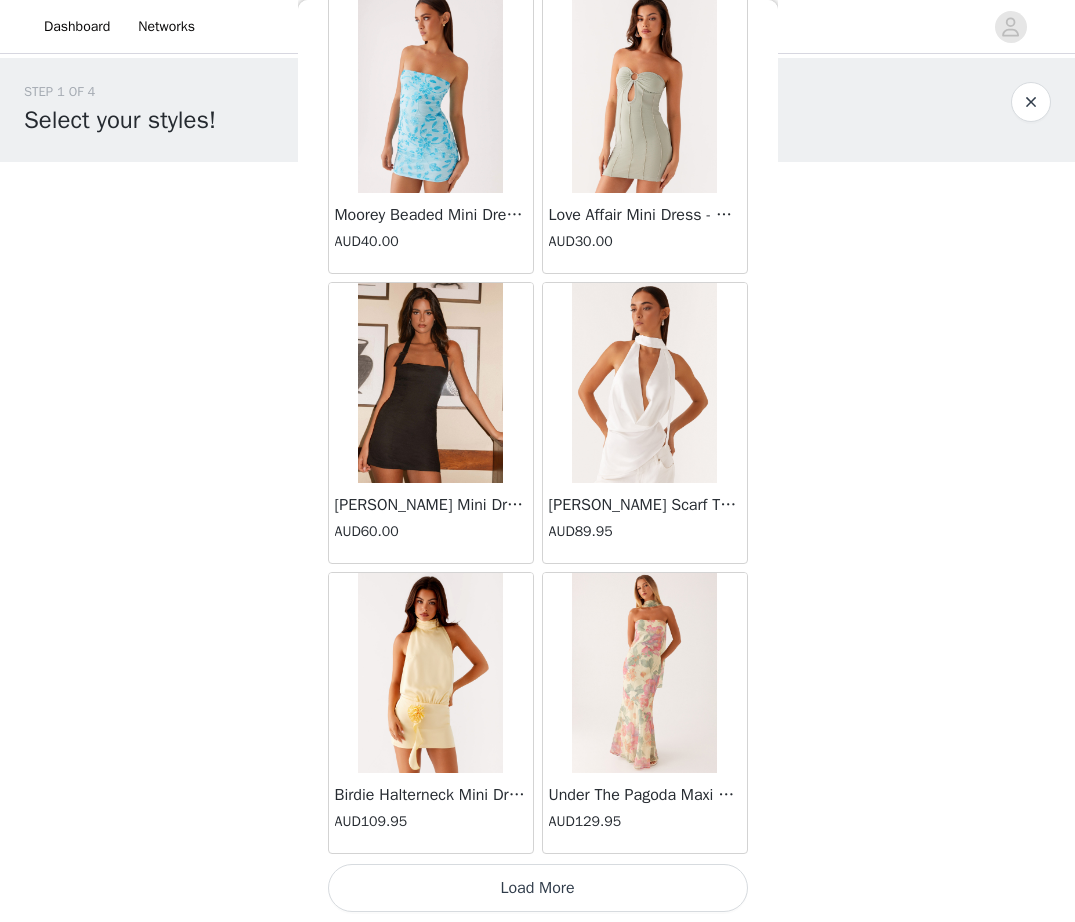 click on "Load More" at bounding box center [538, 888] 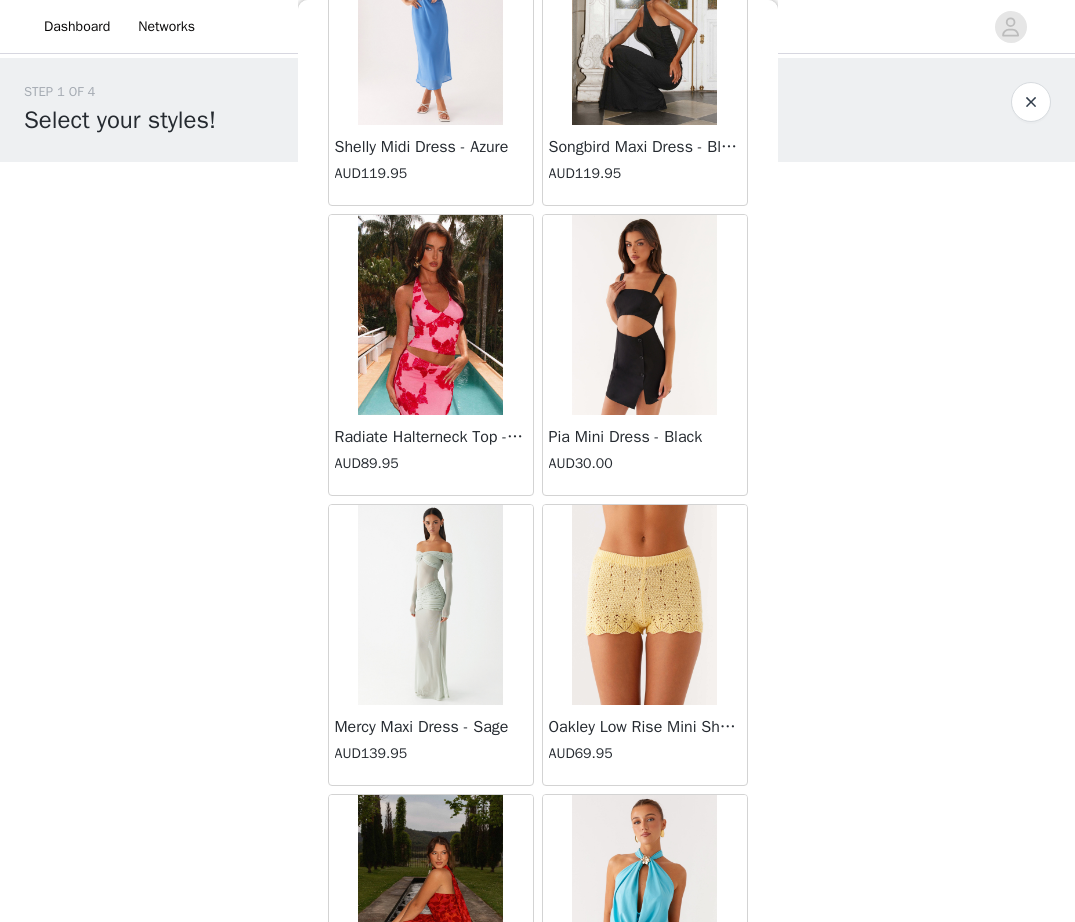 scroll, scrollTop: 26689, scrollLeft: 0, axis: vertical 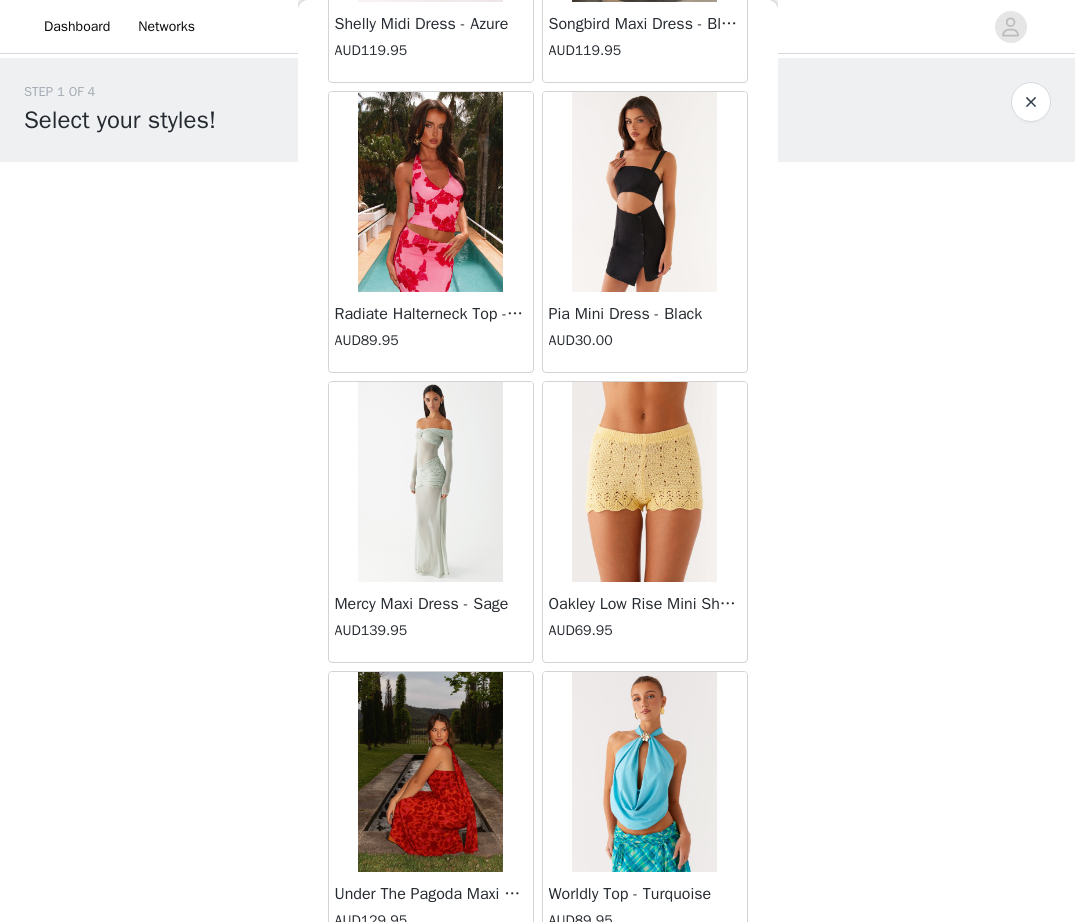 click on "STEP 1 OF 4
Select your styles!
You will receive 6 products.       2/6 Selected           Belina Scarf Mini Dress - White Polkadot     AUD99.95       White Polkadot, AU 4       Edit   Remove     Chantelle Maxi Dress - Blue     AUD129.95       Blue, AU 4       Edit   Remove     Add Product       Back       [PERSON_NAME] Strapless Mini Dress - Yellow   AUD45.00       [PERSON_NAME] Maxi Dress - Orange Blue Floral   AUD109.95       Avenue Mini Dress - Plum   AUD109.95       Aullie Maxi Dress - Yellow   AUD109.95       Aullie Maxi Dress - Ivory   AUD109.95       Aullie Mini Dress - Black   AUD99.95       Avalia Backless Scarf Mini Dress - White Polka Dot   AUD89.95       Aullie Maxi Dress - Blue   AUD109.95       [PERSON_NAME] Maxi Dress - Bloom Wave Print   AUD119.95       Athens One Shoulder Top - Floral   AUD79.95       Aullie Mini Dress - Blue   AUD50.00       Aullie Maxi Dress - Black   AUD109.95         AUD30.00" at bounding box center (537, 393) 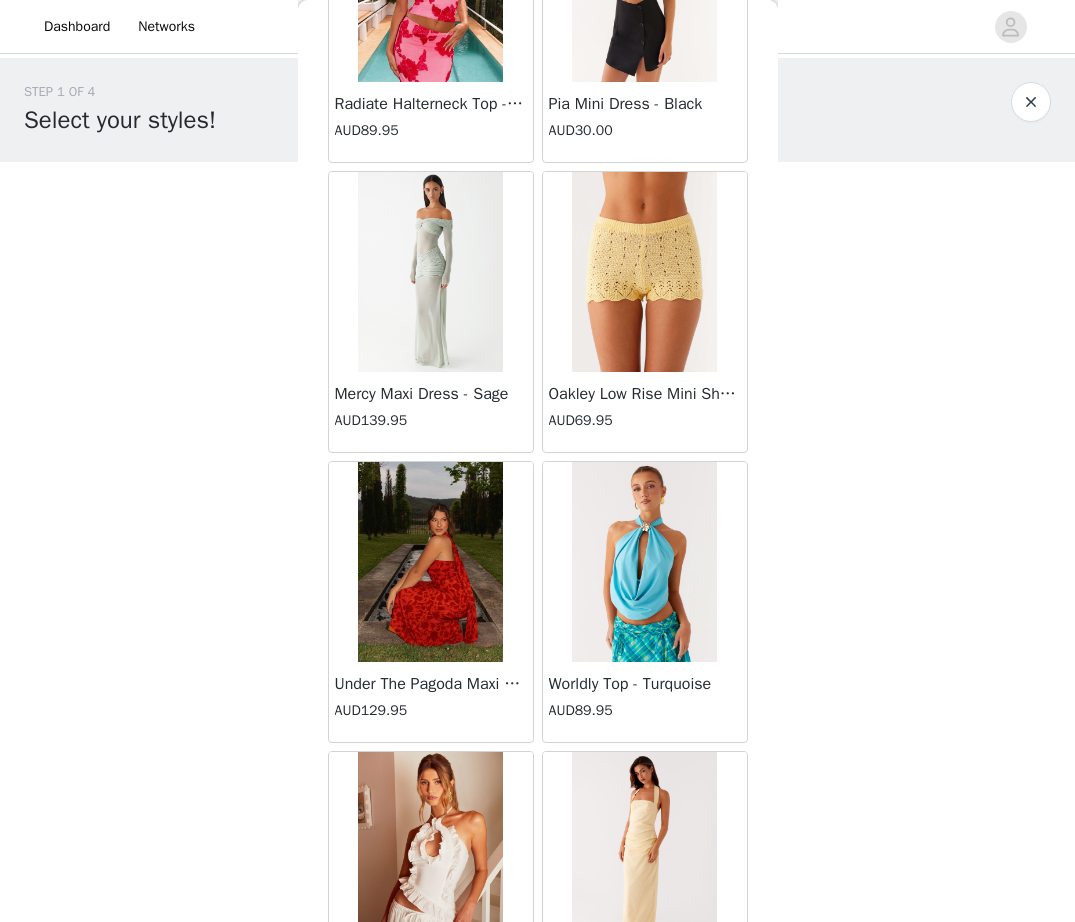 scroll, scrollTop: 26777, scrollLeft: 0, axis: vertical 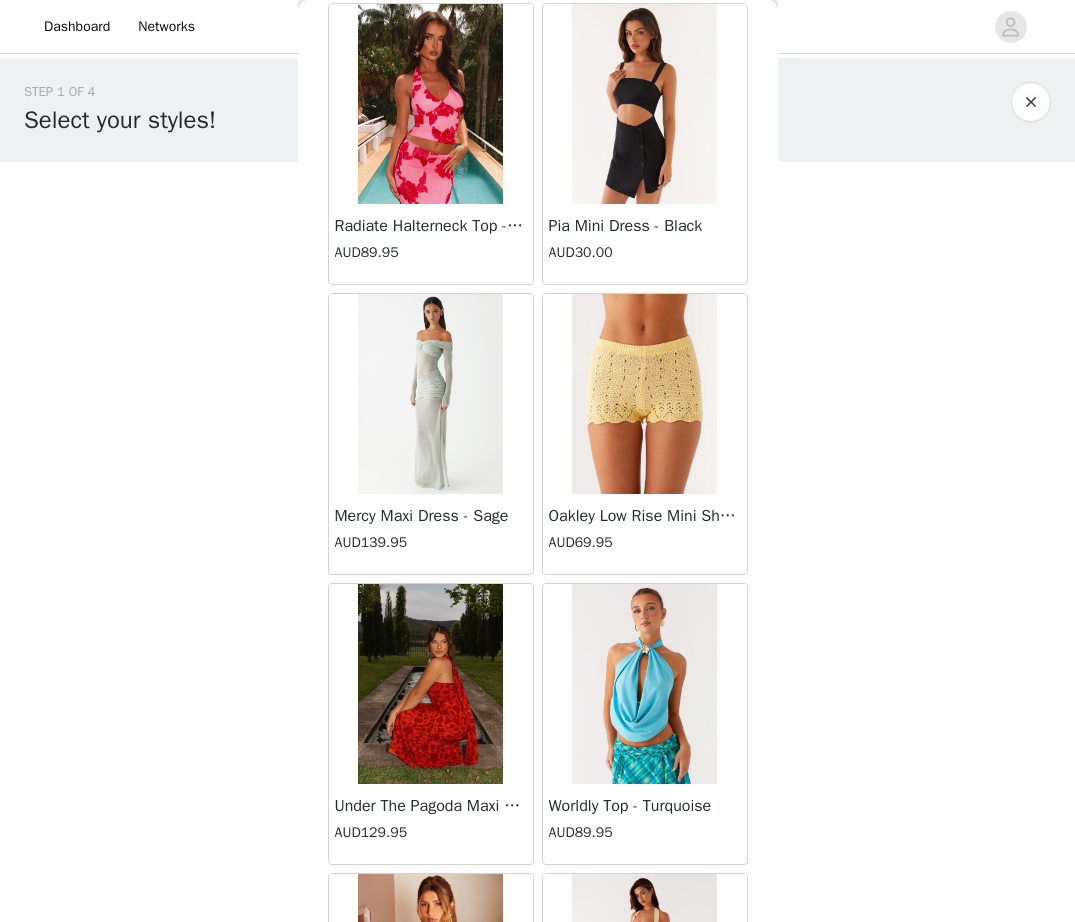 click at bounding box center [644, 394] 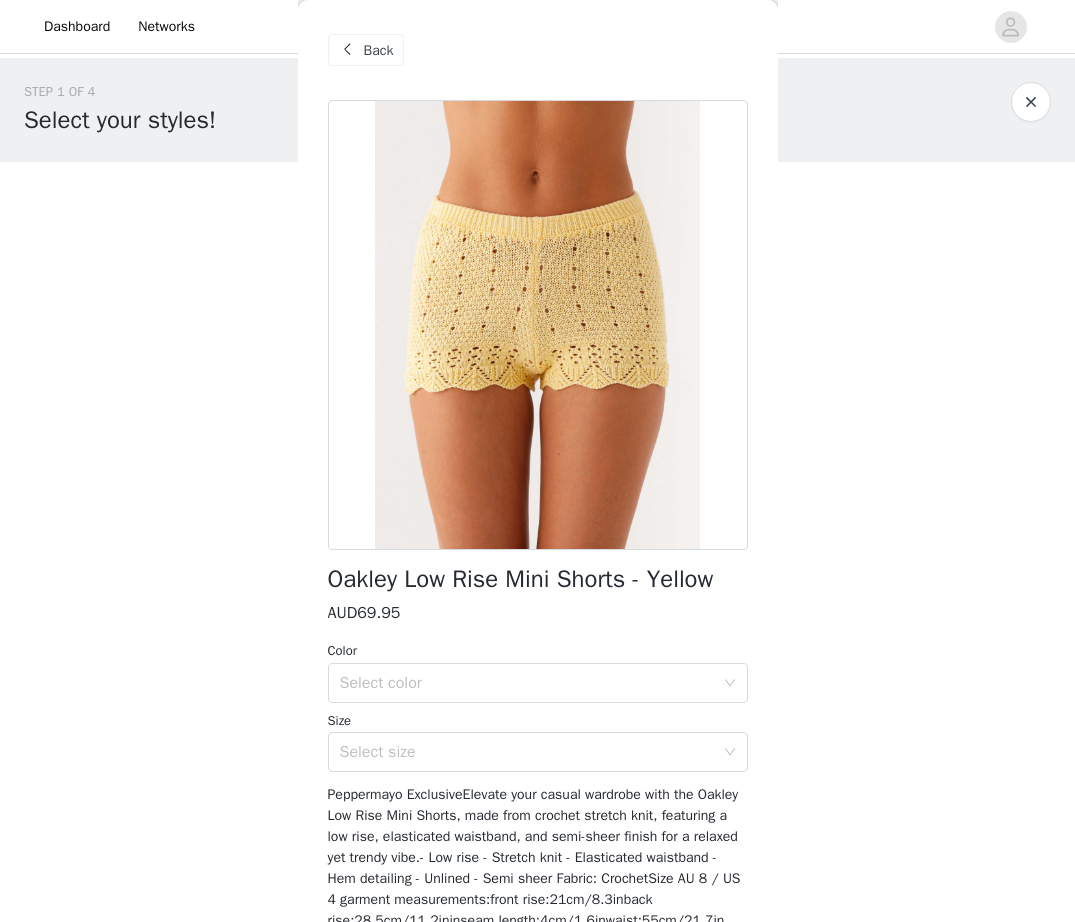 scroll, scrollTop: 61, scrollLeft: 0, axis: vertical 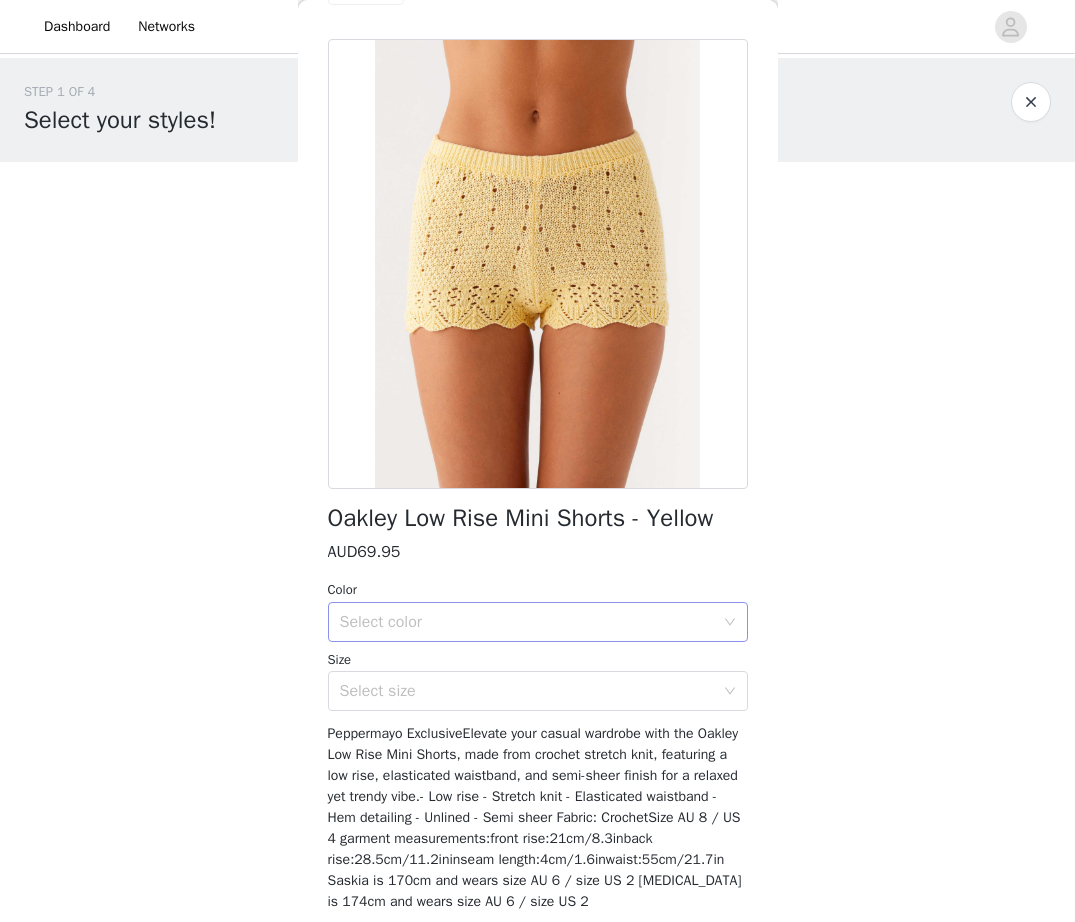 click on "Select color" at bounding box center [531, 622] 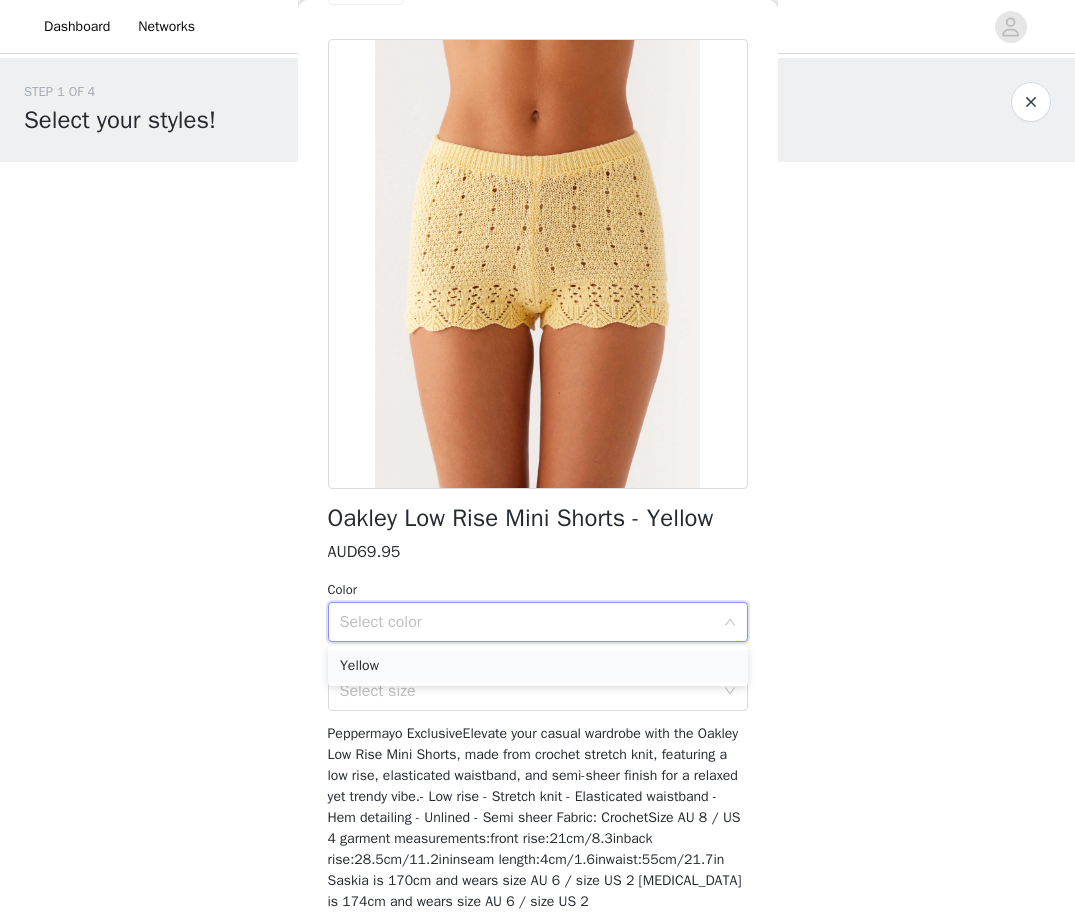 click on "Yellow" at bounding box center (538, 666) 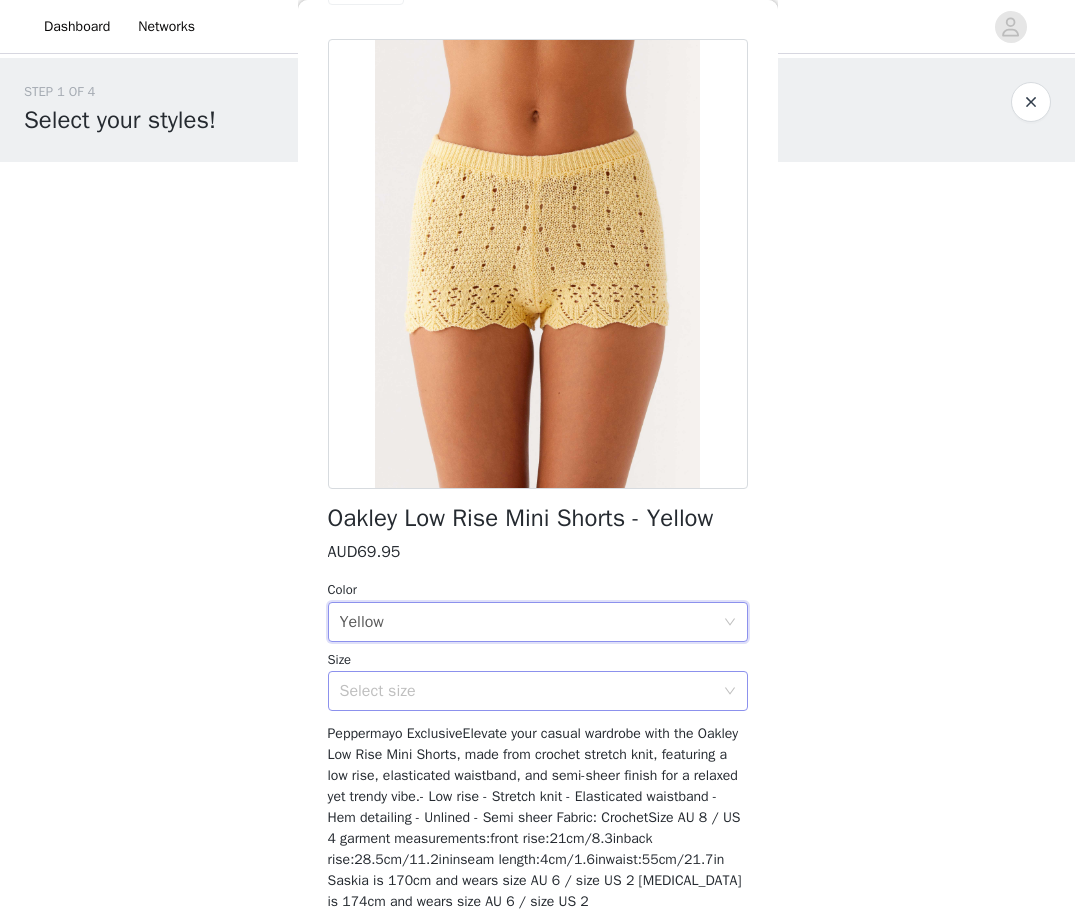 click on "Select size" at bounding box center [527, 691] 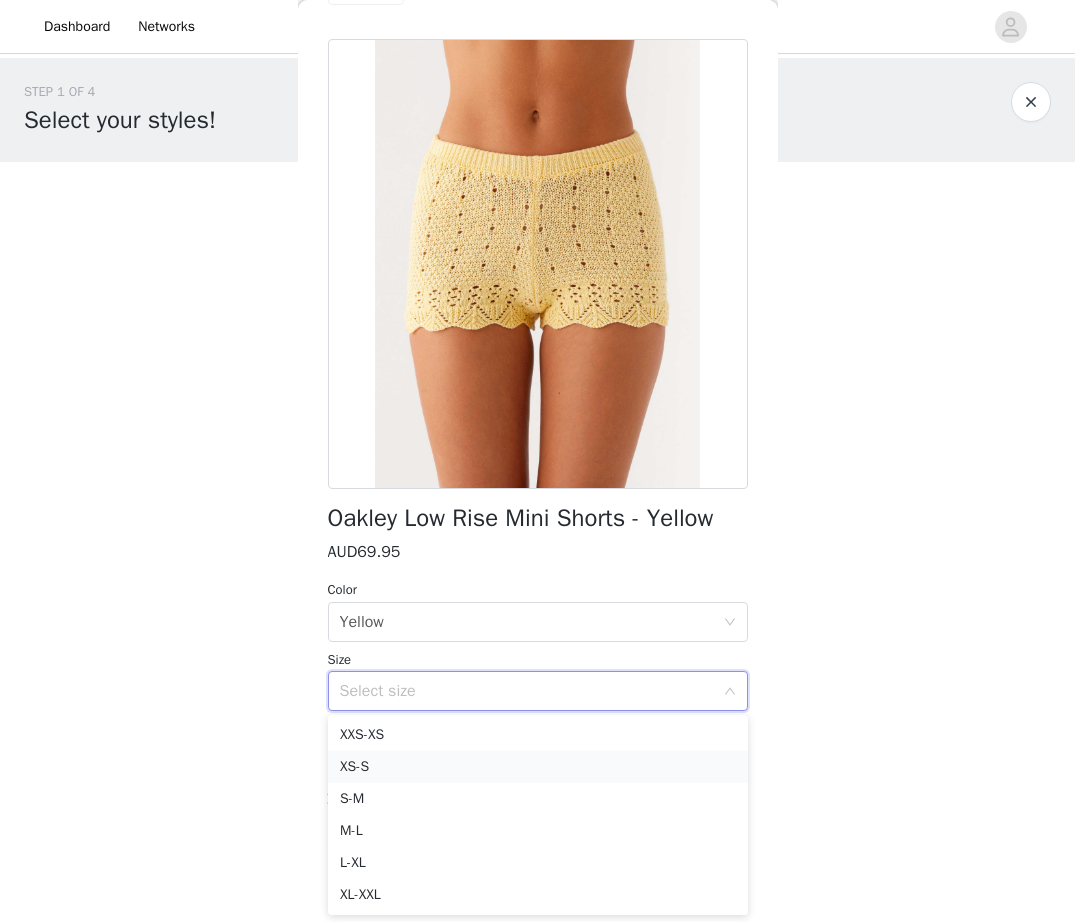 click on "XS-S" at bounding box center (538, 767) 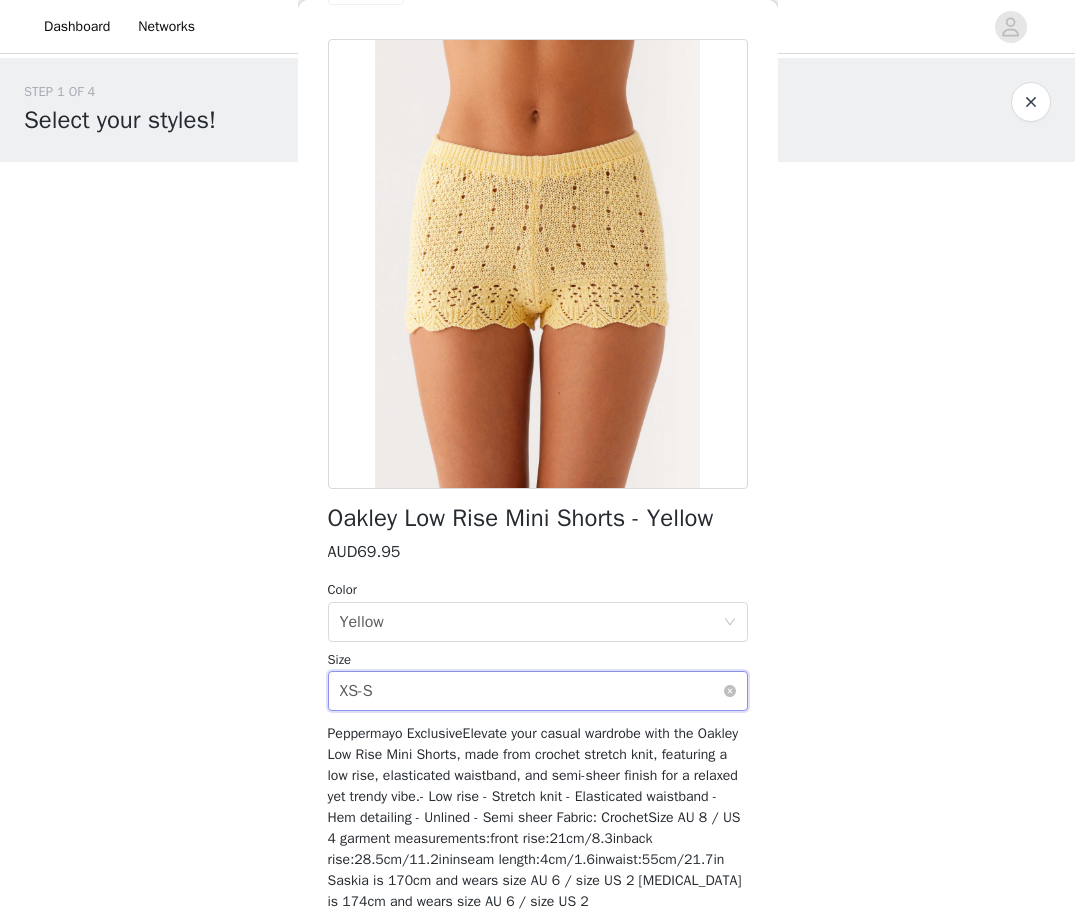 scroll, scrollTop: 156, scrollLeft: 0, axis: vertical 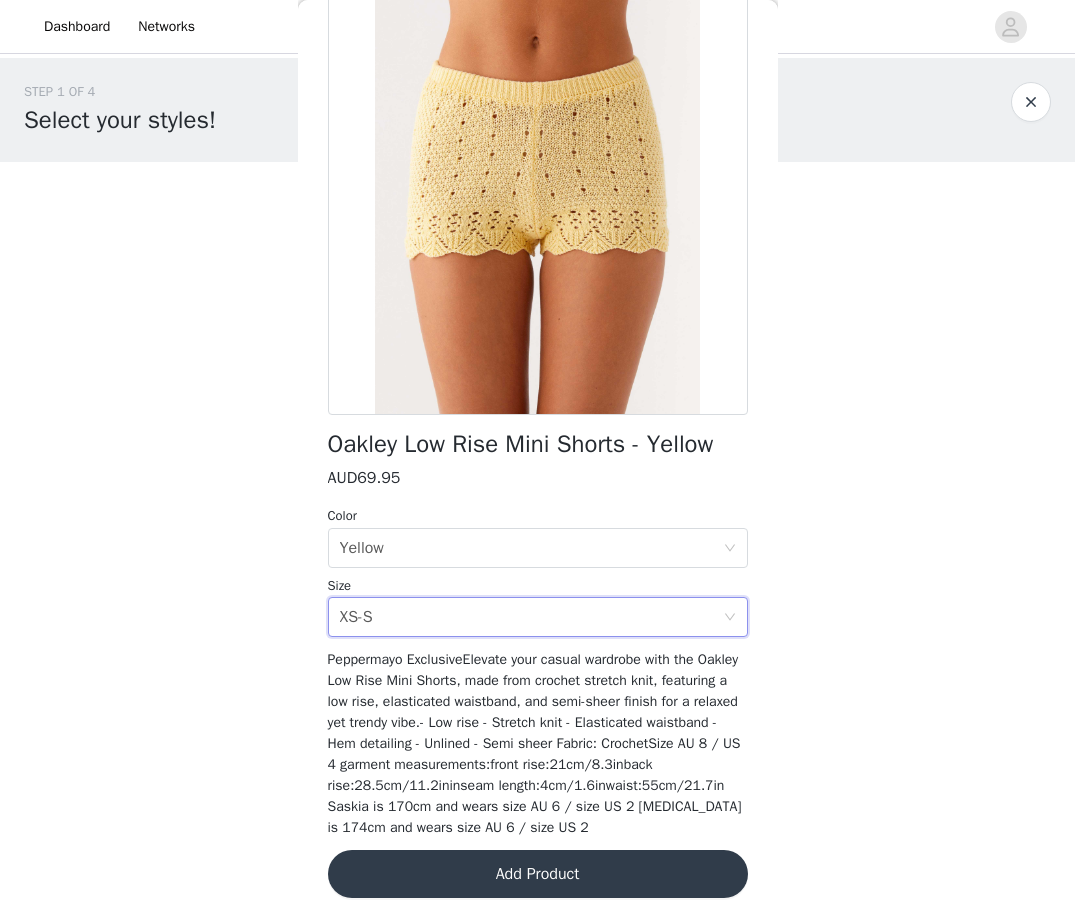 click on "Add Product" at bounding box center [538, 874] 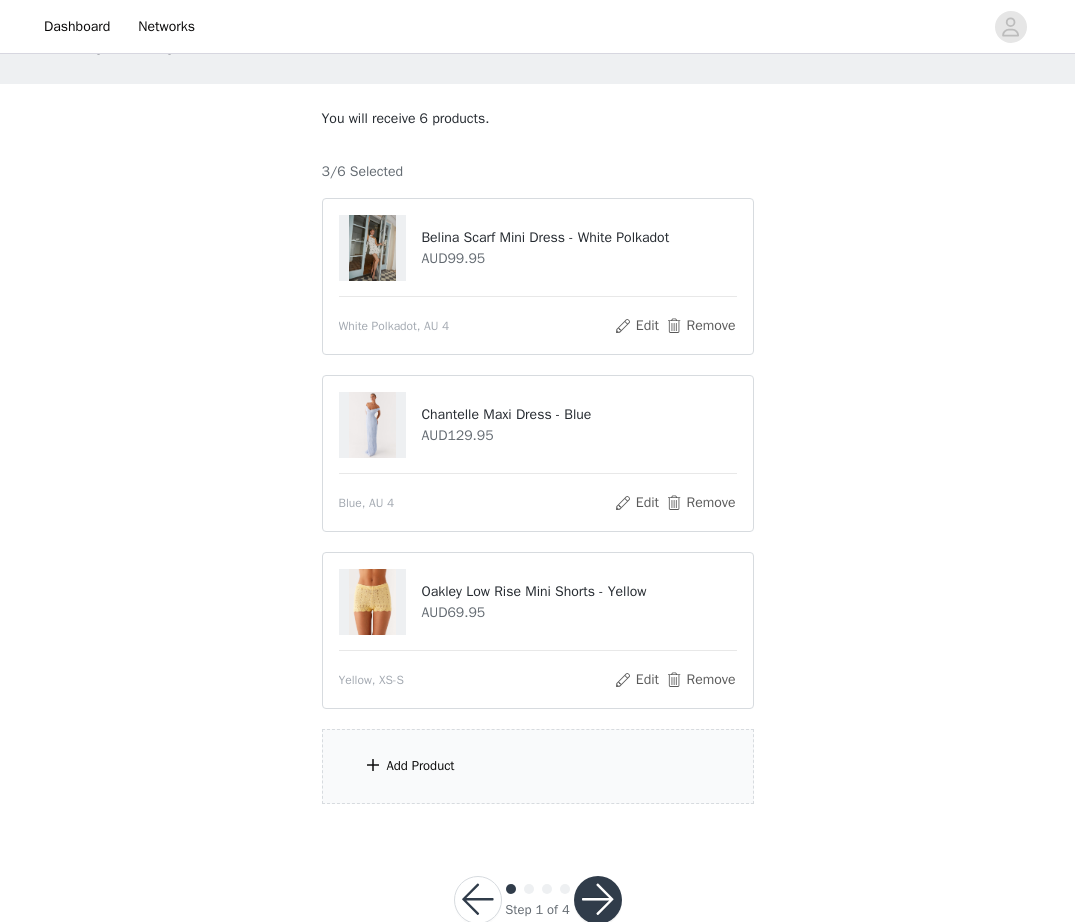 scroll, scrollTop: 127, scrollLeft: 0, axis: vertical 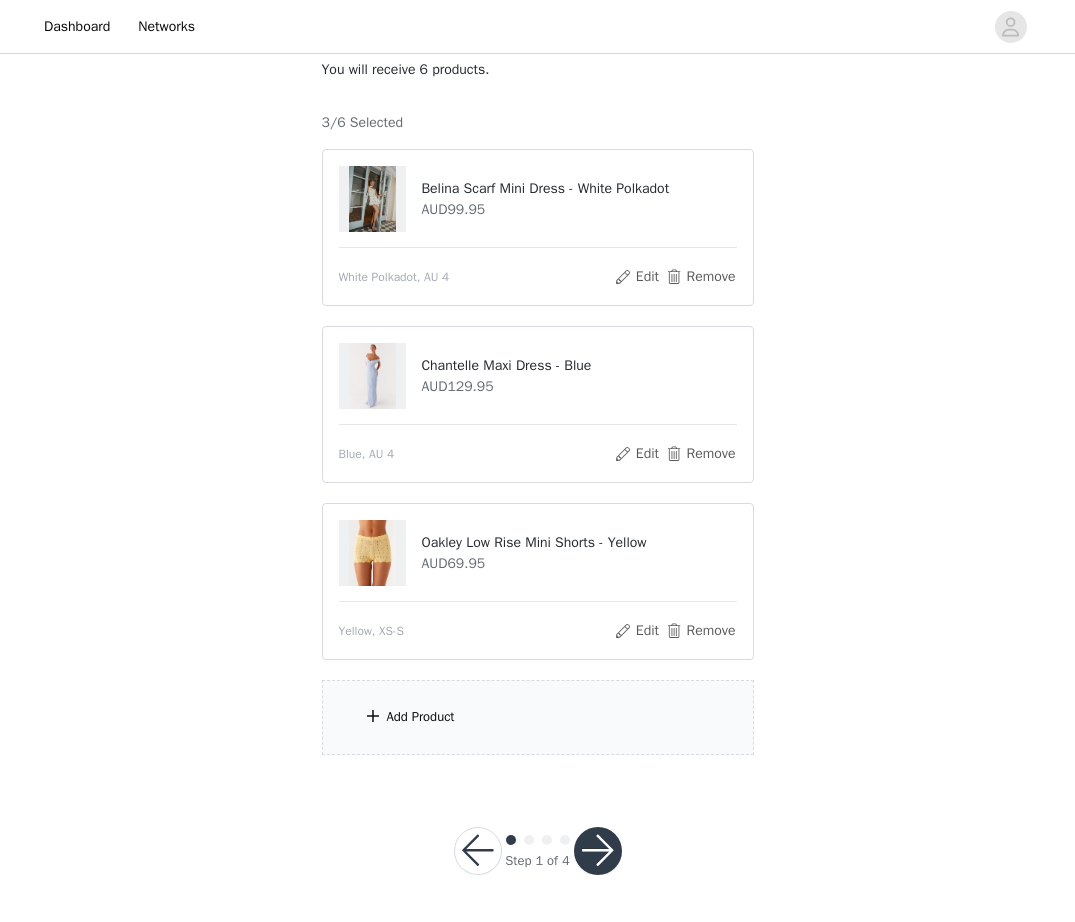 click on "Add Product" at bounding box center [538, 717] 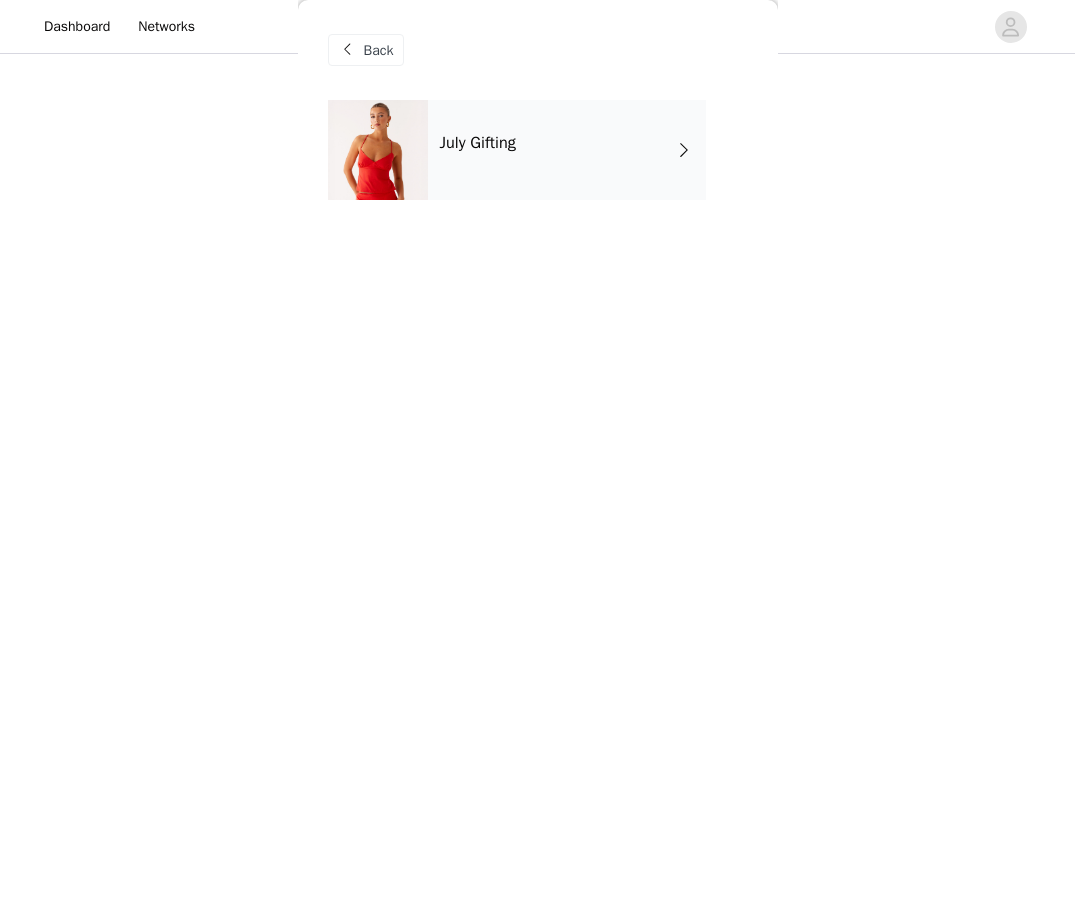 click on "July Gifting" at bounding box center (567, 150) 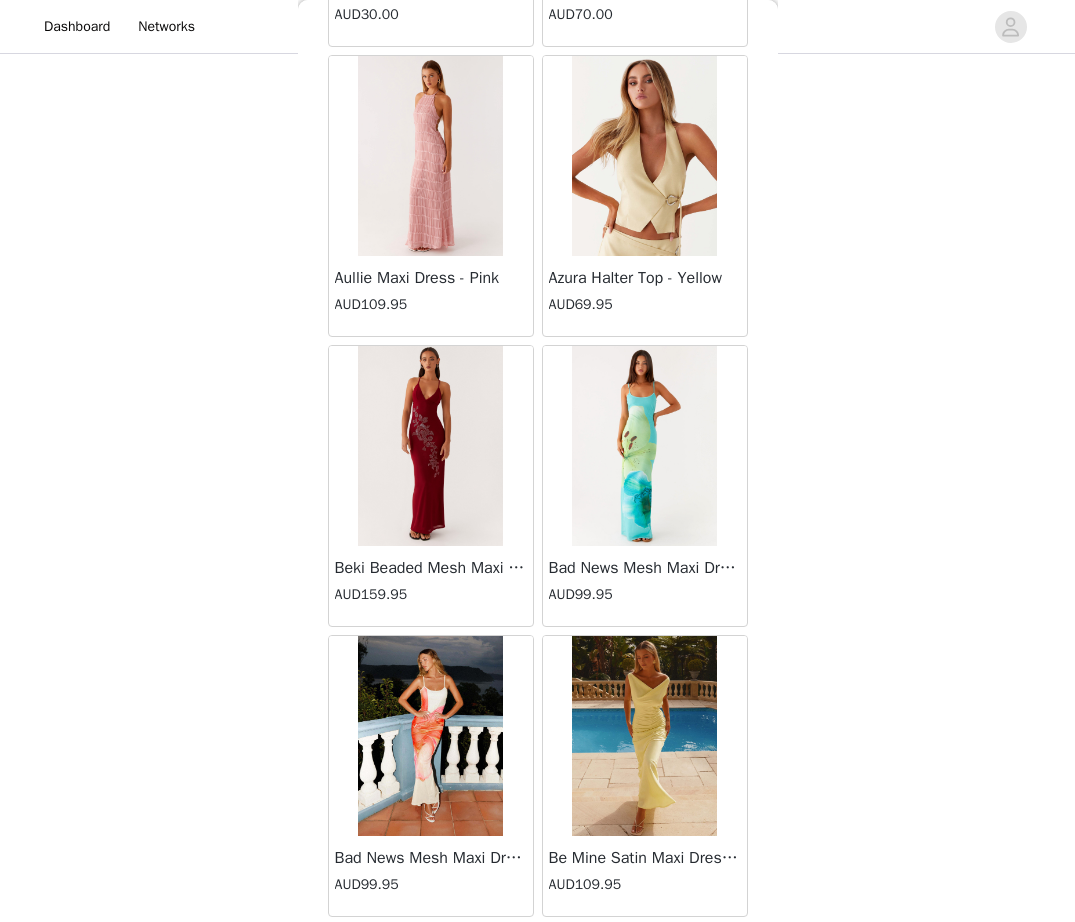 scroll, scrollTop: 2138, scrollLeft: 0, axis: vertical 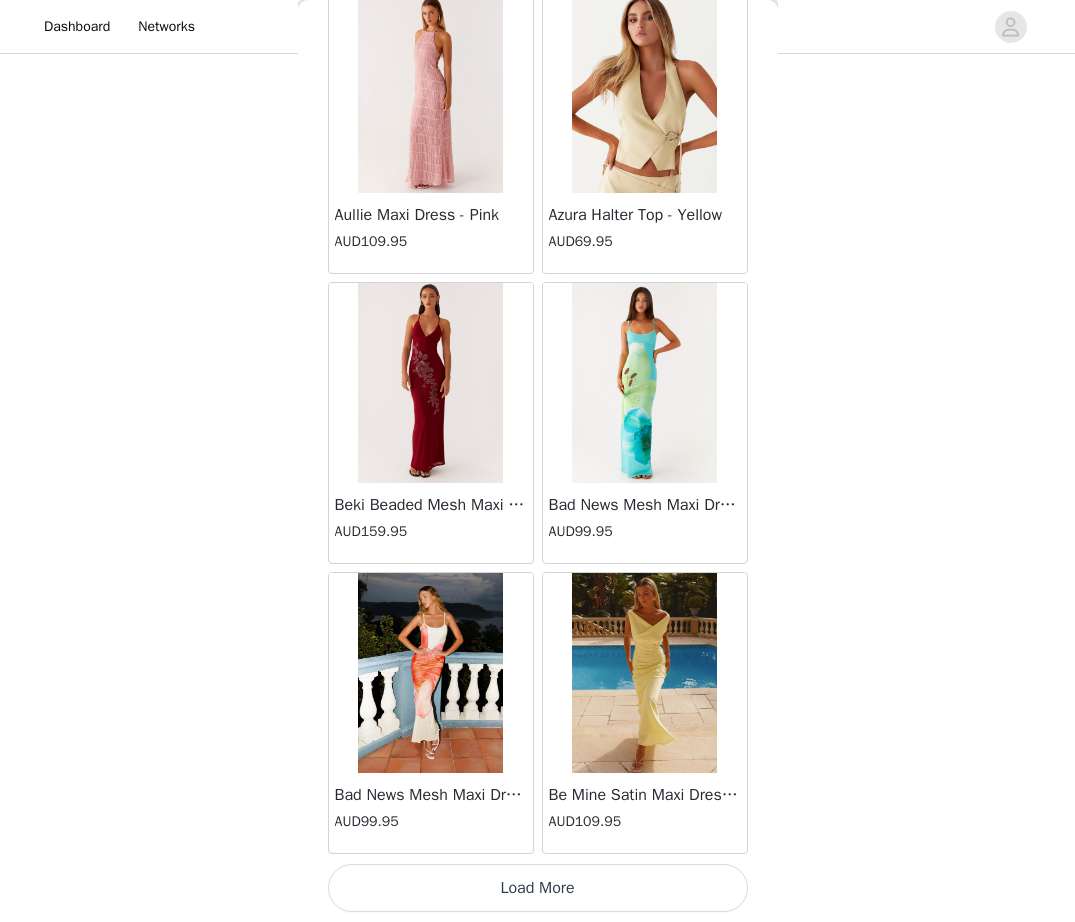 click on "Load More" at bounding box center [538, 888] 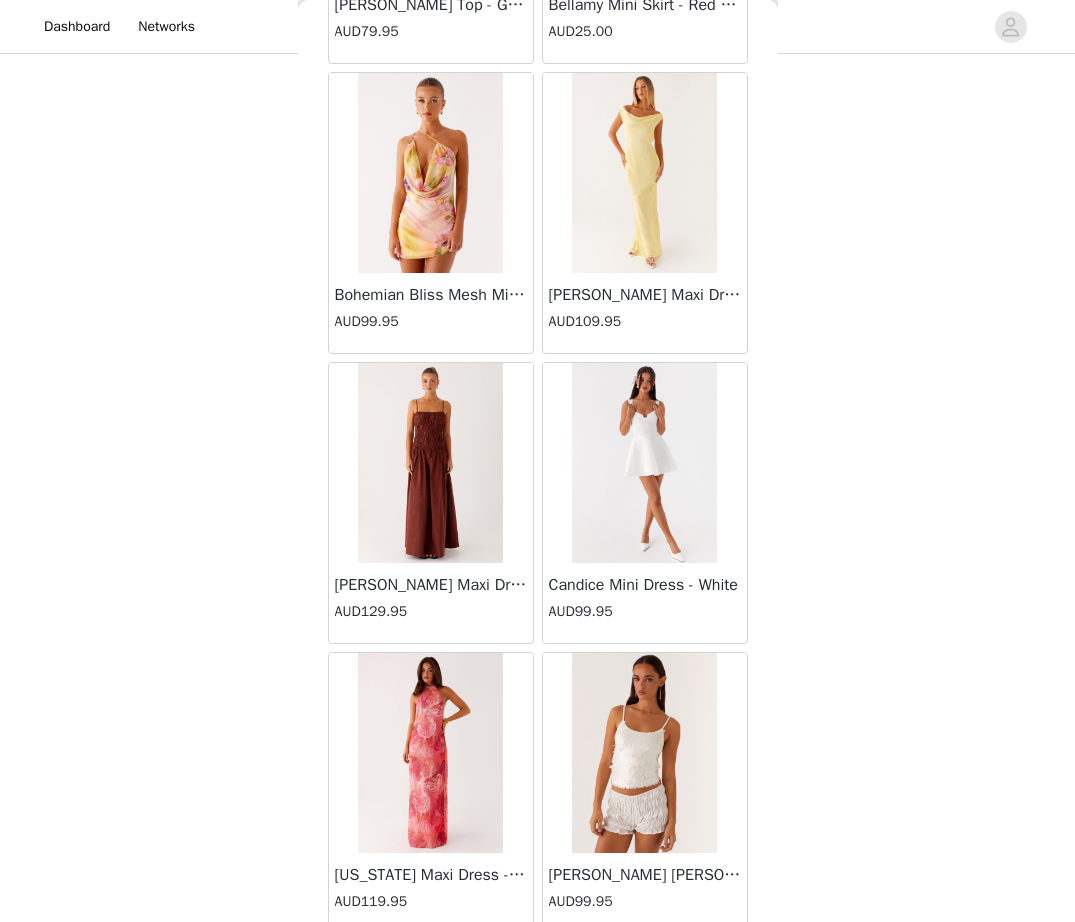 scroll, scrollTop: 5038, scrollLeft: 0, axis: vertical 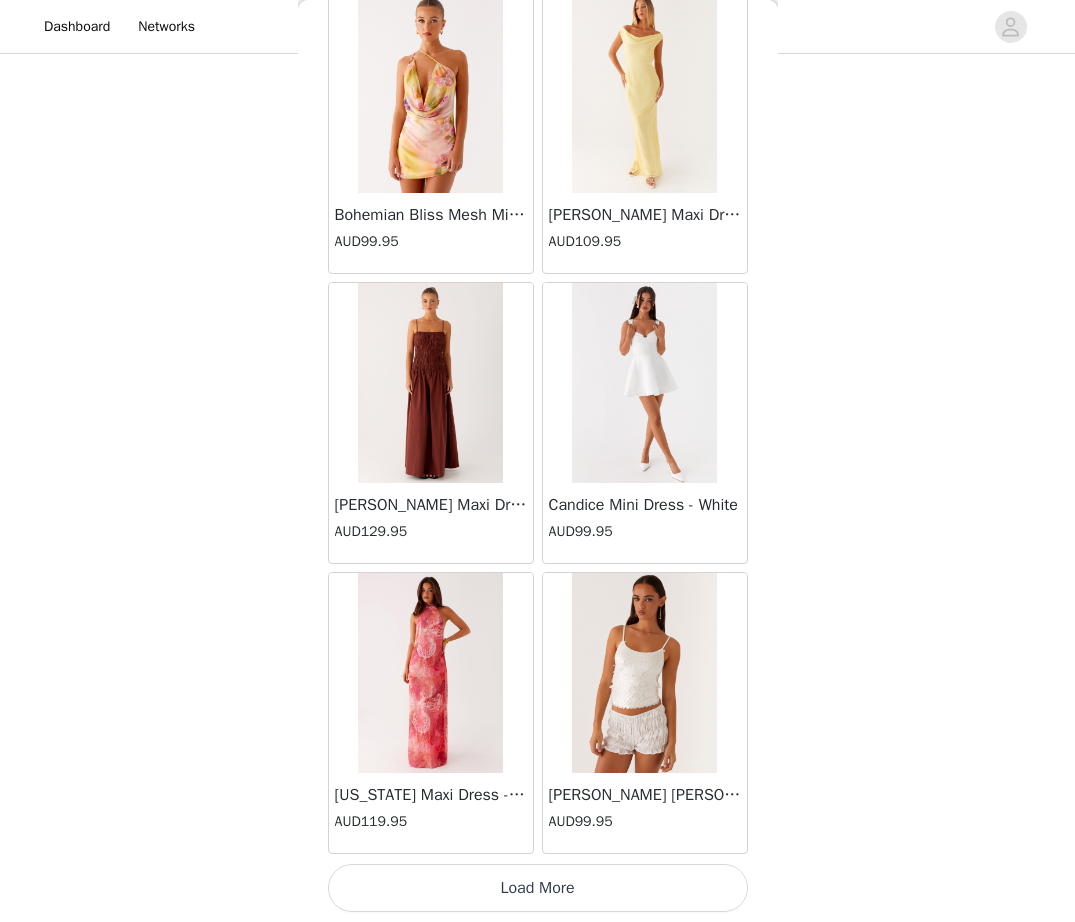 click on "Load More" at bounding box center (538, 888) 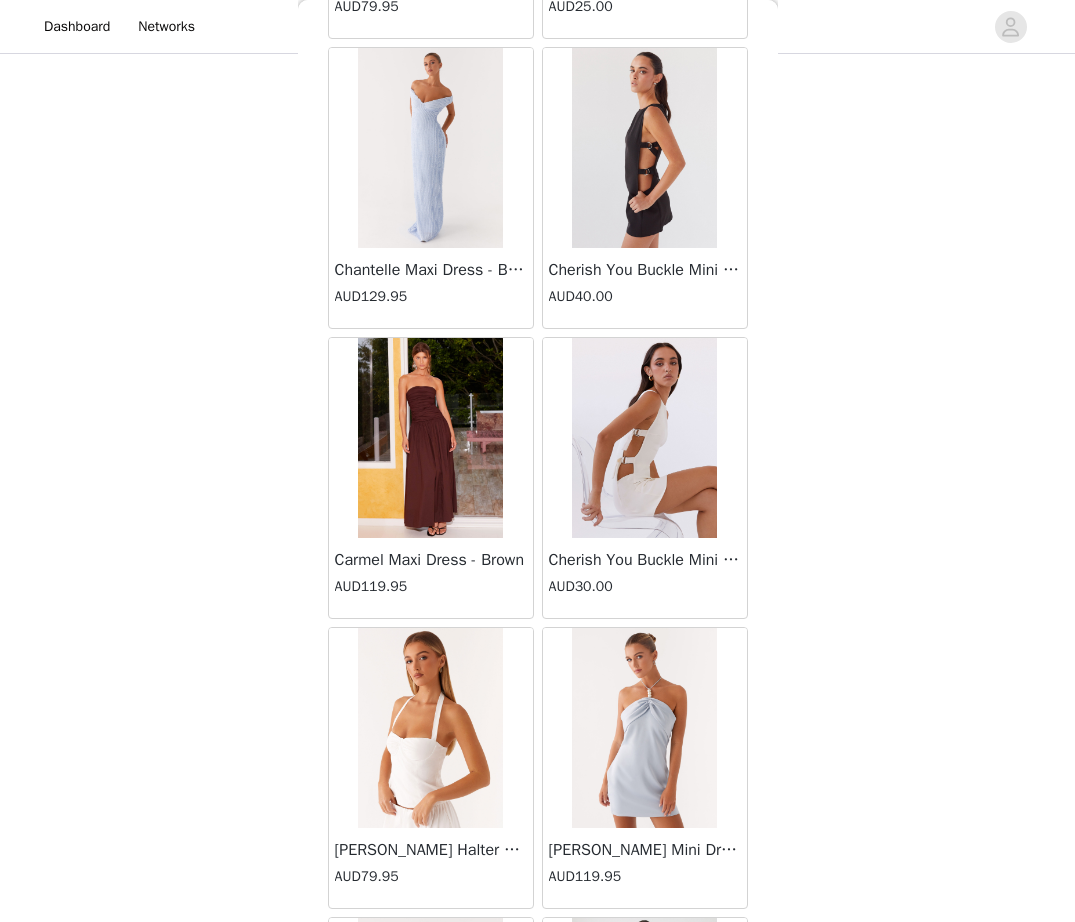 scroll, scrollTop: 7938, scrollLeft: 0, axis: vertical 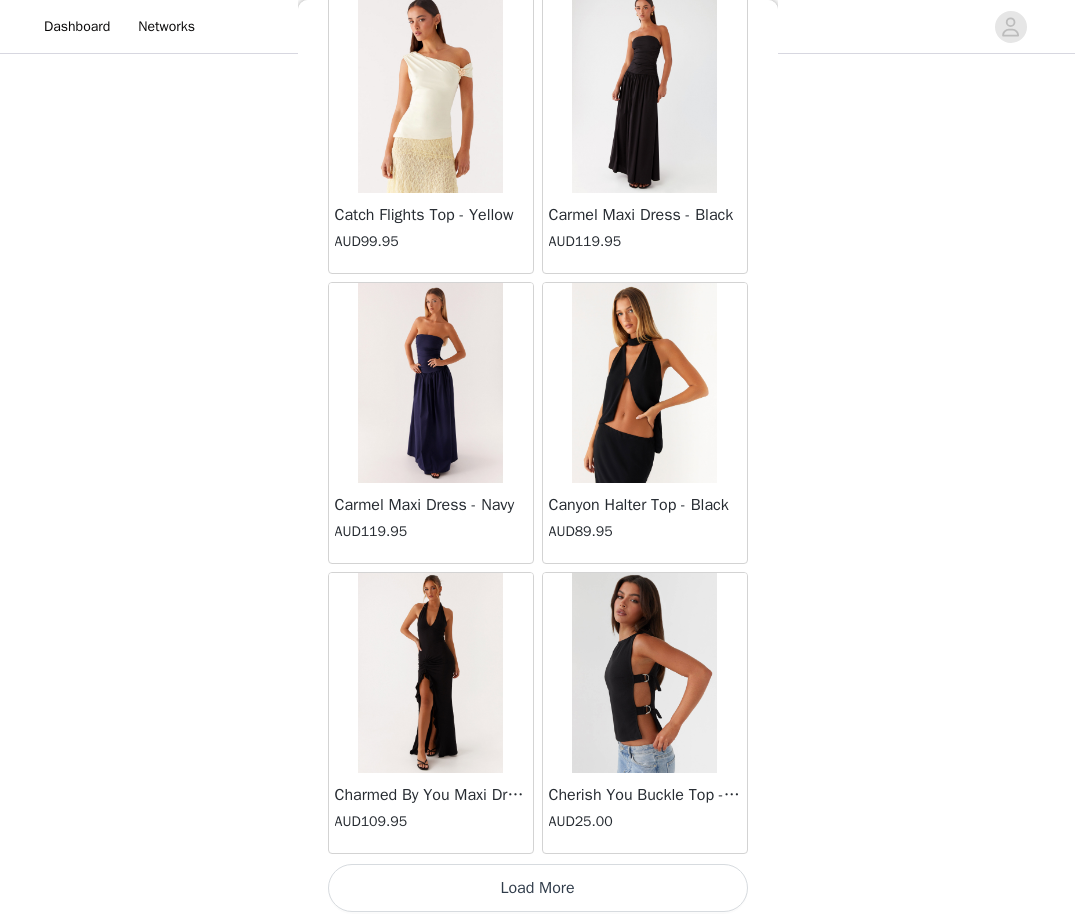 click on "Load More" at bounding box center (538, 888) 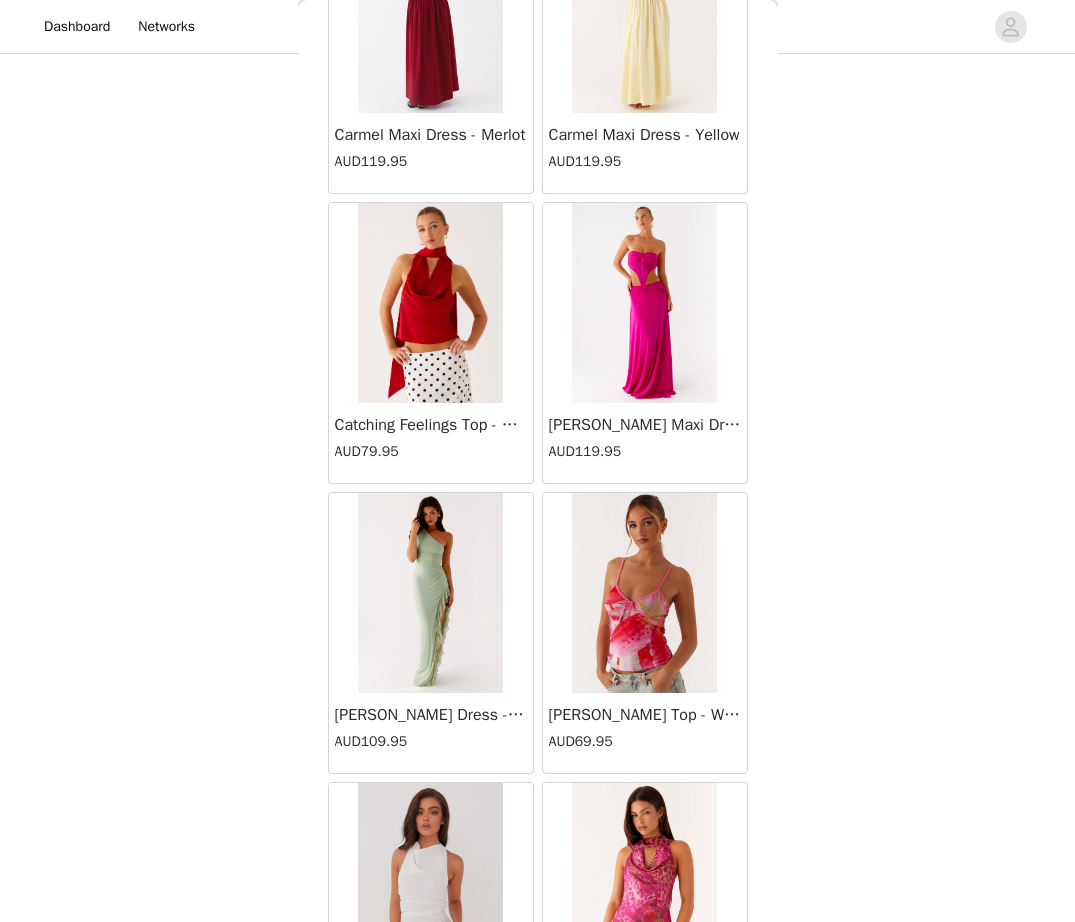 scroll, scrollTop: 10838, scrollLeft: 0, axis: vertical 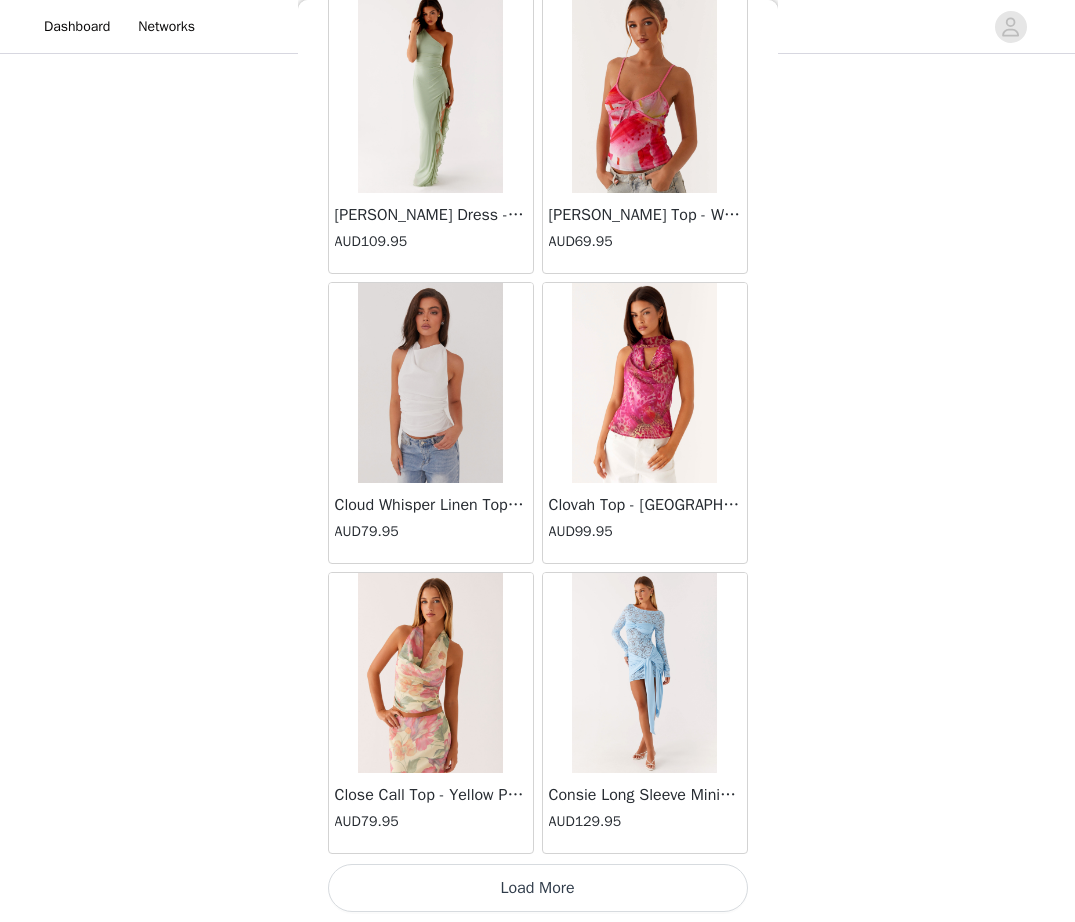 click on "Load More" at bounding box center [538, 888] 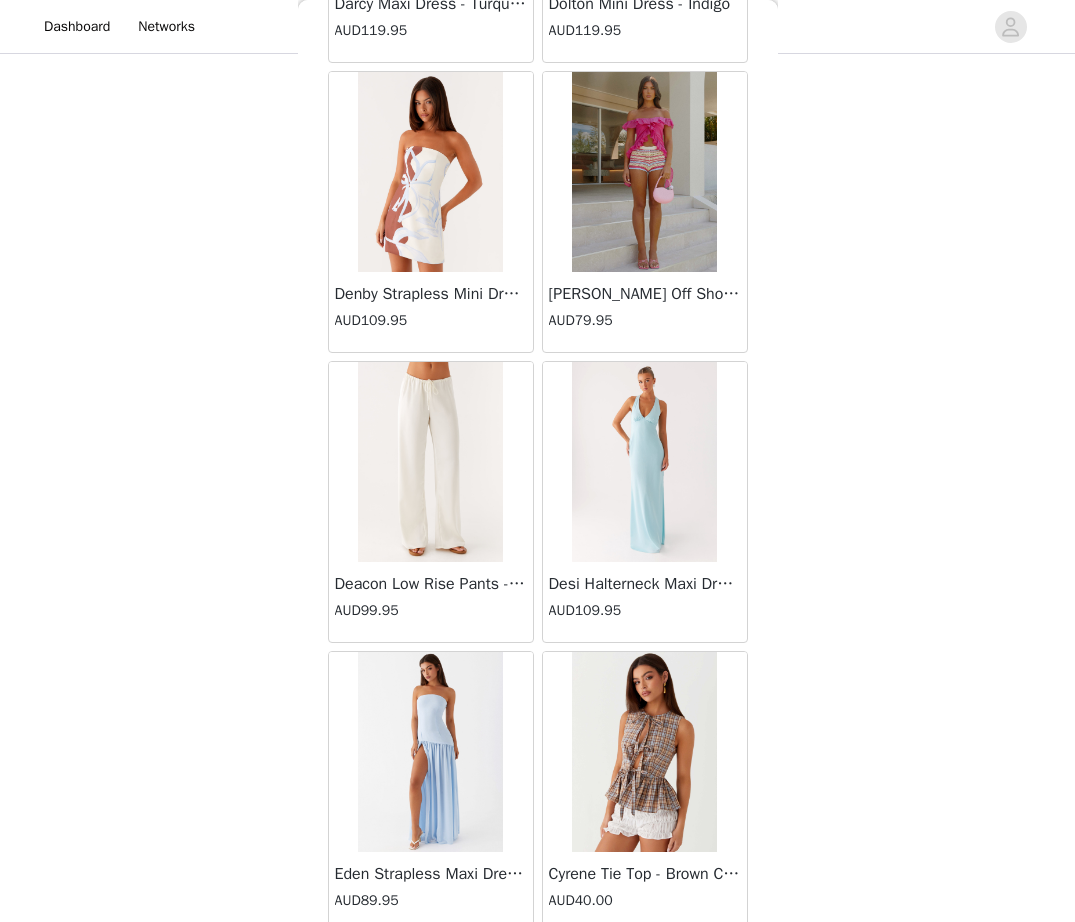 scroll, scrollTop: 13738, scrollLeft: 0, axis: vertical 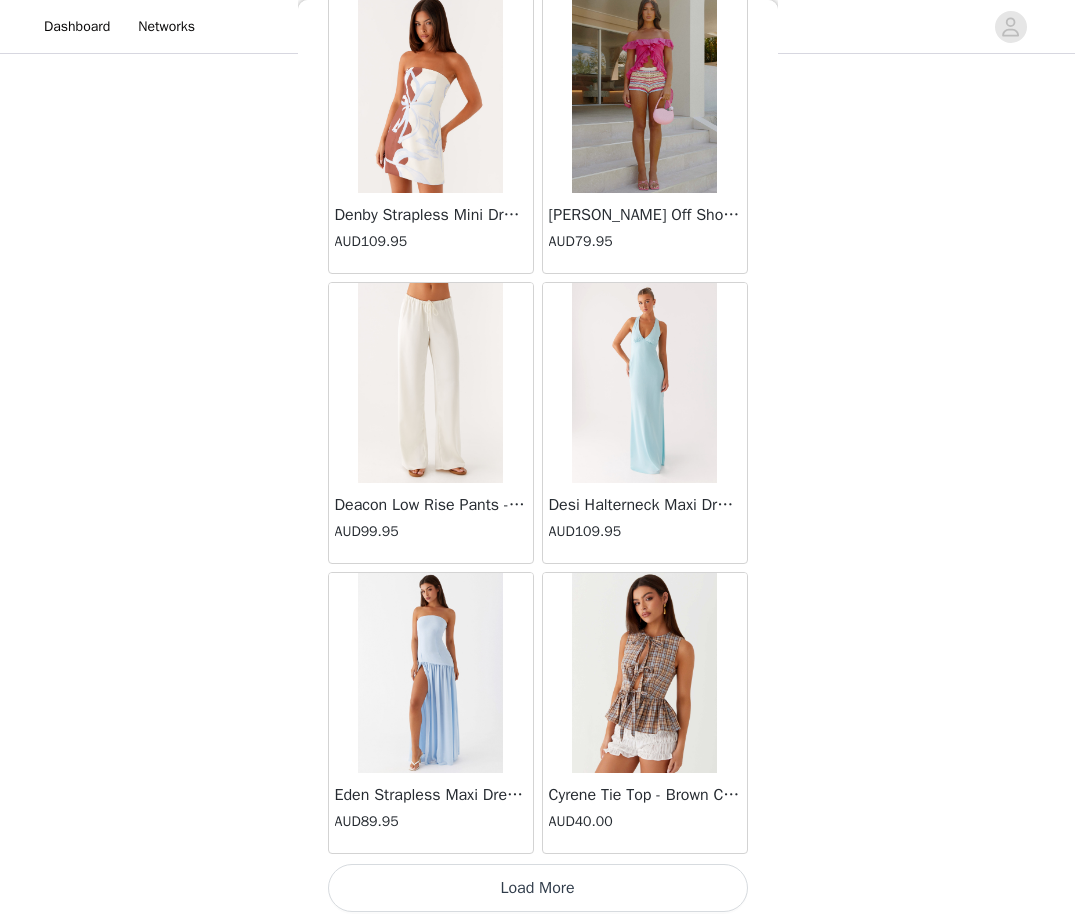 click on "Load More" at bounding box center [538, 888] 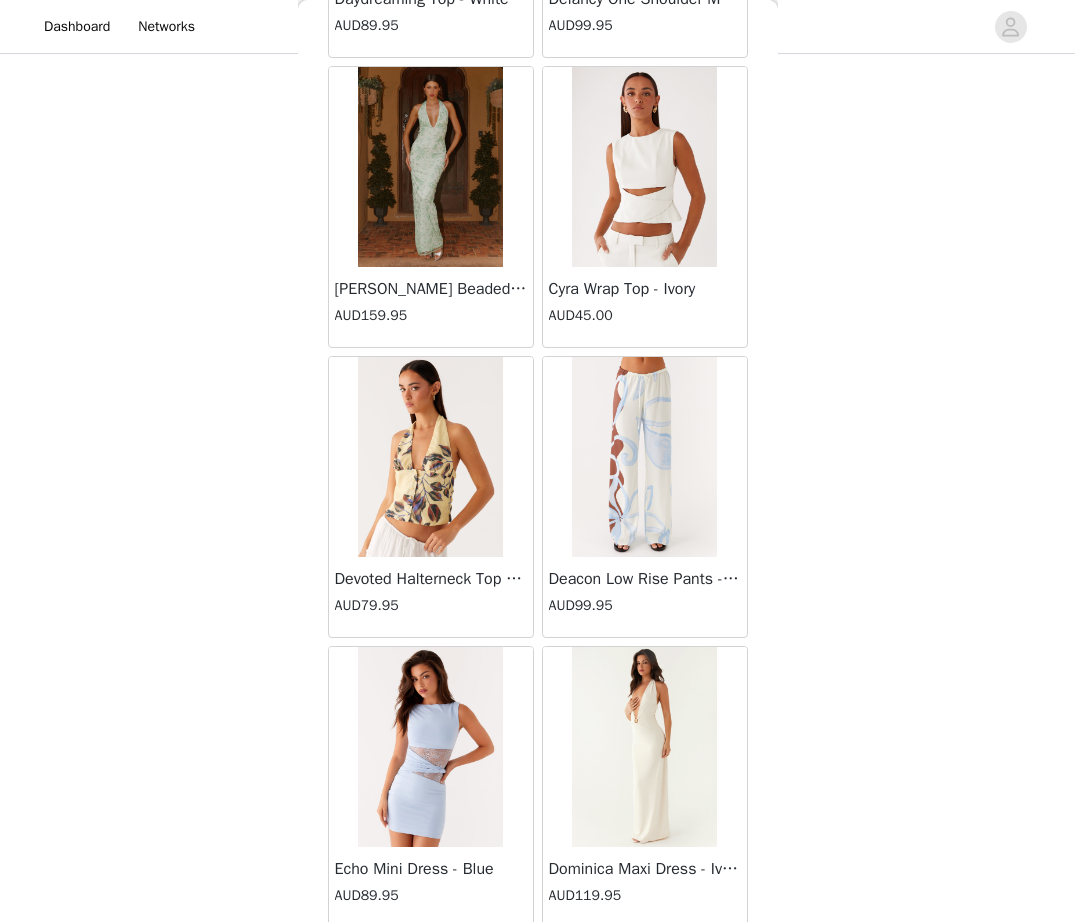 scroll, scrollTop: 16638, scrollLeft: 0, axis: vertical 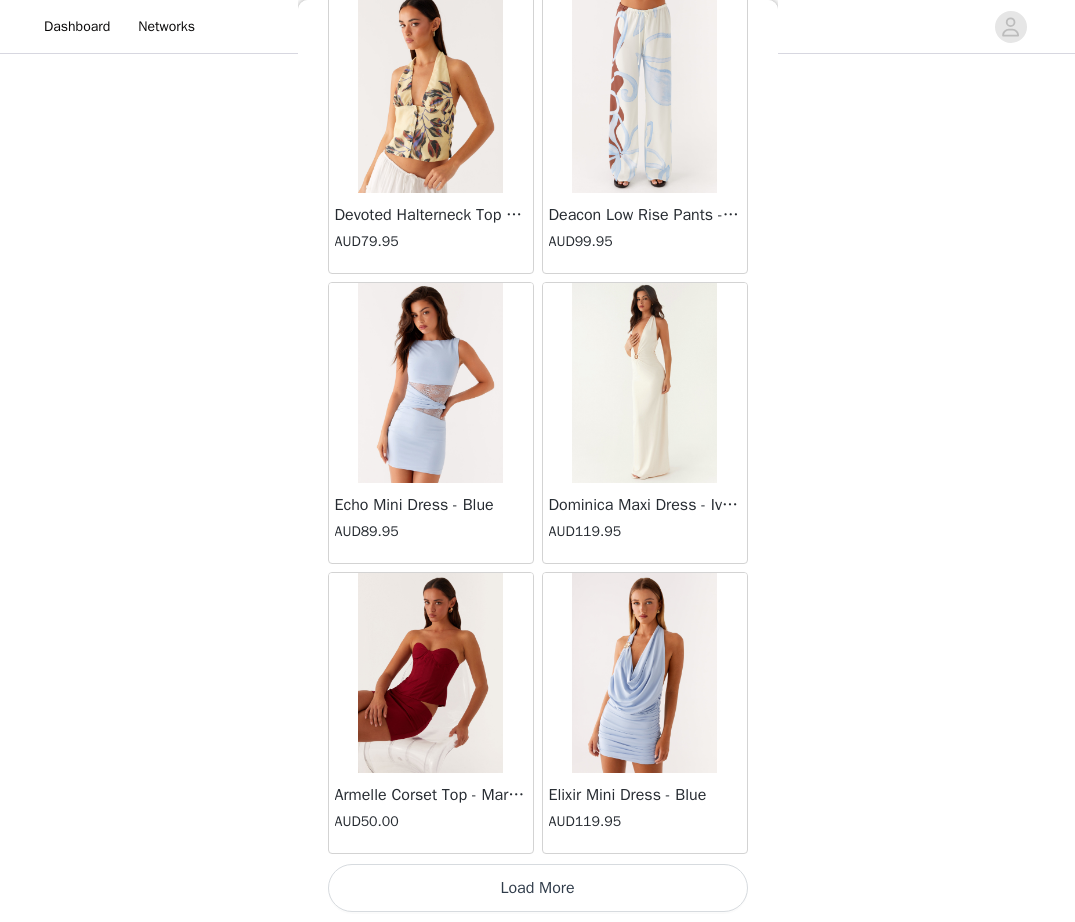 click on "Load More" at bounding box center [538, 888] 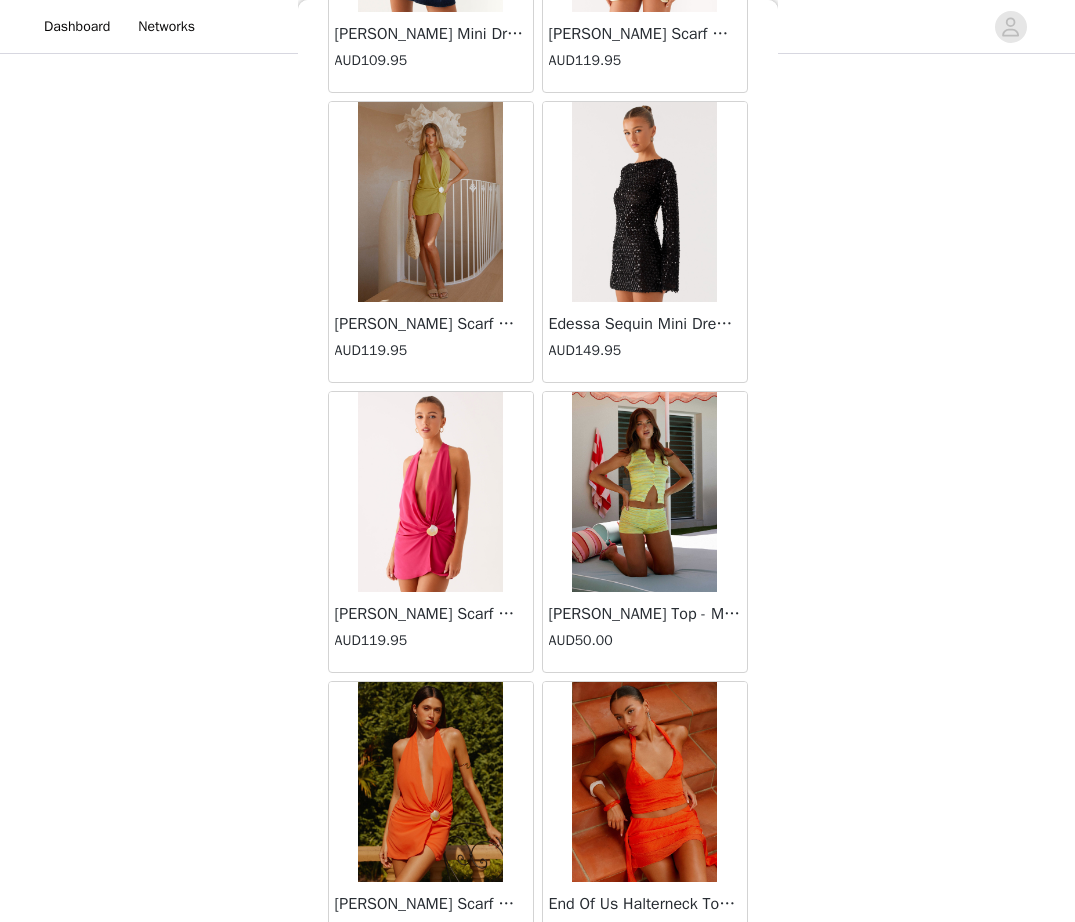 scroll, scrollTop: 19538, scrollLeft: 0, axis: vertical 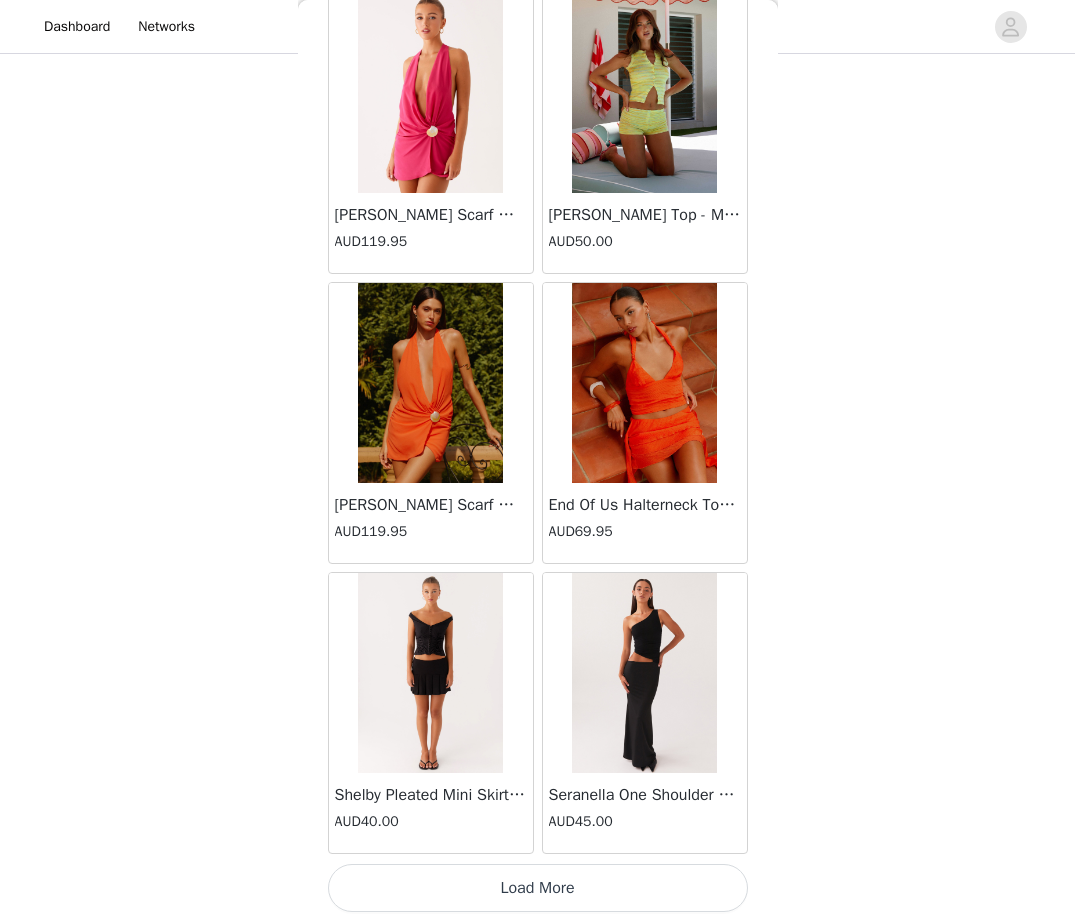 click on "Load More" at bounding box center (538, 888) 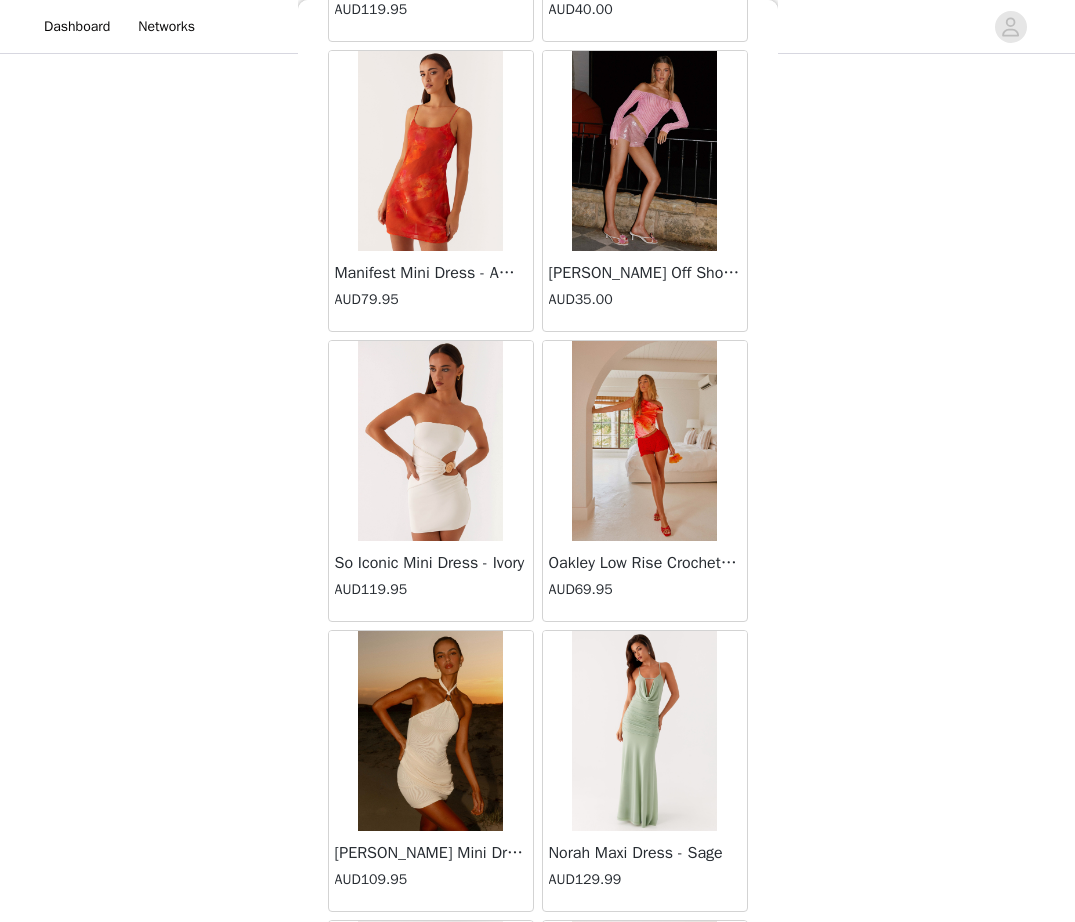 scroll, scrollTop: 22438, scrollLeft: 0, axis: vertical 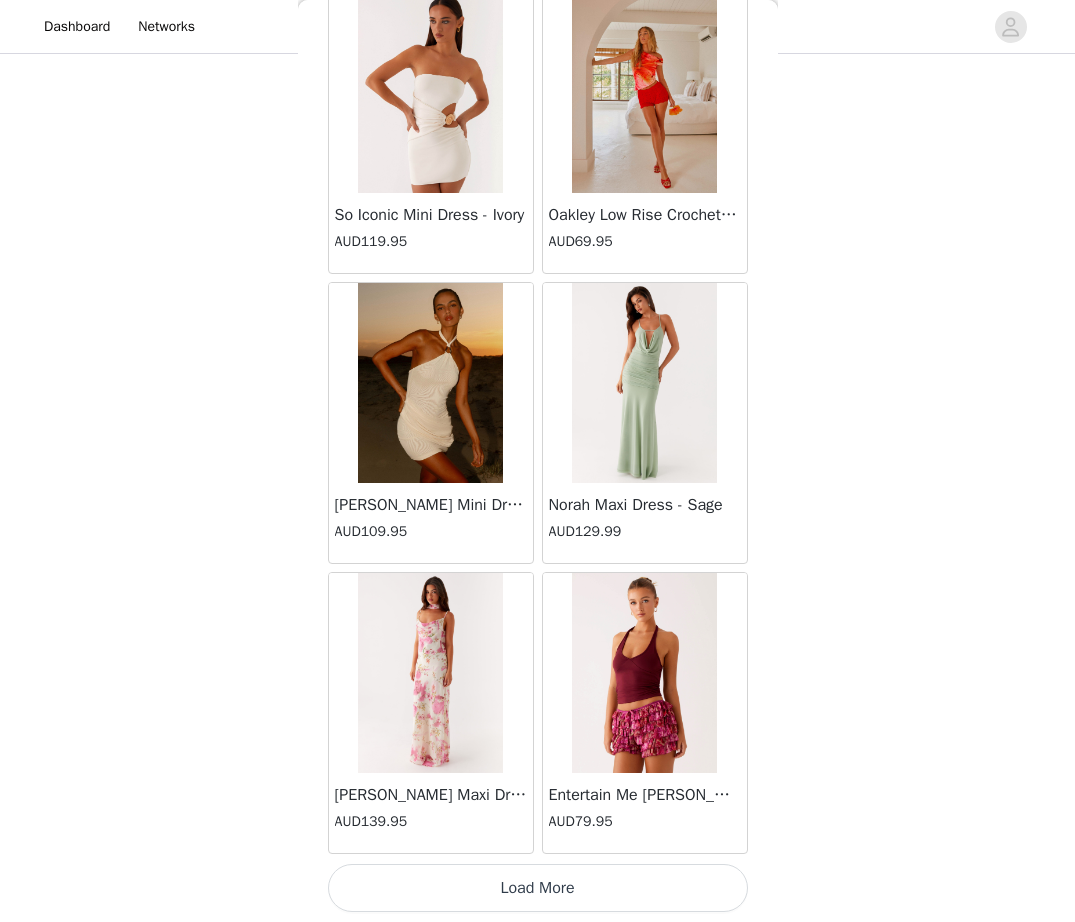 click on "Load More" at bounding box center [538, 888] 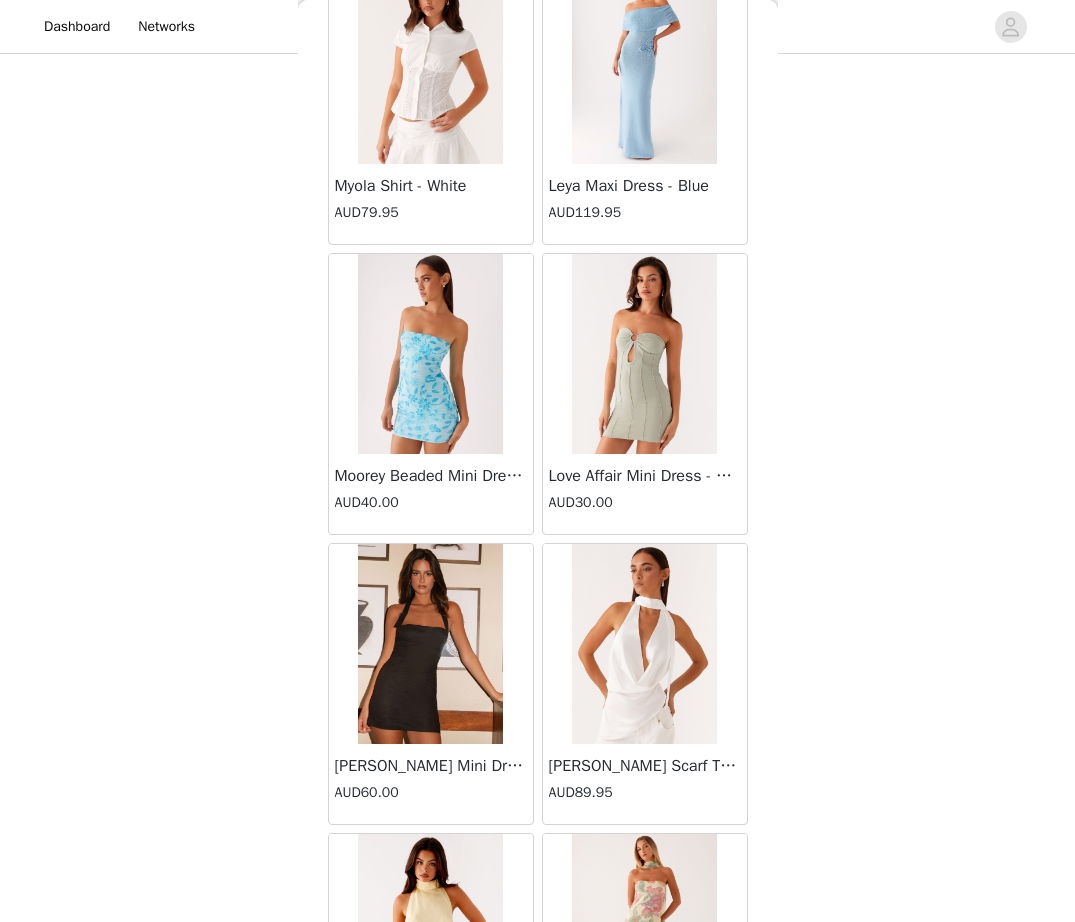 scroll, scrollTop: 25338, scrollLeft: 0, axis: vertical 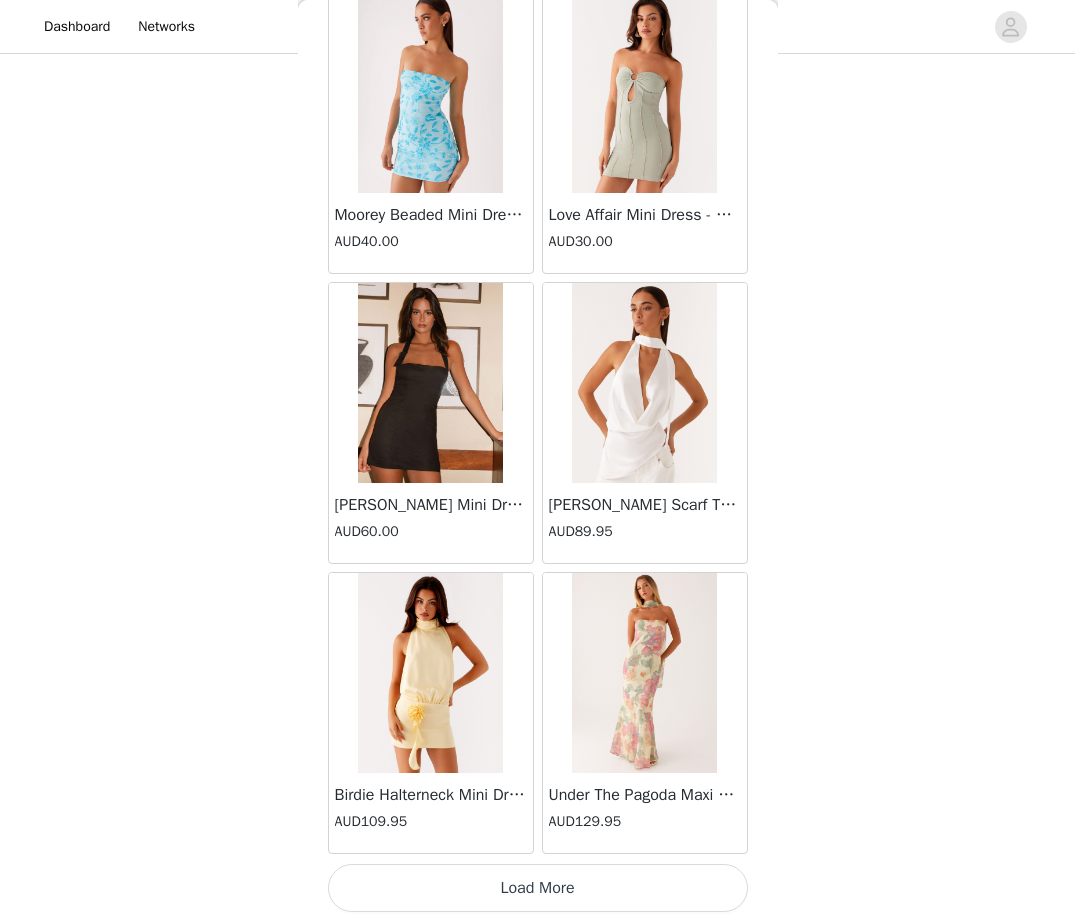 click on "Load More" at bounding box center (538, 888) 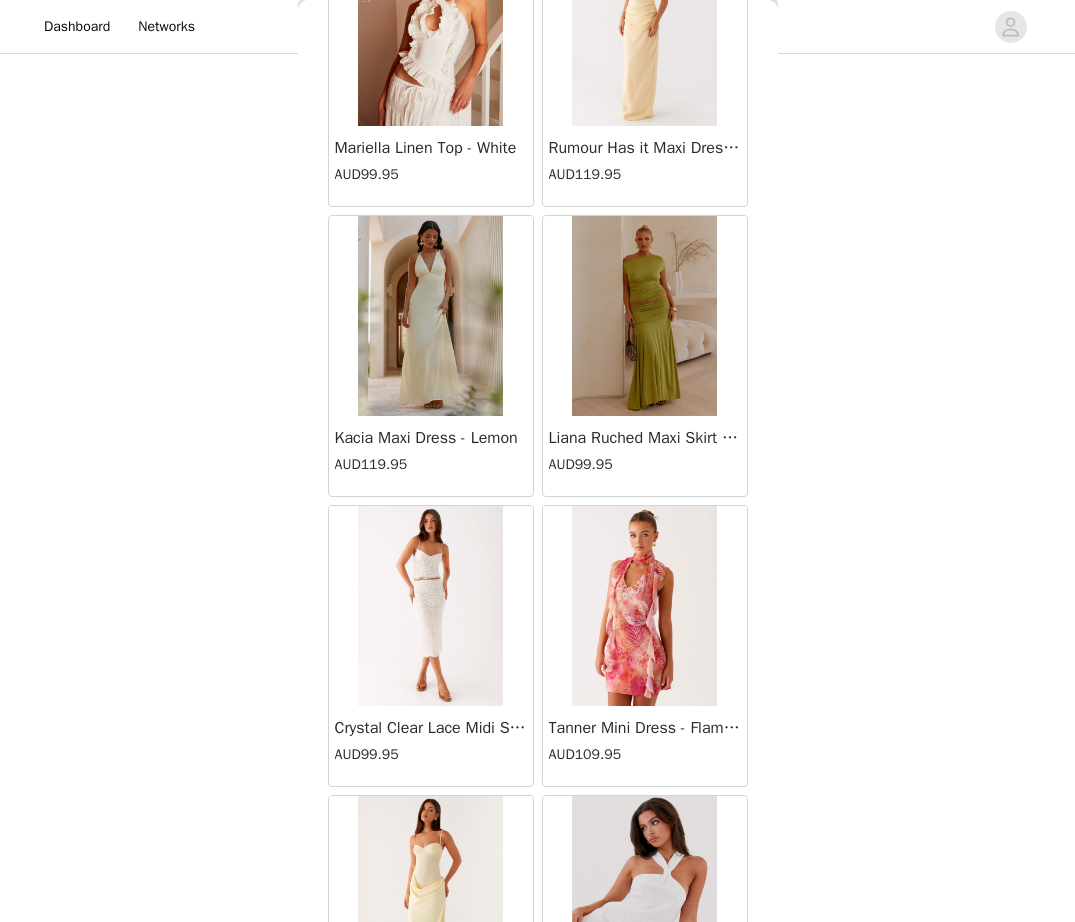 scroll, scrollTop: 28238, scrollLeft: 0, axis: vertical 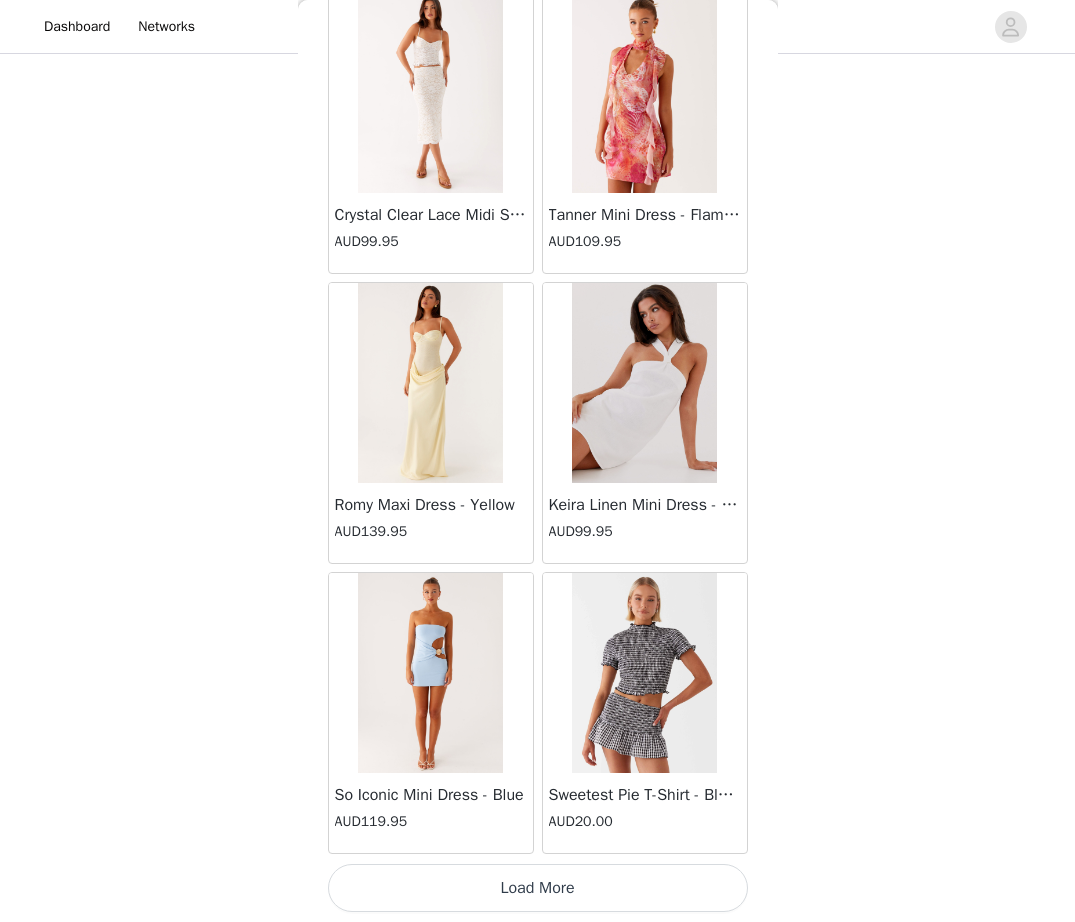click on "Load More" at bounding box center [538, 888] 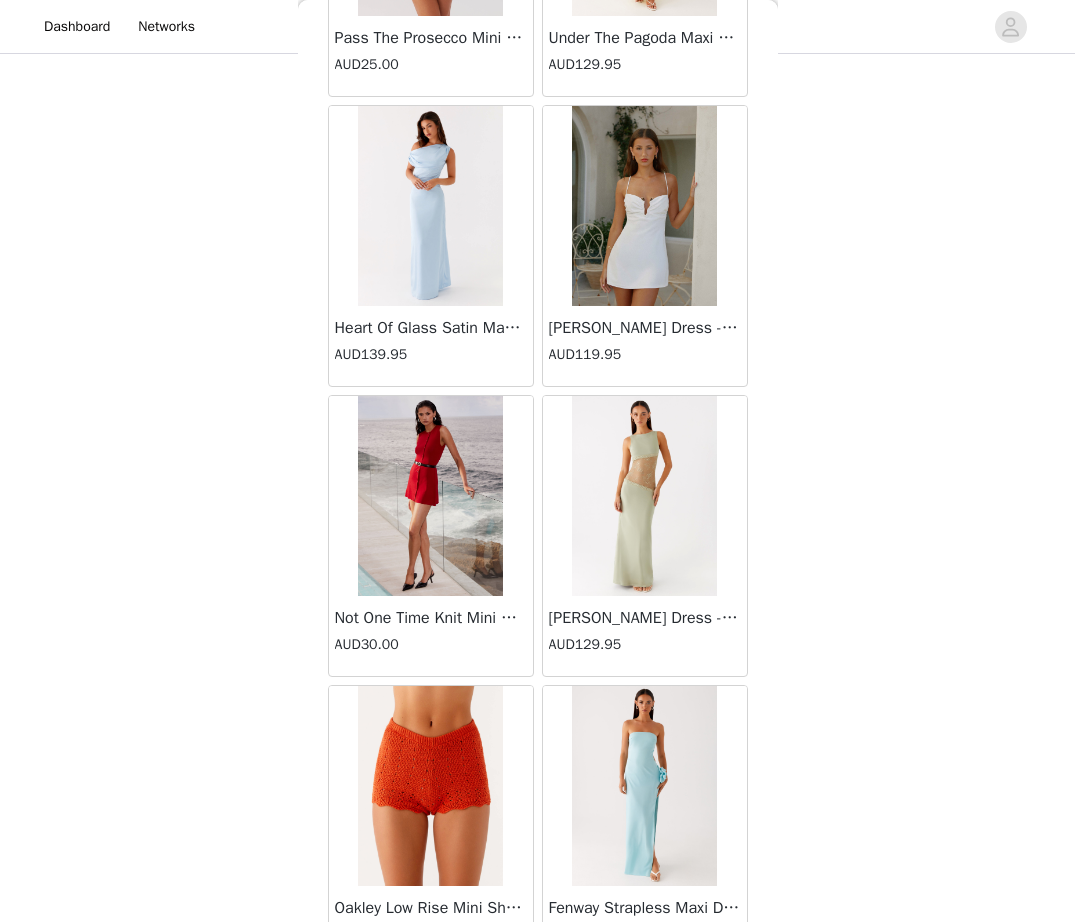 scroll, scrollTop: 31138, scrollLeft: 0, axis: vertical 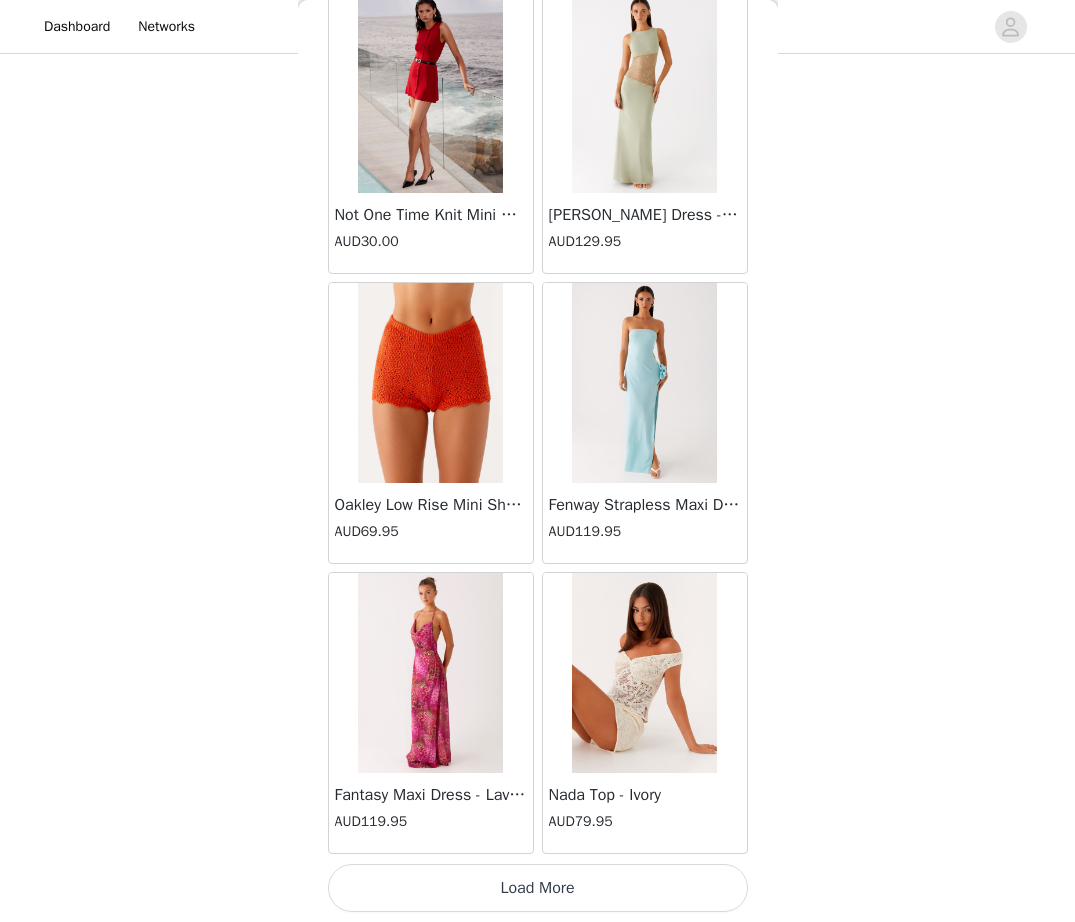 click on "Load More" at bounding box center (538, 888) 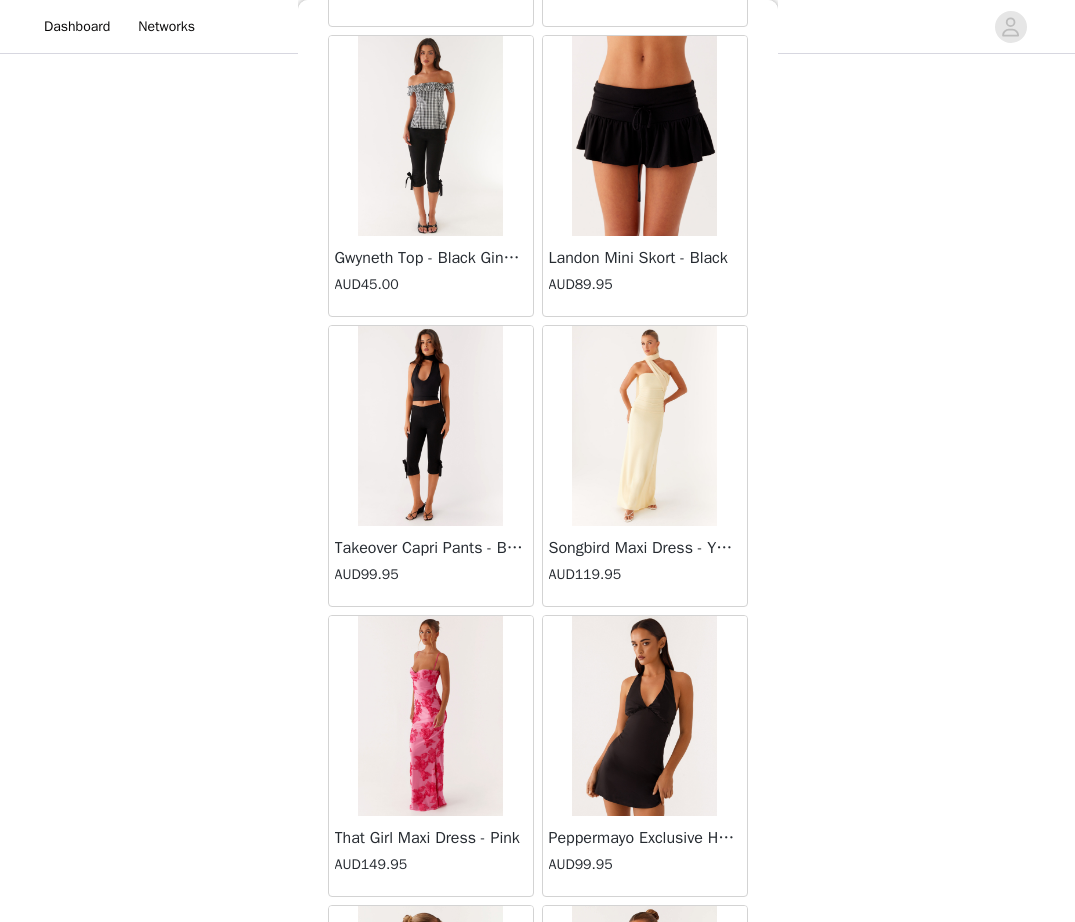 scroll, scrollTop: 32798, scrollLeft: 0, axis: vertical 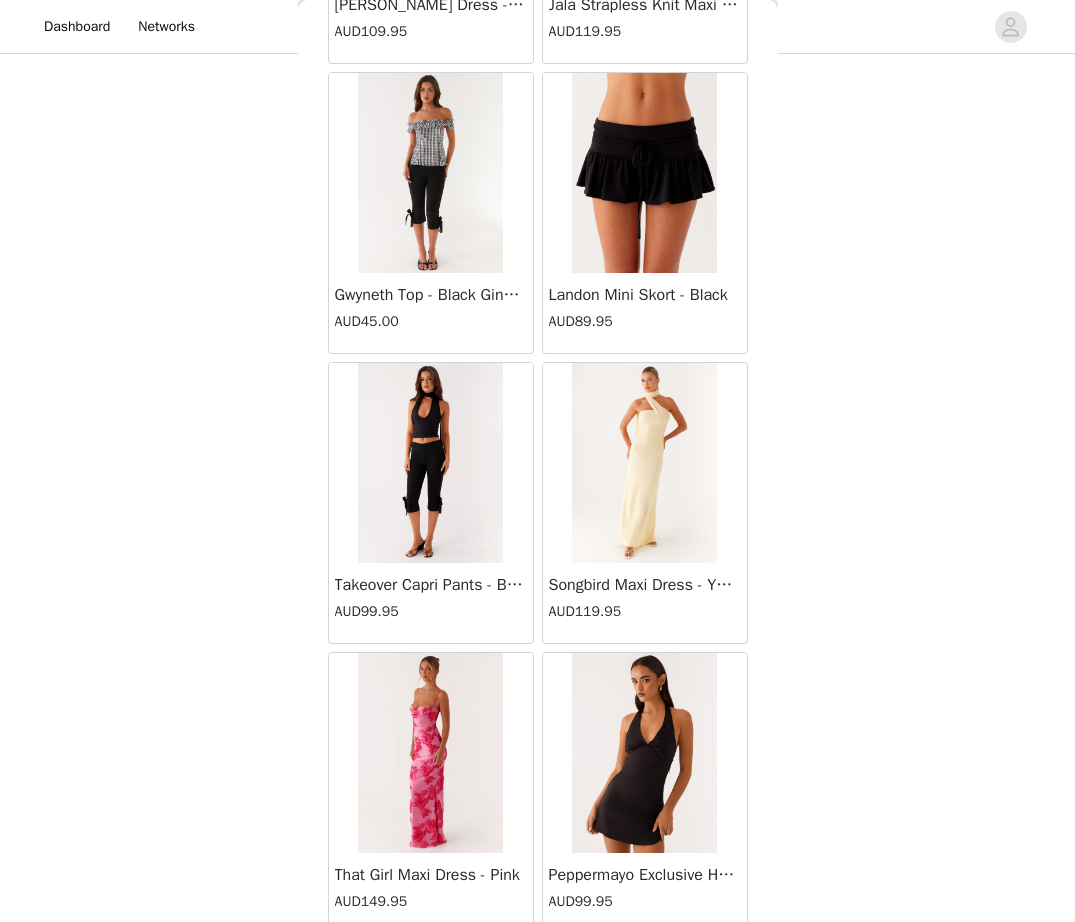 click at bounding box center (430, 463) 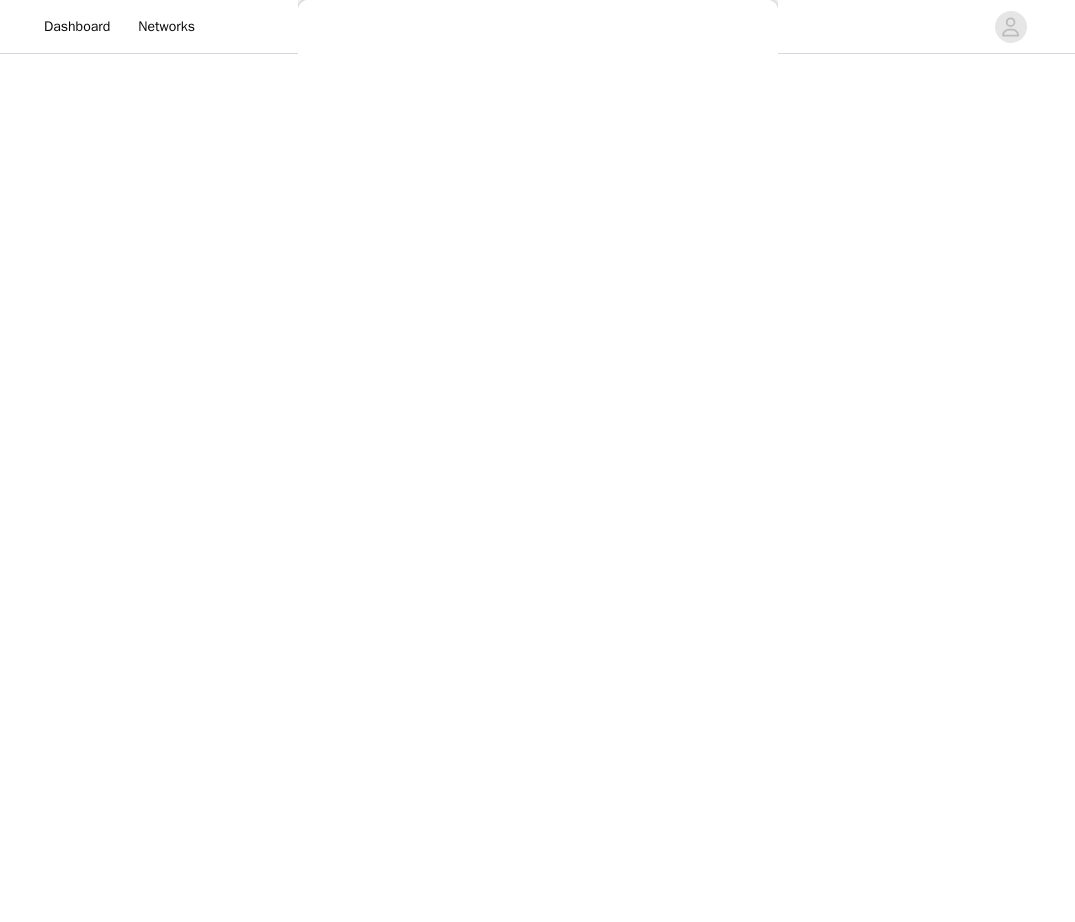 scroll, scrollTop: 0, scrollLeft: 0, axis: both 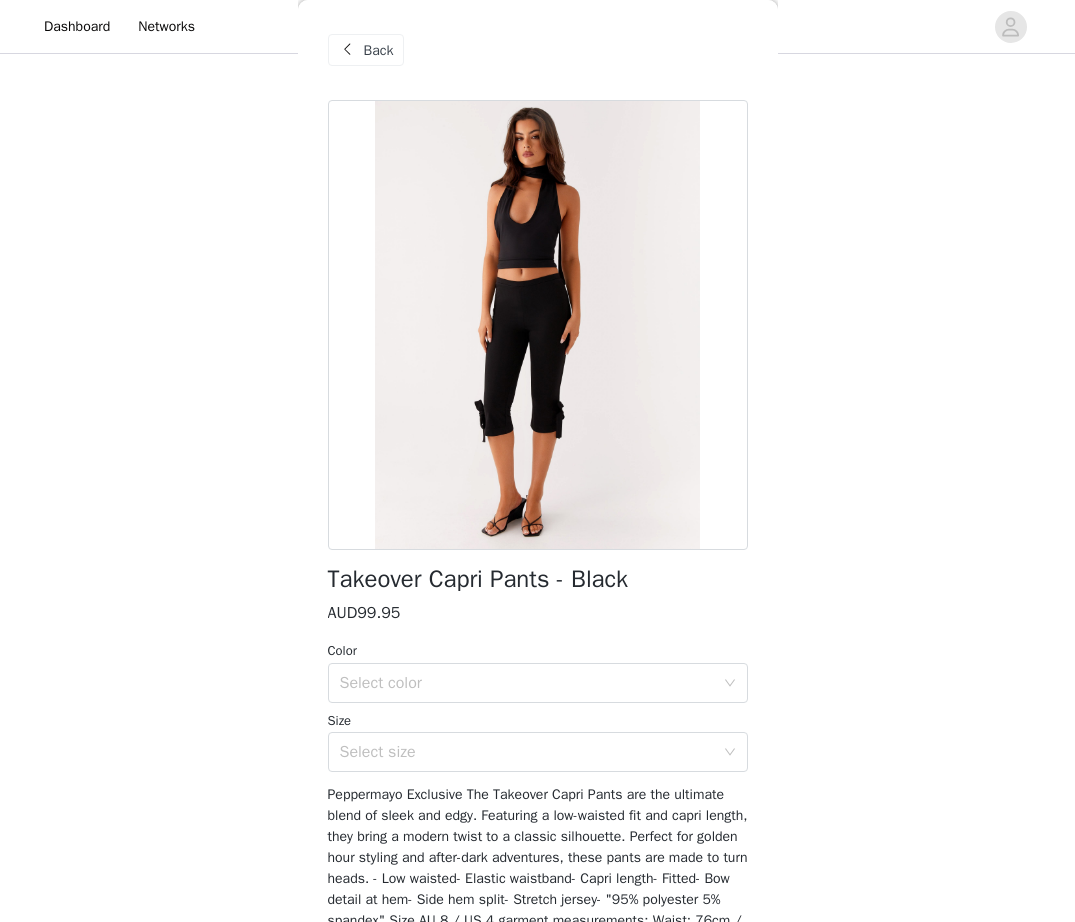 click on "Back" at bounding box center (379, 50) 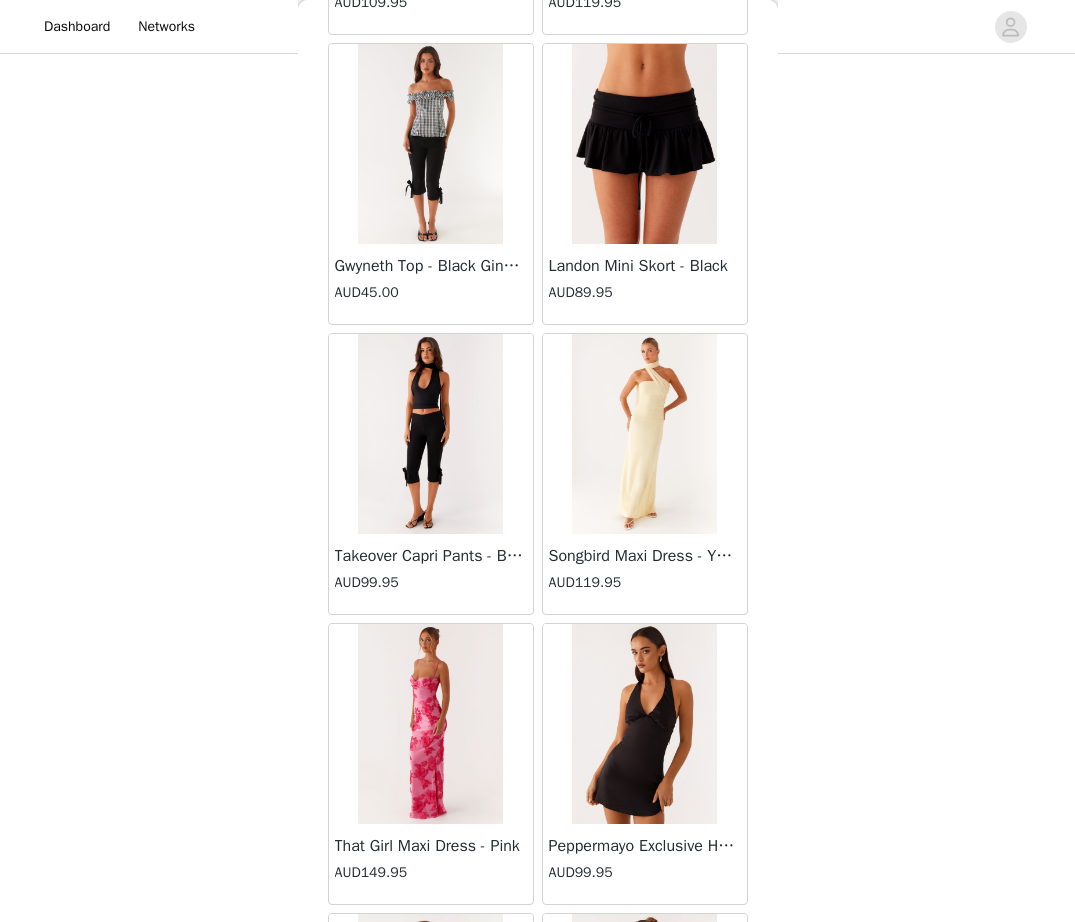 scroll, scrollTop: 32825, scrollLeft: 0, axis: vertical 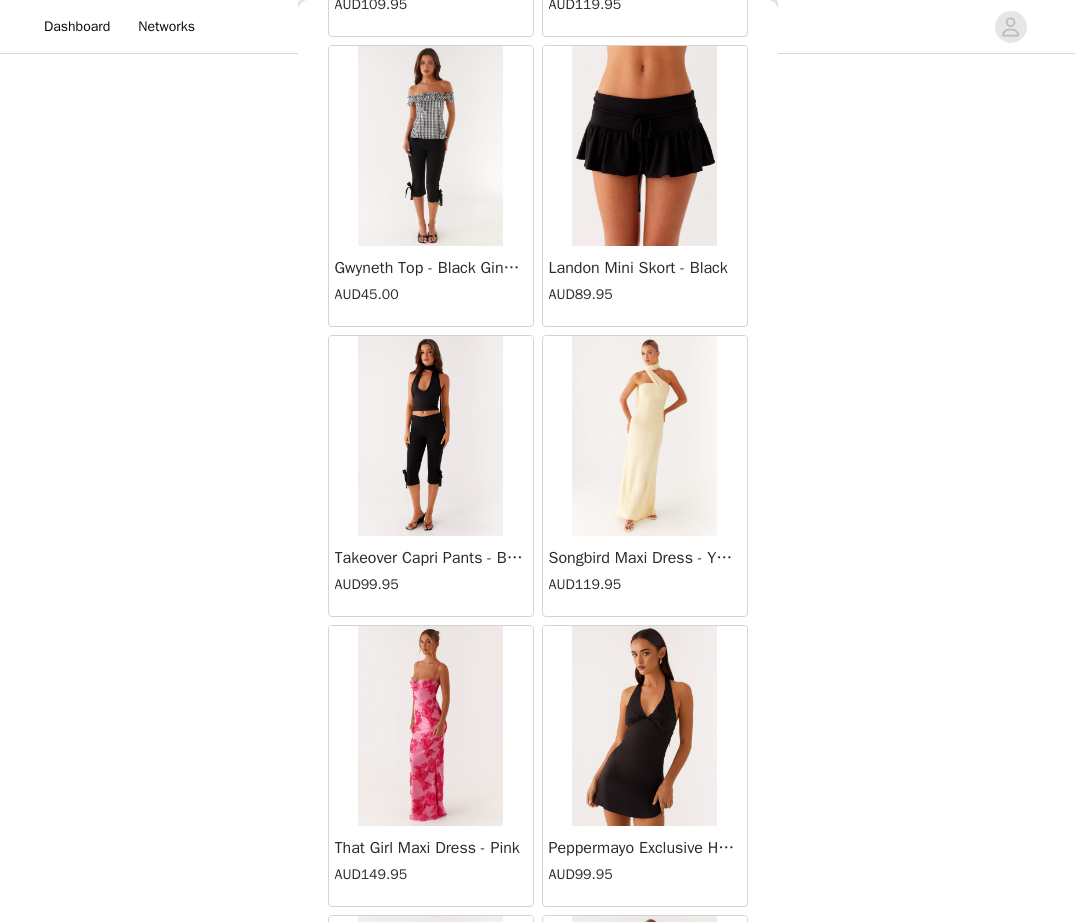 click at bounding box center (644, 146) 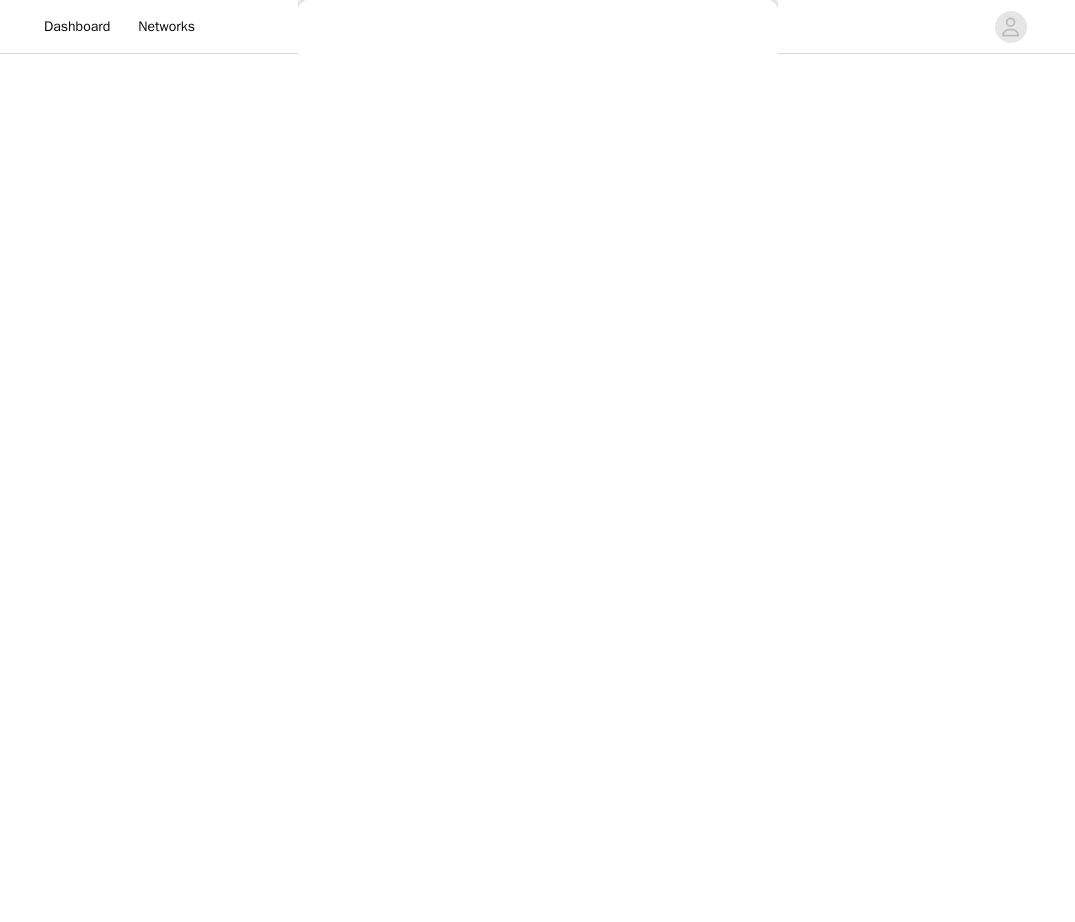 scroll, scrollTop: 0, scrollLeft: 0, axis: both 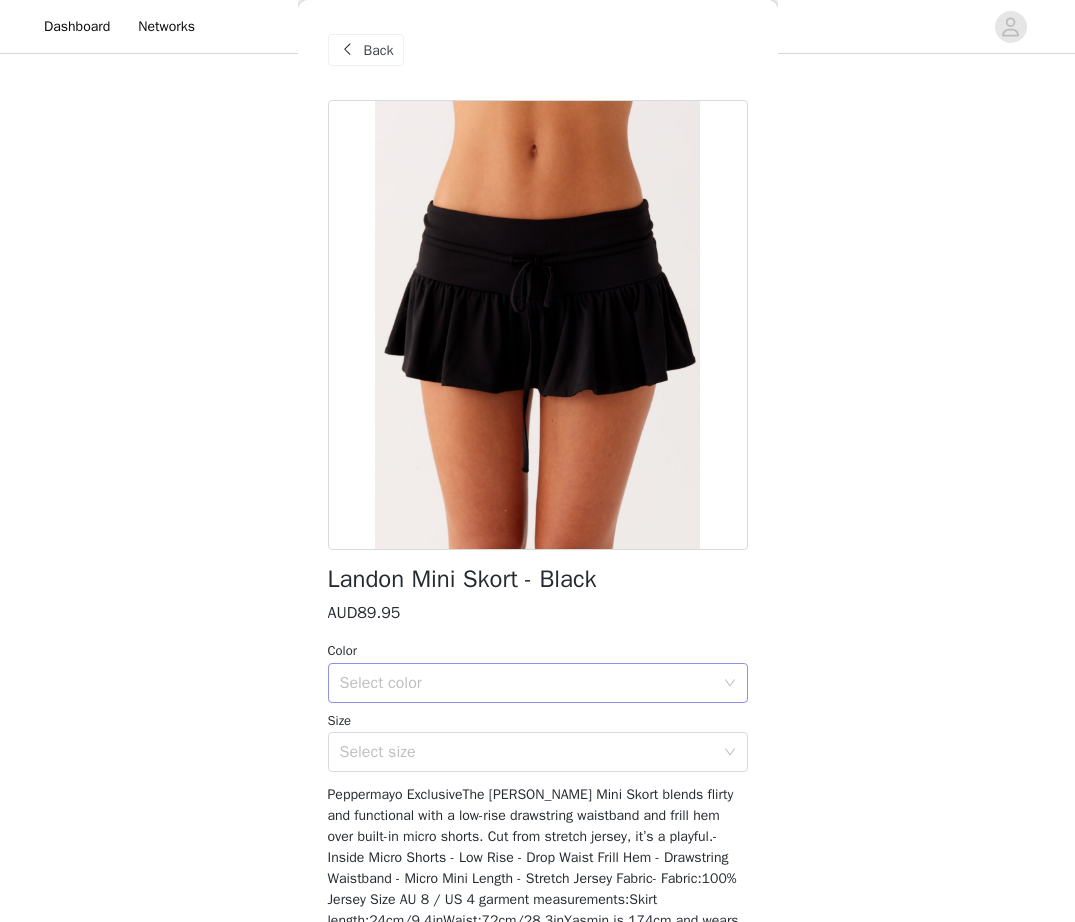 click on "Select color" at bounding box center [527, 683] 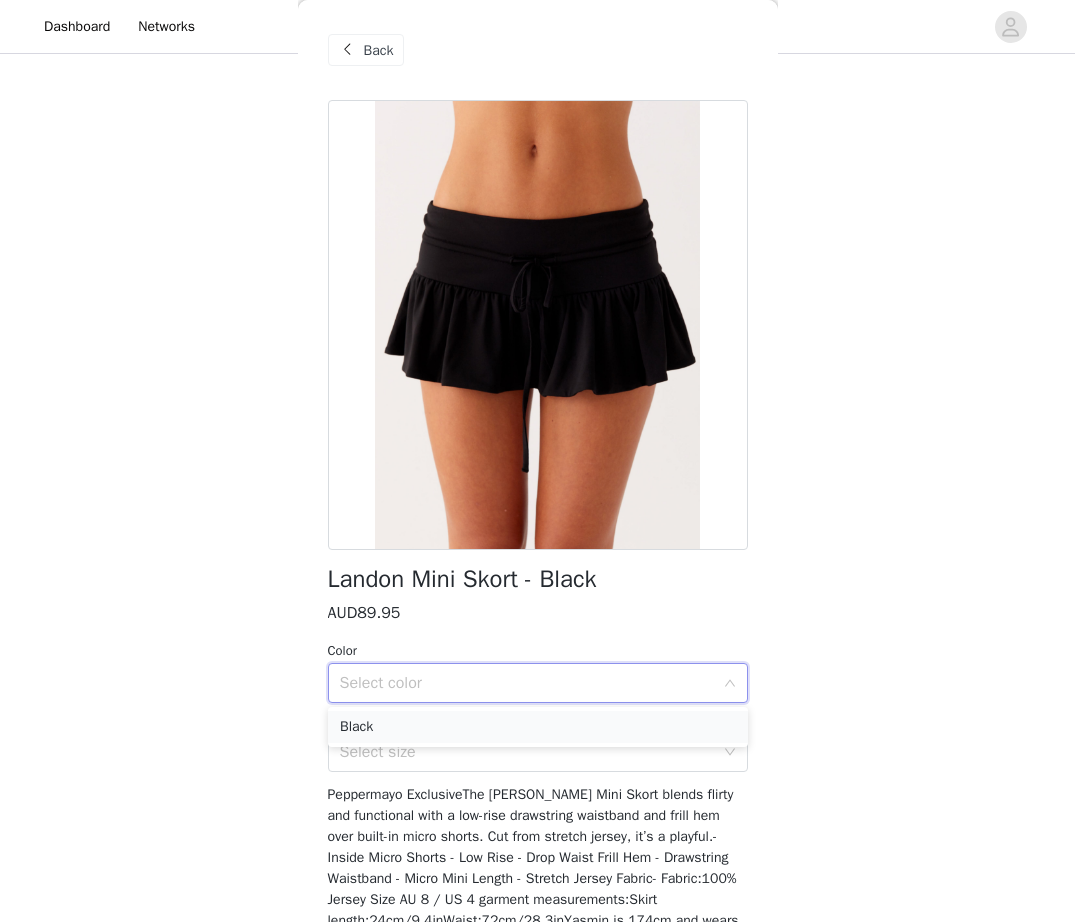 click on "Black" at bounding box center [538, 727] 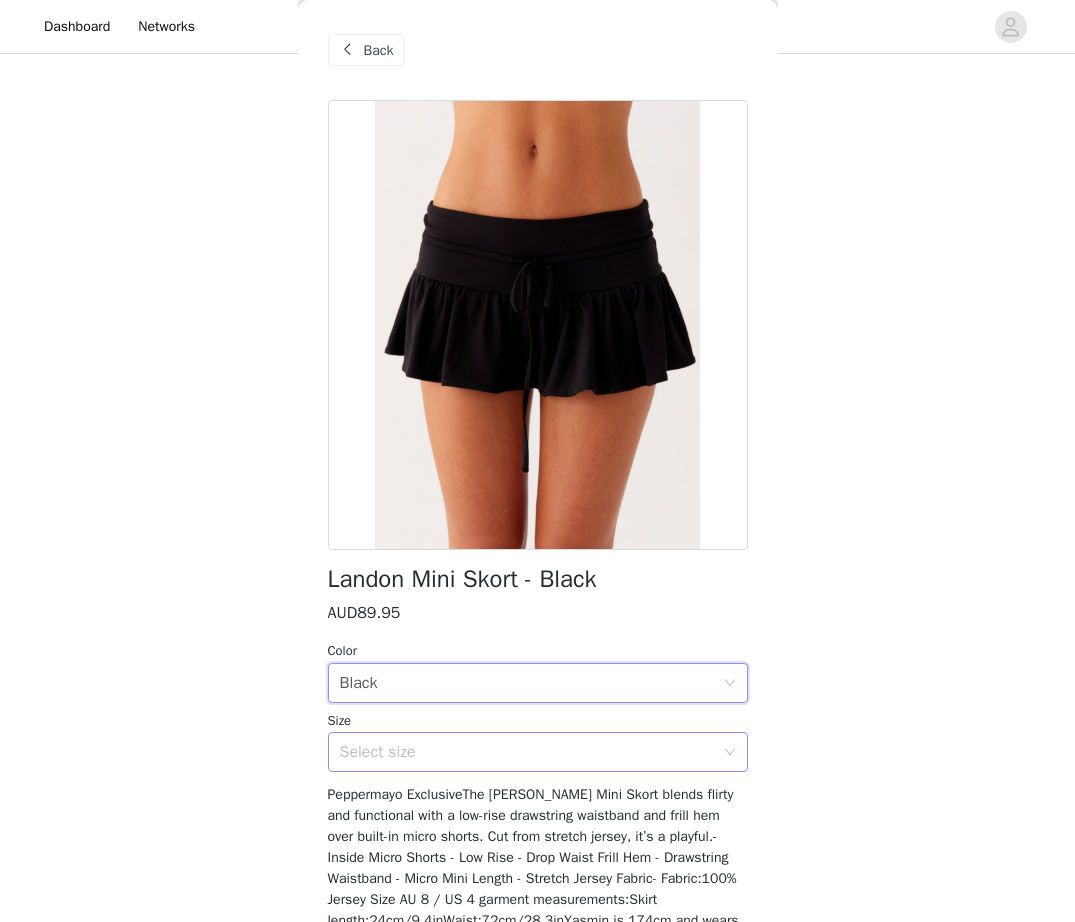 click on "Select size" at bounding box center [527, 752] 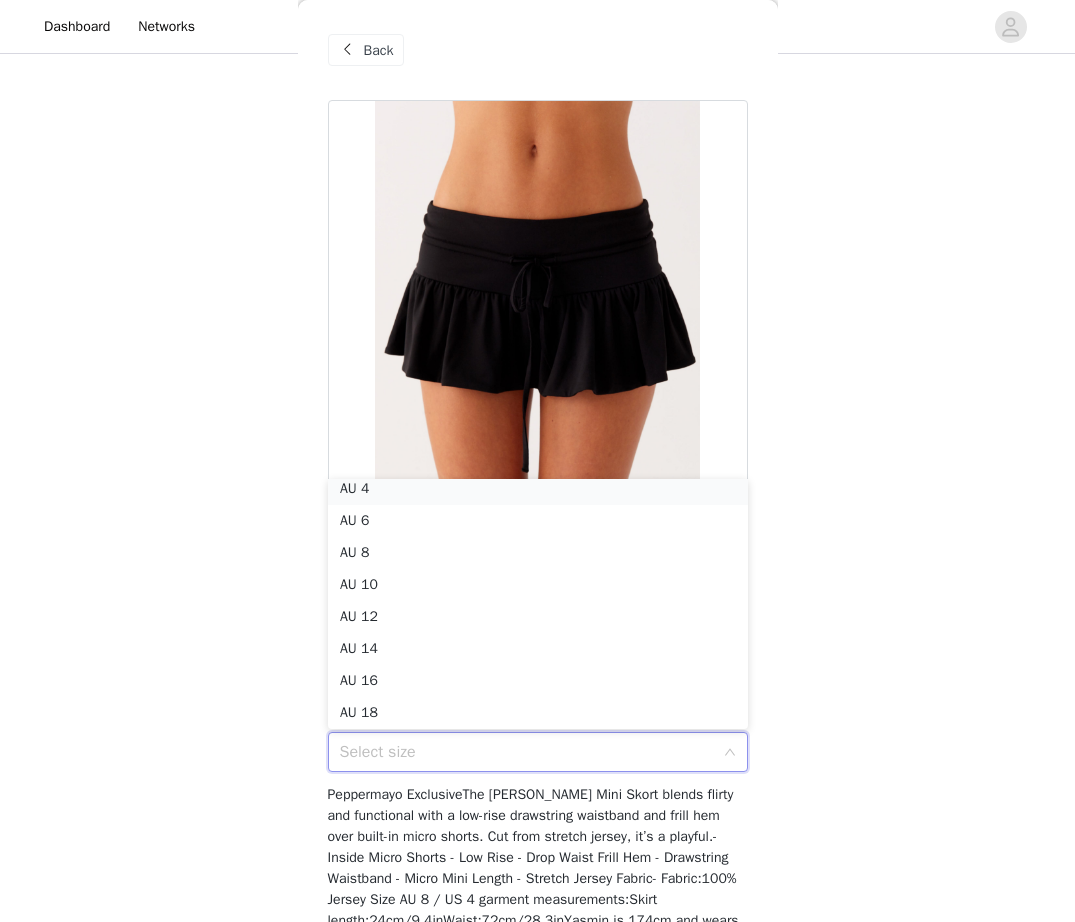 scroll, scrollTop: 4, scrollLeft: 0, axis: vertical 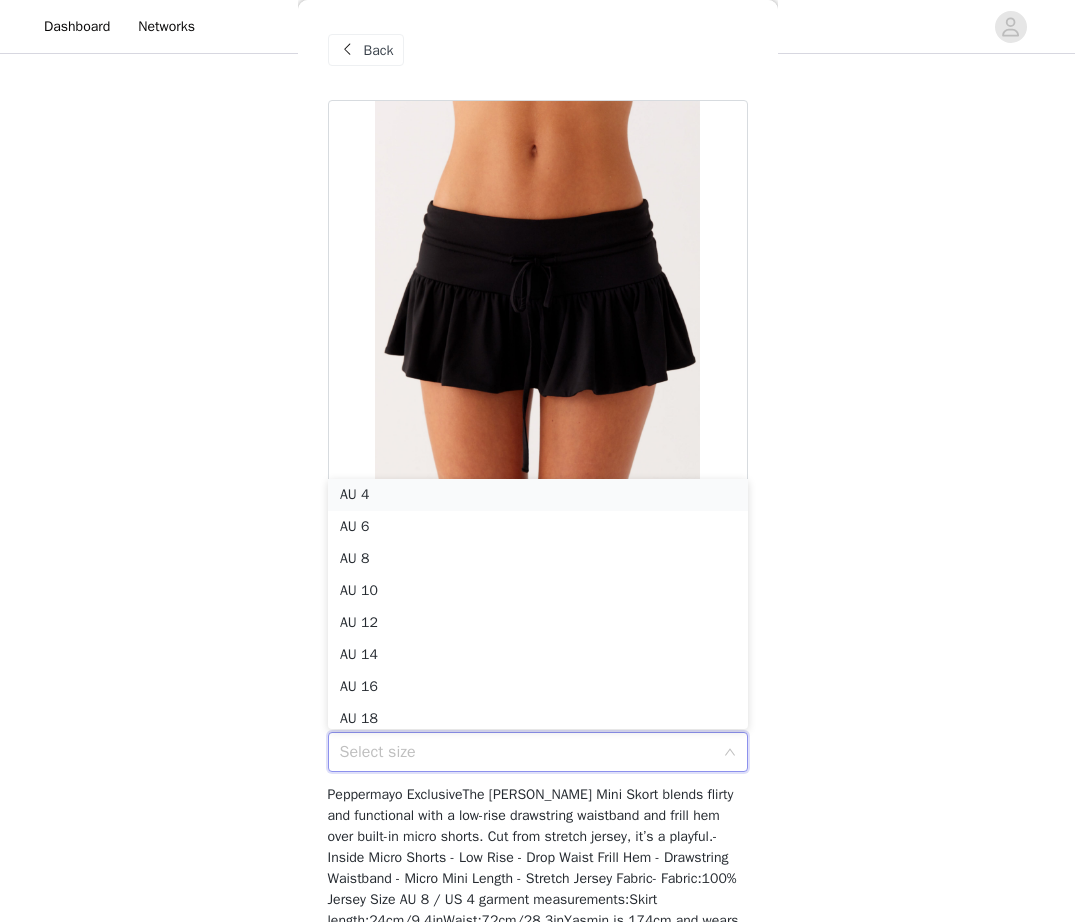 click on "AU 4" at bounding box center (538, 495) 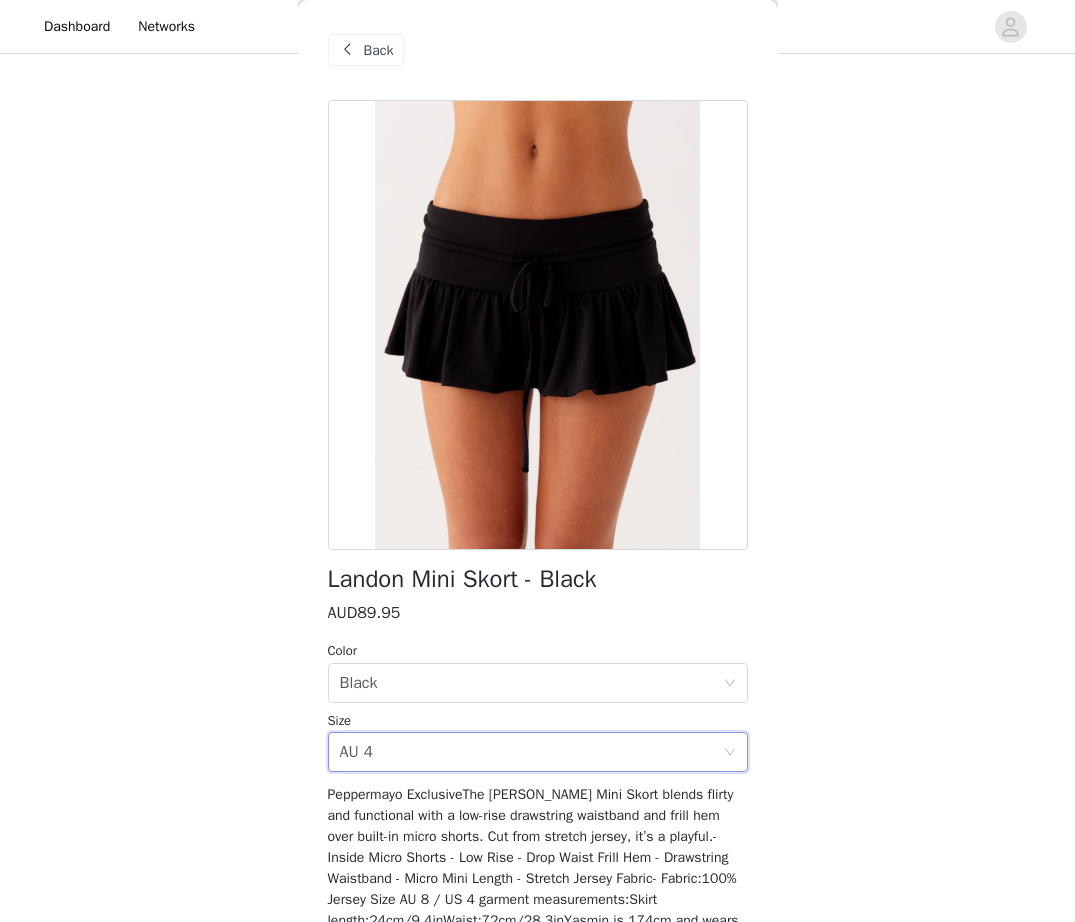 scroll, scrollTop: 114, scrollLeft: 0, axis: vertical 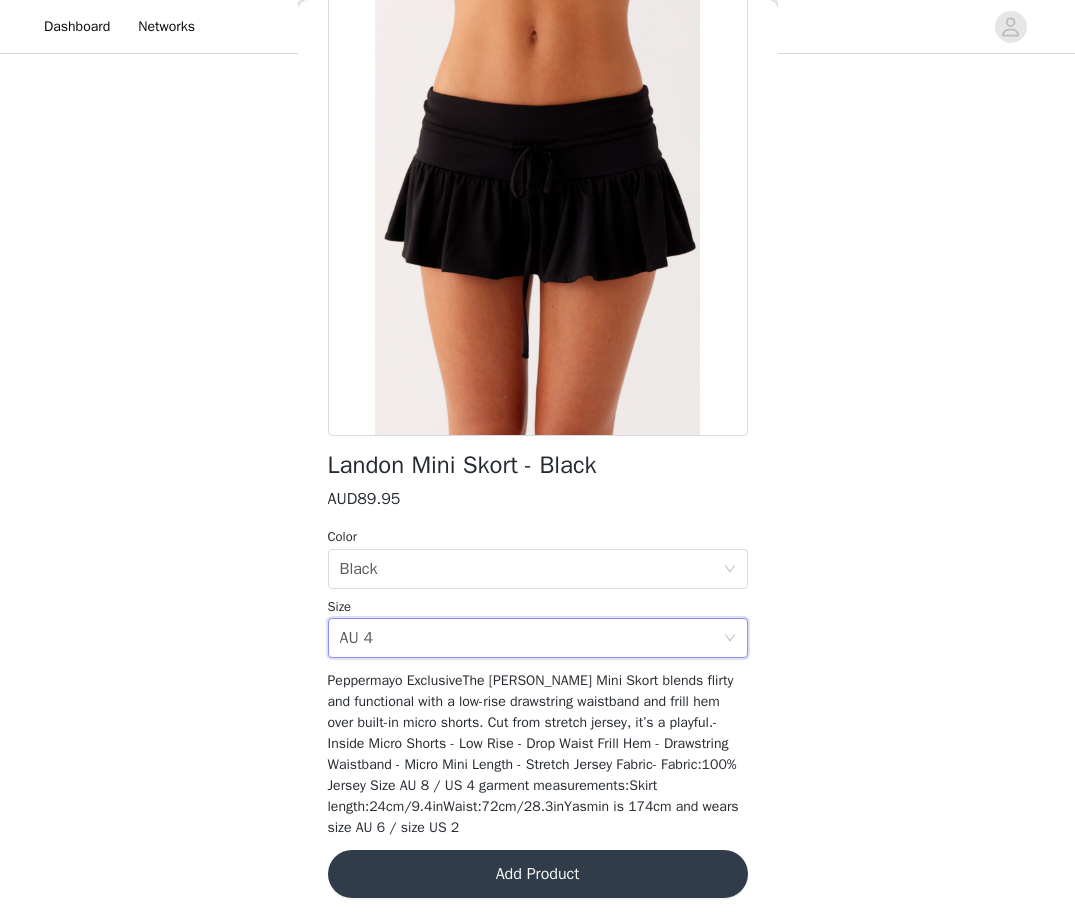 click on "Add Product" at bounding box center [538, 874] 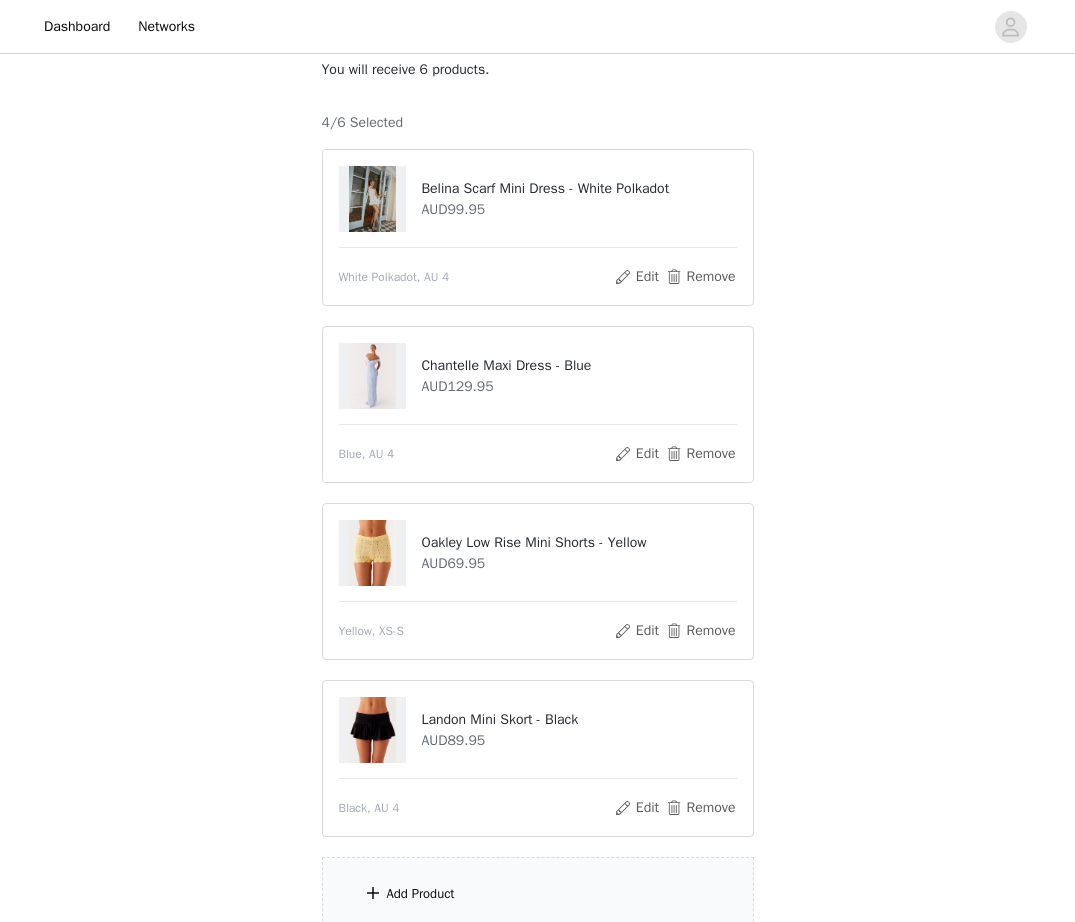 scroll, scrollTop: 304, scrollLeft: 0, axis: vertical 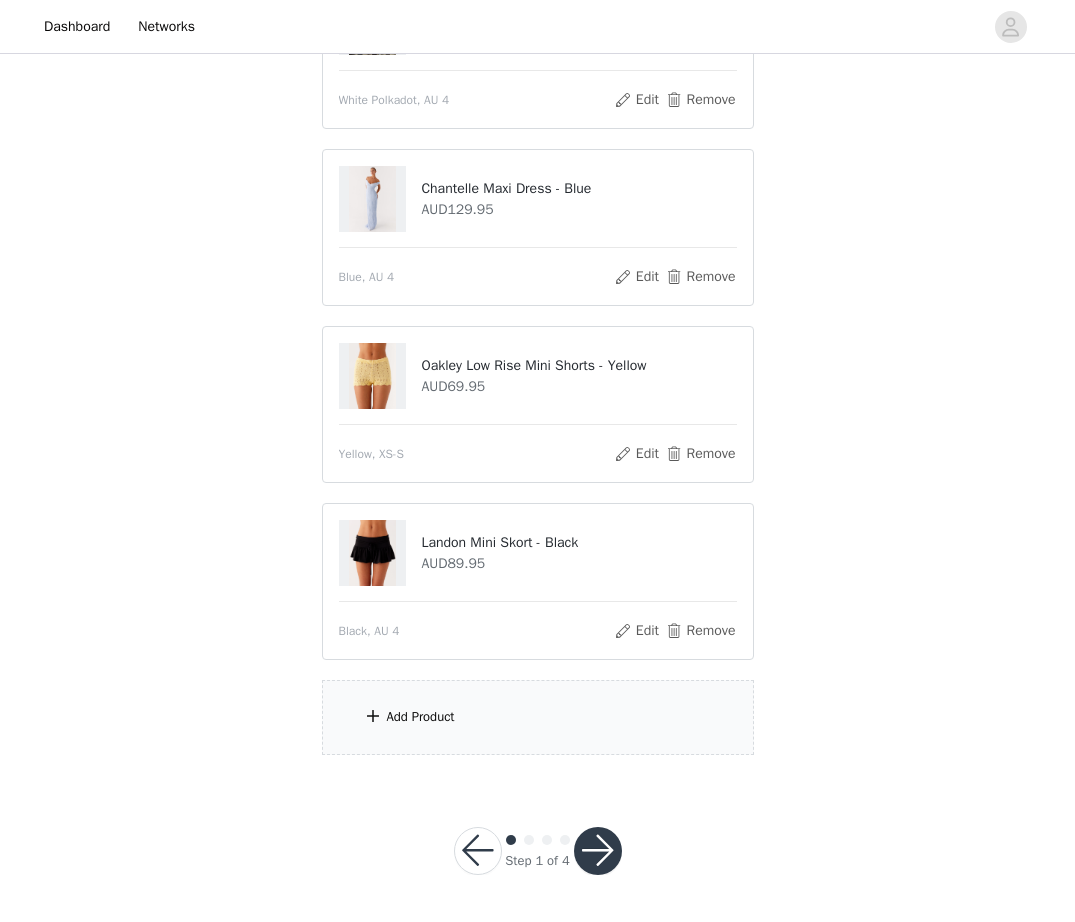 click on "Add Product" at bounding box center (538, 717) 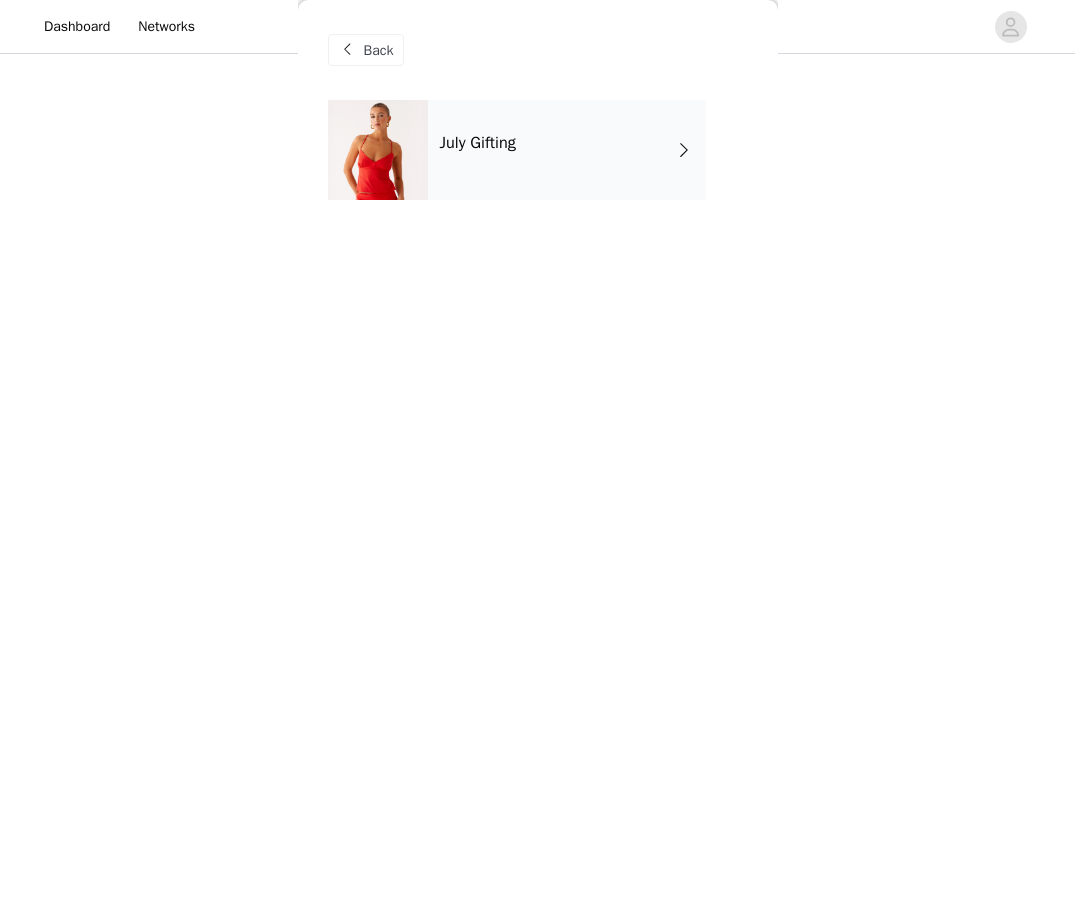 click at bounding box center [378, 150] 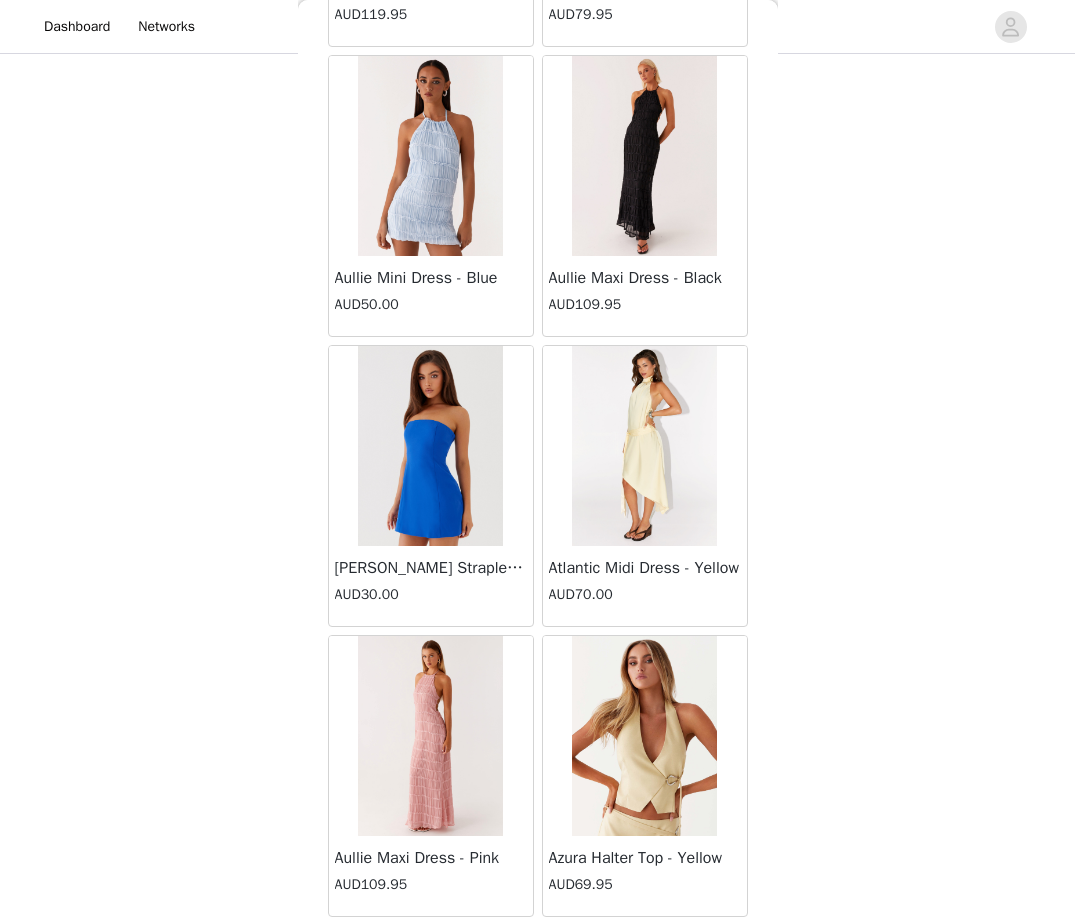 scroll, scrollTop: 2138, scrollLeft: 0, axis: vertical 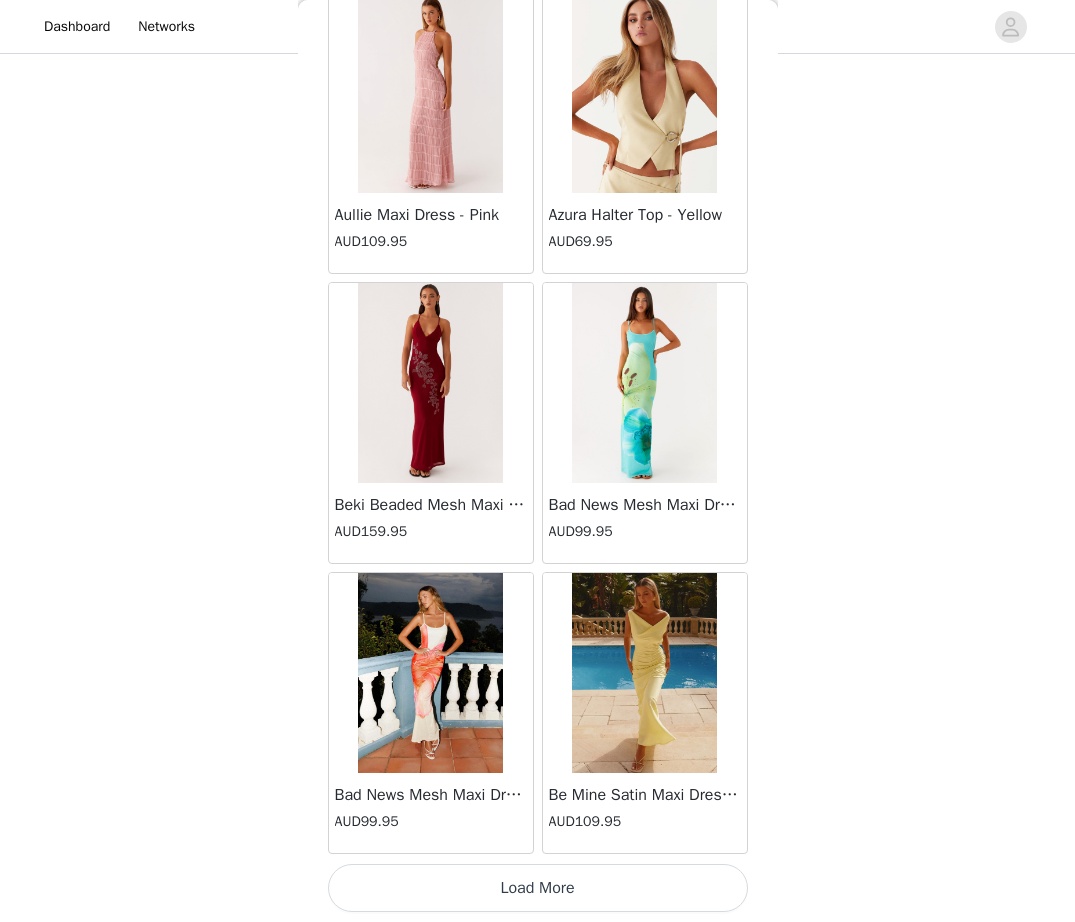 click on "Load More" at bounding box center (538, 888) 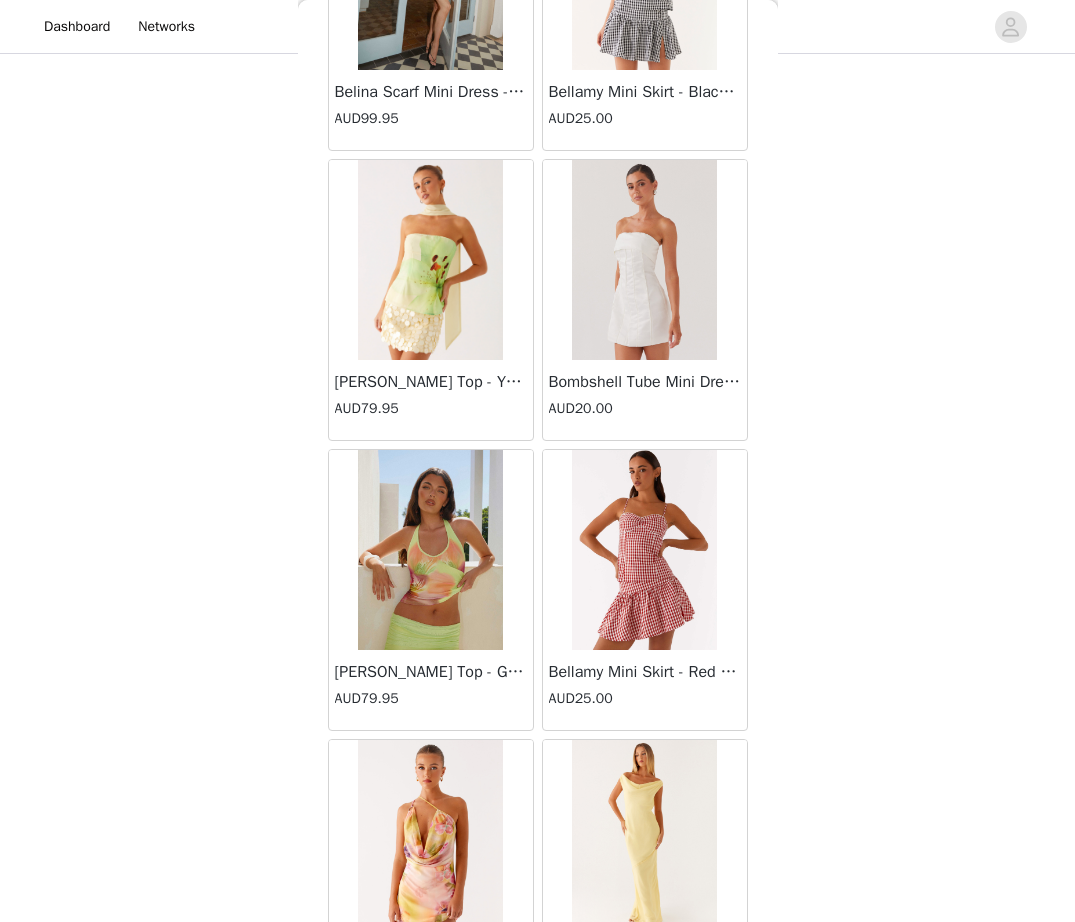 scroll, scrollTop: 5038, scrollLeft: 0, axis: vertical 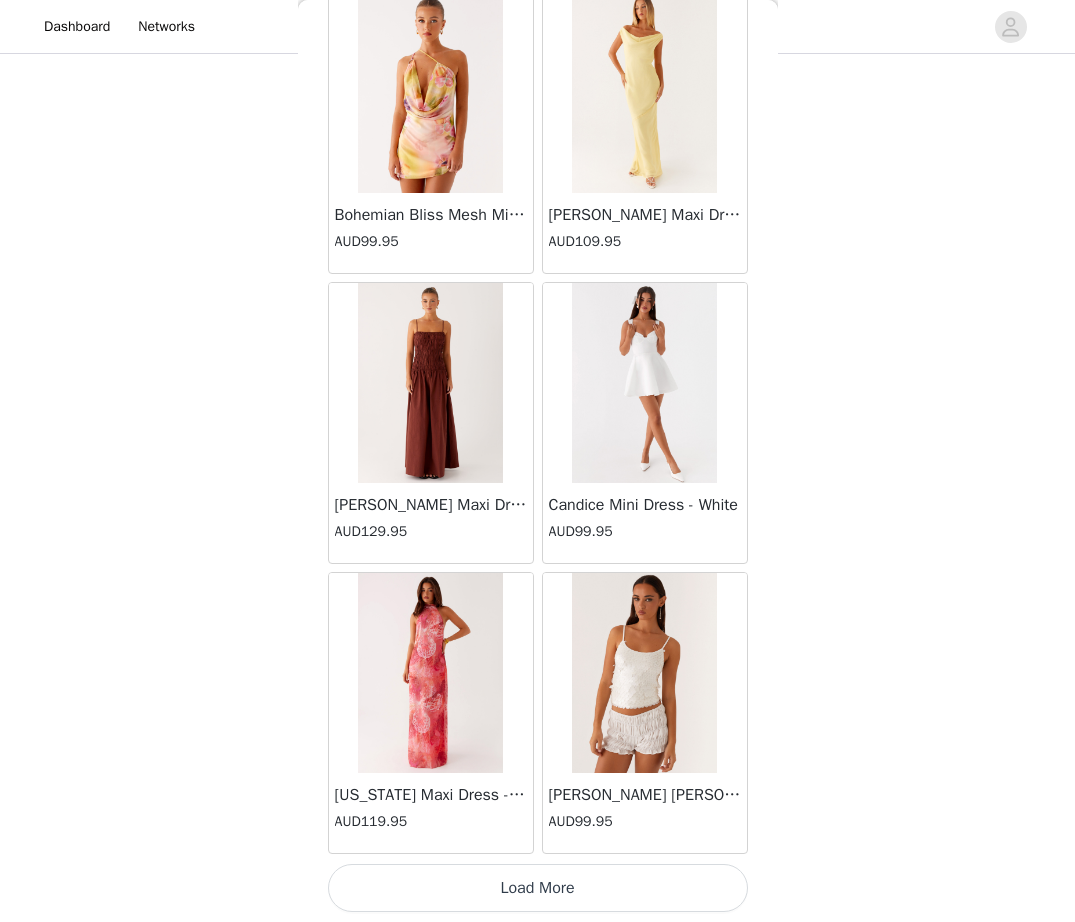 click on "Load More" at bounding box center [538, 888] 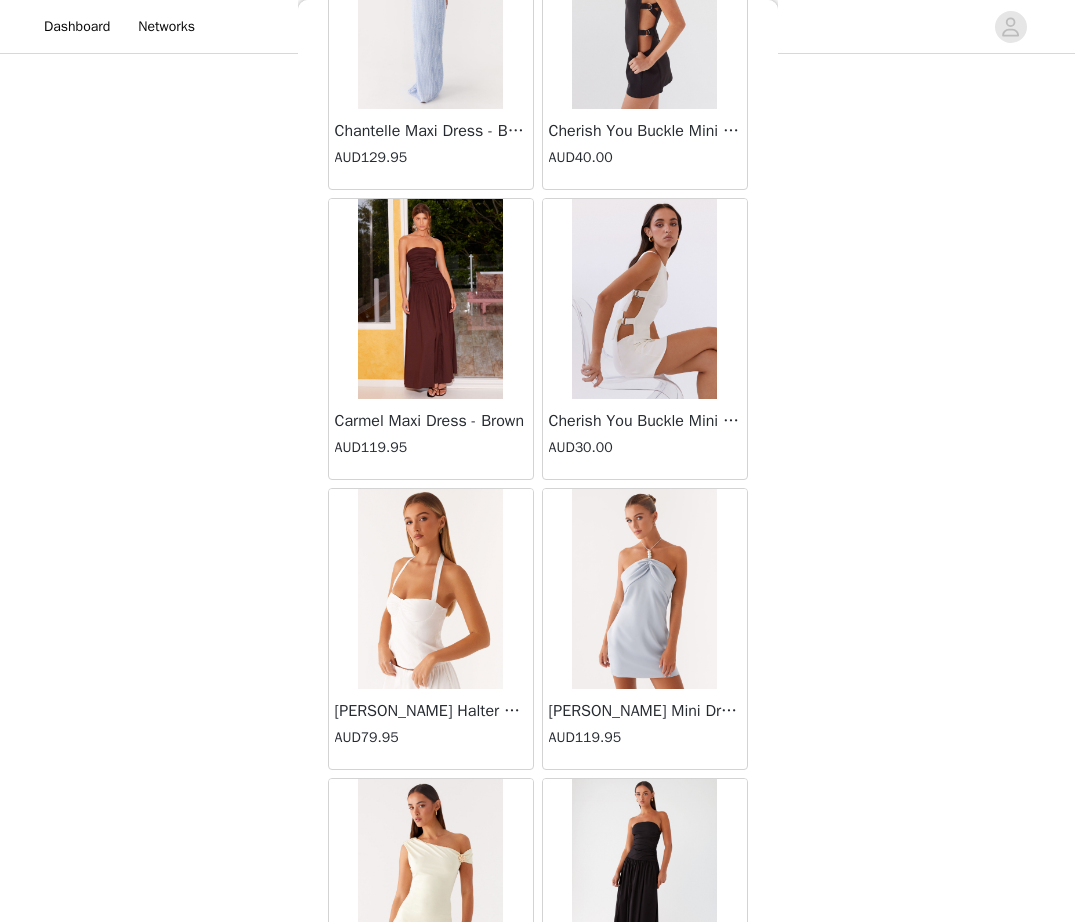 scroll, scrollTop: 7938, scrollLeft: 0, axis: vertical 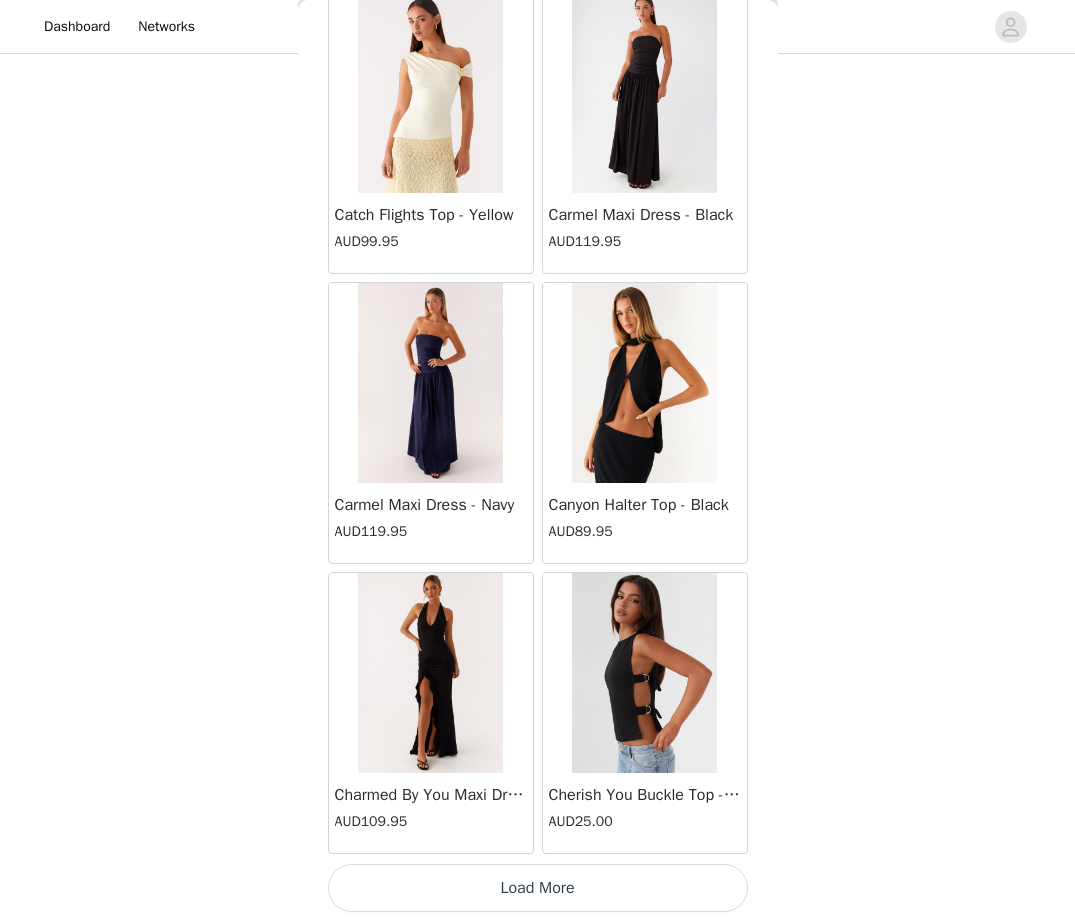 click on "Load More" at bounding box center [538, 888] 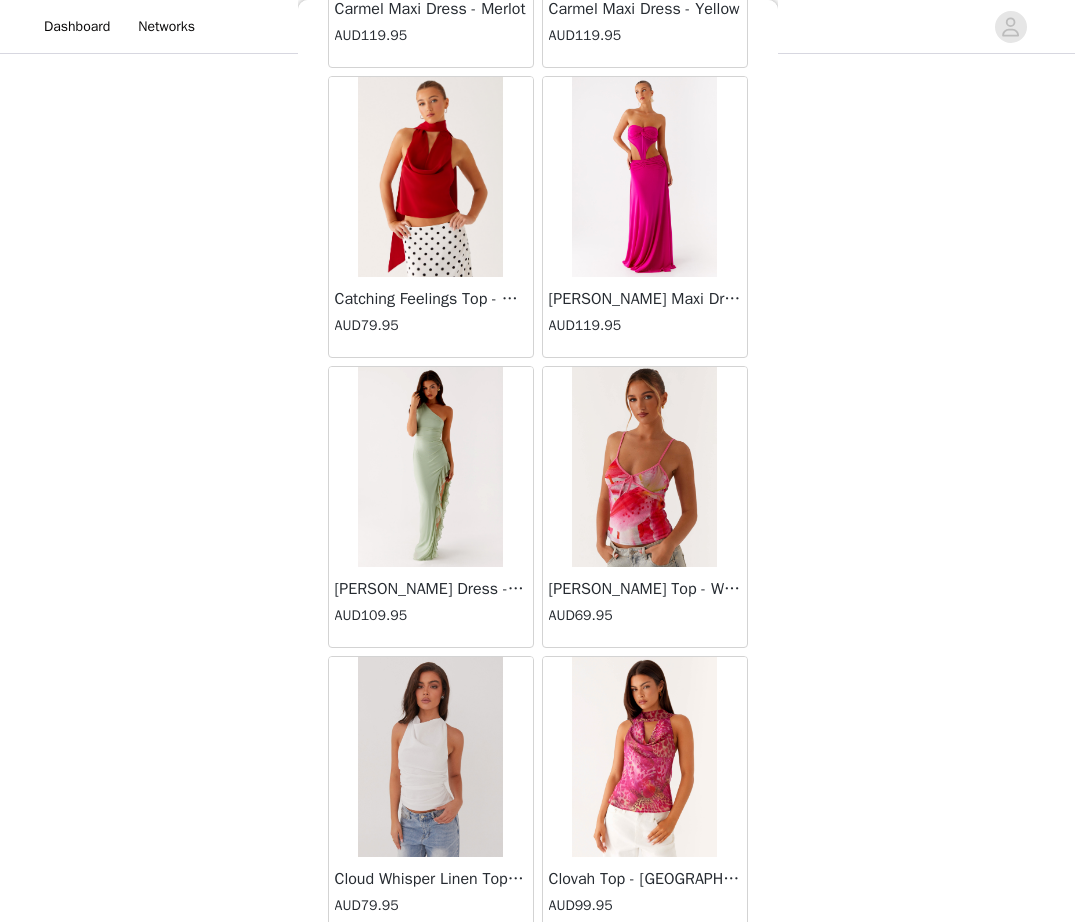 scroll, scrollTop: 10838, scrollLeft: 0, axis: vertical 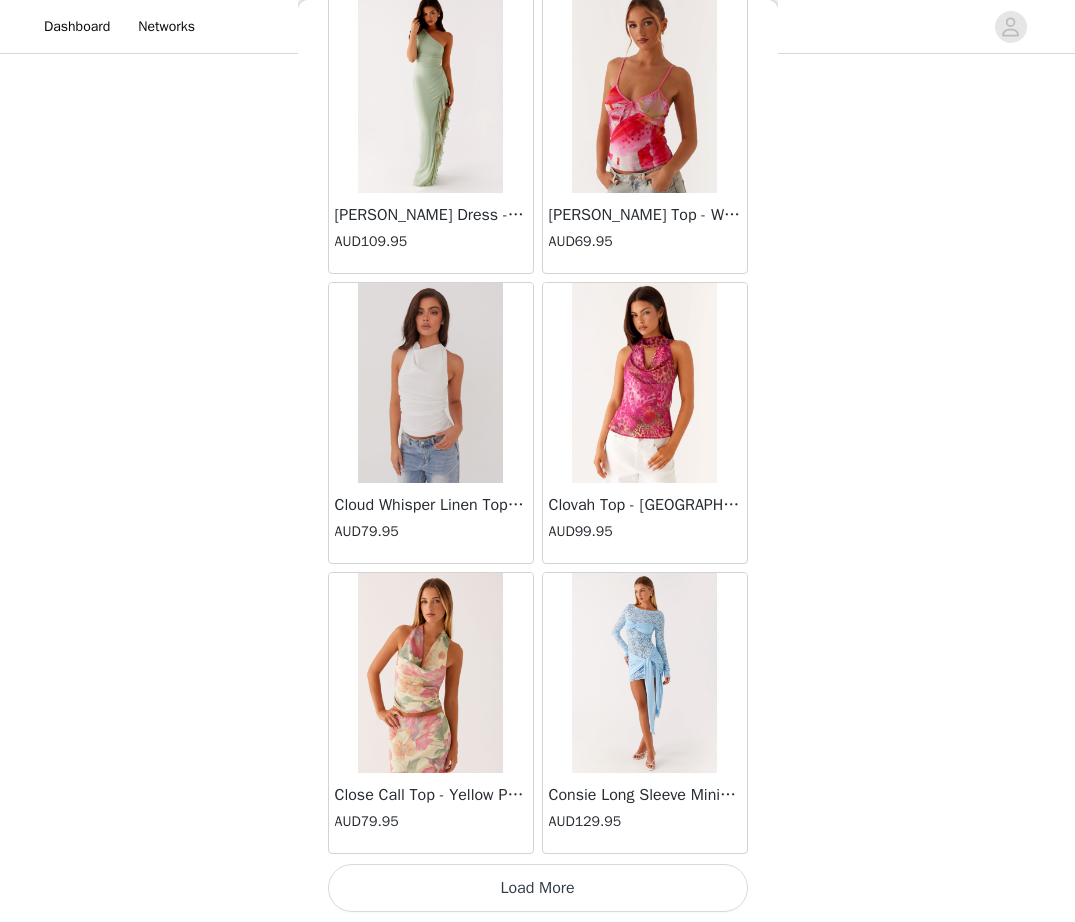 click on "Load More" at bounding box center (538, 888) 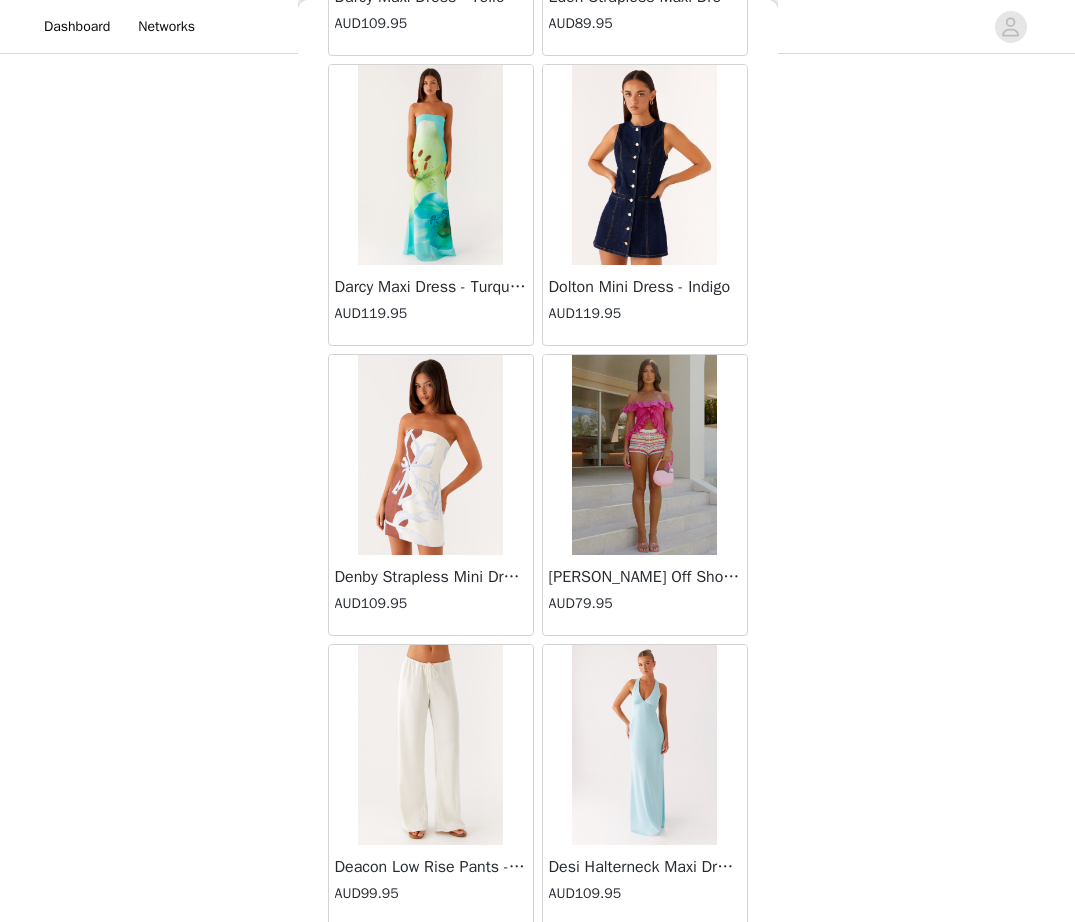 scroll, scrollTop: 13228, scrollLeft: 0, axis: vertical 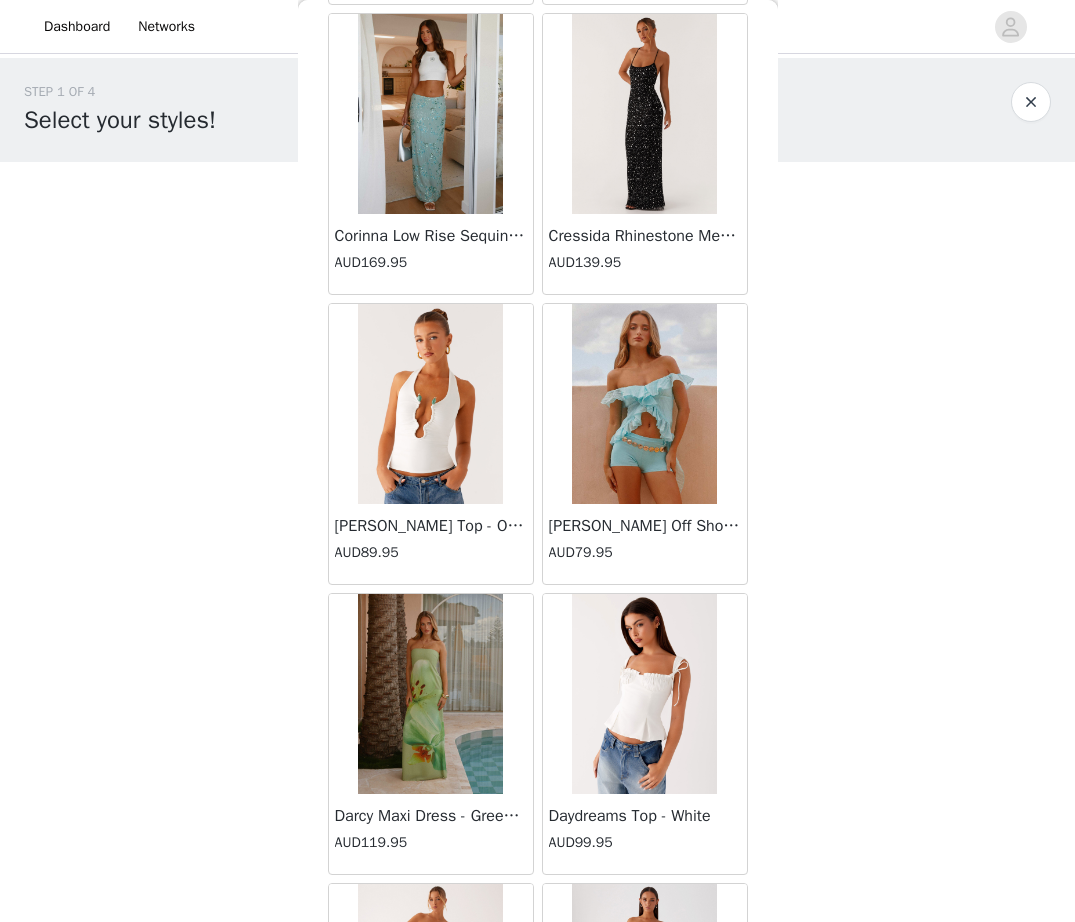 click at bounding box center [430, 114] 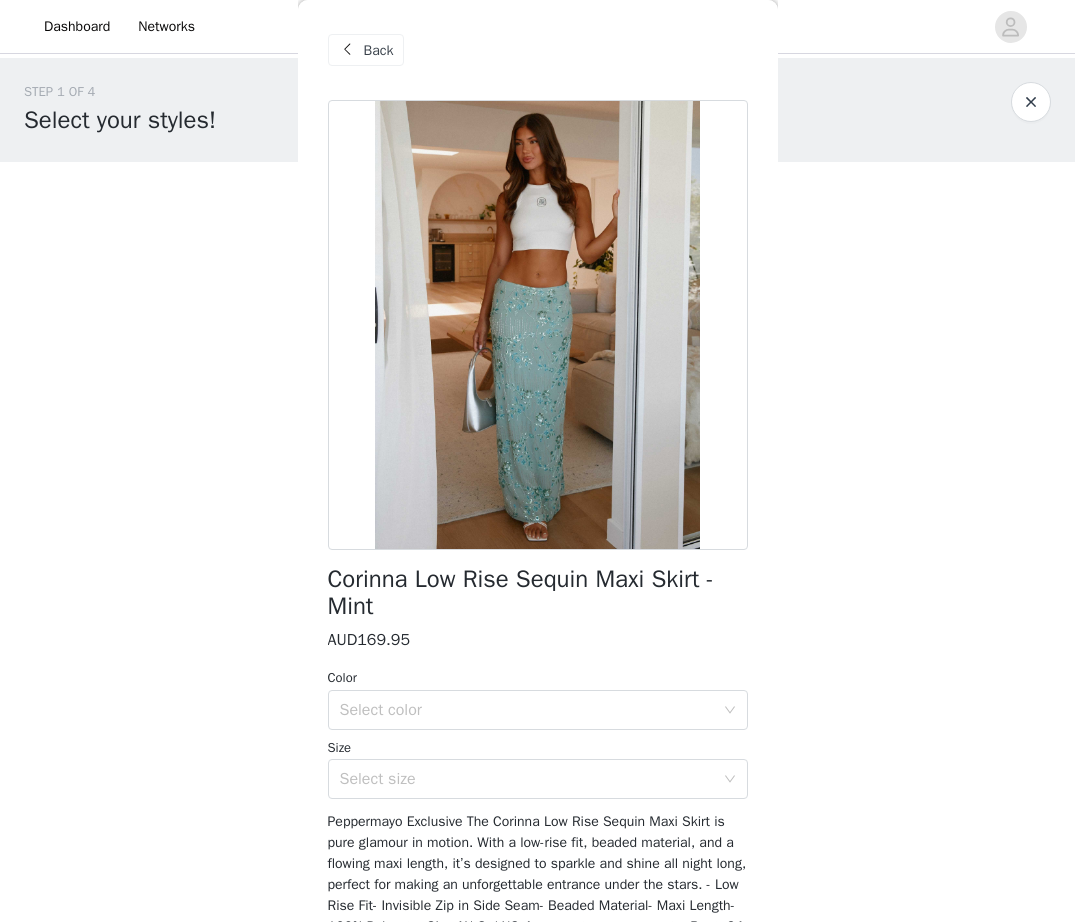 scroll, scrollTop: 76, scrollLeft: 0, axis: vertical 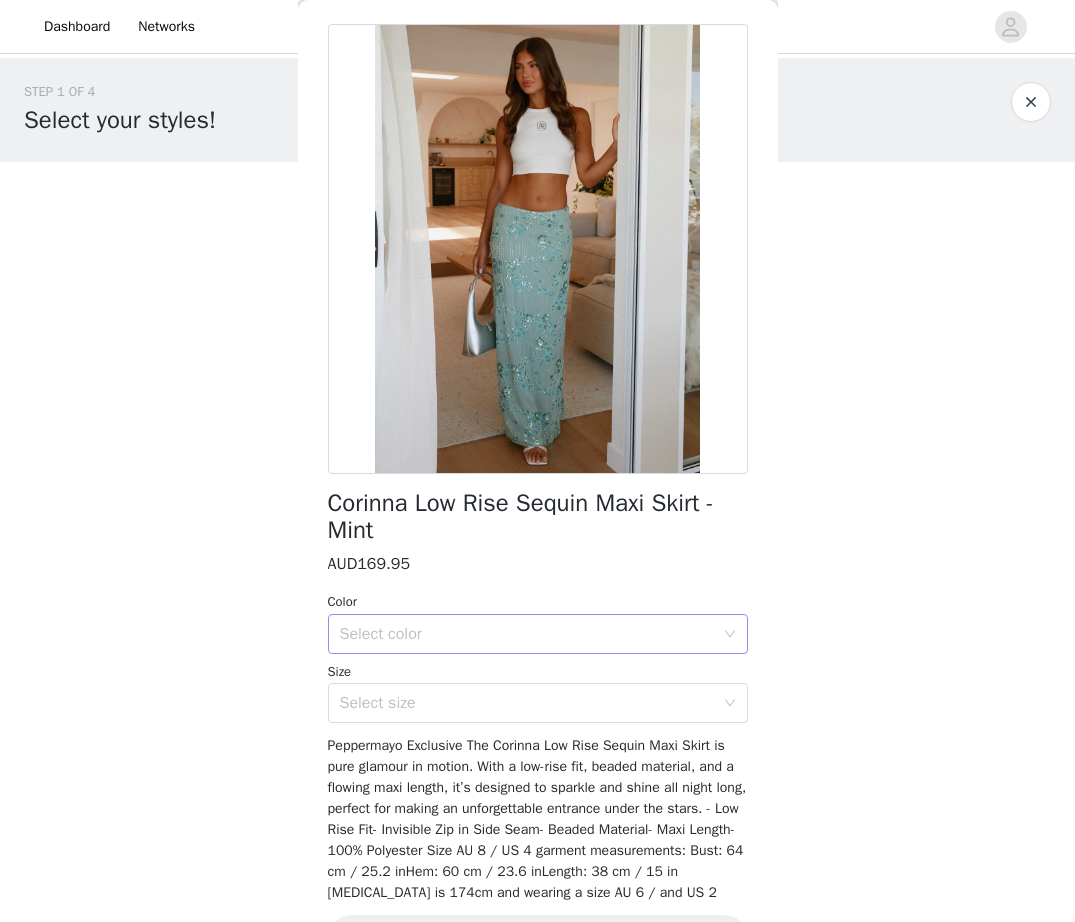 click on "Select color" at bounding box center (527, 634) 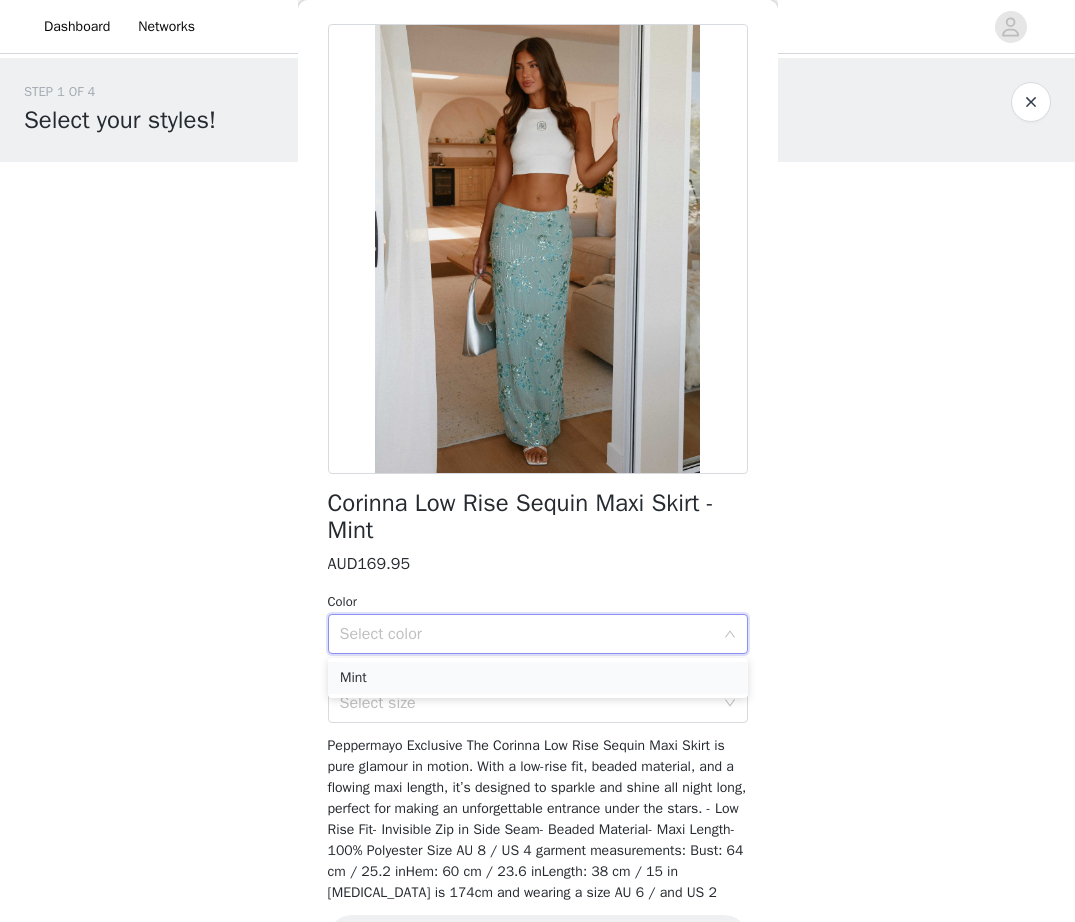 click on "Mint" at bounding box center (538, 678) 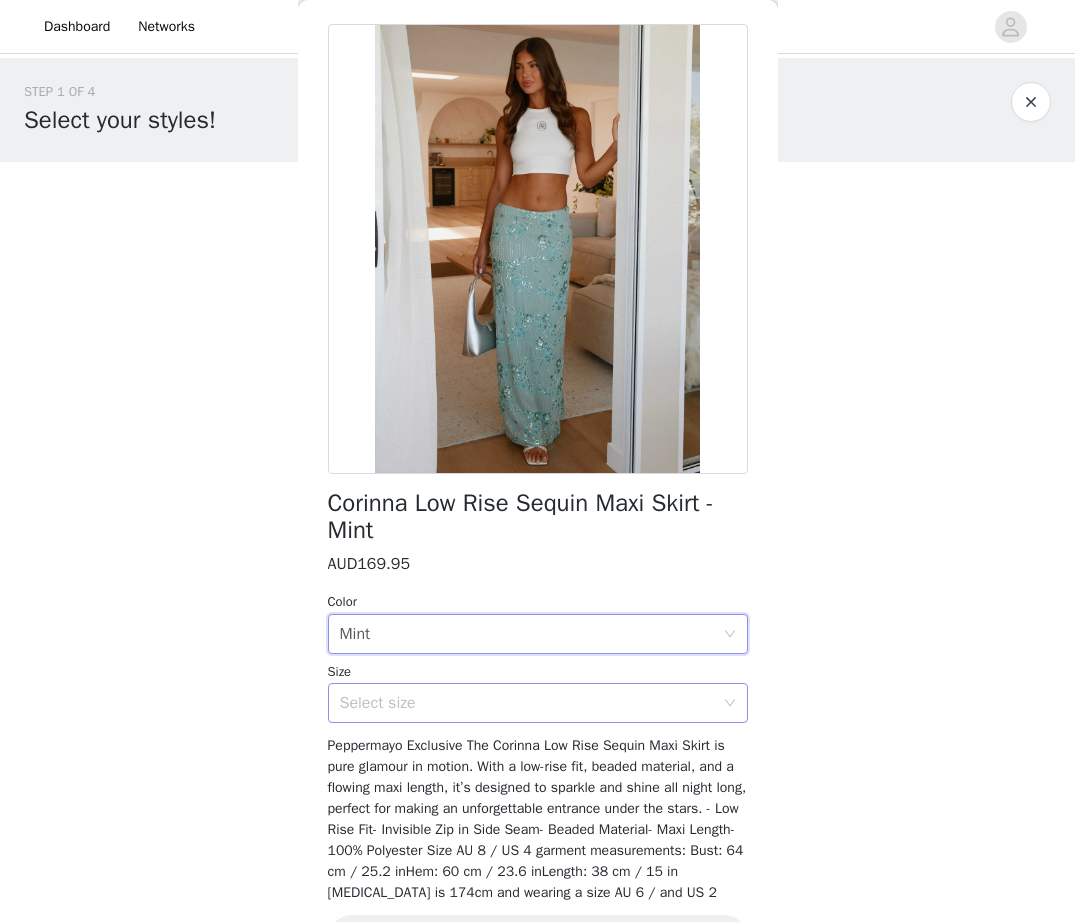click on "Select size" at bounding box center [527, 703] 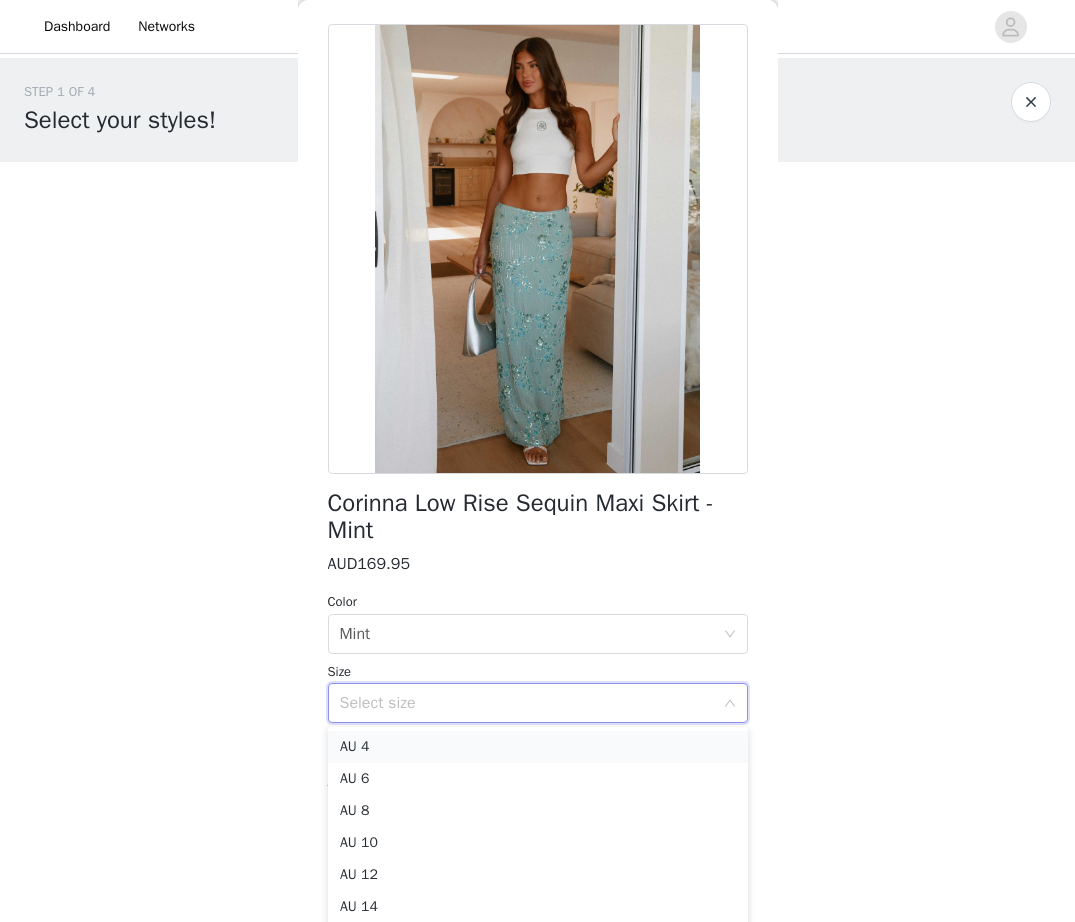 click on "AU 4" at bounding box center [538, 747] 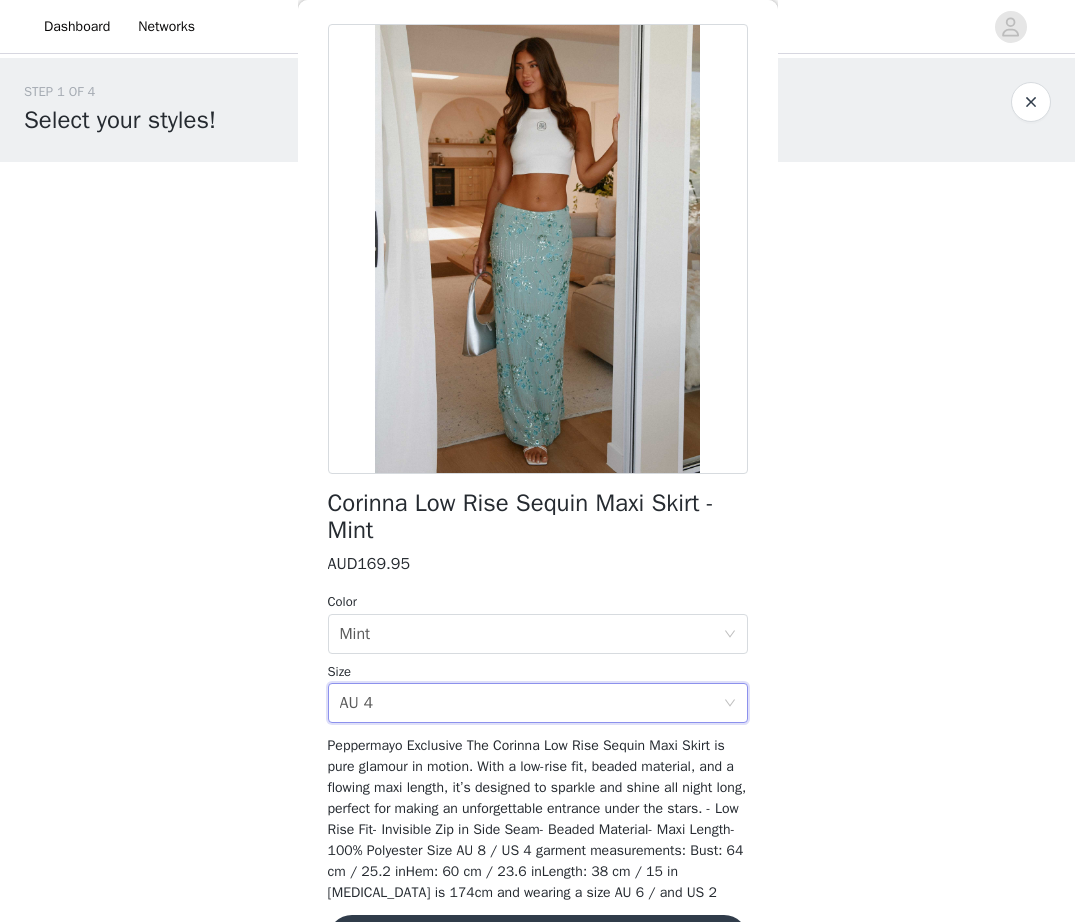 scroll, scrollTop: 162, scrollLeft: 0, axis: vertical 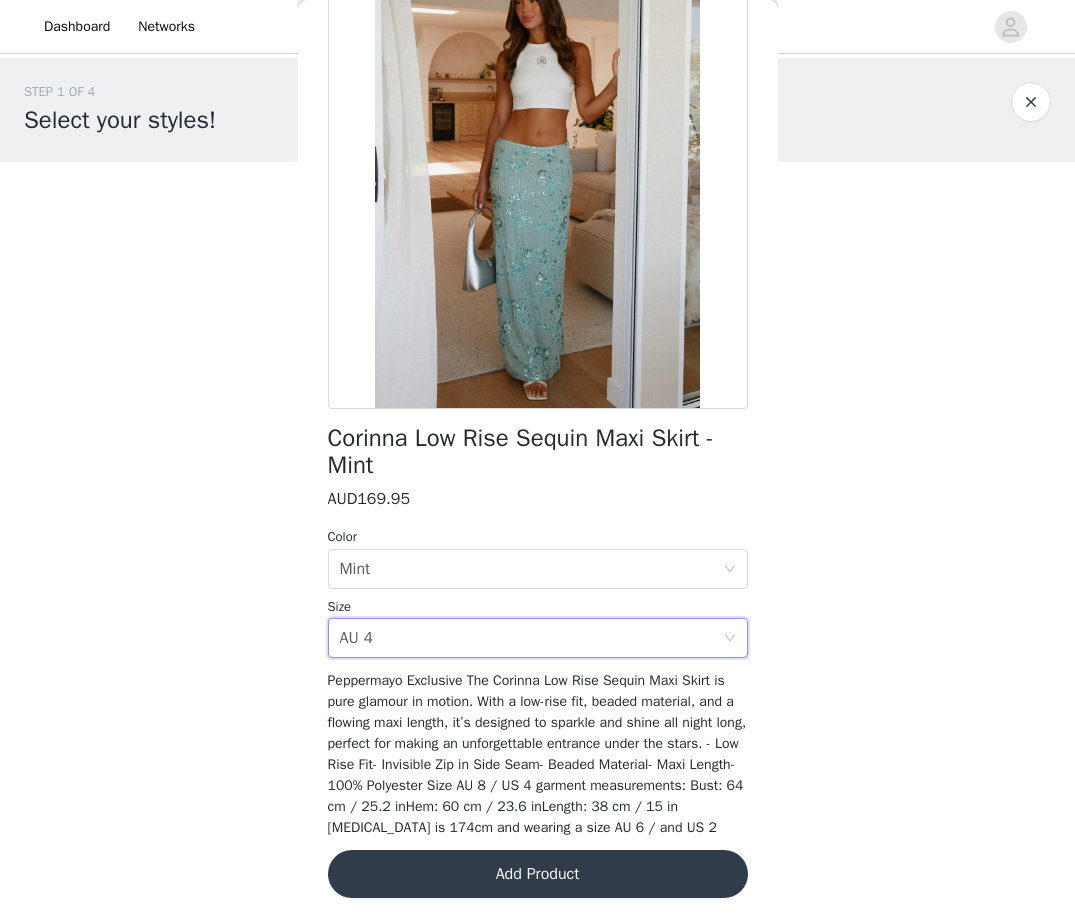 click on "Add Product" at bounding box center (538, 874) 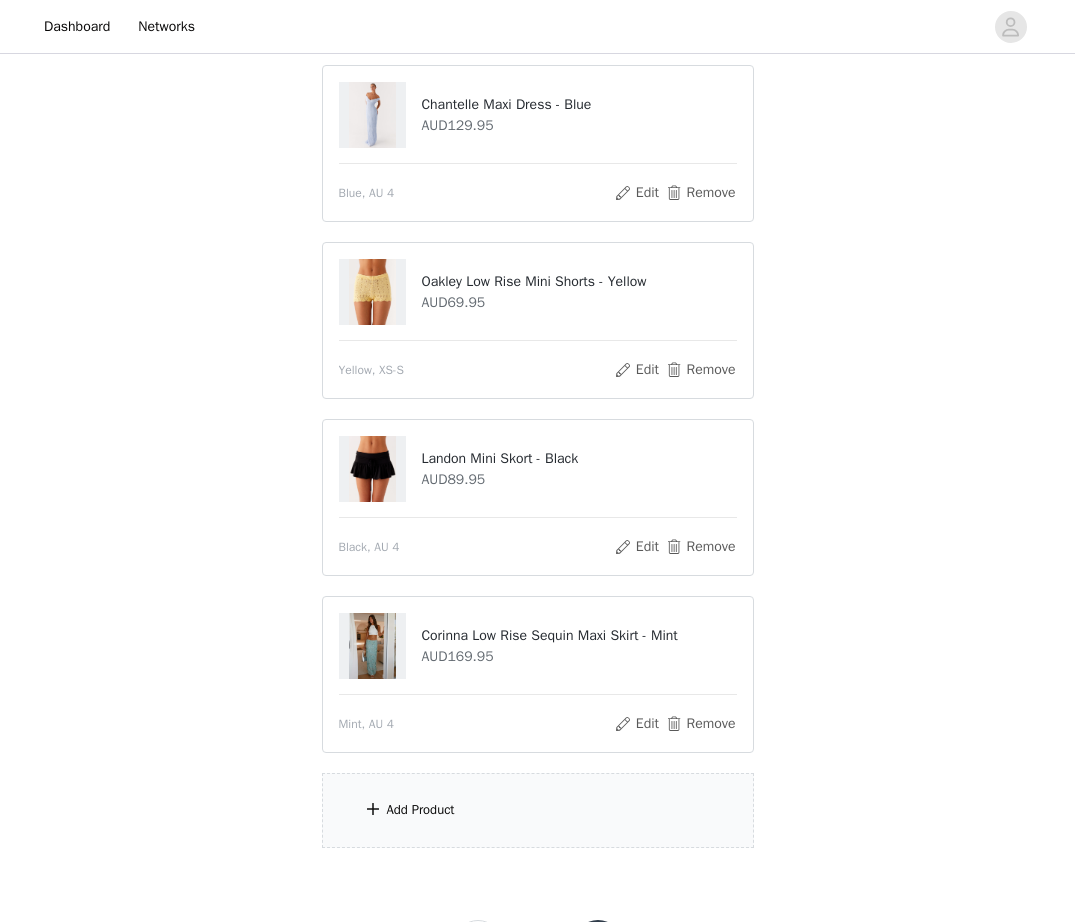 scroll, scrollTop: 401, scrollLeft: 0, axis: vertical 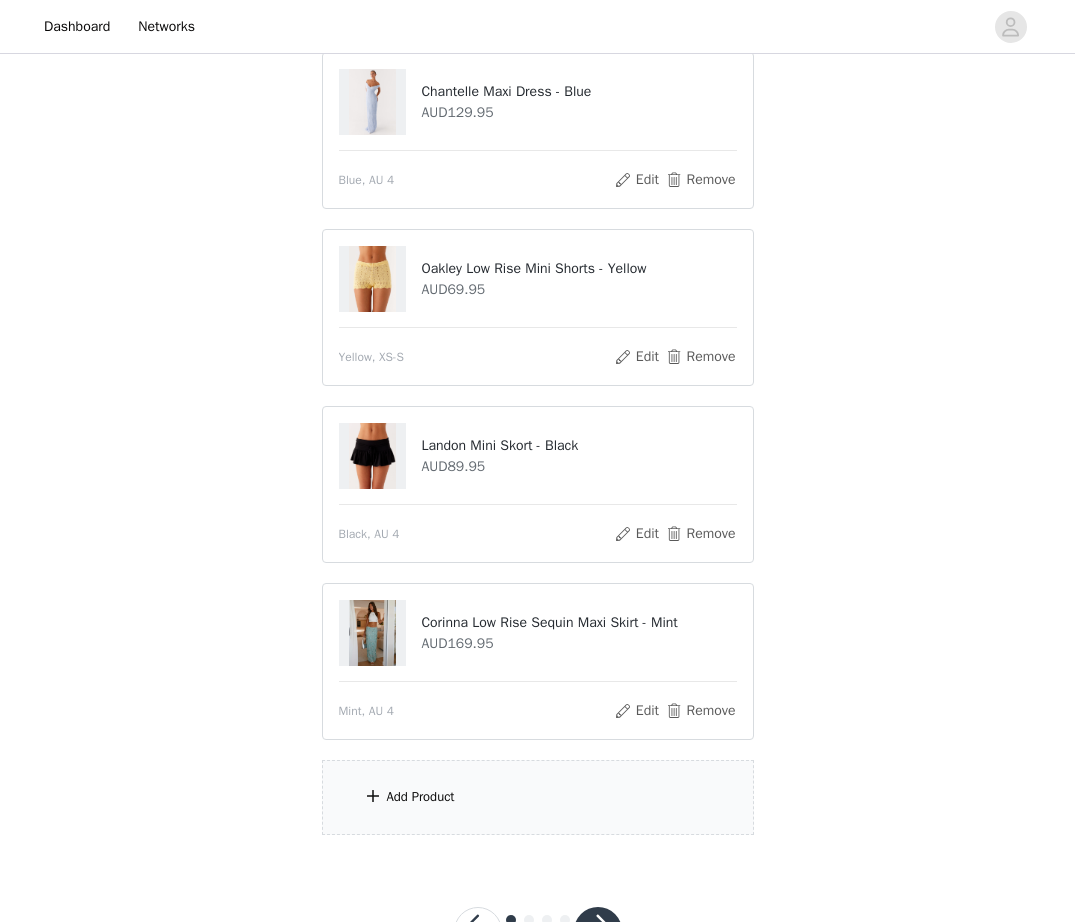 click on "Add Product" at bounding box center (421, 797) 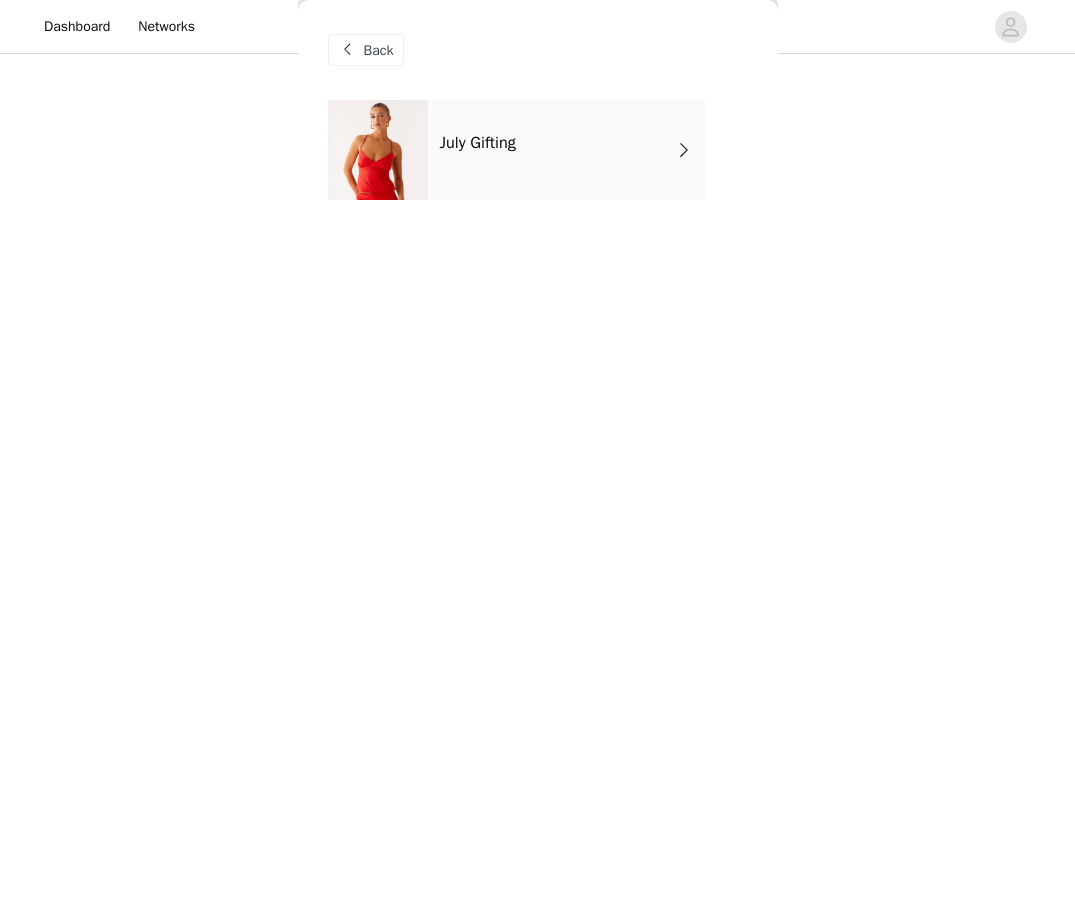 click on "July Gifting" at bounding box center [567, 150] 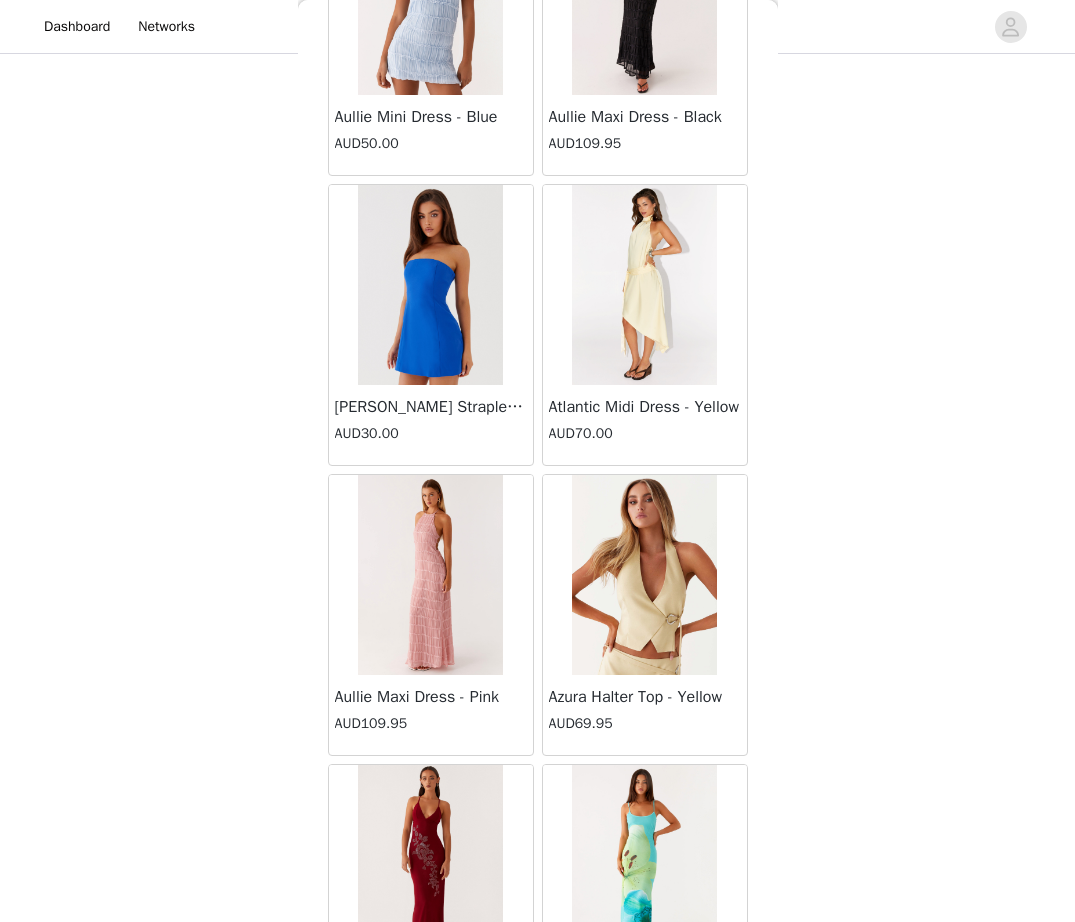 scroll, scrollTop: 2138, scrollLeft: 0, axis: vertical 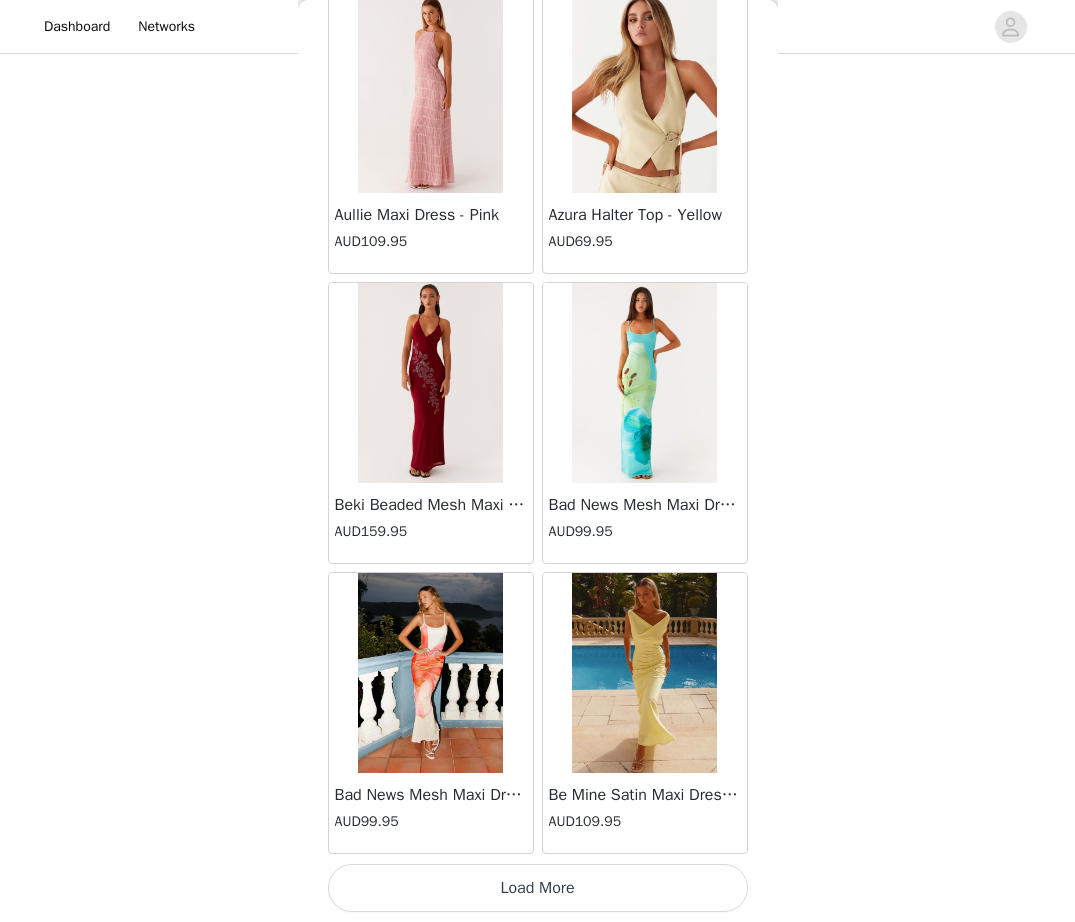 click on "Load More" at bounding box center [538, 888] 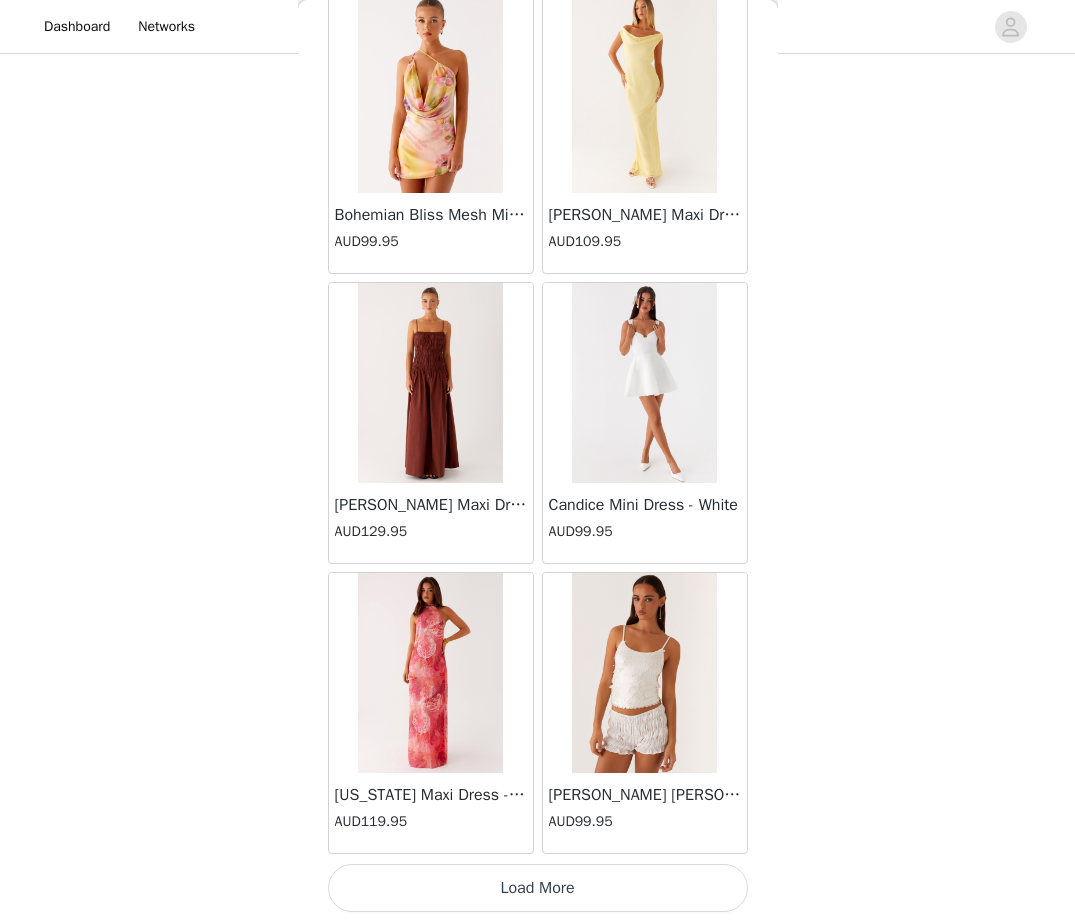click on "Load More" at bounding box center (538, 888) 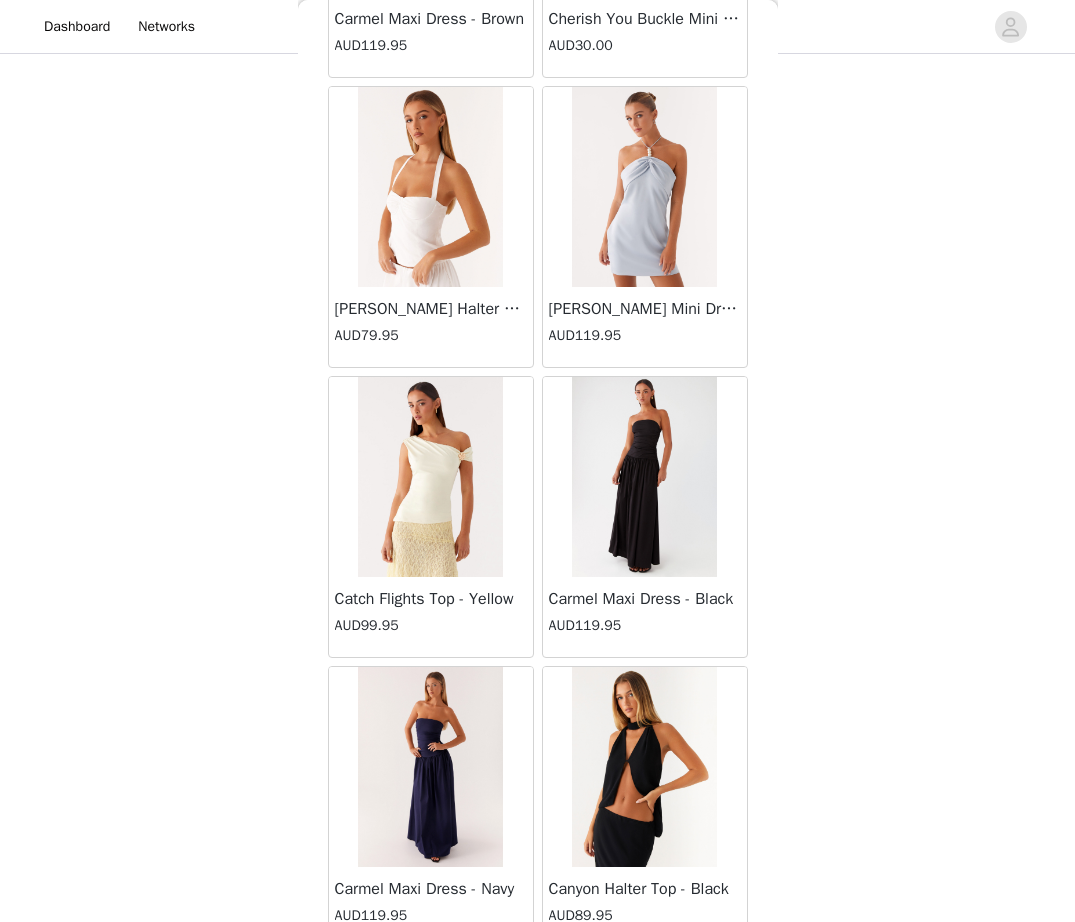scroll, scrollTop: 7938, scrollLeft: 0, axis: vertical 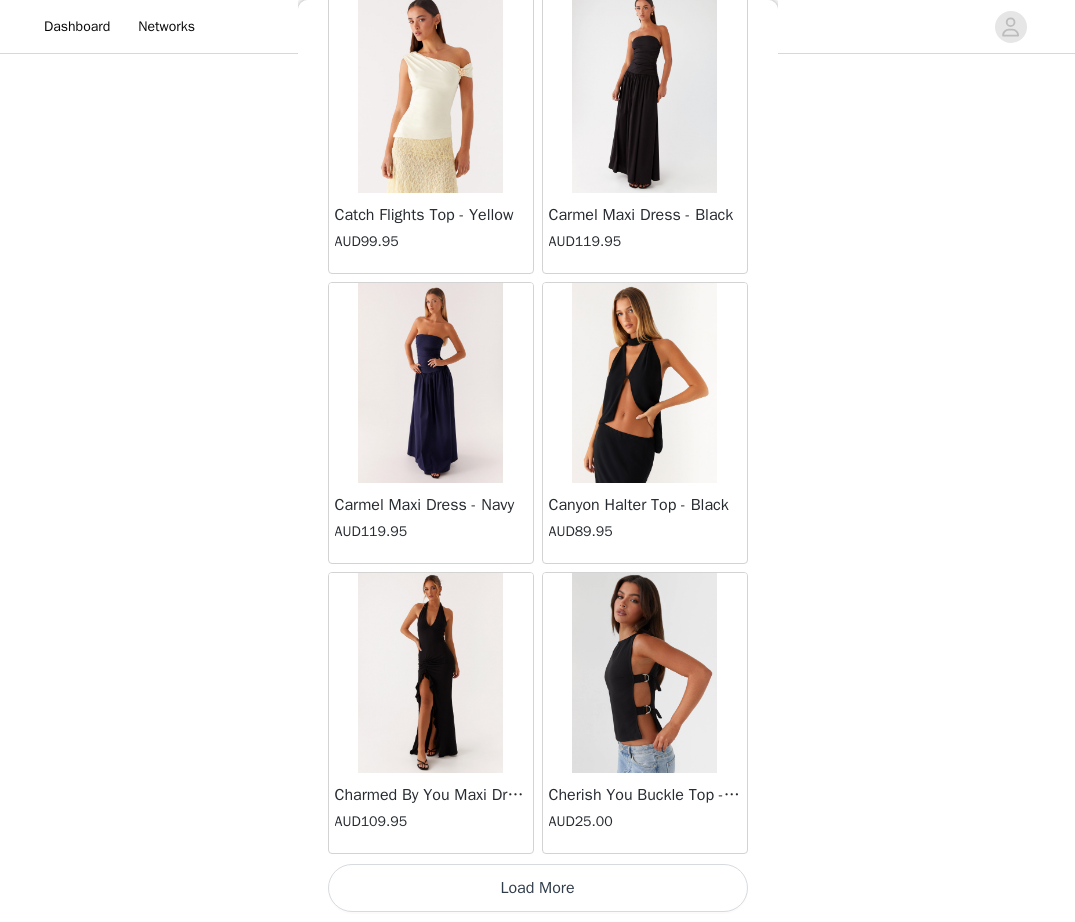 click on "Load More" at bounding box center [538, 888] 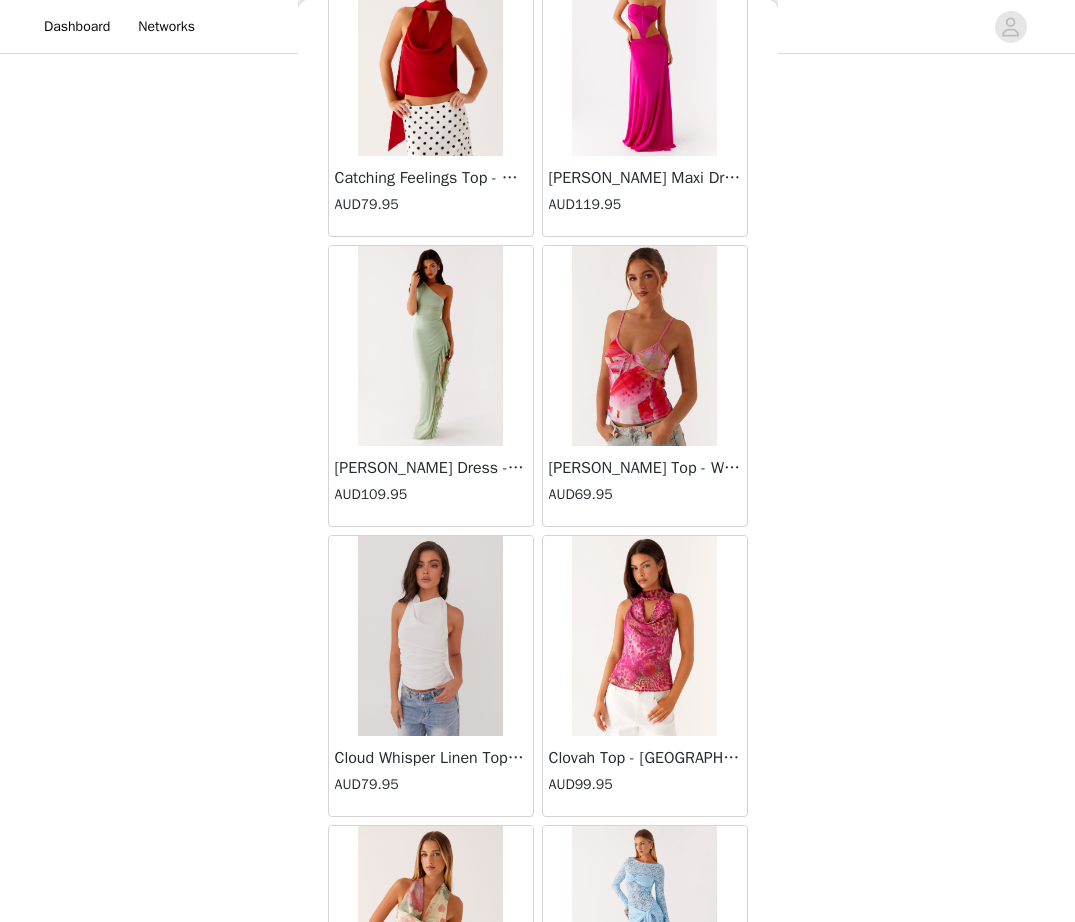 scroll, scrollTop: 10838, scrollLeft: 0, axis: vertical 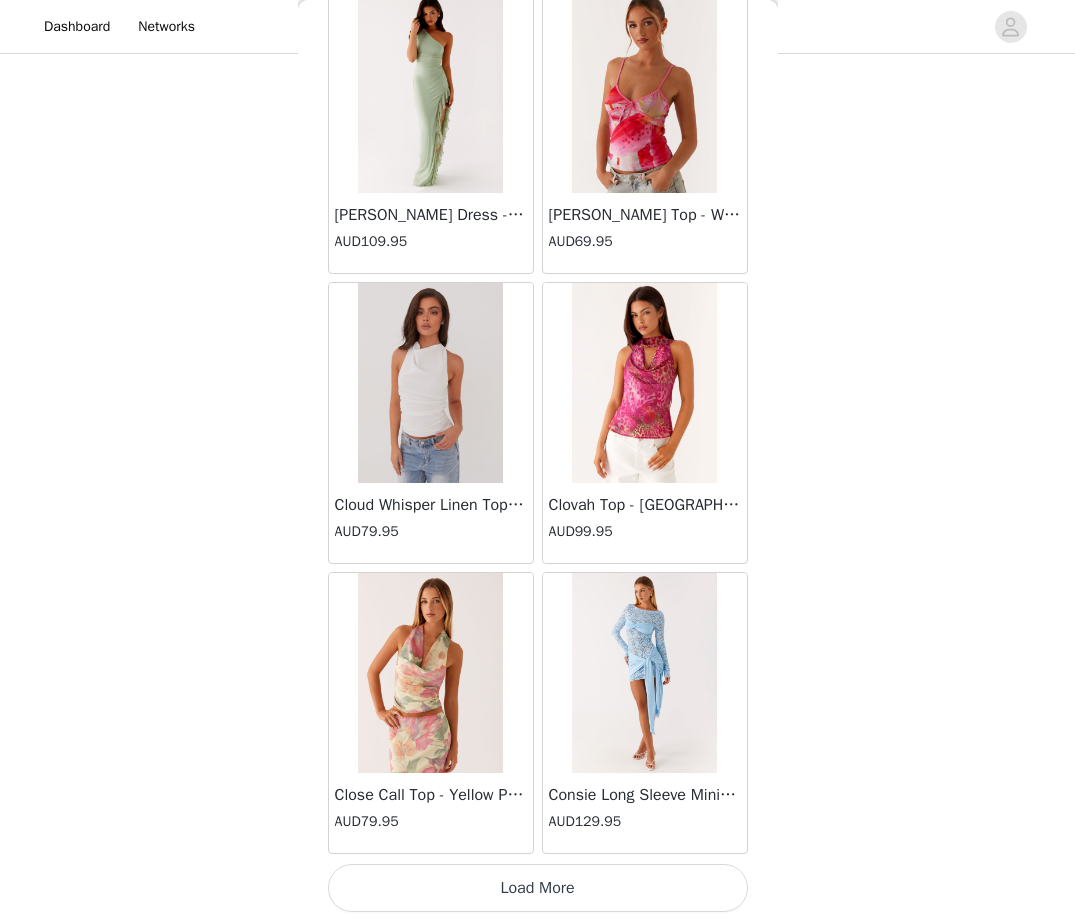 click on "Load More" at bounding box center [538, 888] 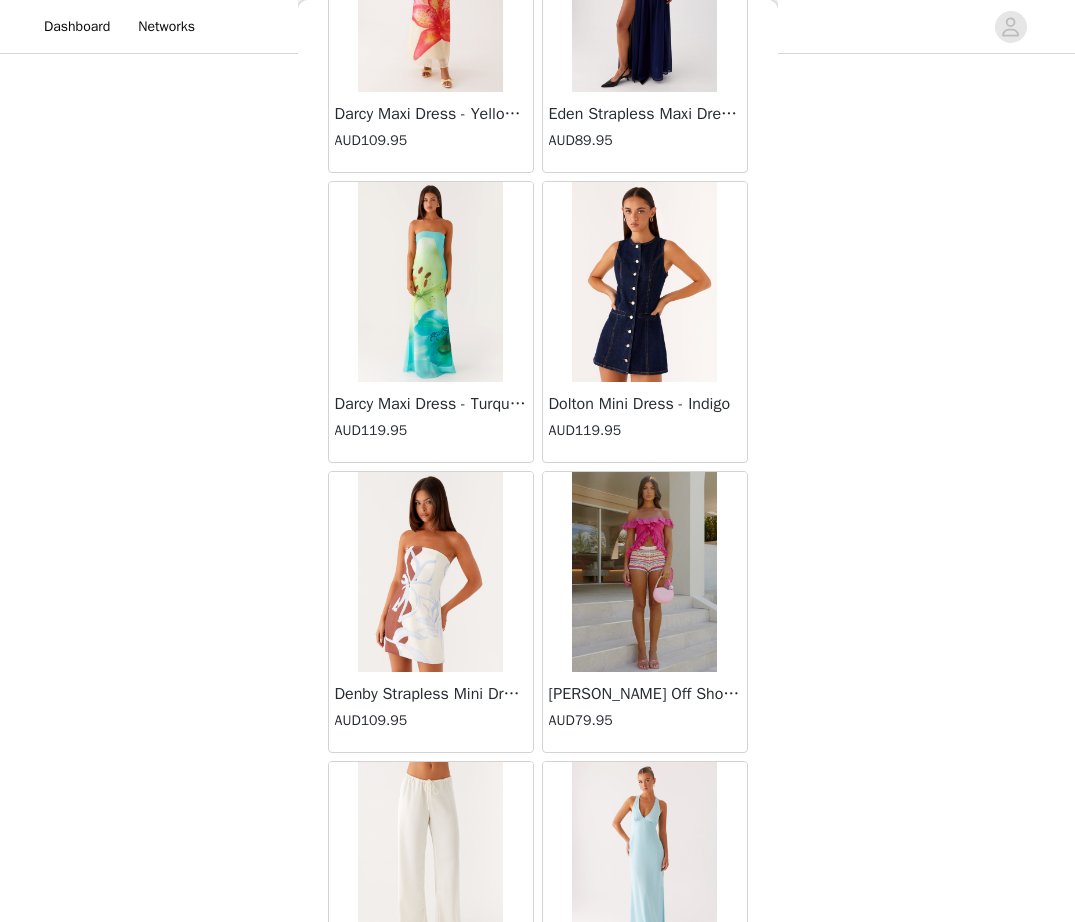 scroll, scrollTop: 13738, scrollLeft: 0, axis: vertical 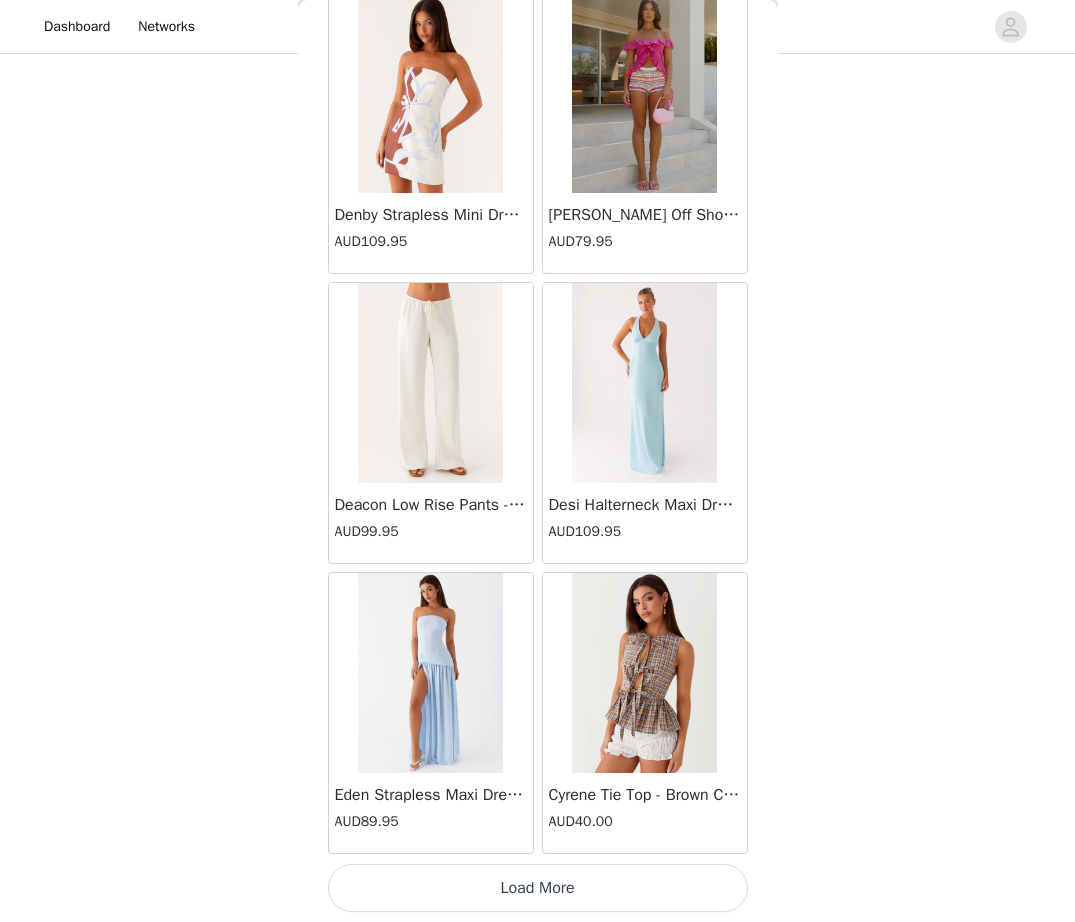 click on "Load More" at bounding box center [538, 888] 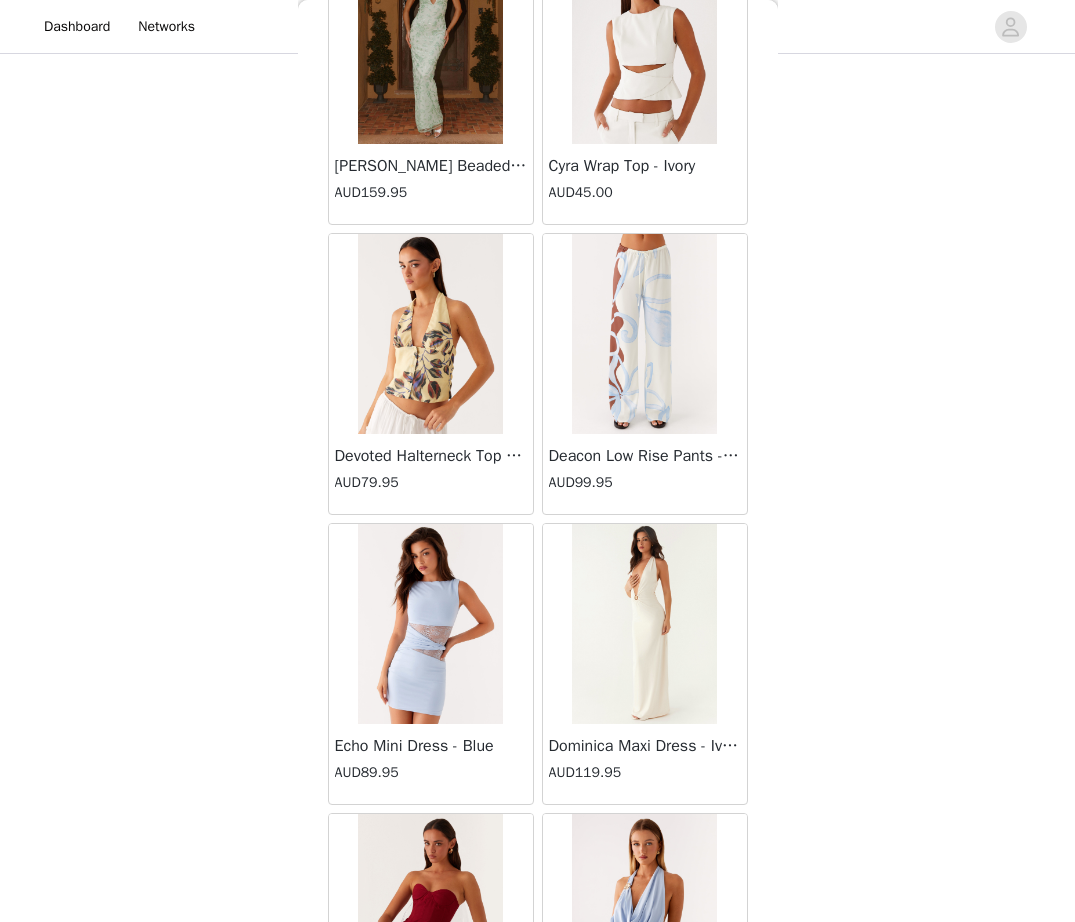scroll, scrollTop: 16638, scrollLeft: 0, axis: vertical 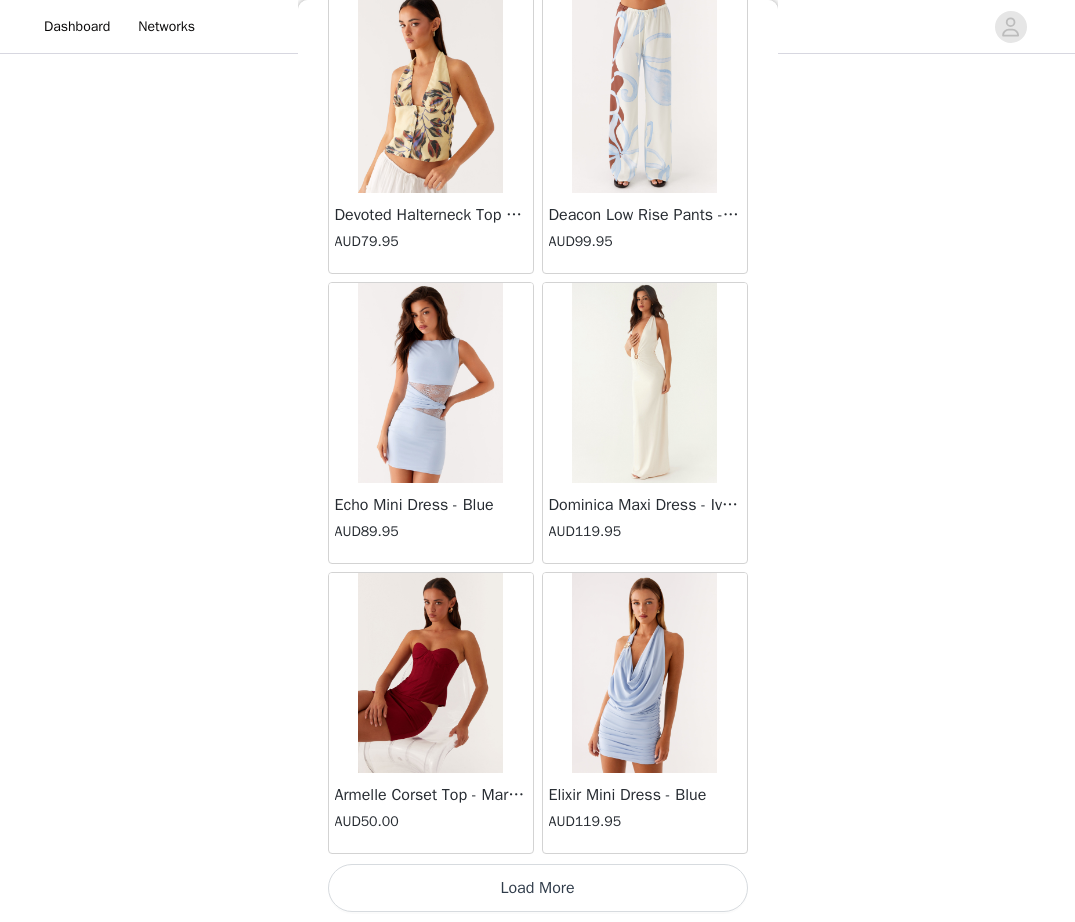 click on "Load More" at bounding box center (538, 888) 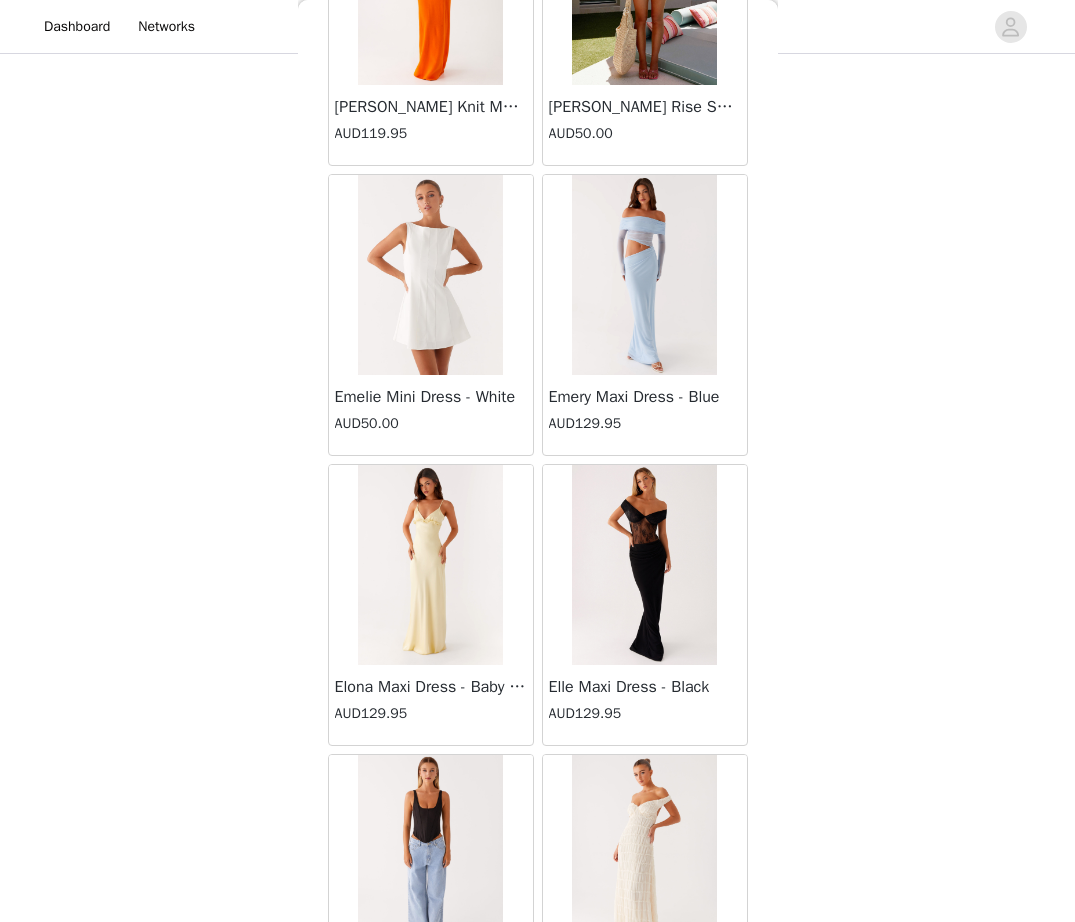 scroll, scrollTop: 17808, scrollLeft: 0, axis: vertical 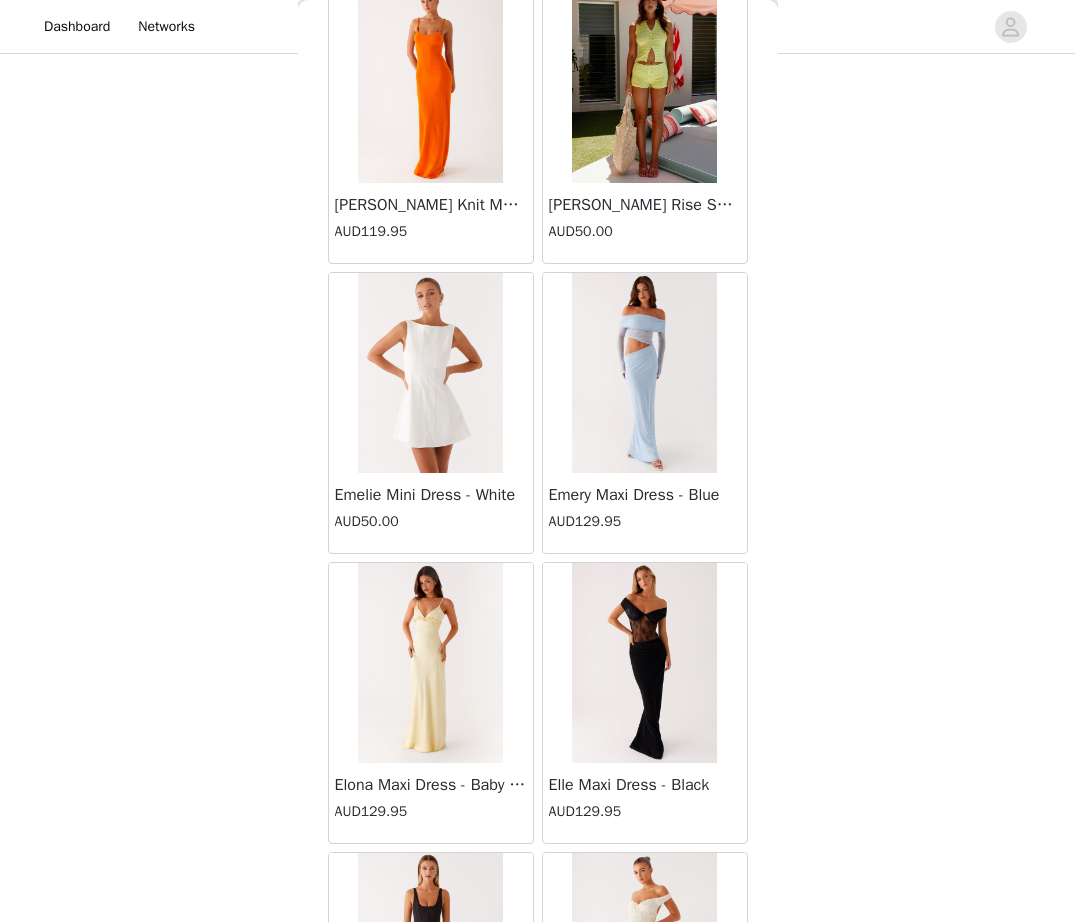 click at bounding box center [644, 83] 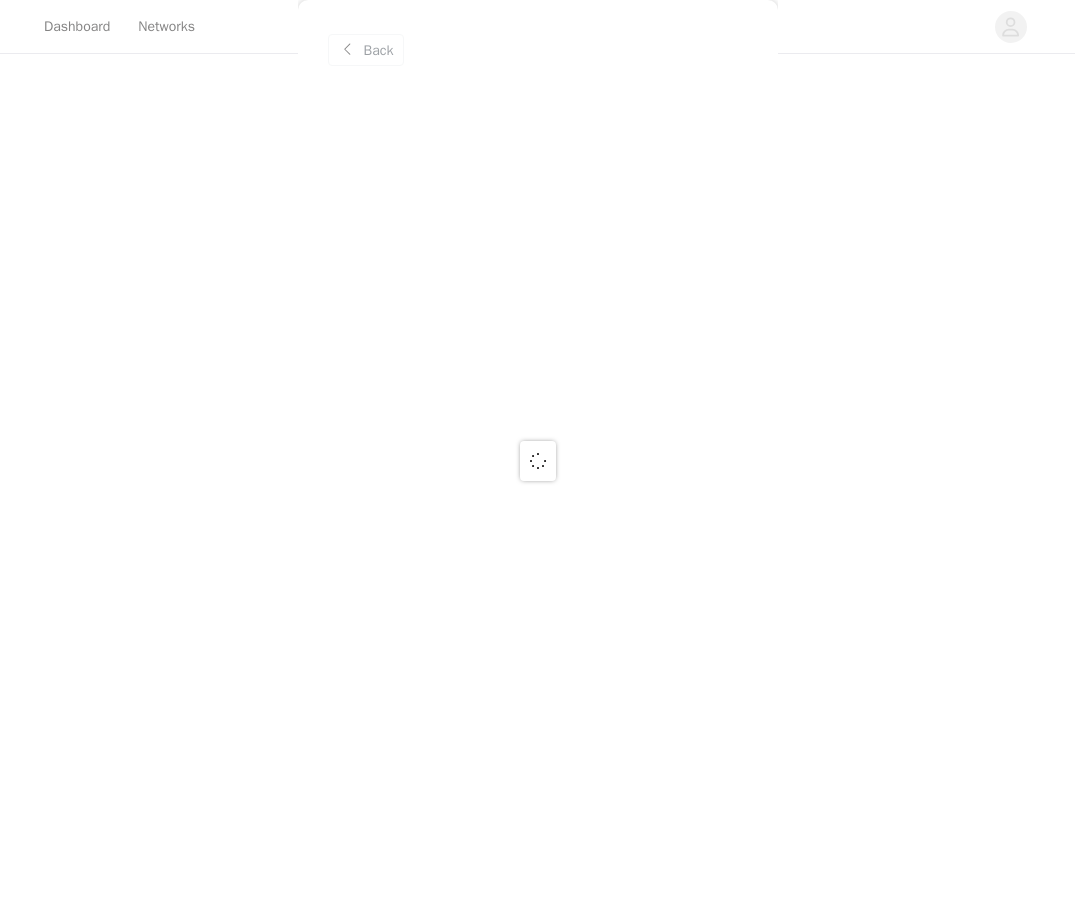 scroll, scrollTop: 0, scrollLeft: 0, axis: both 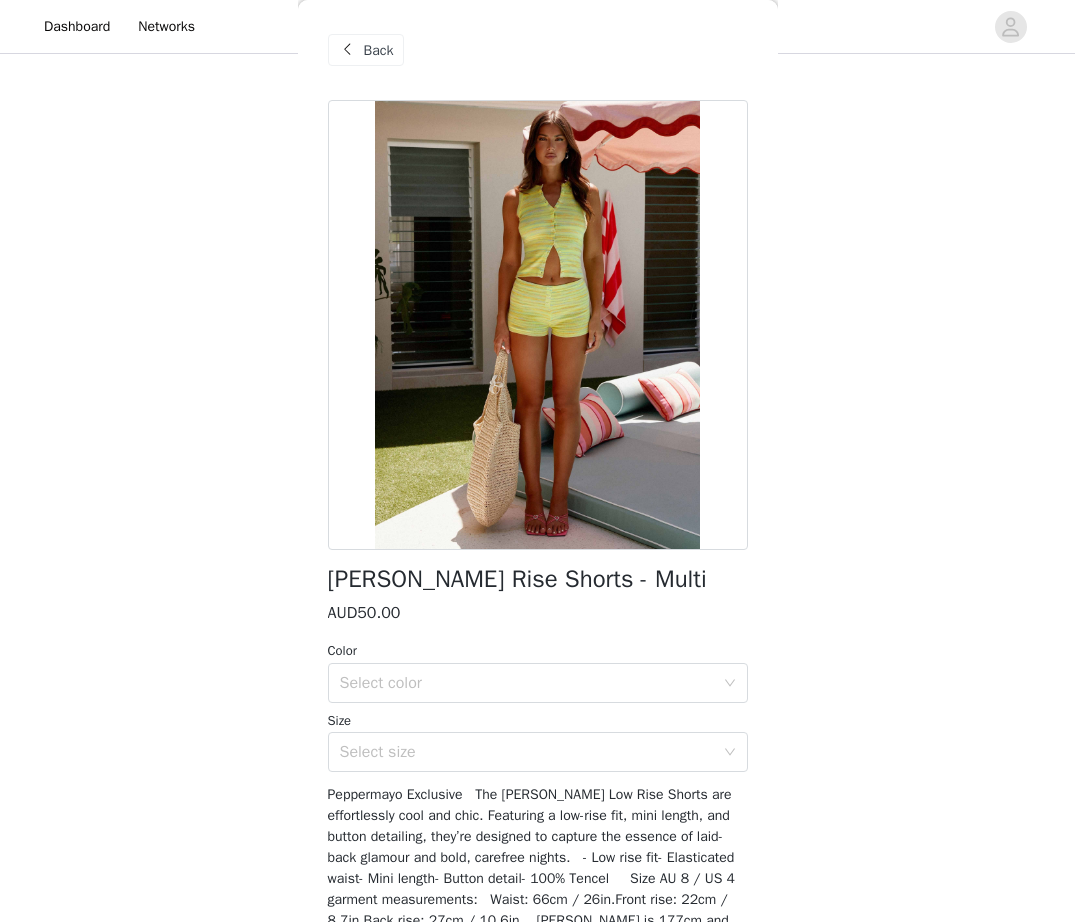 click on "Back" at bounding box center (379, 50) 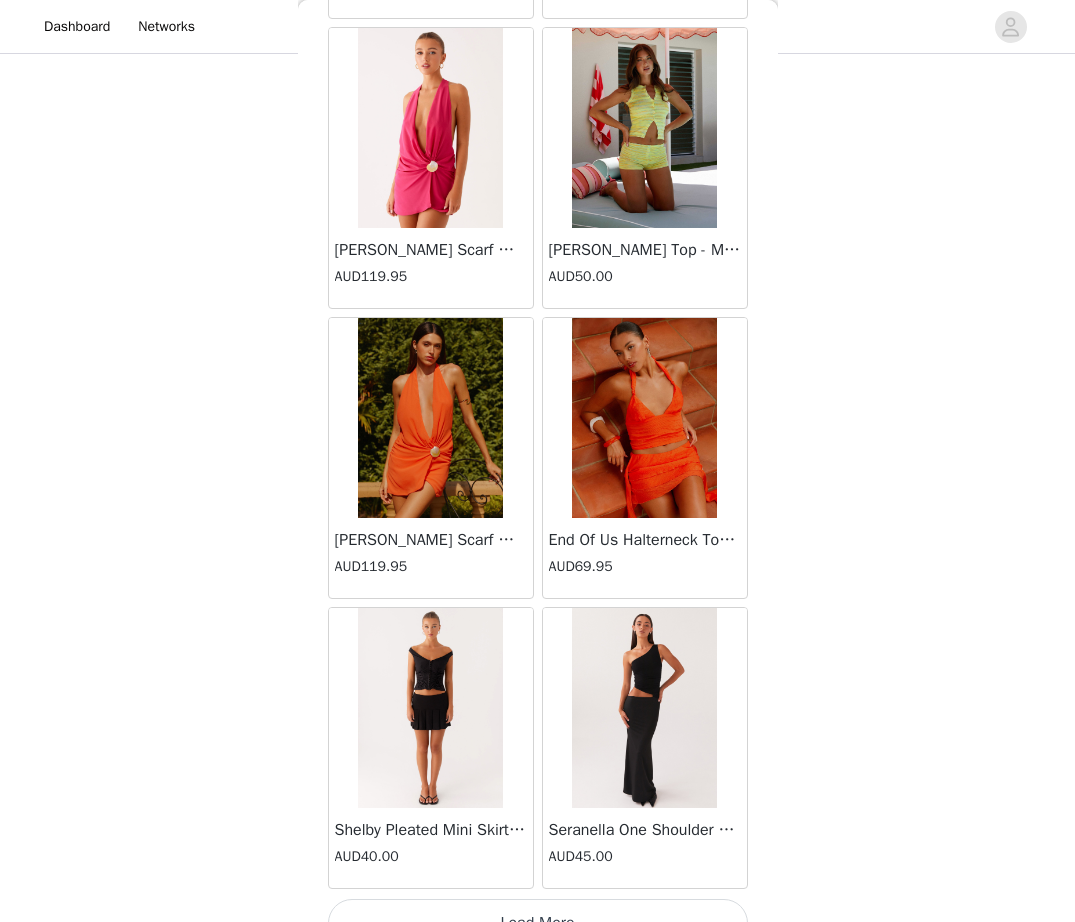 scroll, scrollTop: 19538, scrollLeft: 0, axis: vertical 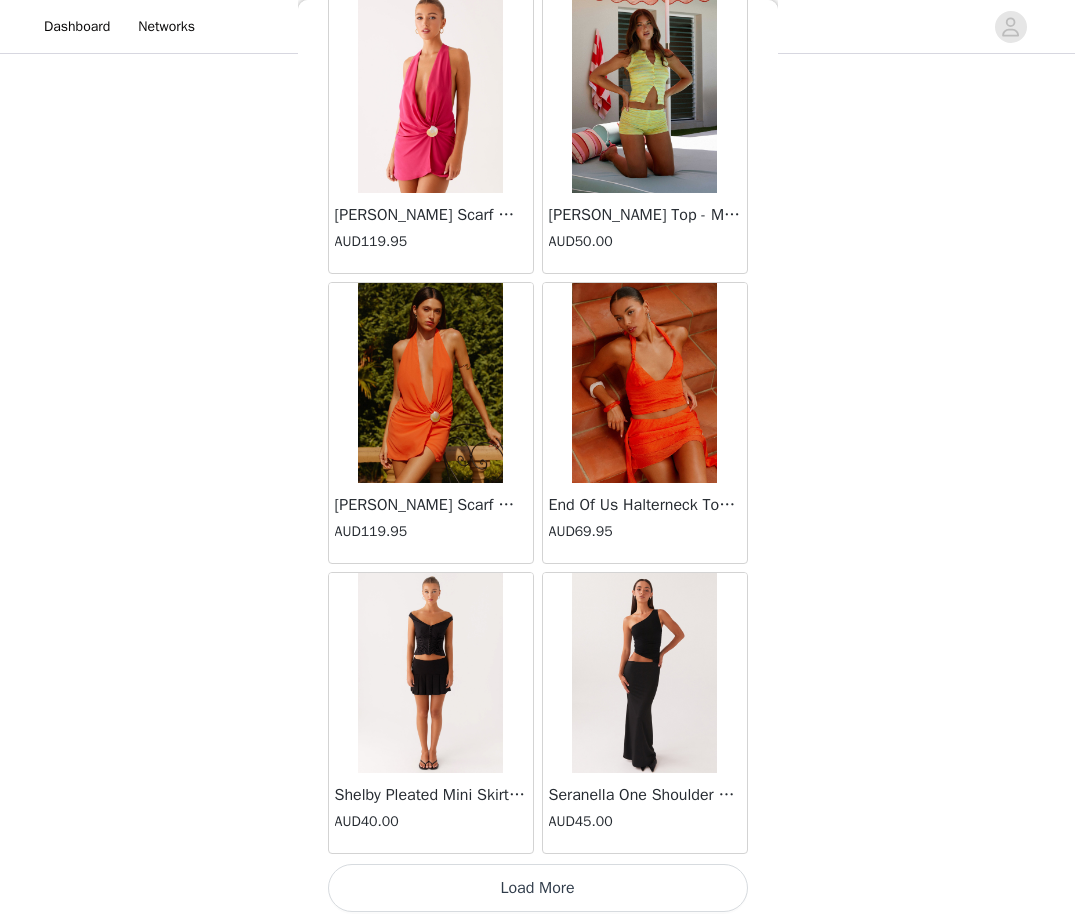 click on "Load More" at bounding box center [538, 888] 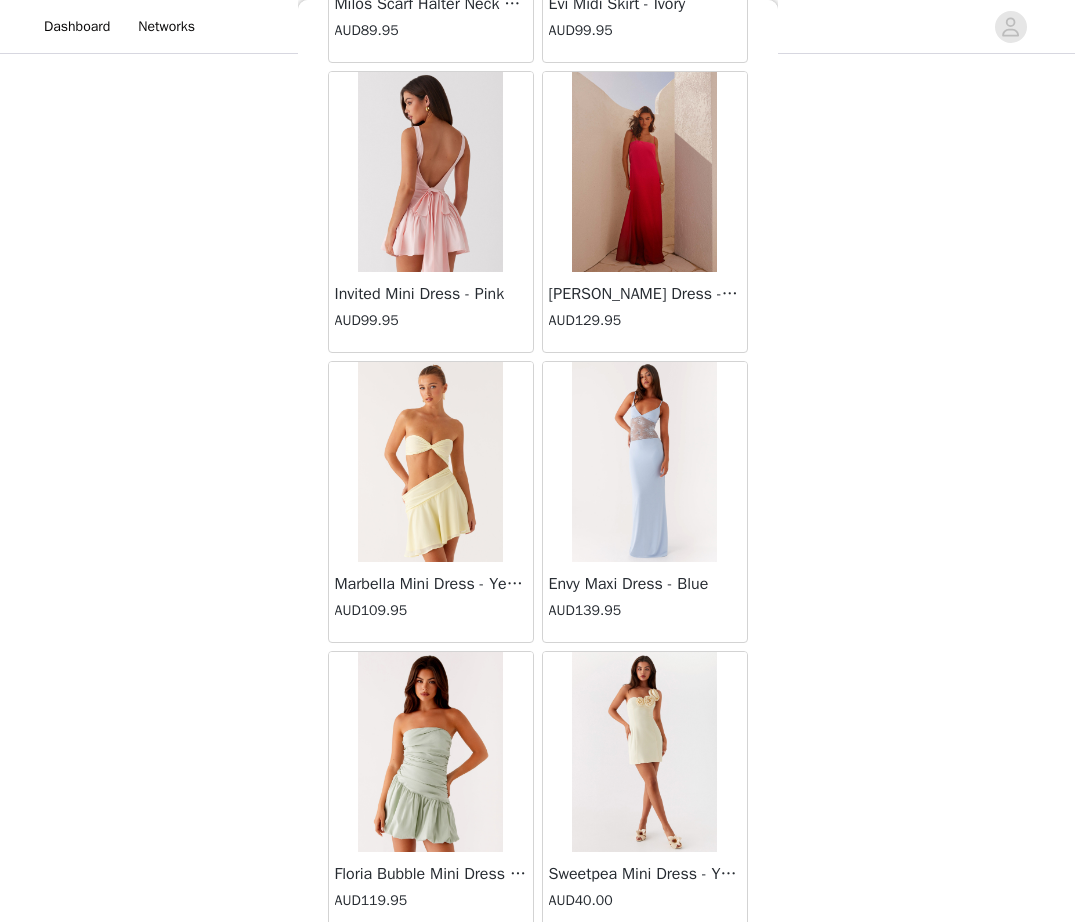 scroll, scrollTop: 22438, scrollLeft: 0, axis: vertical 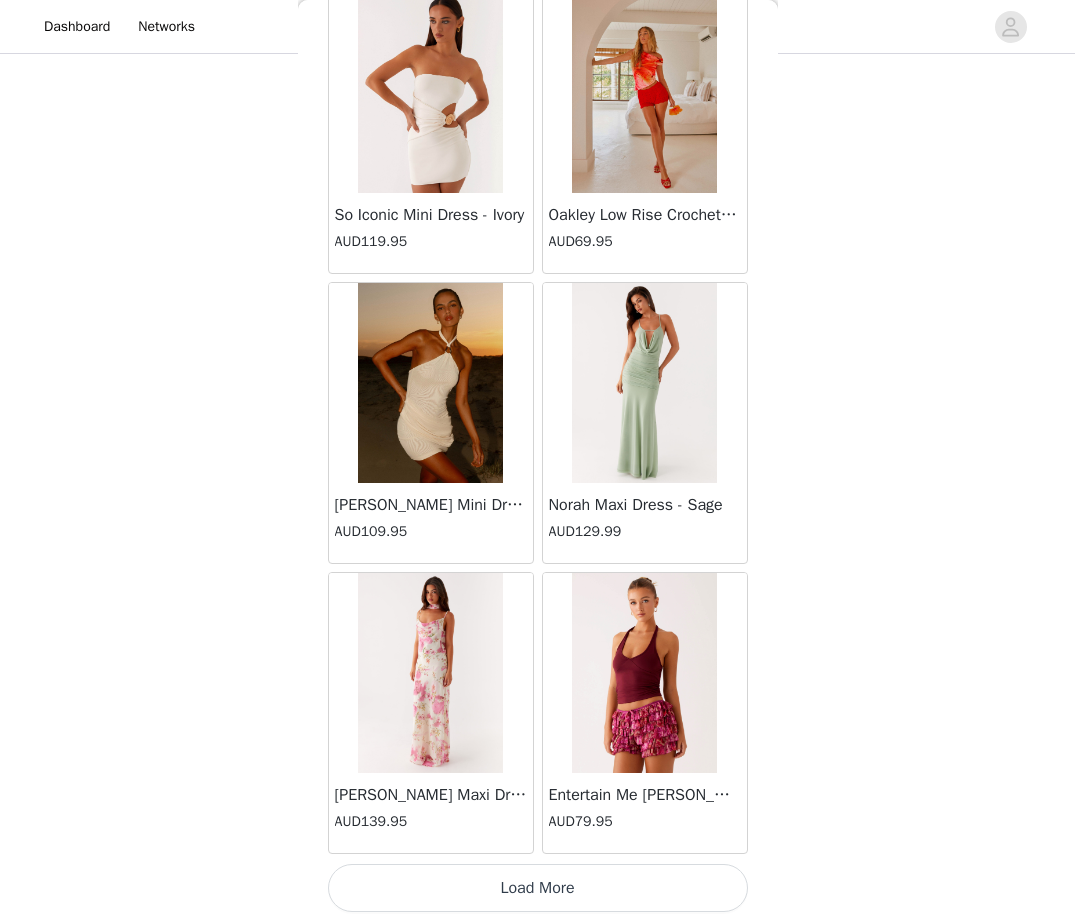 click on "Load More" at bounding box center [538, 888] 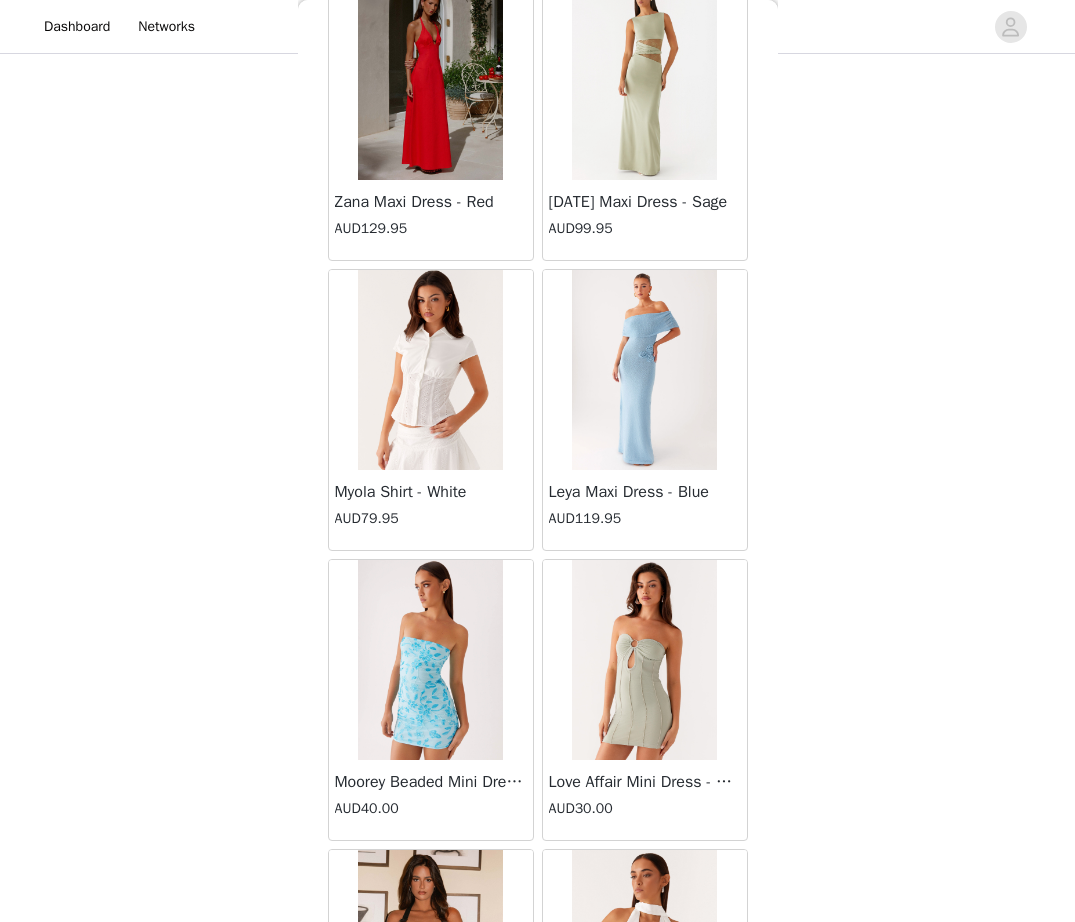 scroll, scrollTop: 25338, scrollLeft: 0, axis: vertical 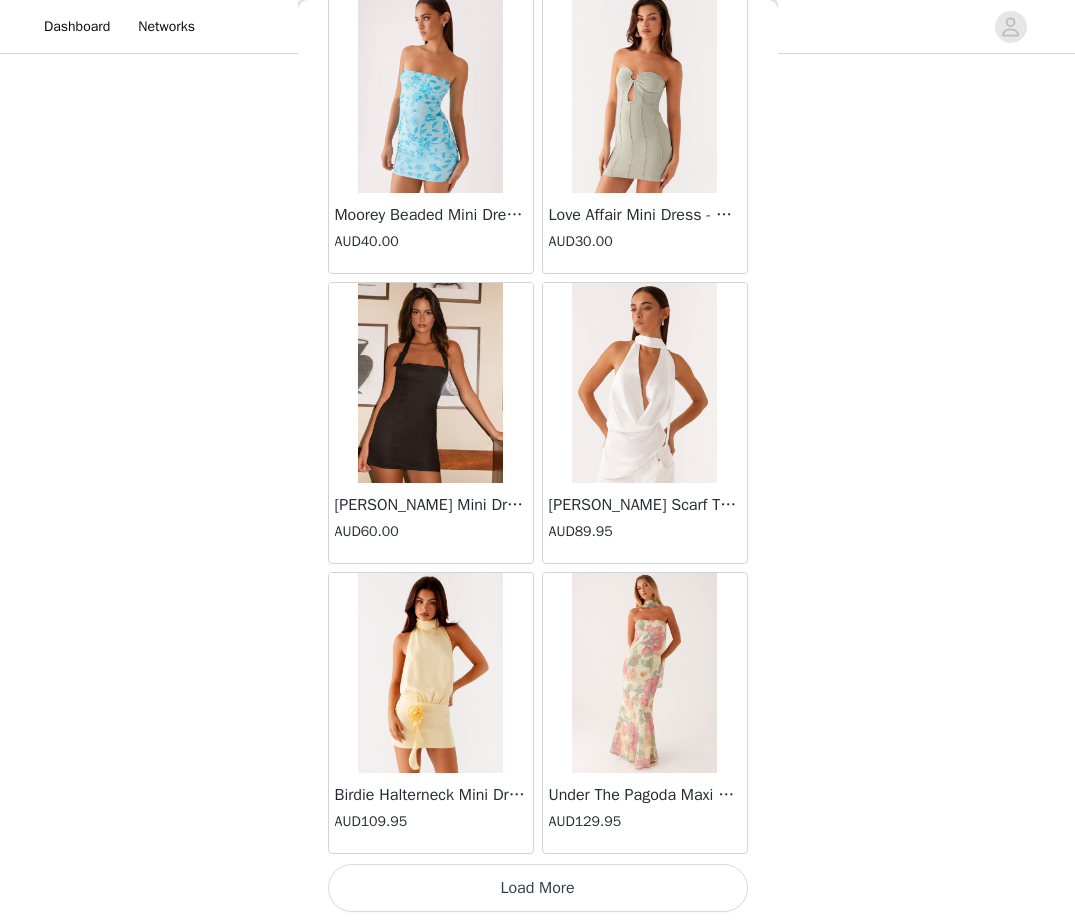 click on "Load More" at bounding box center [538, 888] 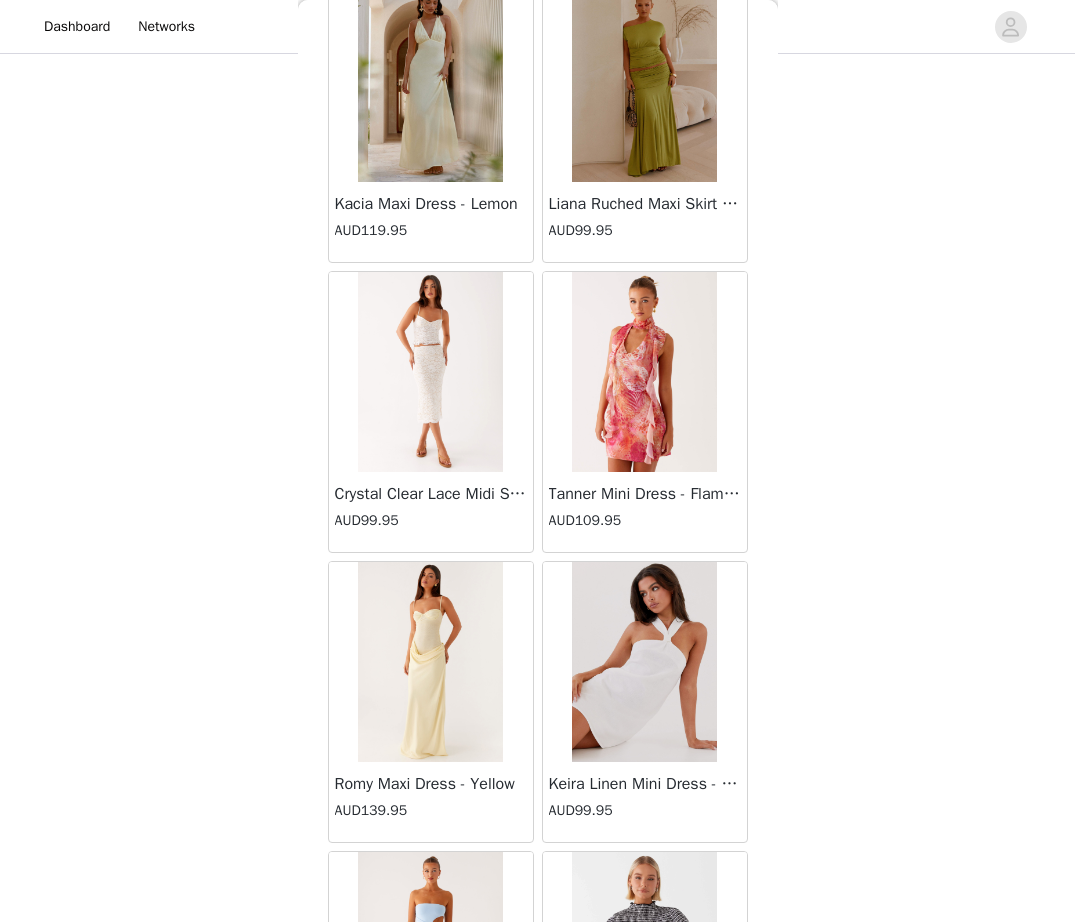 scroll, scrollTop: 28238, scrollLeft: 0, axis: vertical 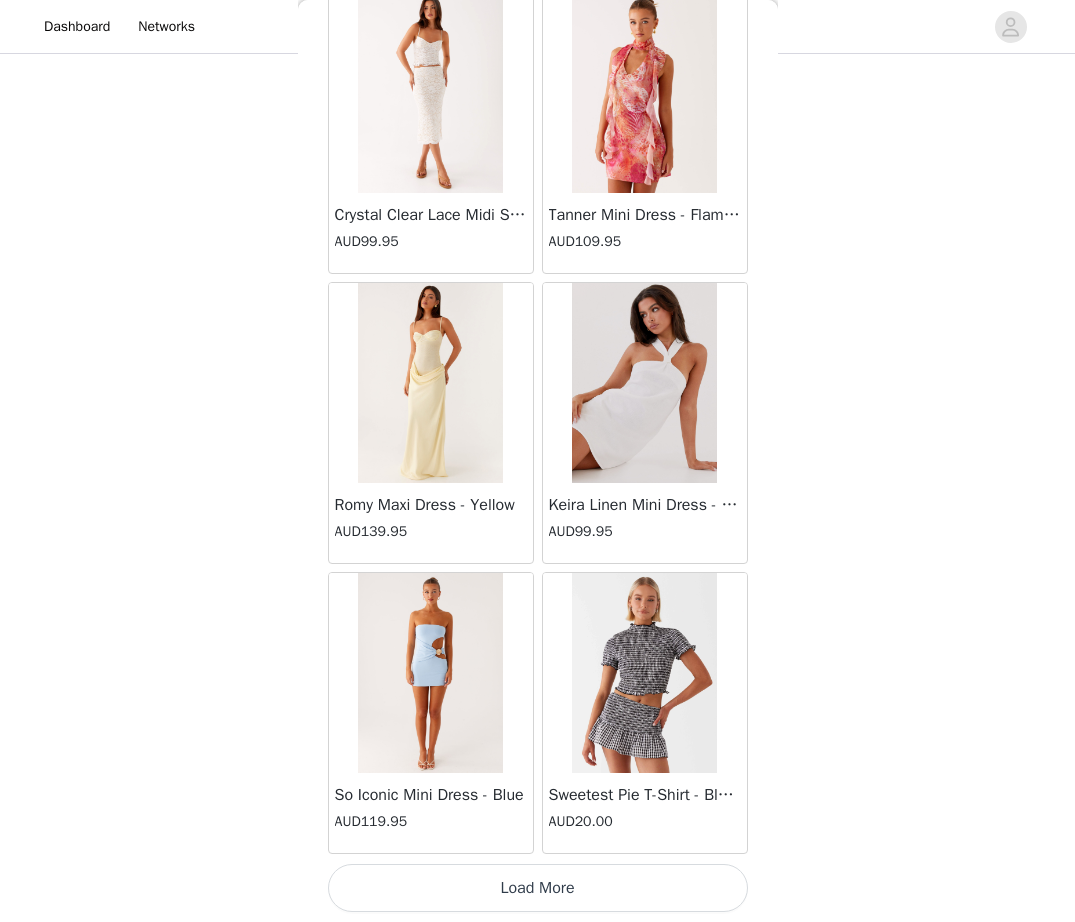 click on "Load More" at bounding box center (538, 888) 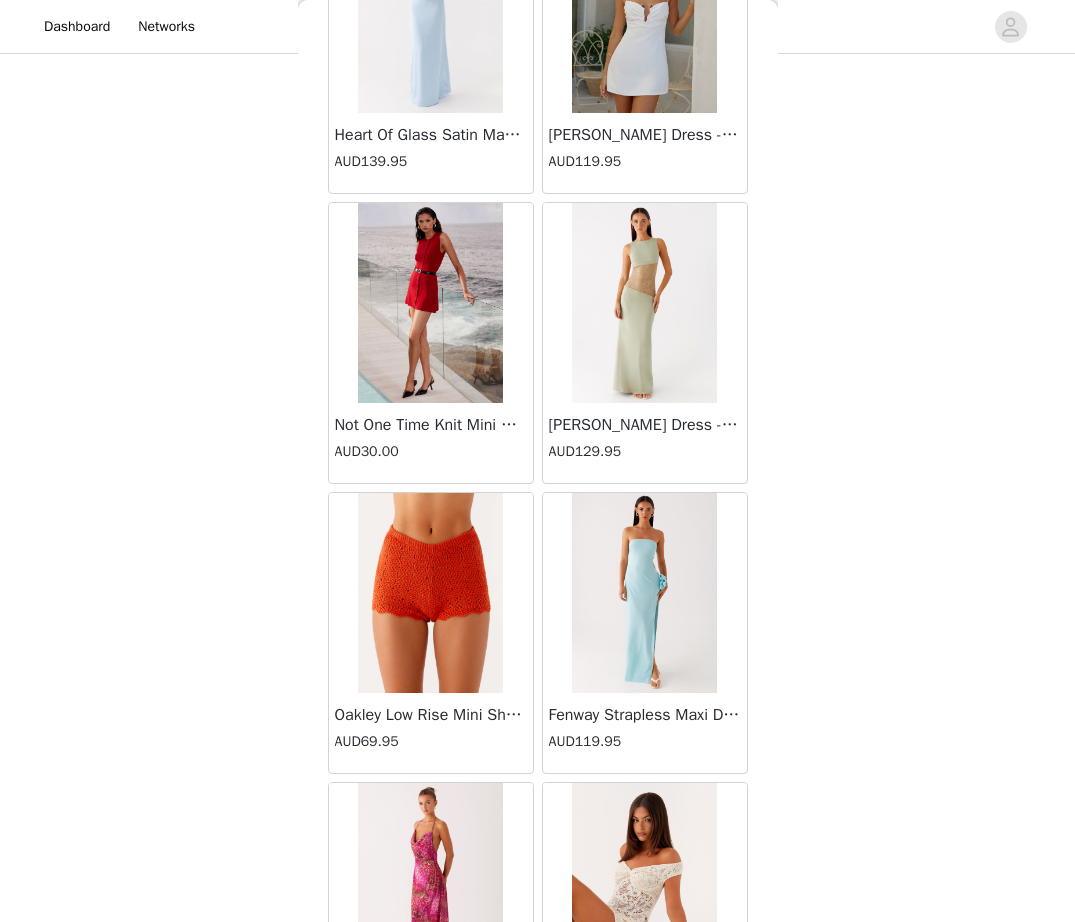scroll, scrollTop: 31138, scrollLeft: 0, axis: vertical 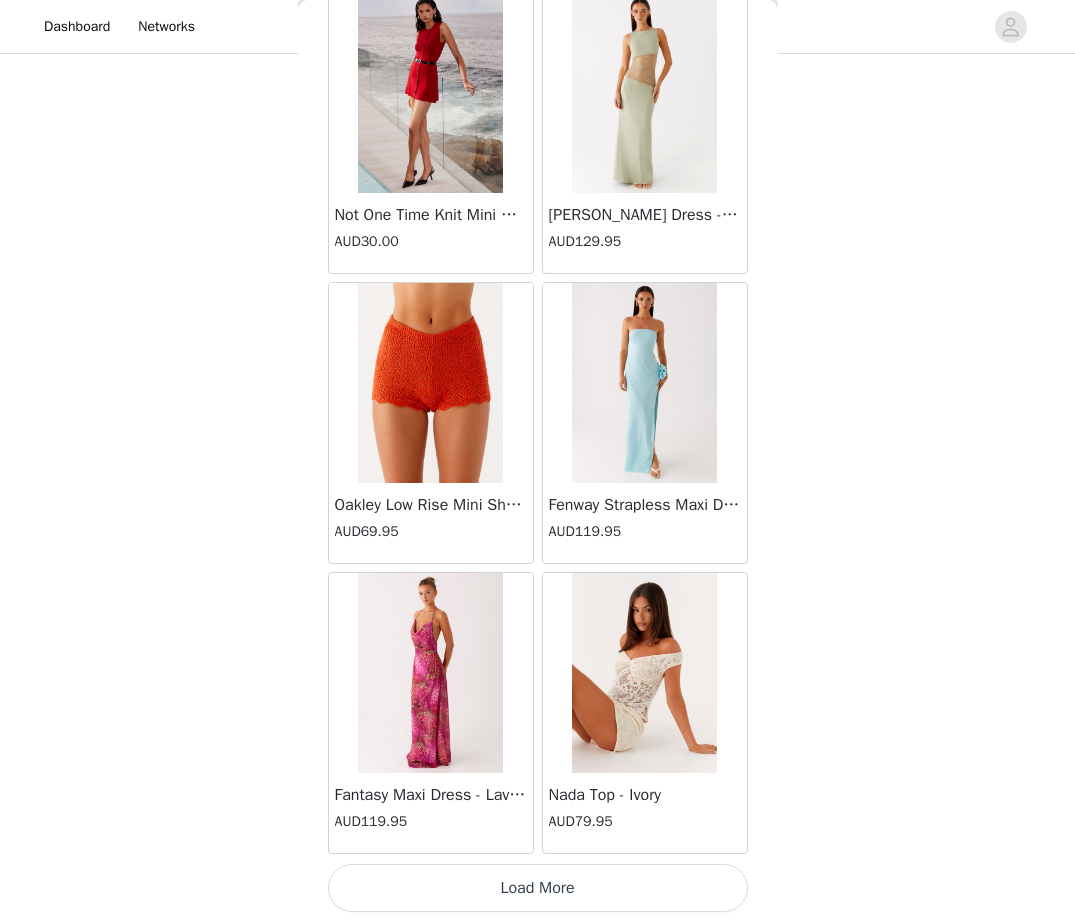 click on "Load More" at bounding box center [538, 888] 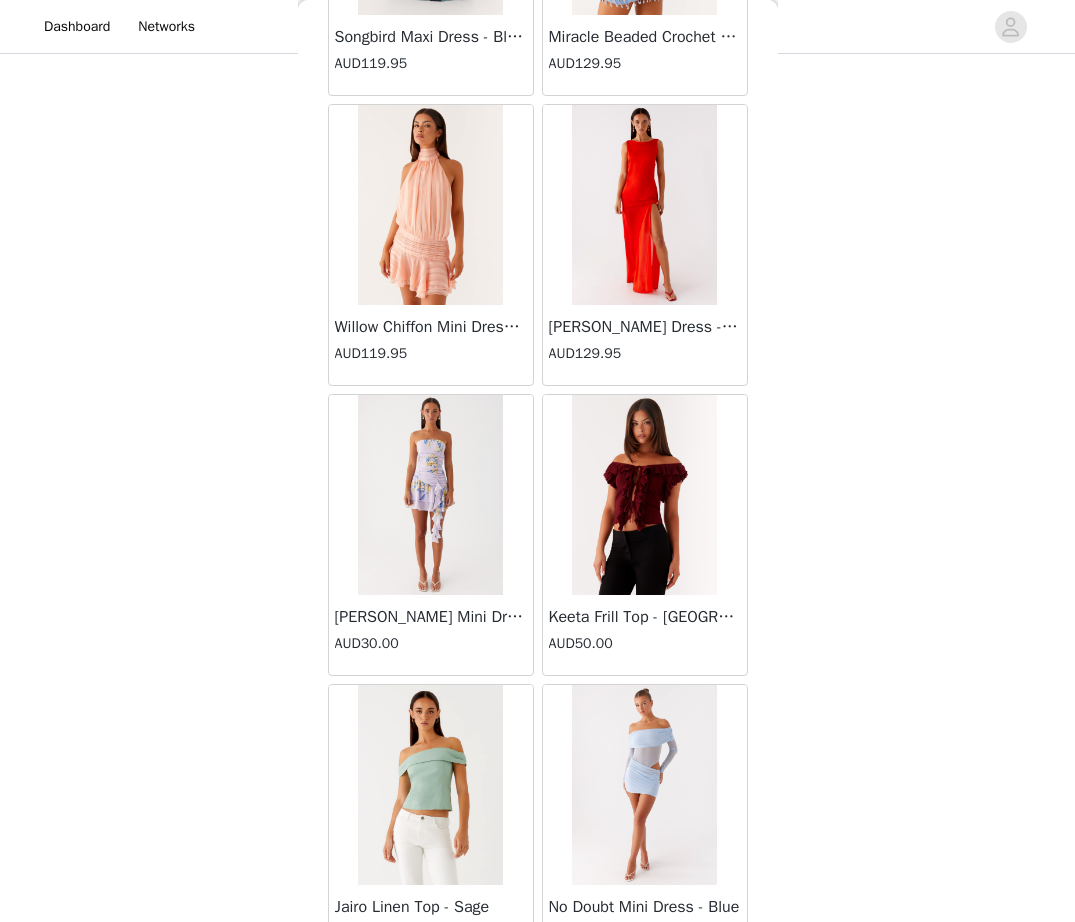 scroll, scrollTop: 34038, scrollLeft: 0, axis: vertical 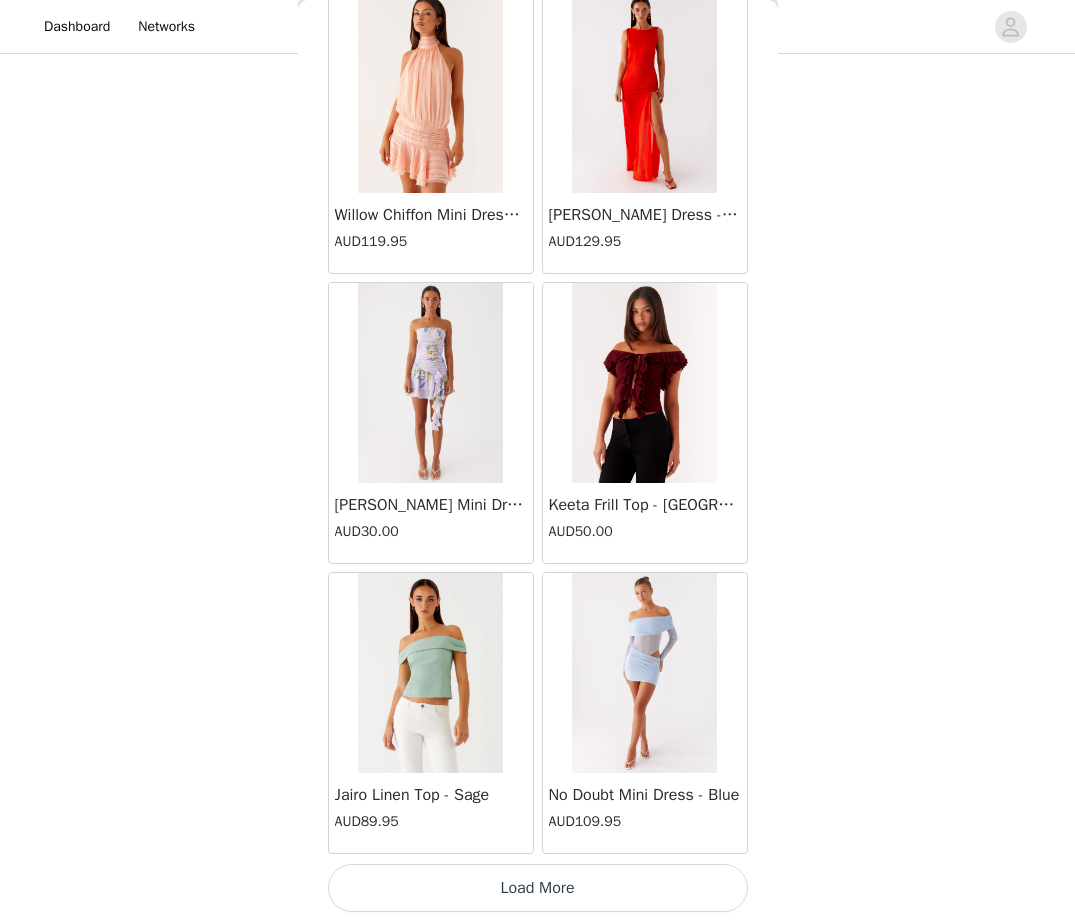 click on "Load More" at bounding box center [538, 888] 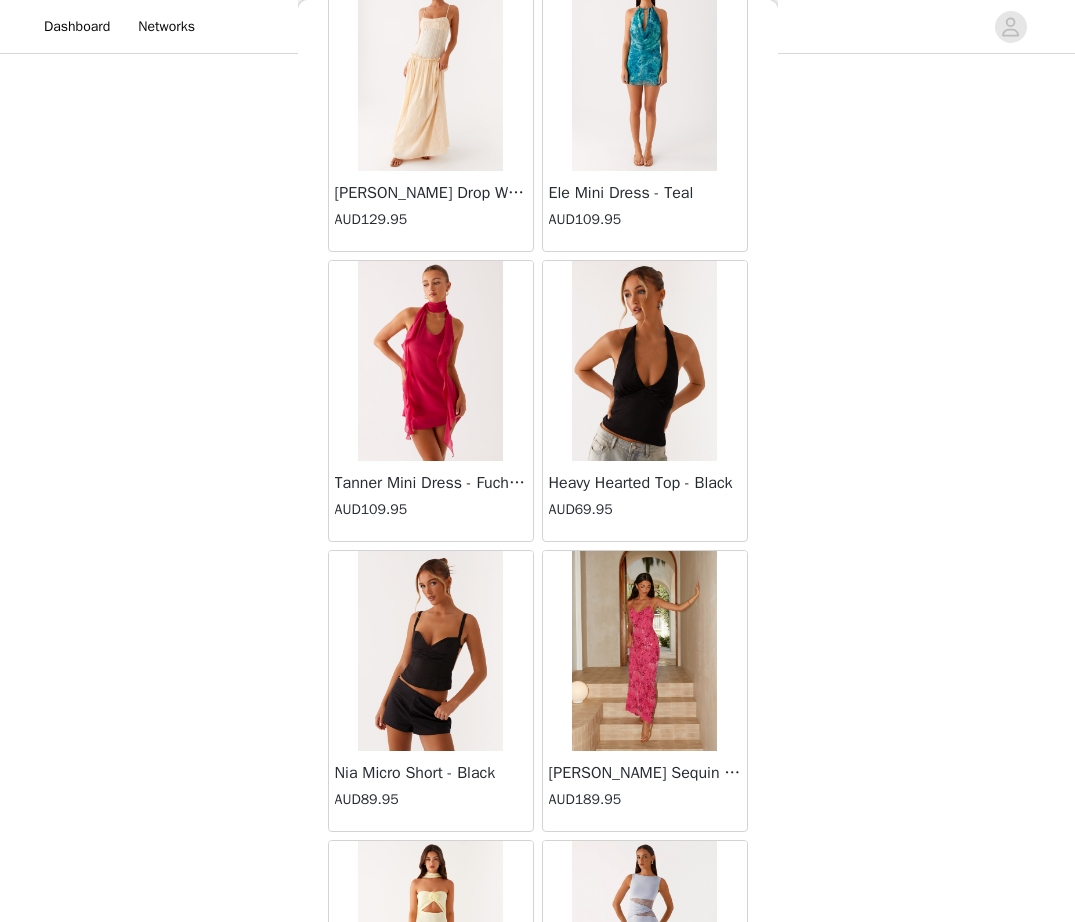 scroll, scrollTop: 36938, scrollLeft: 0, axis: vertical 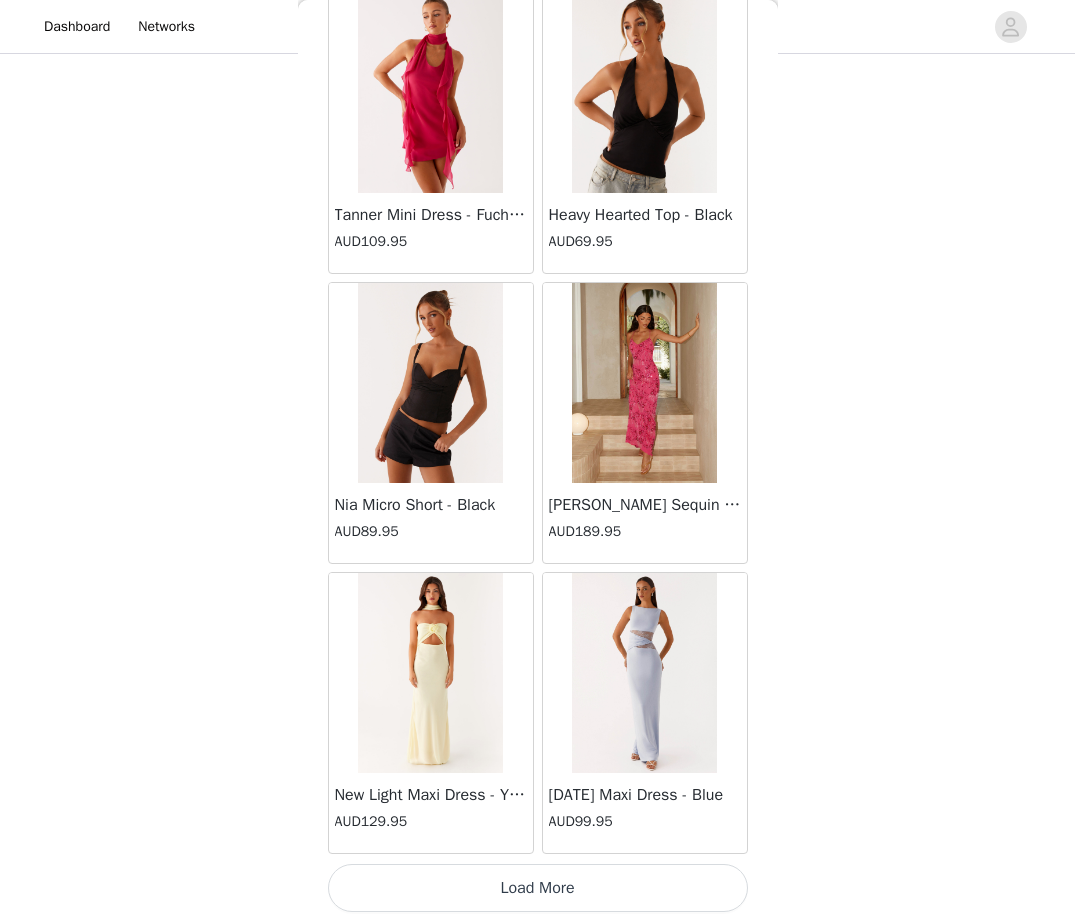 click on "Load More" at bounding box center [538, 888] 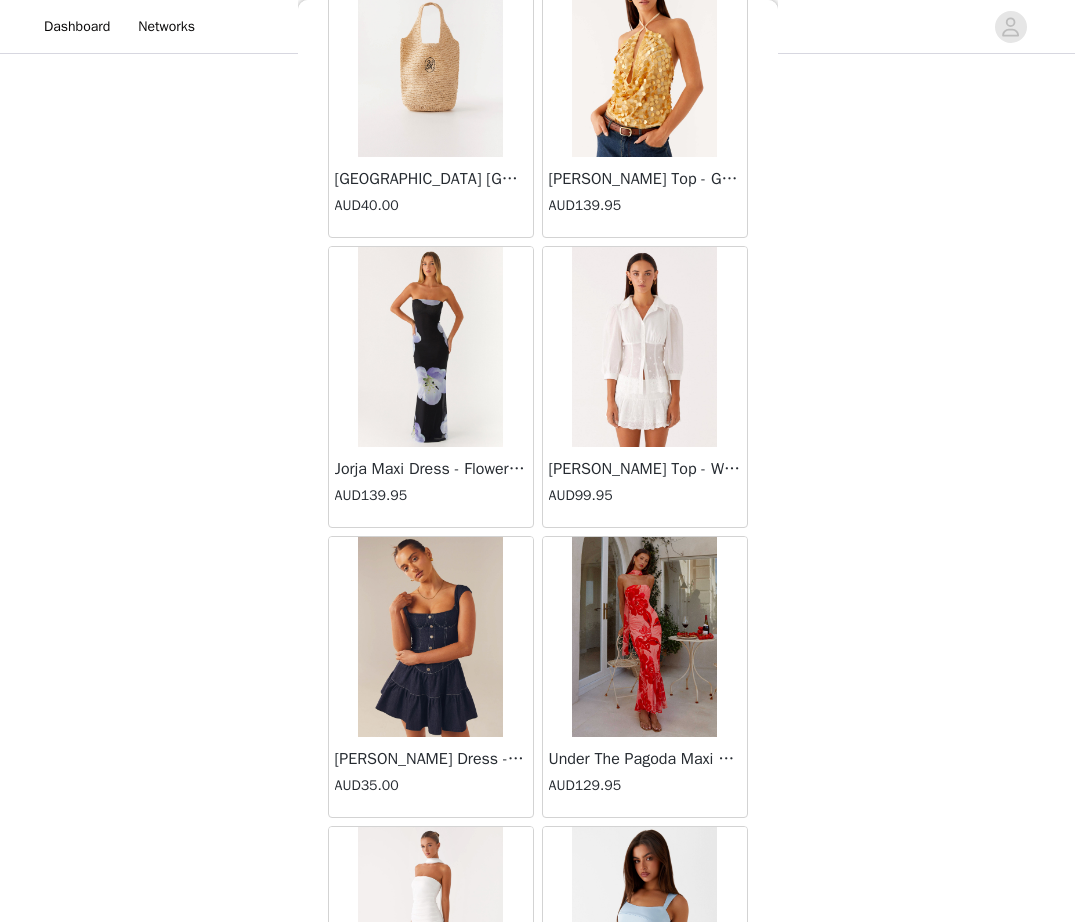 scroll, scrollTop: 39838, scrollLeft: 0, axis: vertical 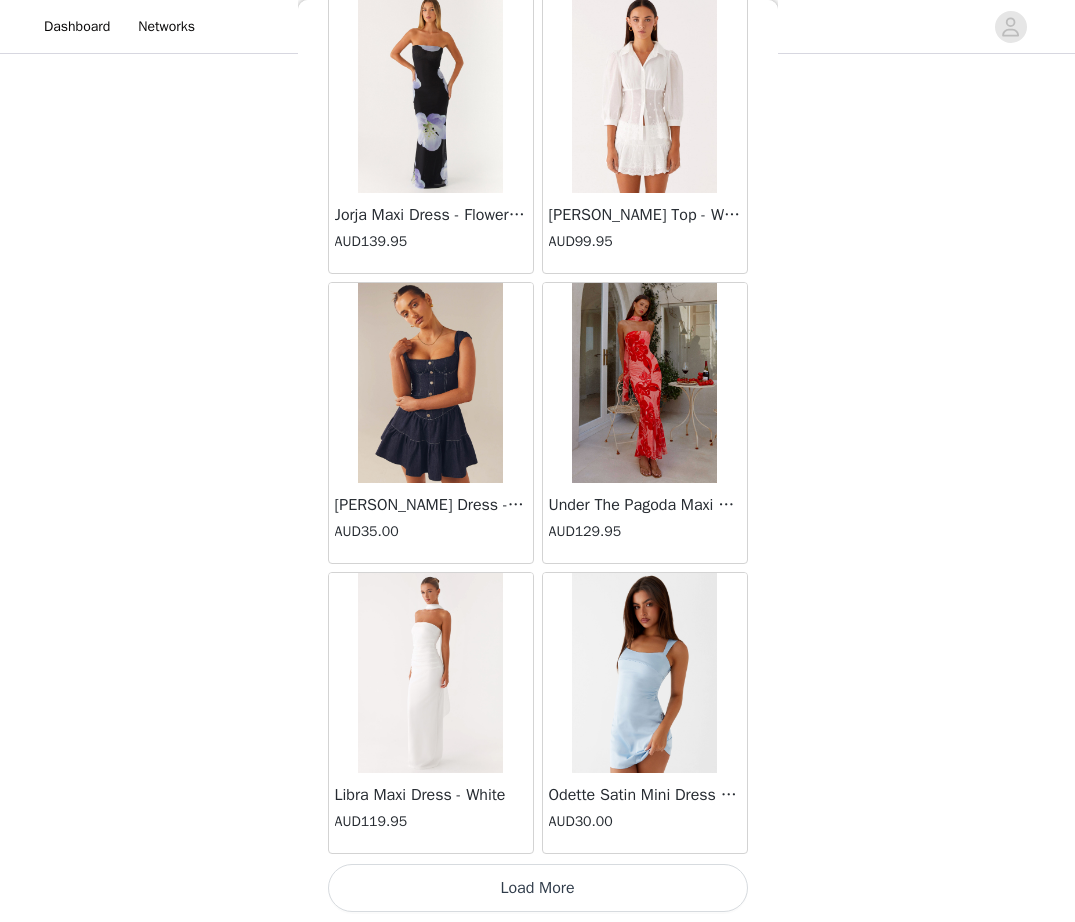 click on "Load More" at bounding box center (538, 888) 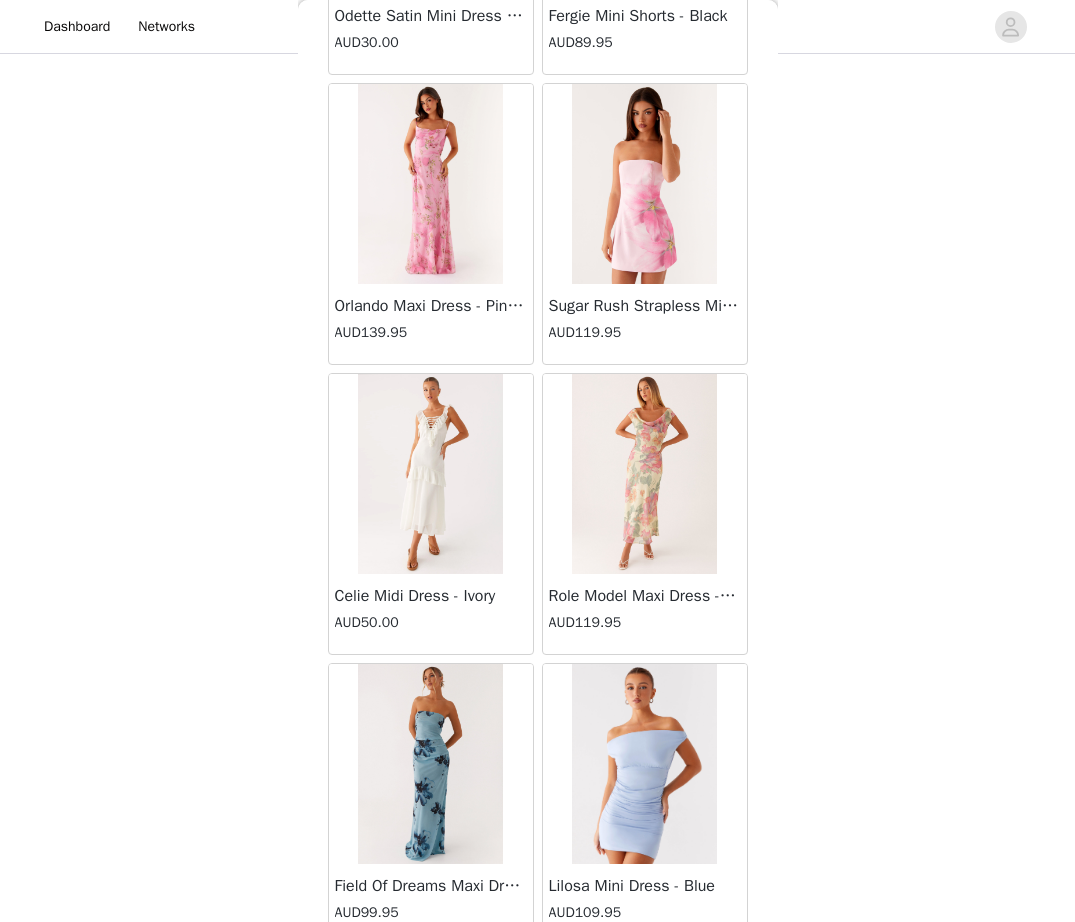scroll, scrollTop: 42738, scrollLeft: 0, axis: vertical 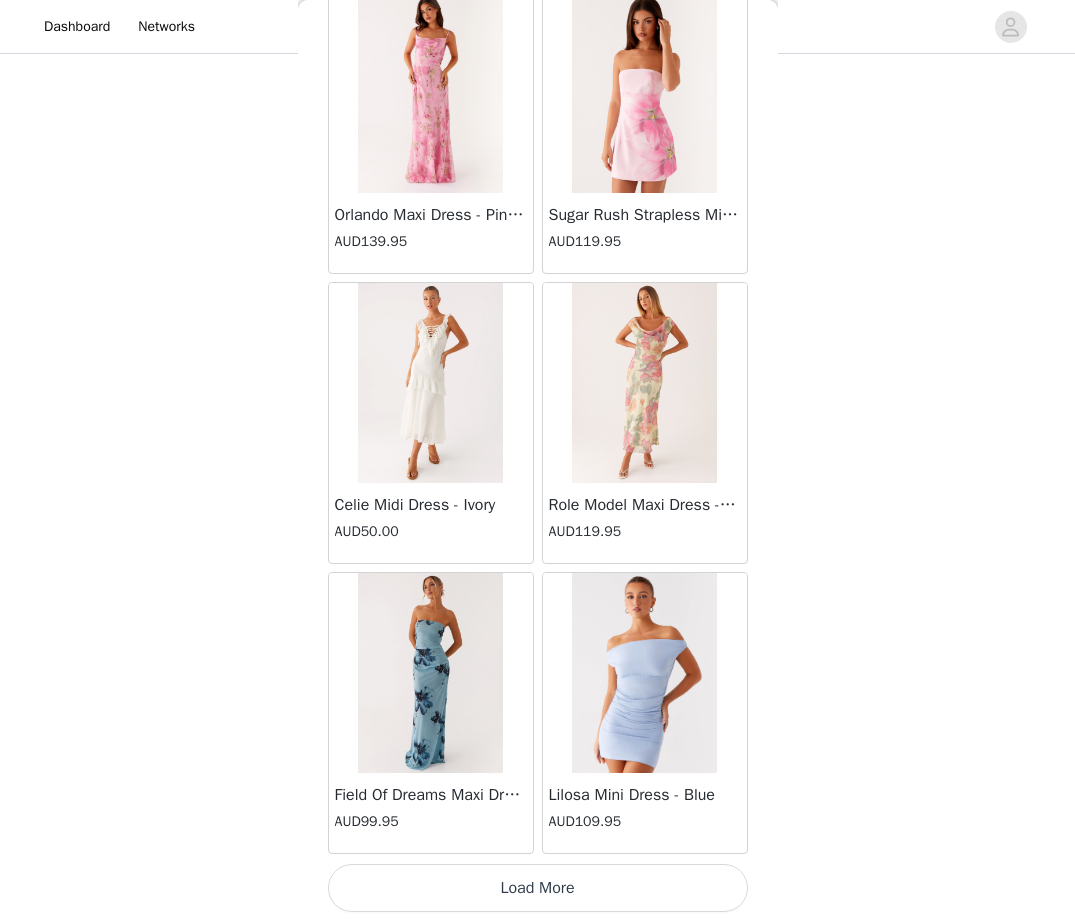 click on "Load More" at bounding box center [538, 888] 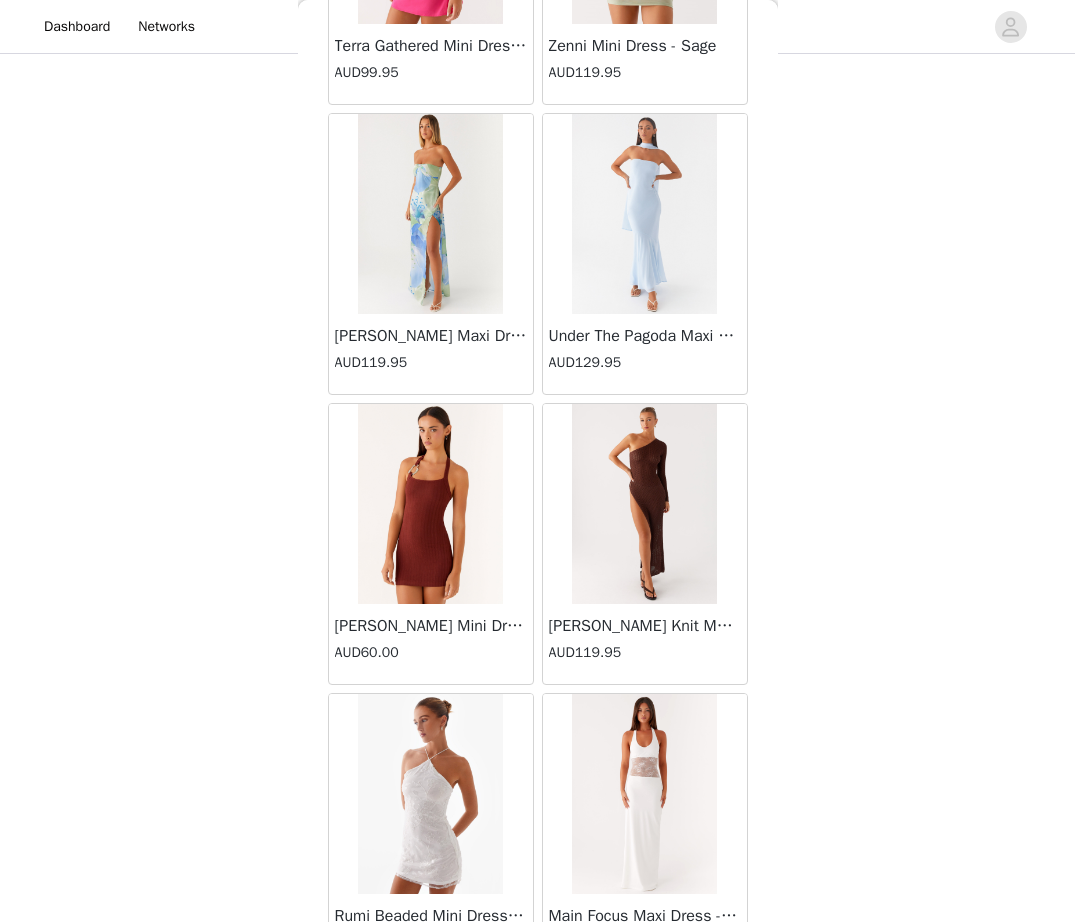 scroll, scrollTop: 45638, scrollLeft: 0, axis: vertical 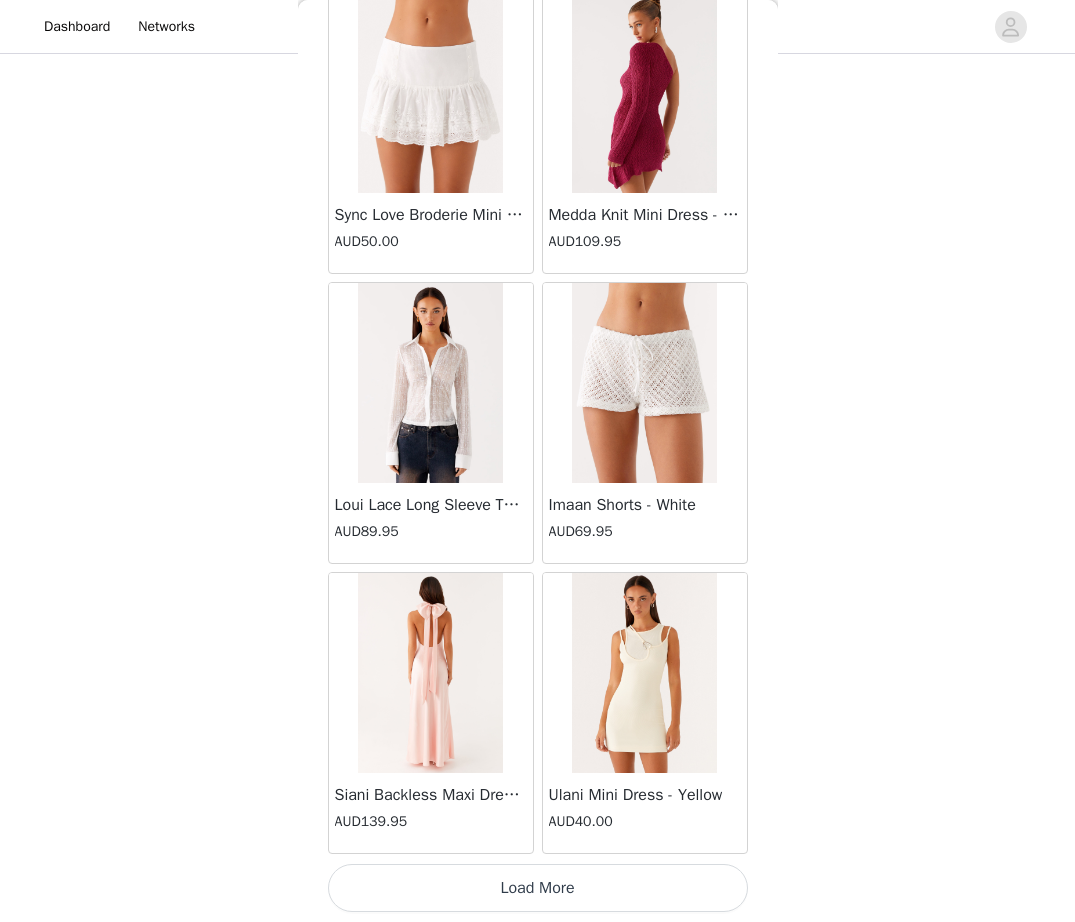 click on "Load More" at bounding box center (538, 888) 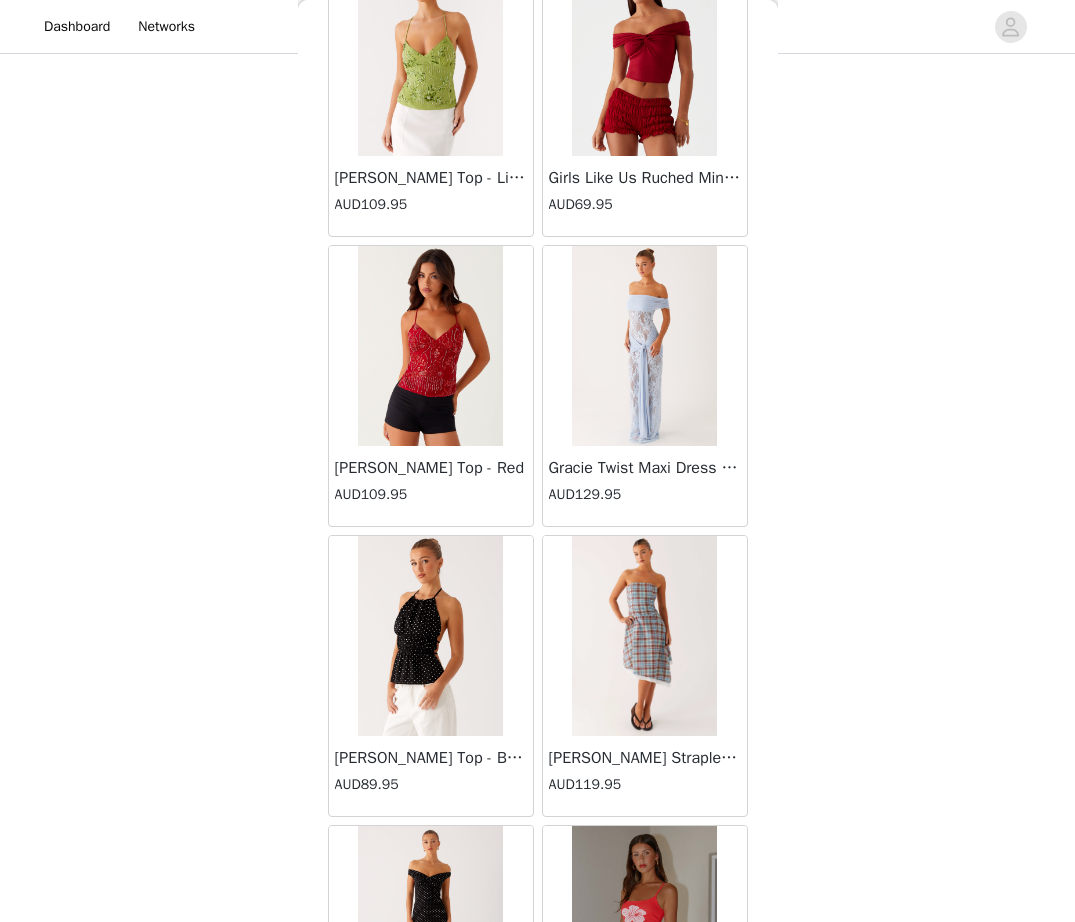 scroll, scrollTop: 48538, scrollLeft: 0, axis: vertical 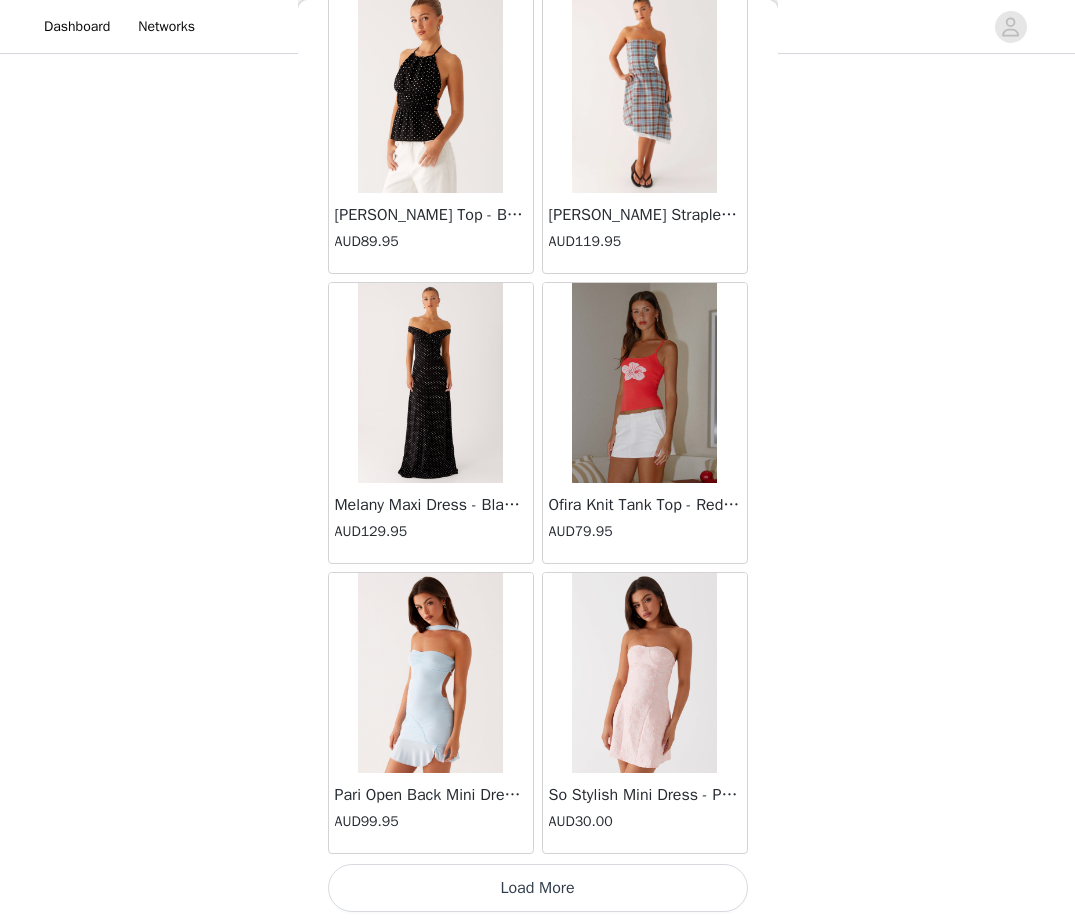 click on "Load More" at bounding box center (538, 888) 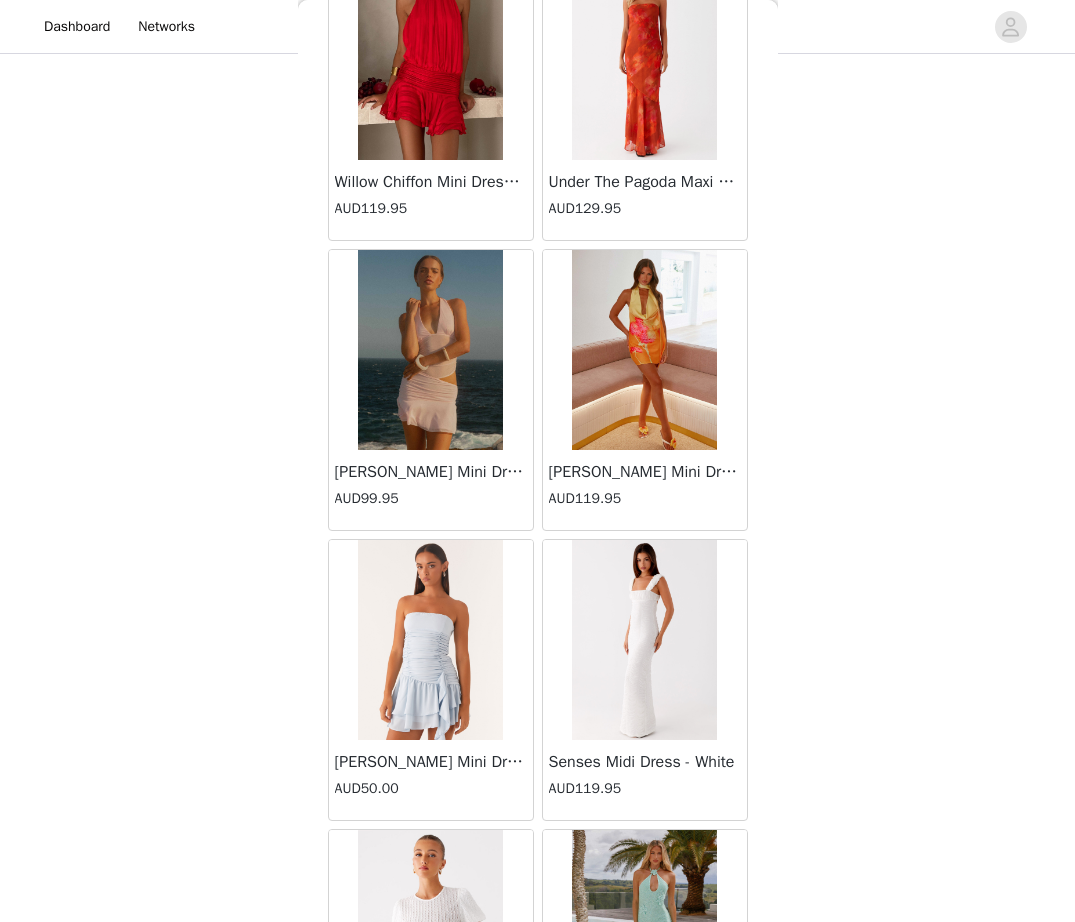 scroll, scrollTop: 51438, scrollLeft: 0, axis: vertical 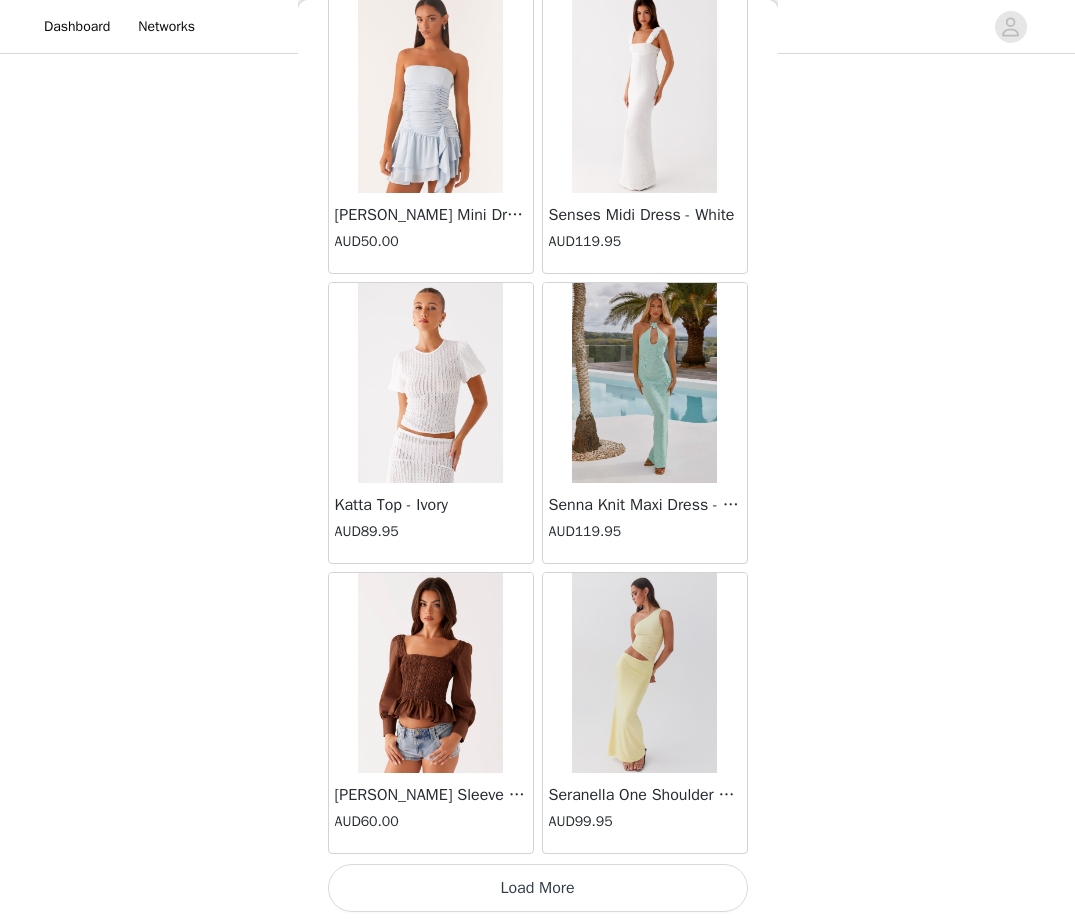 click on "Load More" at bounding box center [538, 888] 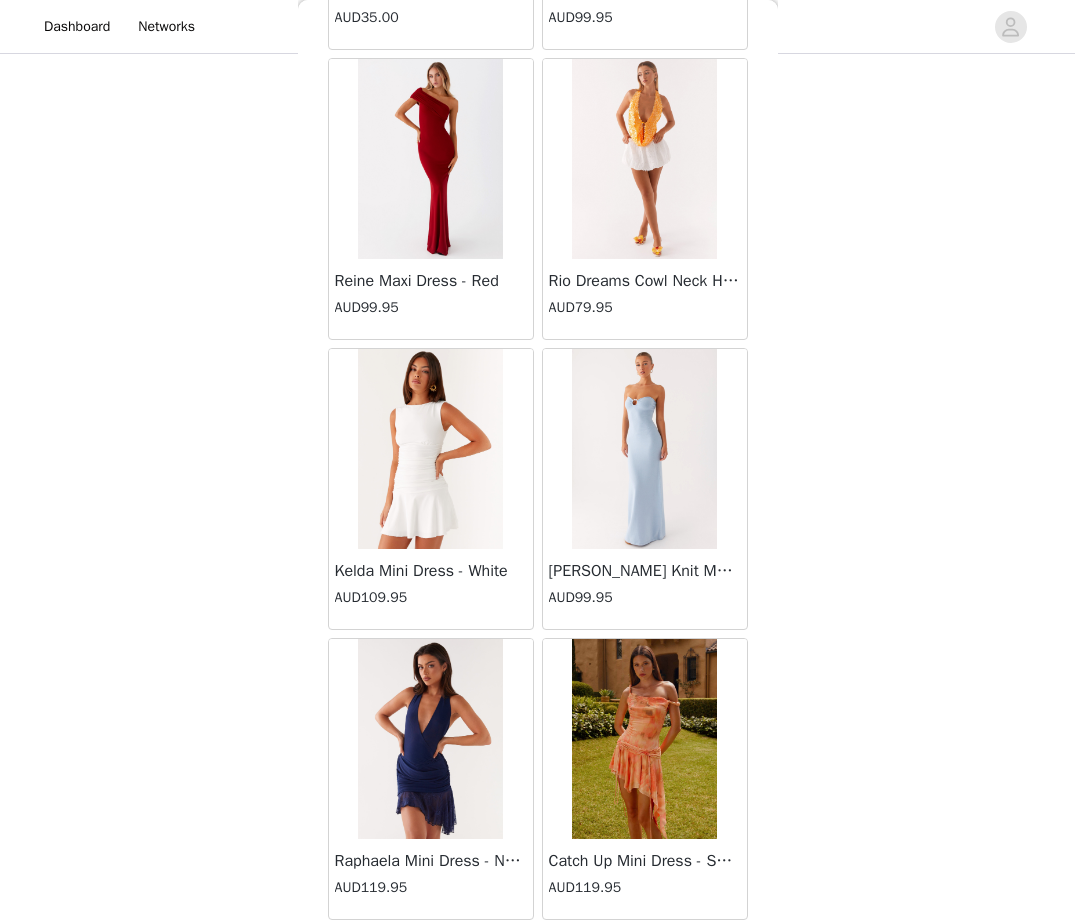 scroll, scrollTop: 54338, scrollLeft: 0, axis: vertical 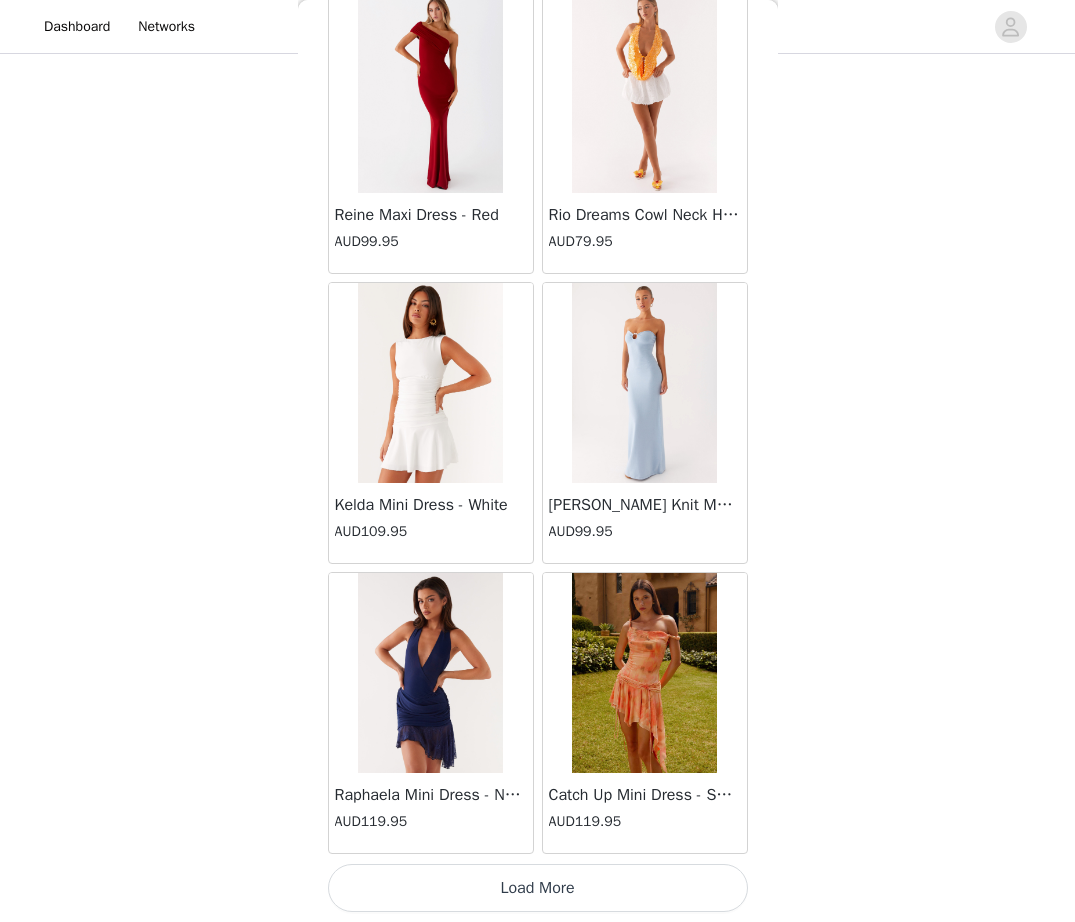 click on "Load More" at bounding box center [538, 888] 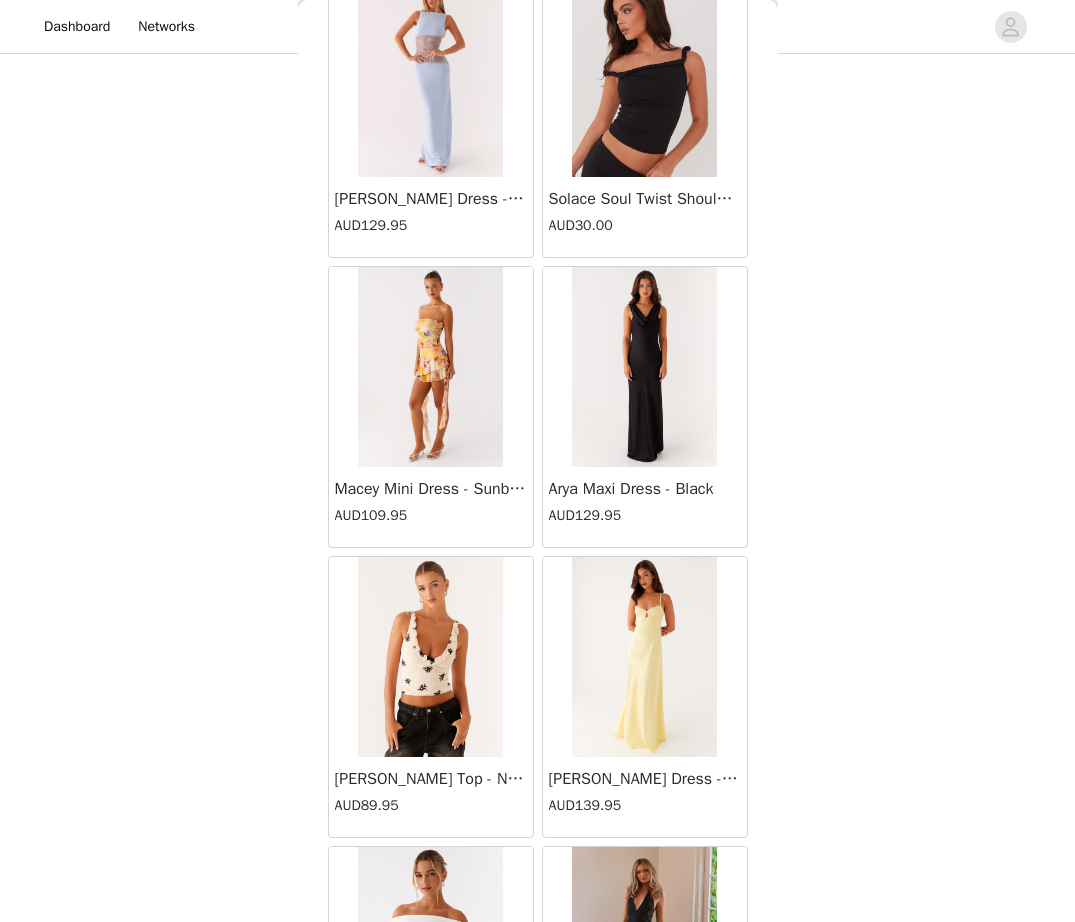 scroll, scrollTop: 57238, scrollLeft: 0, axis: vertical 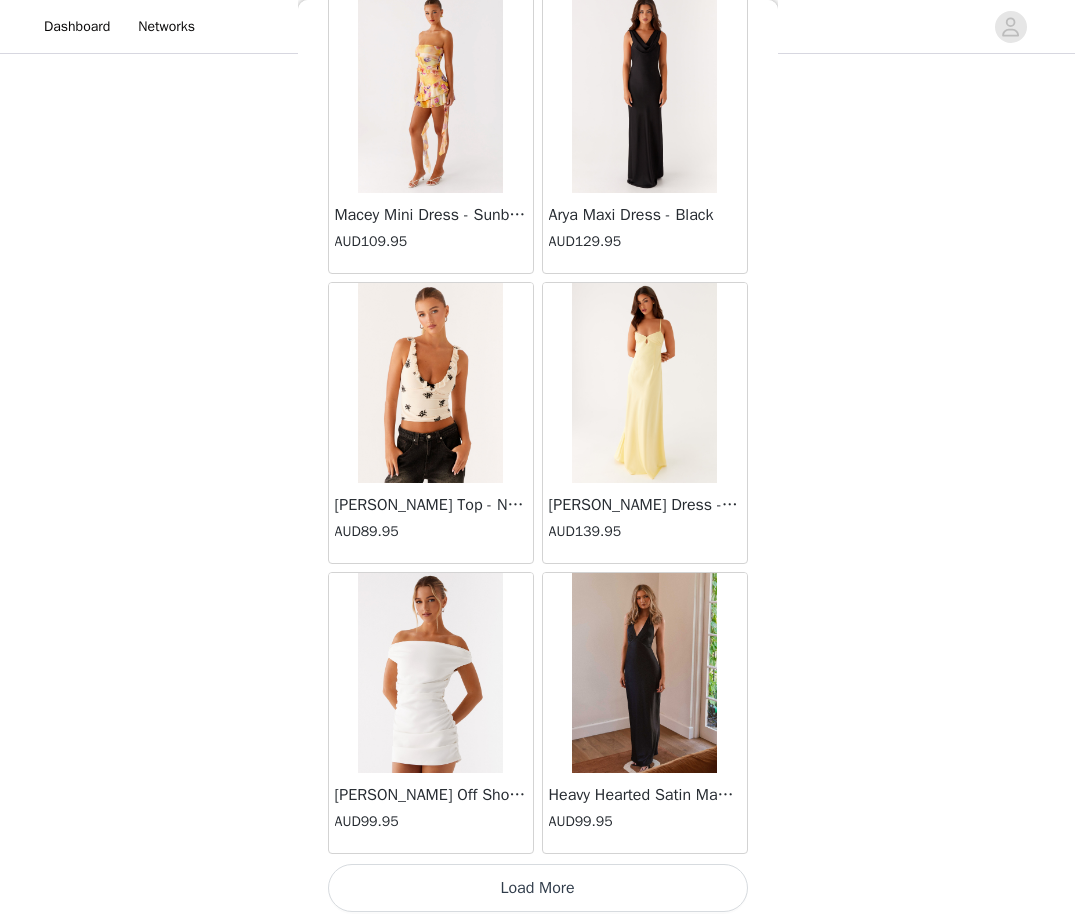 click on "Load More" at bounding box center [538, 888] 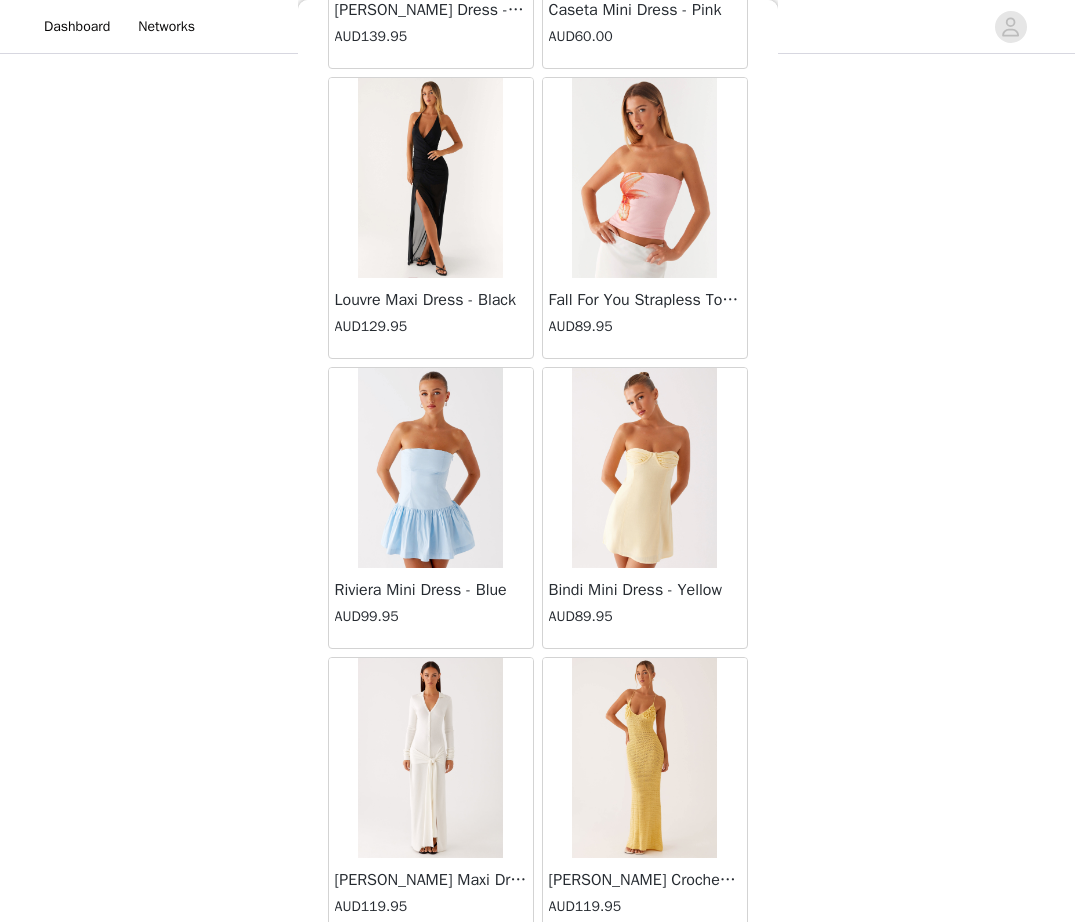 scroll, scrollTop: 60138, scrollLeft: 0, axis: vertical 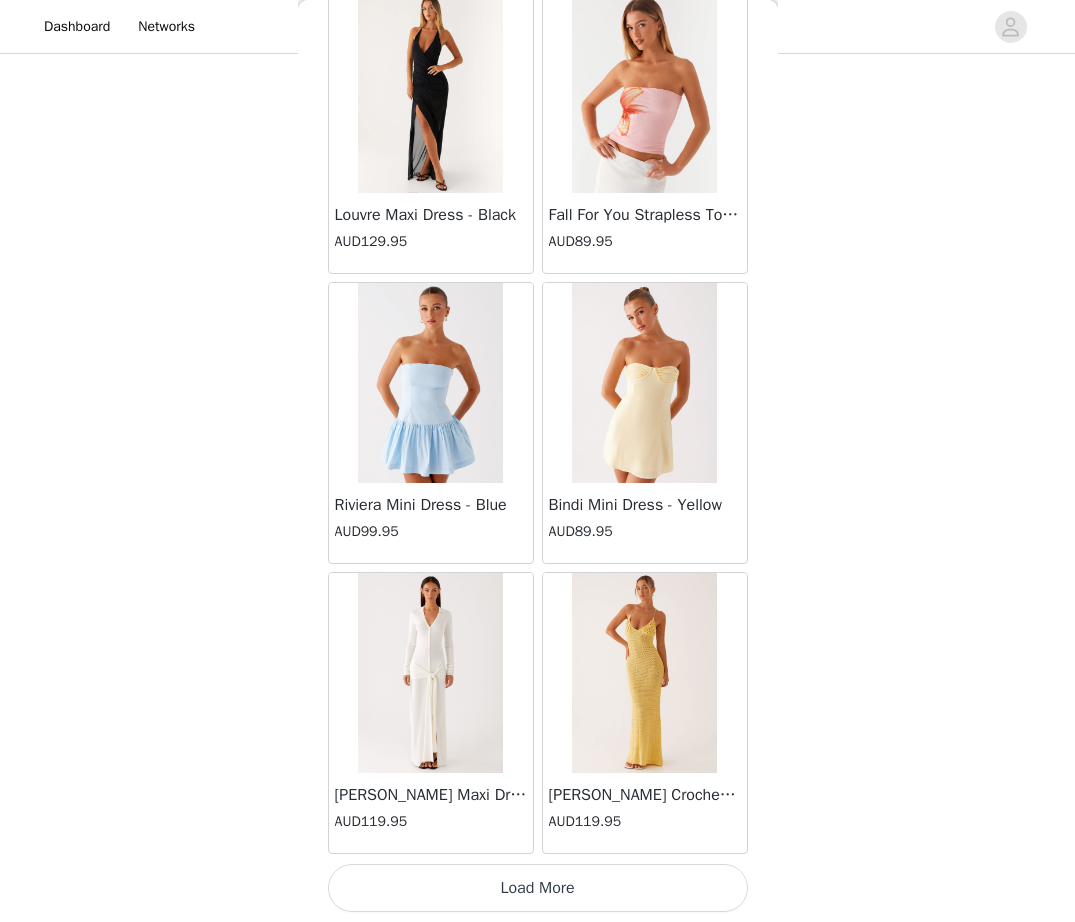 click on "Load More" at bounding box center [538, 888] 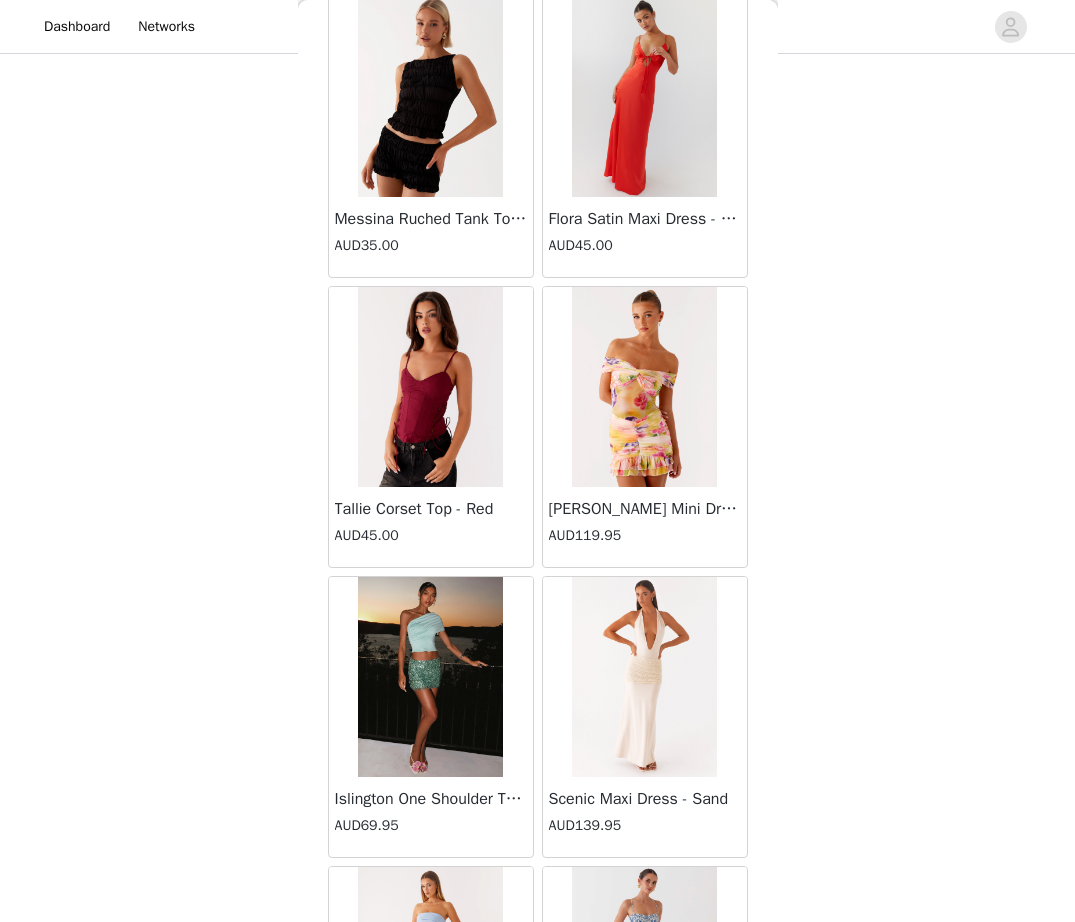 scroll, scrollTop: 63038, scrollLeft: 0, axis: vertical 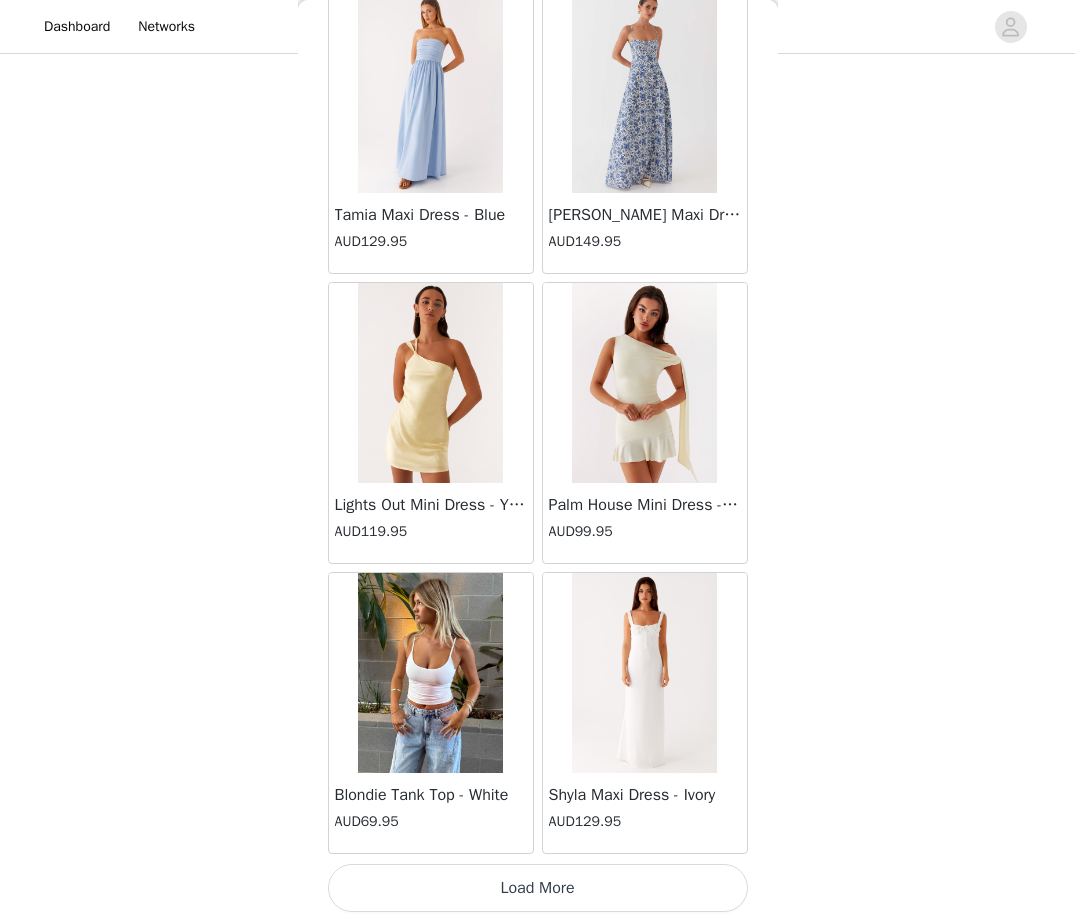 click on "Load More" at bounding box center (538, 888) 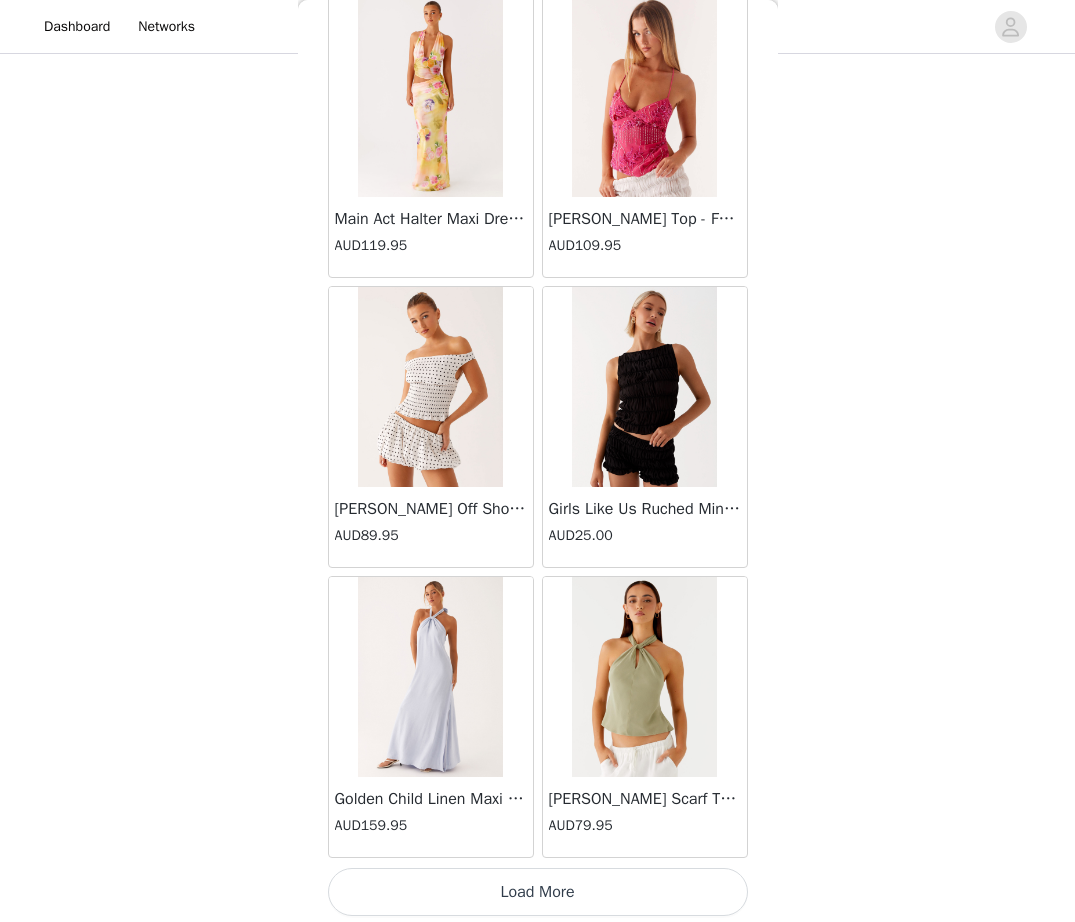 scroll, scrollTop: 65938, scrollLeft: 0, axis: vertical 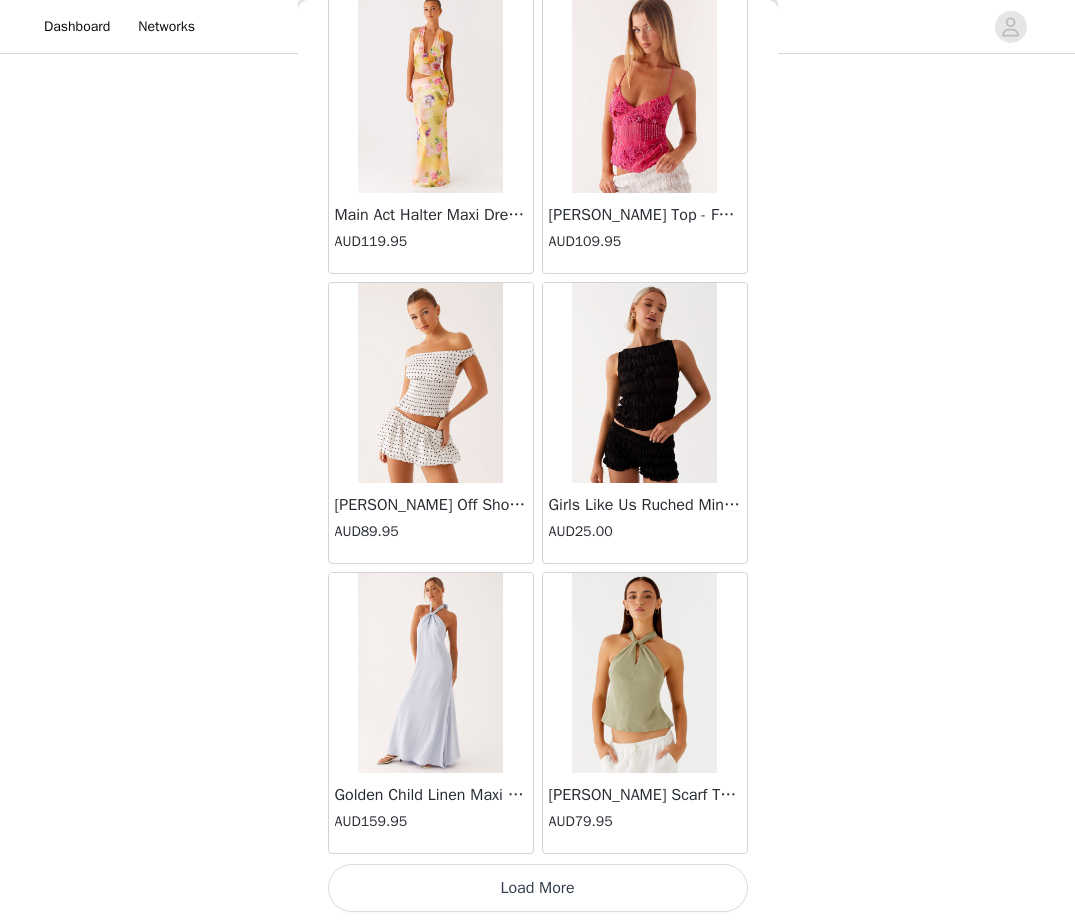 click on "Load More" at bounding box center (538, 888) 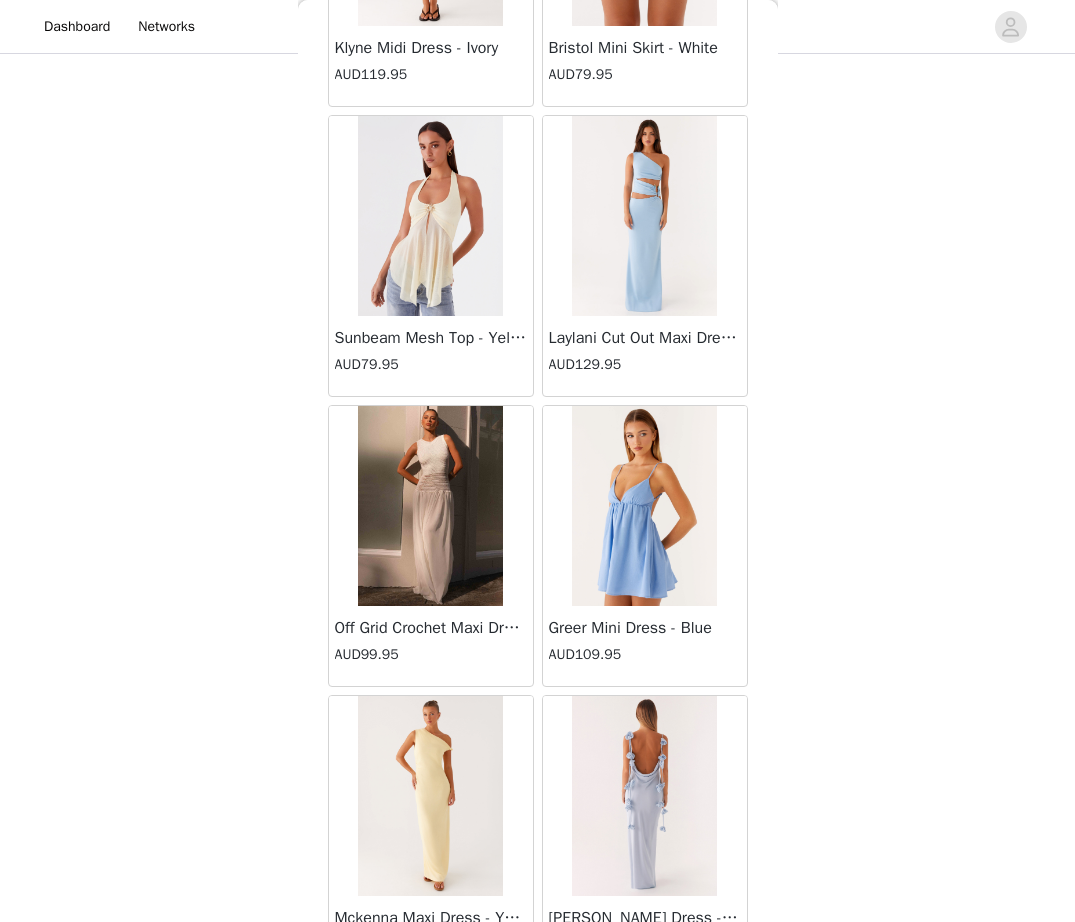 scroll, scrollTop: 68838, scrollLeft: 0, axis: vertical 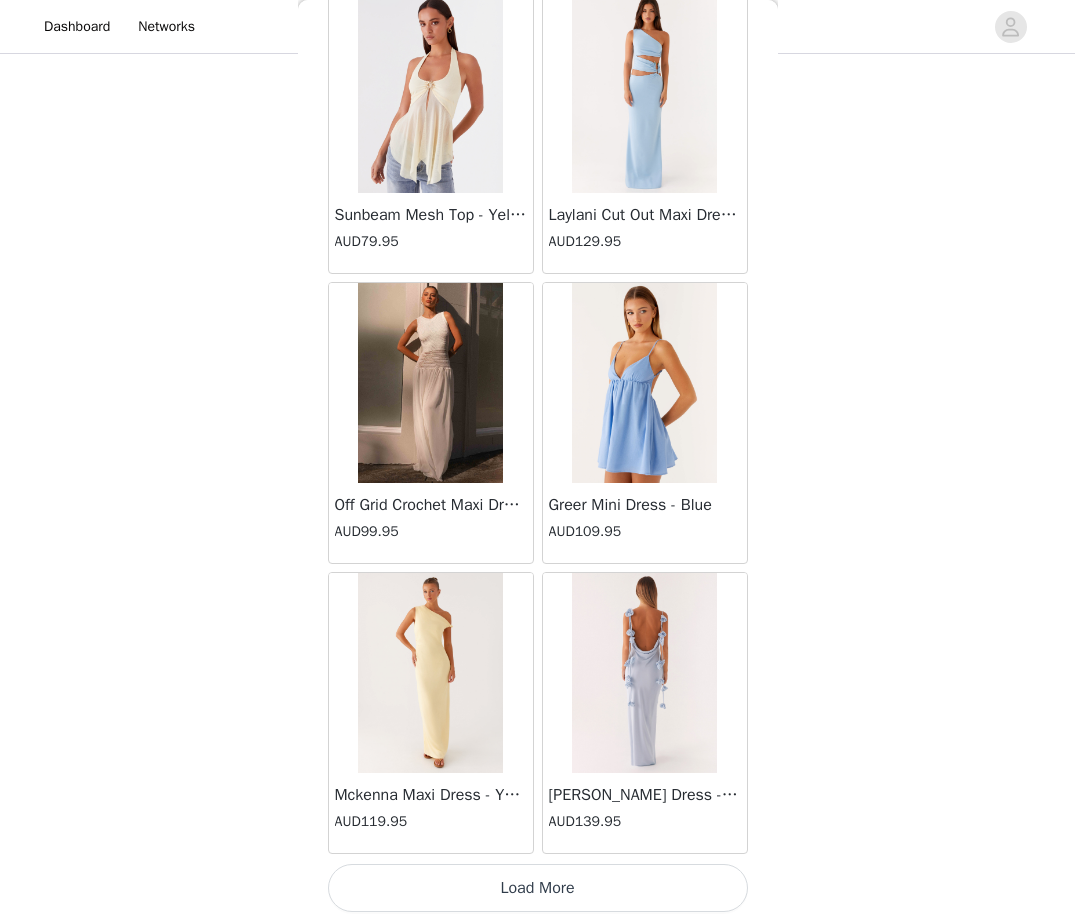 click on "Load More" at bounding box center [538, 888] 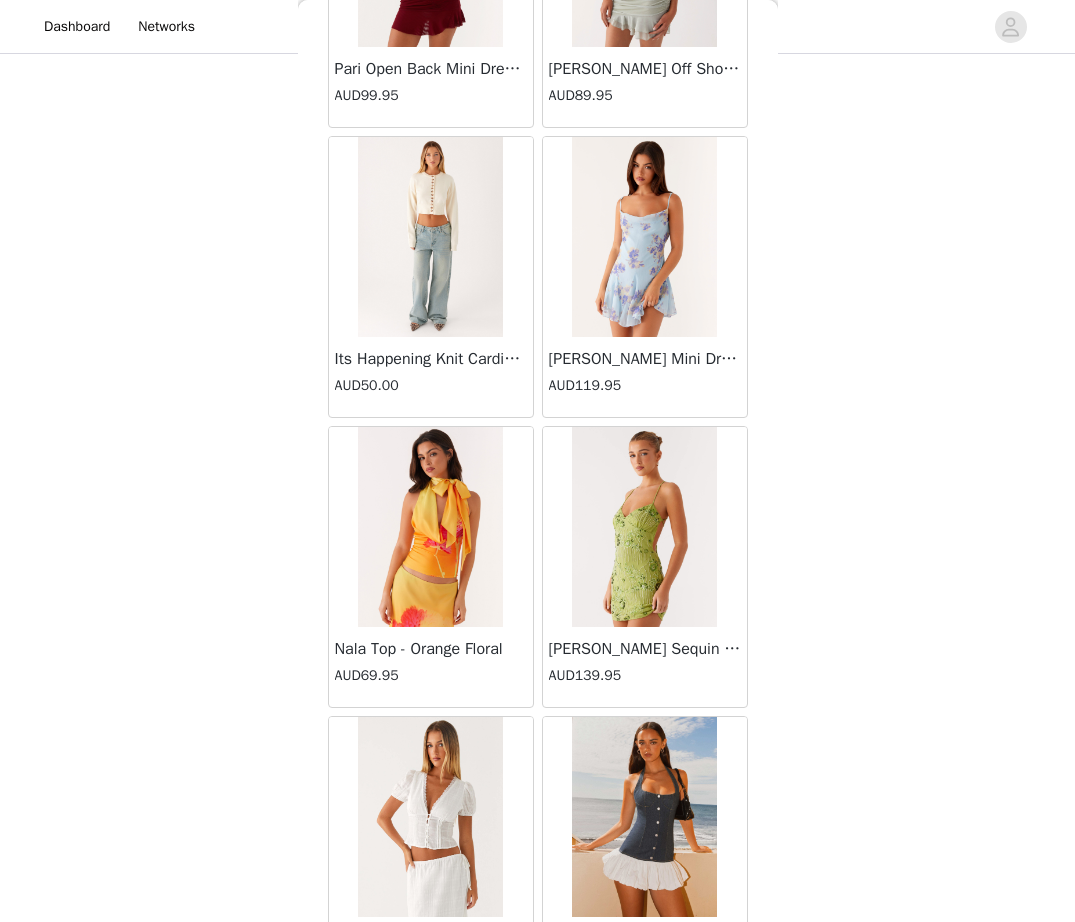 scroll, scrollTop: 71738, scrollLeft: 0, axis: vertical 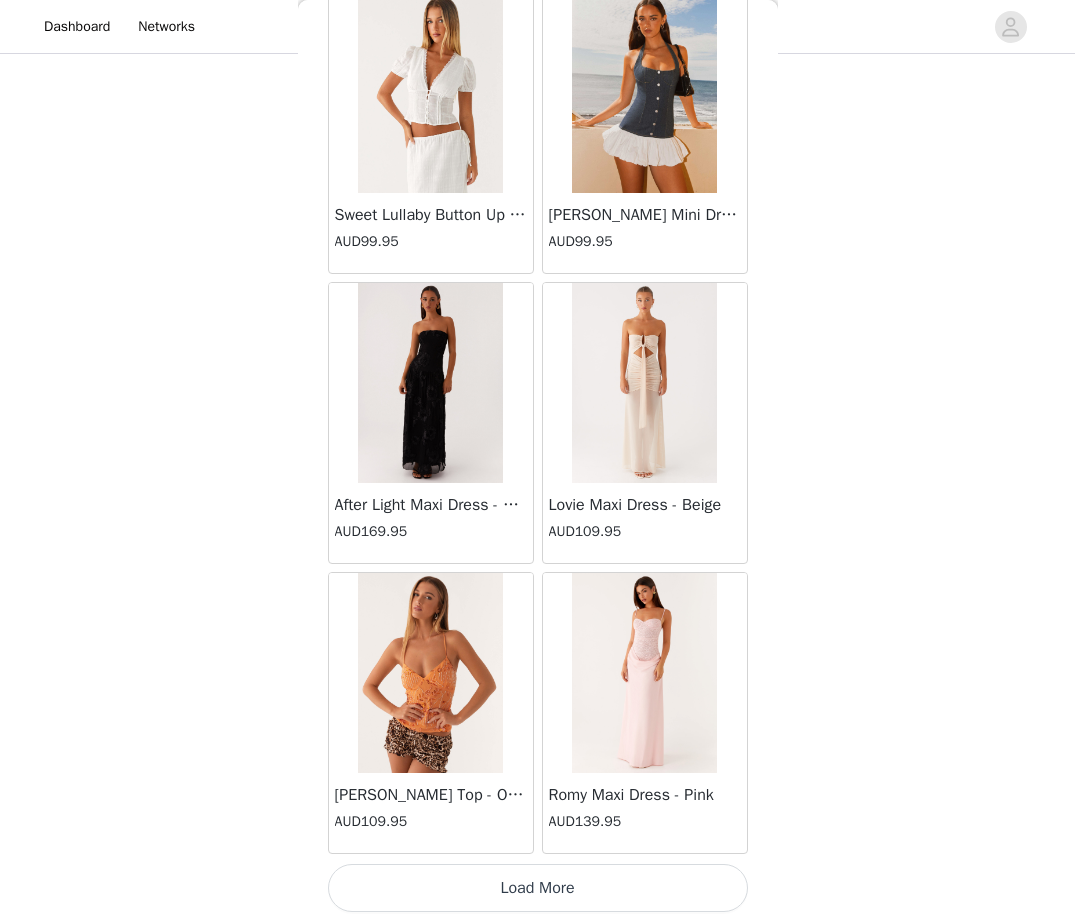 click on "Load More" at bounding box center [538, 888] 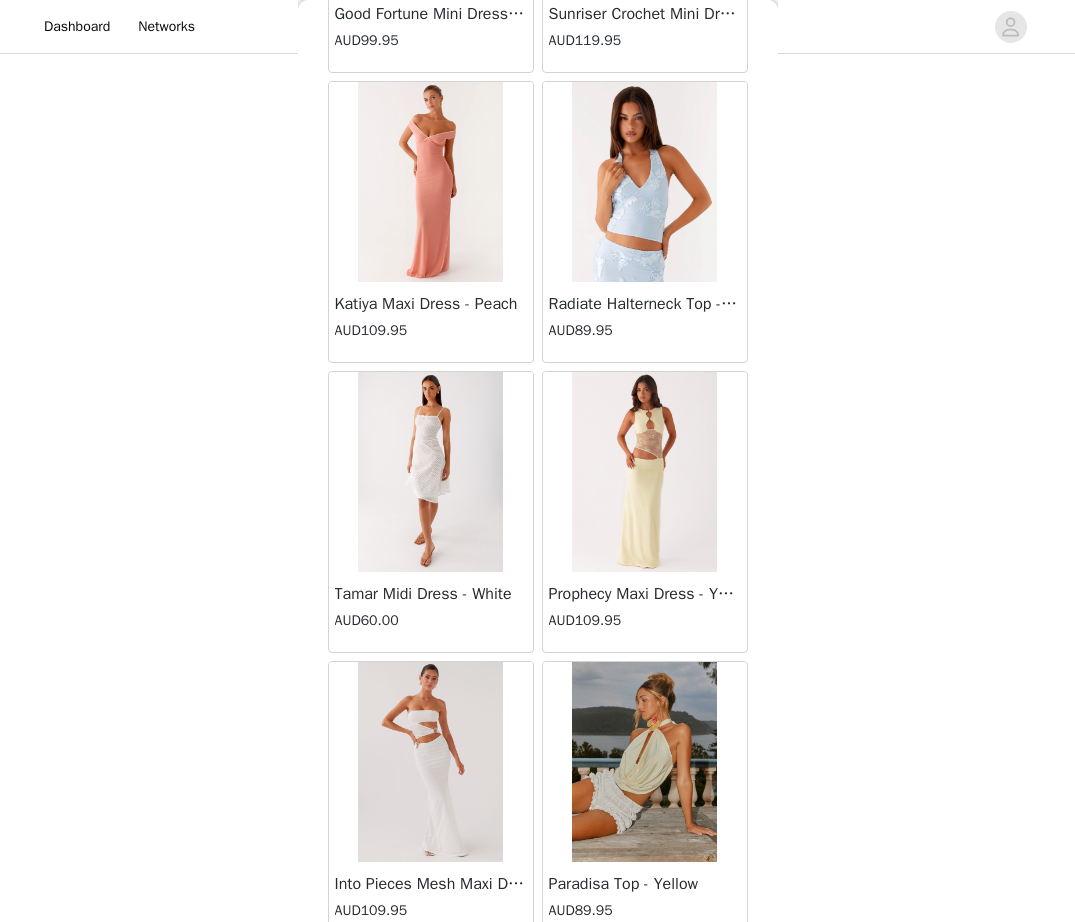scroll, scrollTop: 74638, scrollLeft: 0, axis: vertical 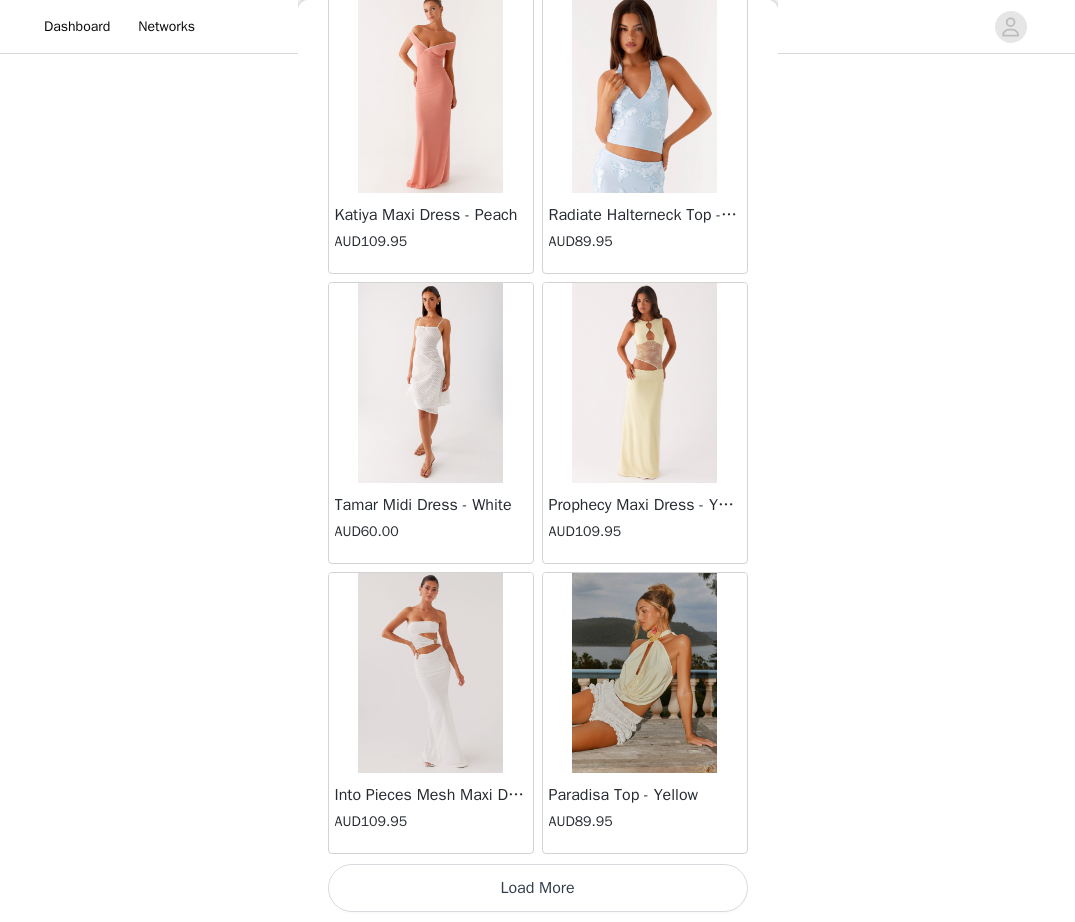 click on "Load More" at bounding box center (538, 888) 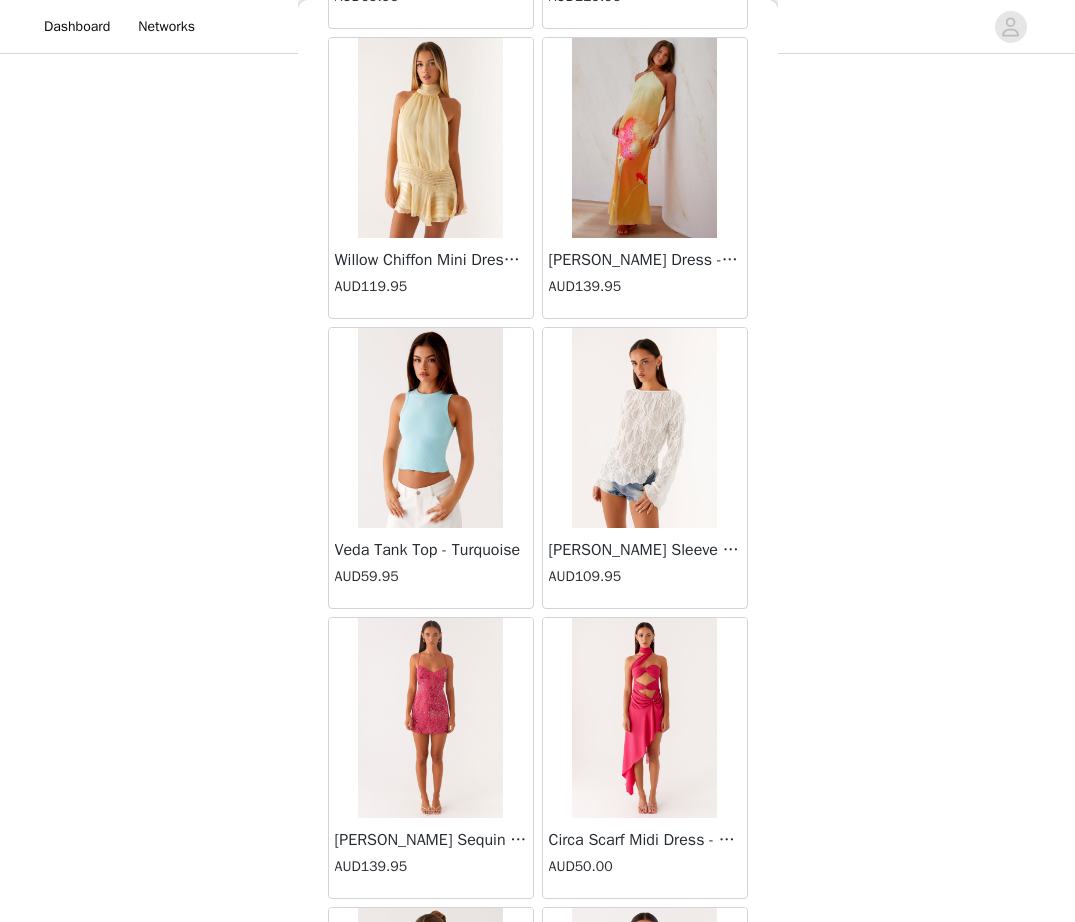 scroll, scrollTop: 77538, scrollLeft: 0, axis: vertical 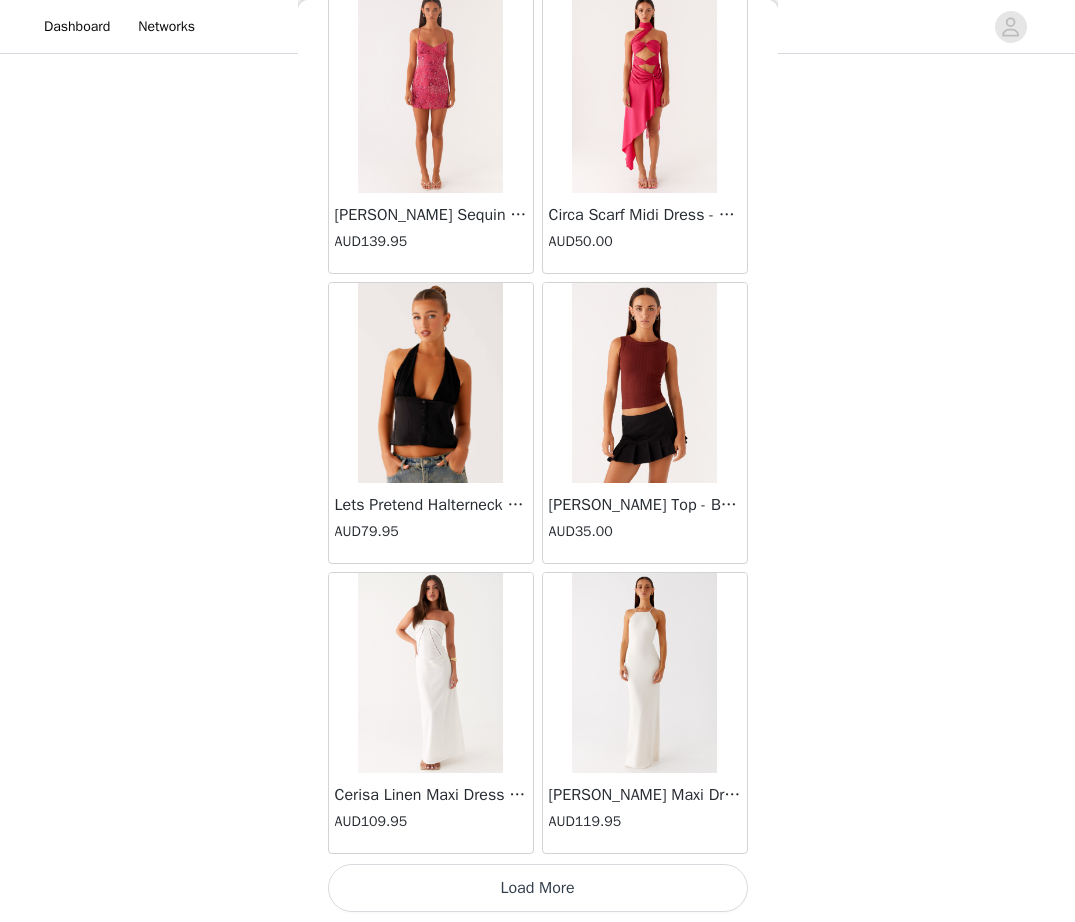 click on "Load More" at bounding box center [538, 888] 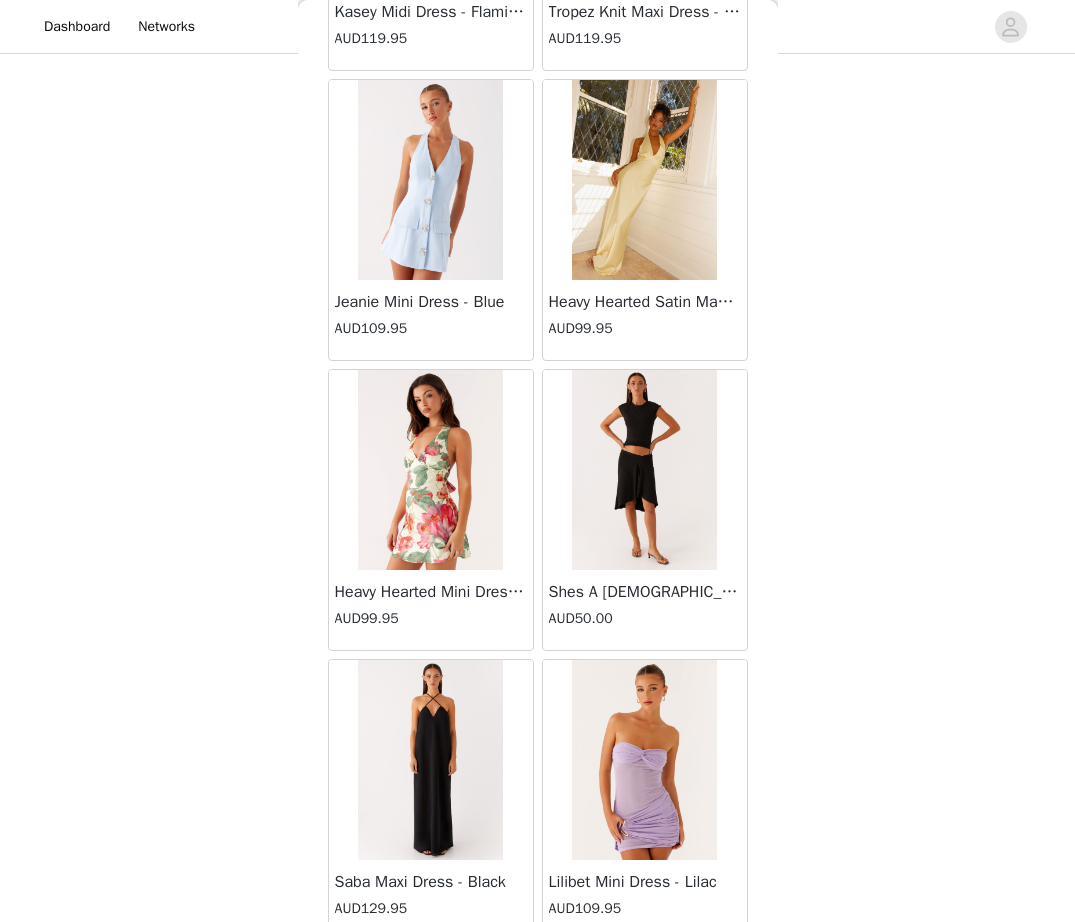 scroll, scrollTop: 80438, scrollLeft: 0, axis: vertical 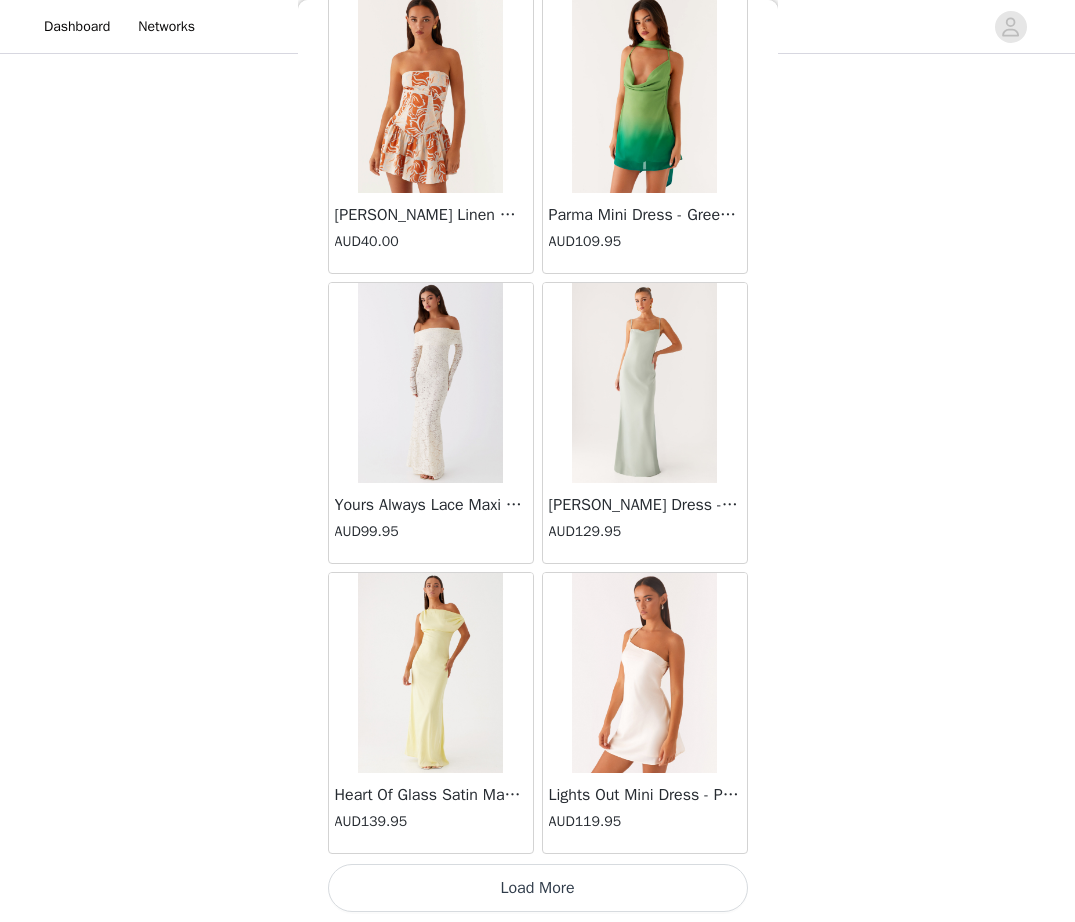 click on "Load More" at bounding box center (538, 888) 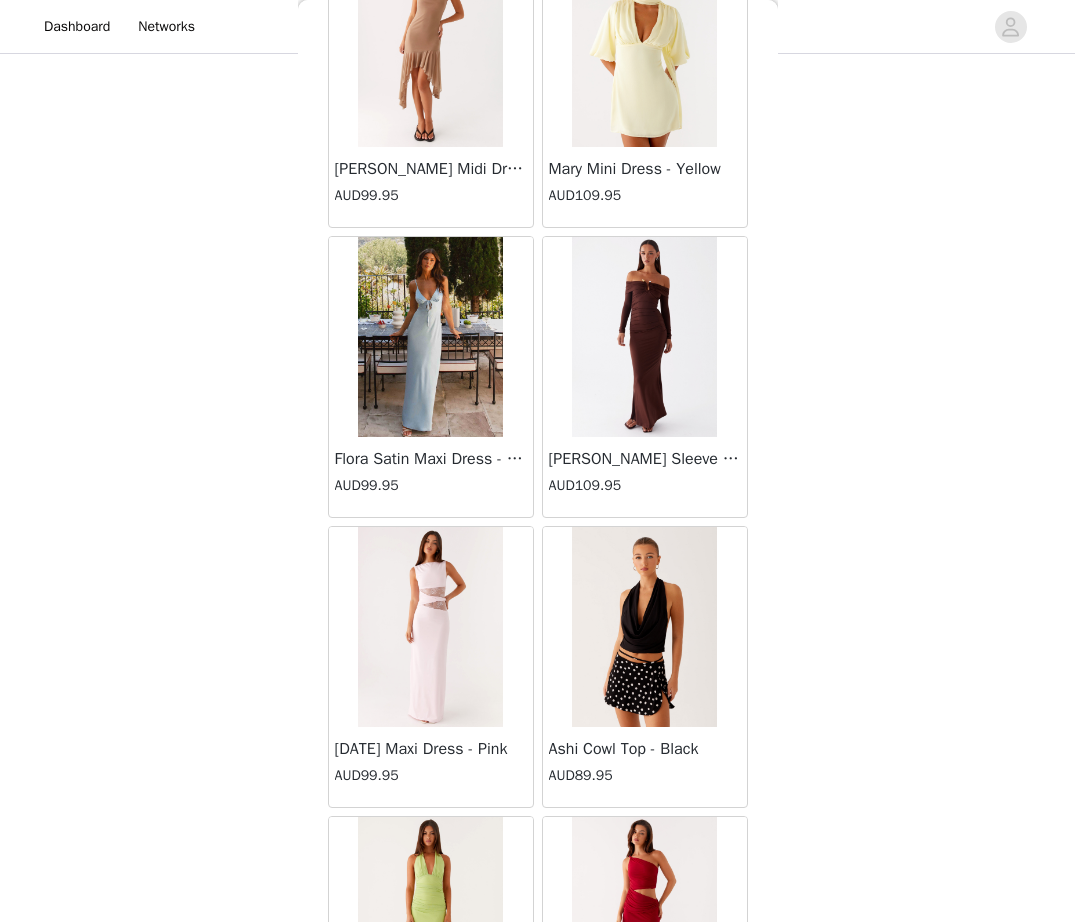 scroll, scrollTop: 83338, scrollLeft: 0, axis: vertical 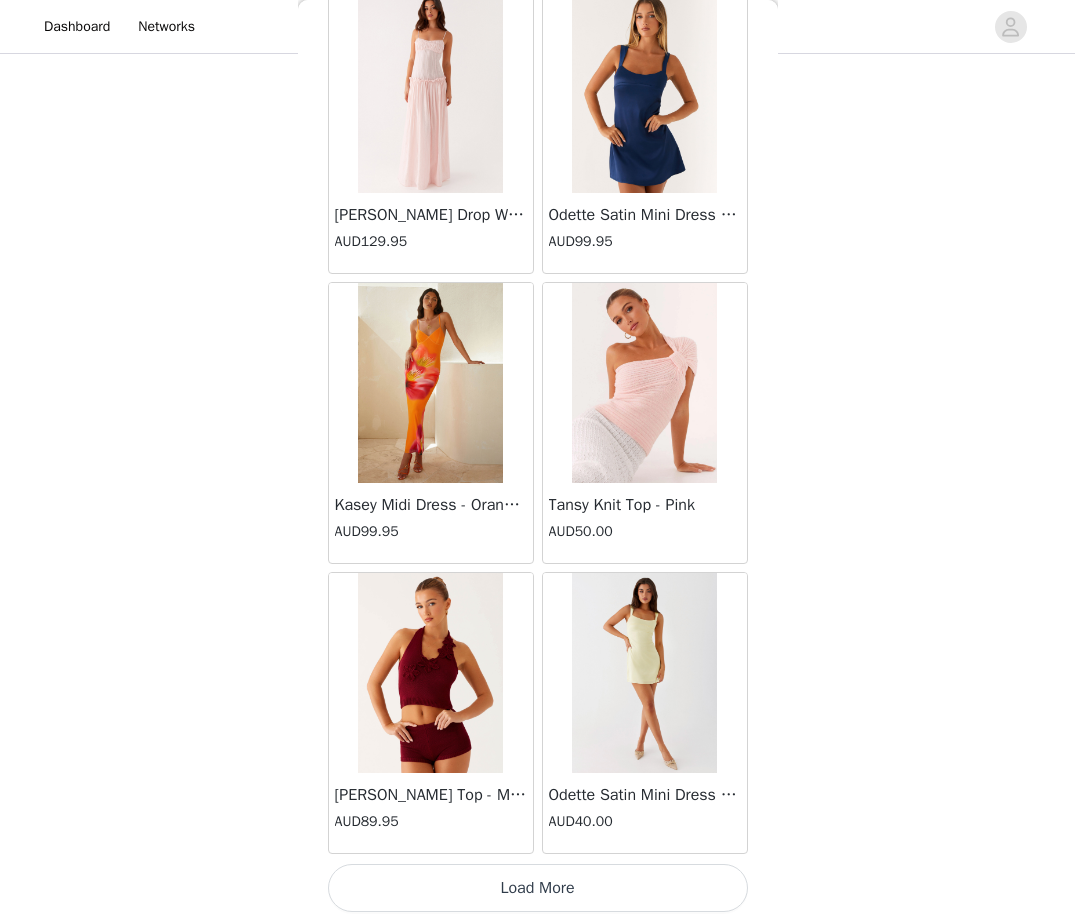 click on "Load More" at bounding box center (538, 888) 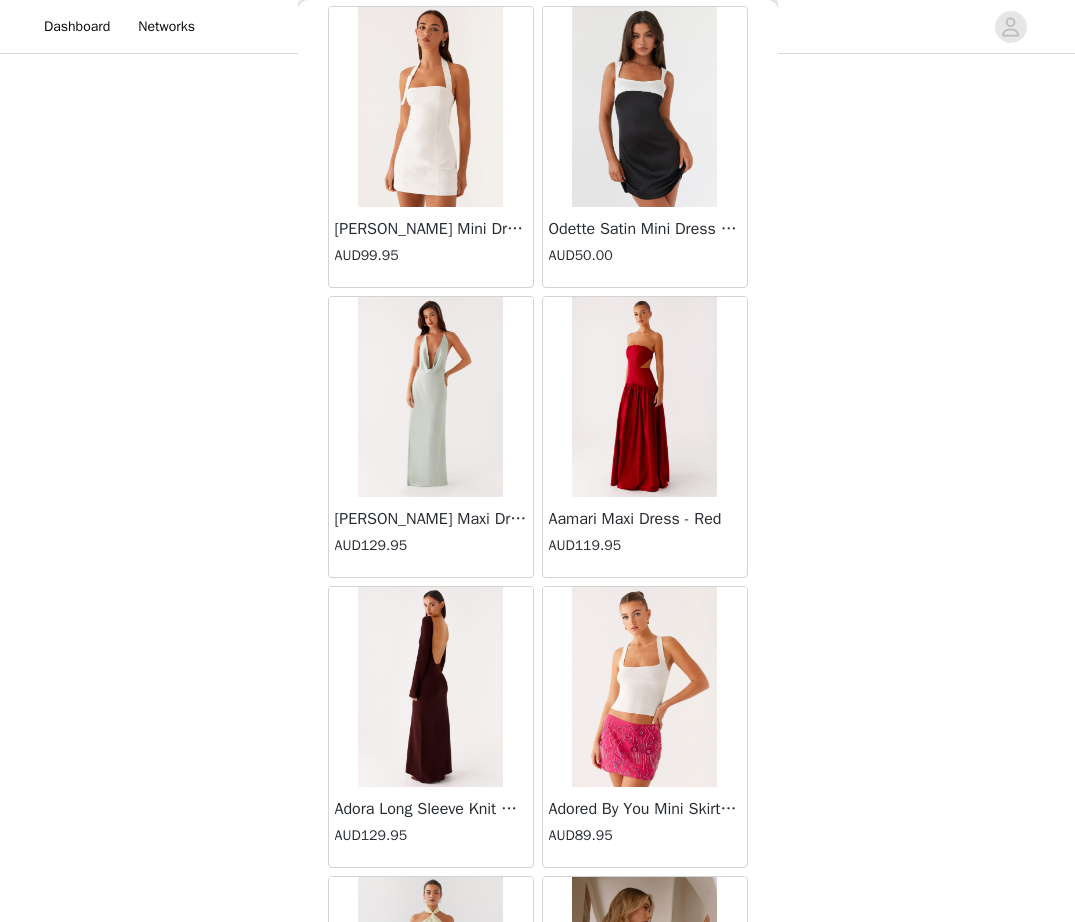 scroll, scrollTop: 86238, scrollLeft: 0, axis: vertical 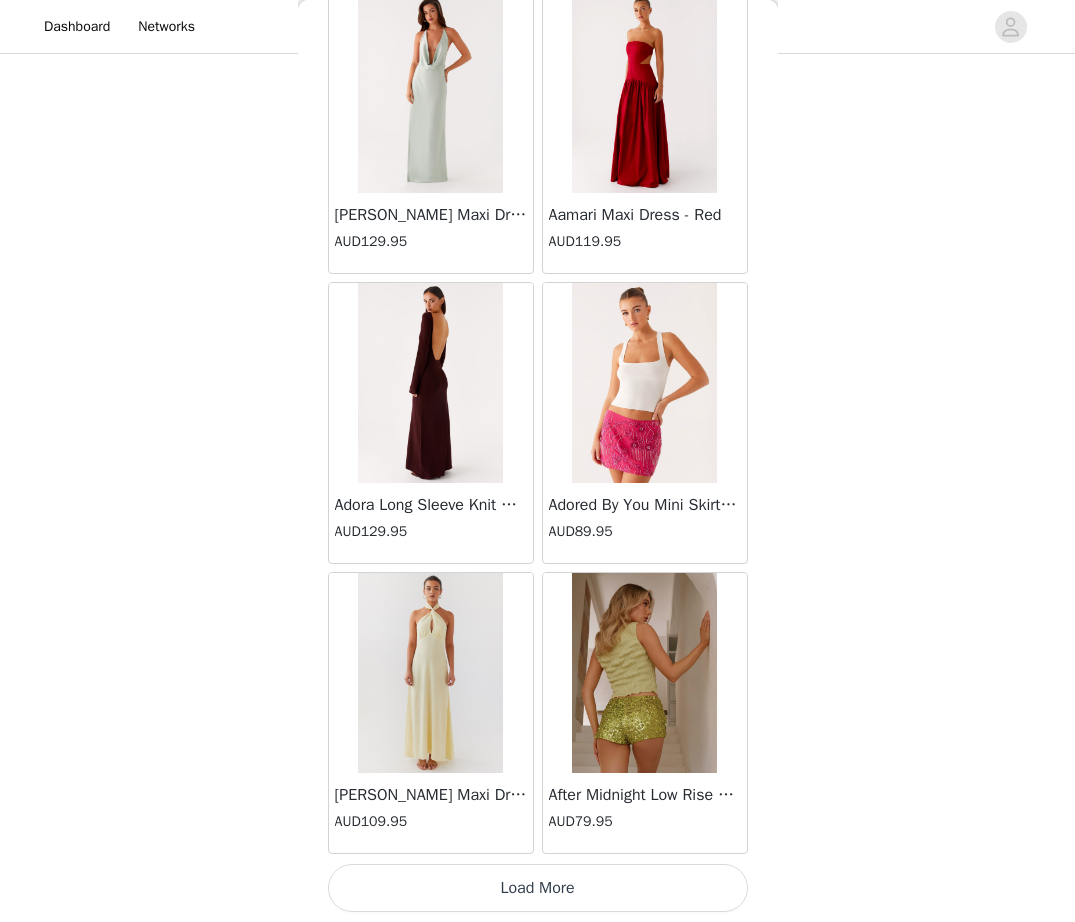 click at bounding box center (644, 673) 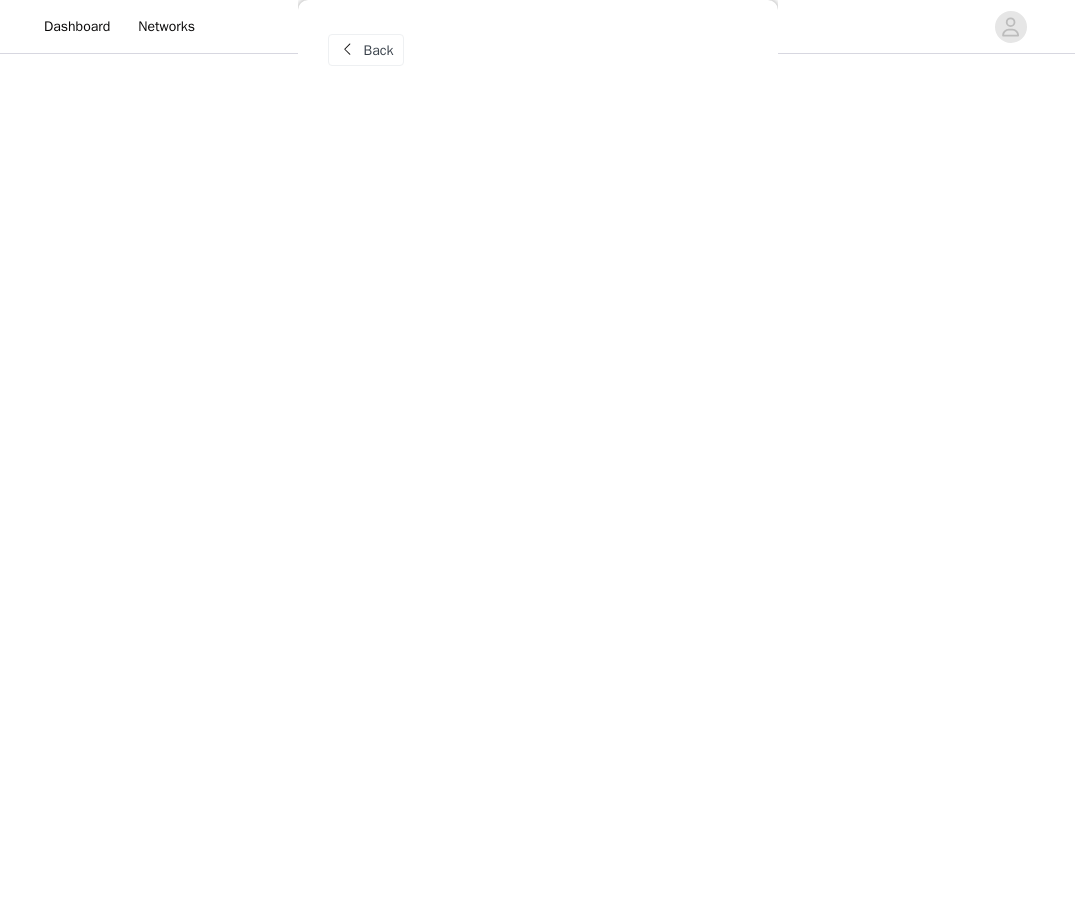 scroll, scrollTop: 0, scrollLeft: 0, axis: both 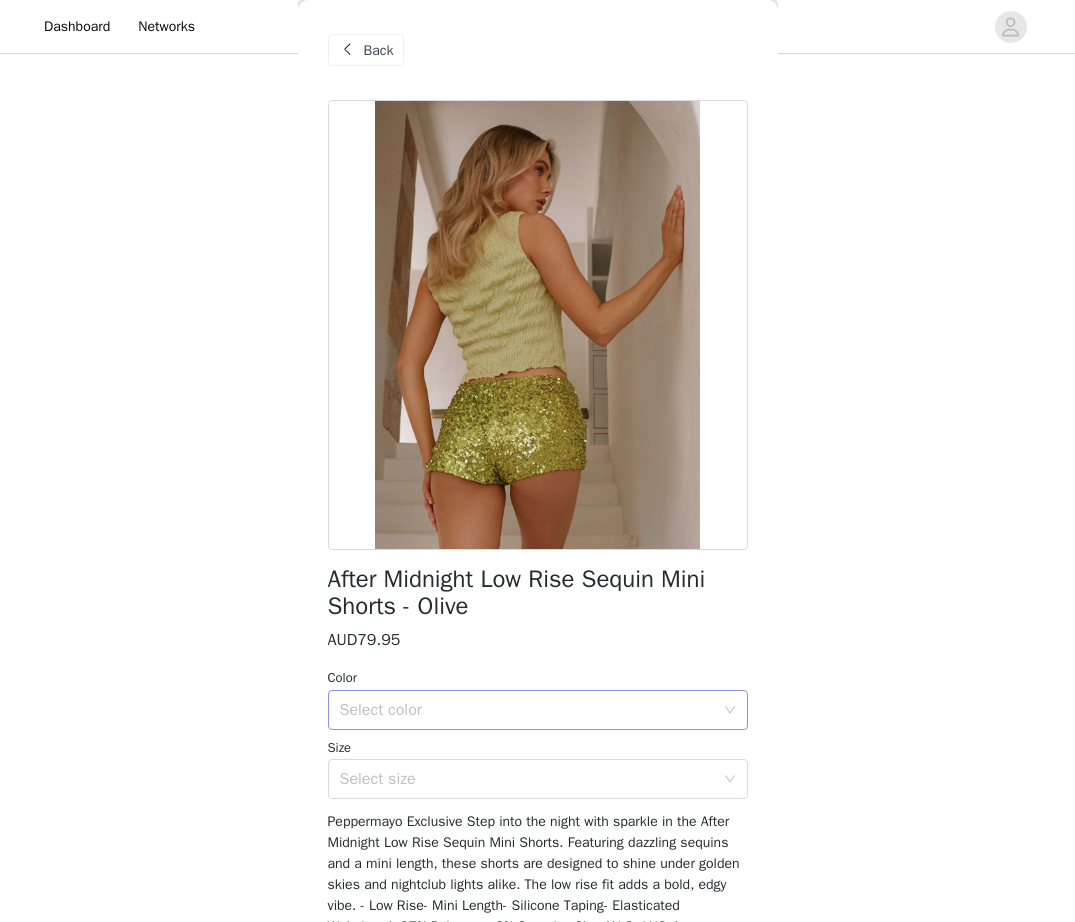 click on "Select color" at bounding box center (527, 710) 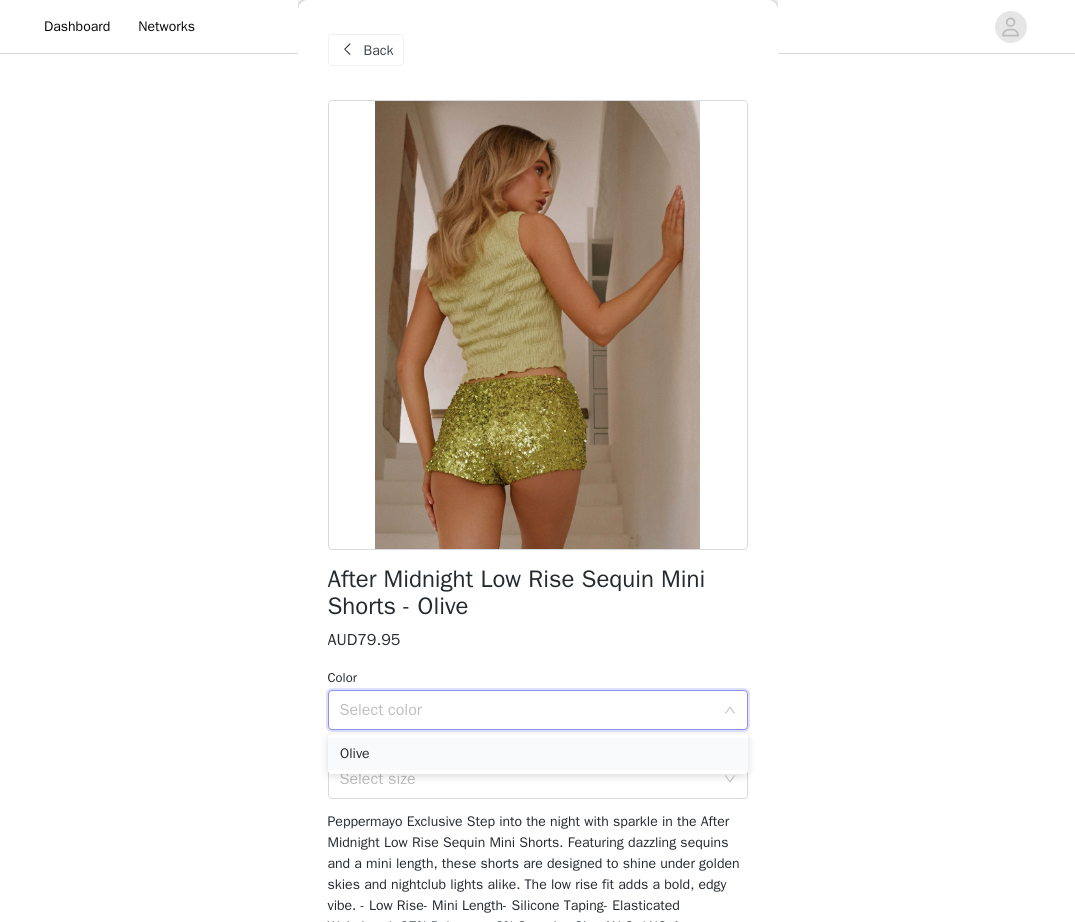 click on "Olive" at bounding box center [538, 754] 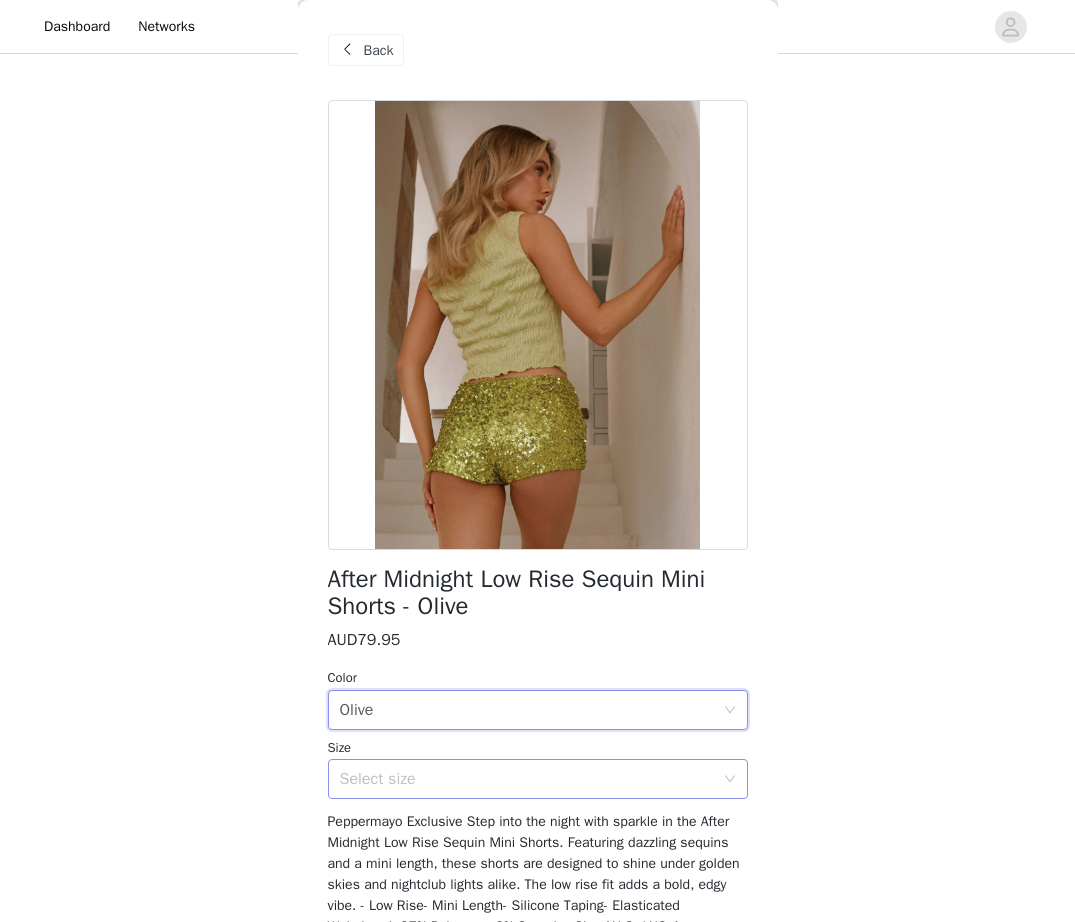 click on "Select size" at bounding box center [527, 779] 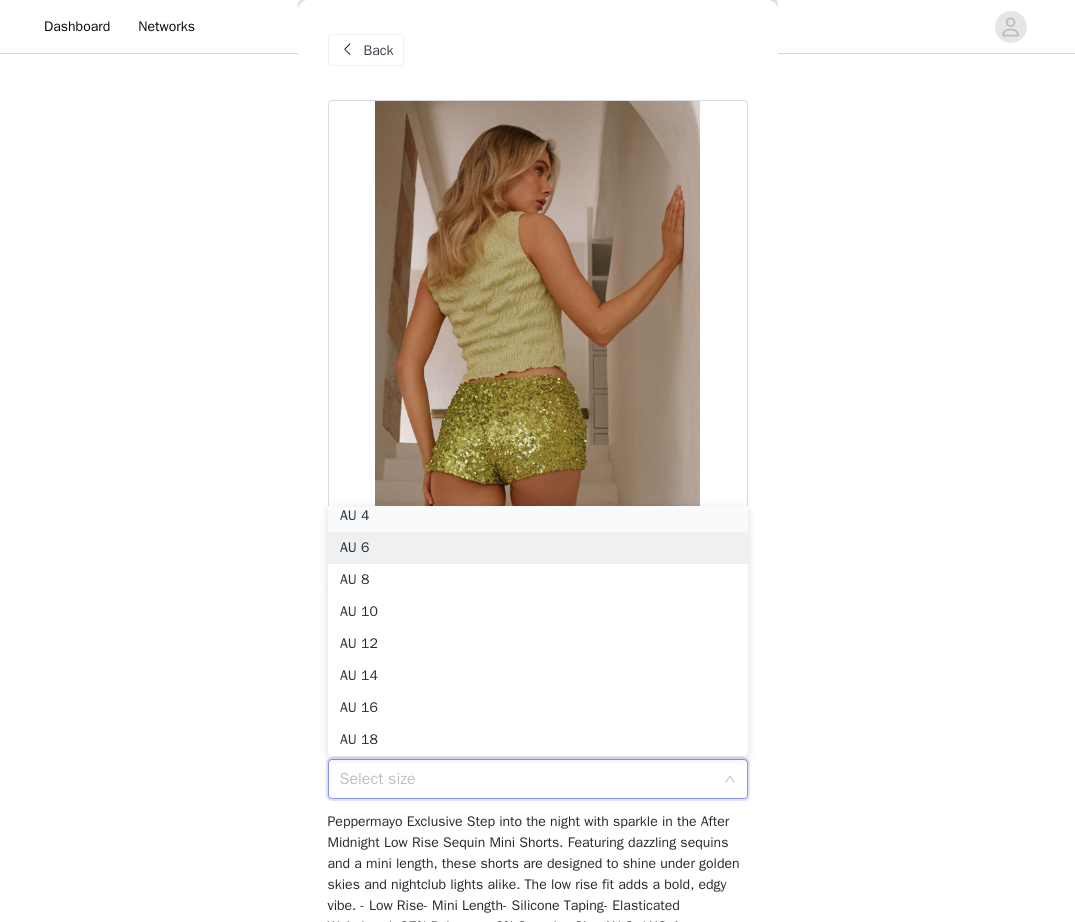 scroll, scrollTop: 4, scrollLeft: 0, axis: vertical 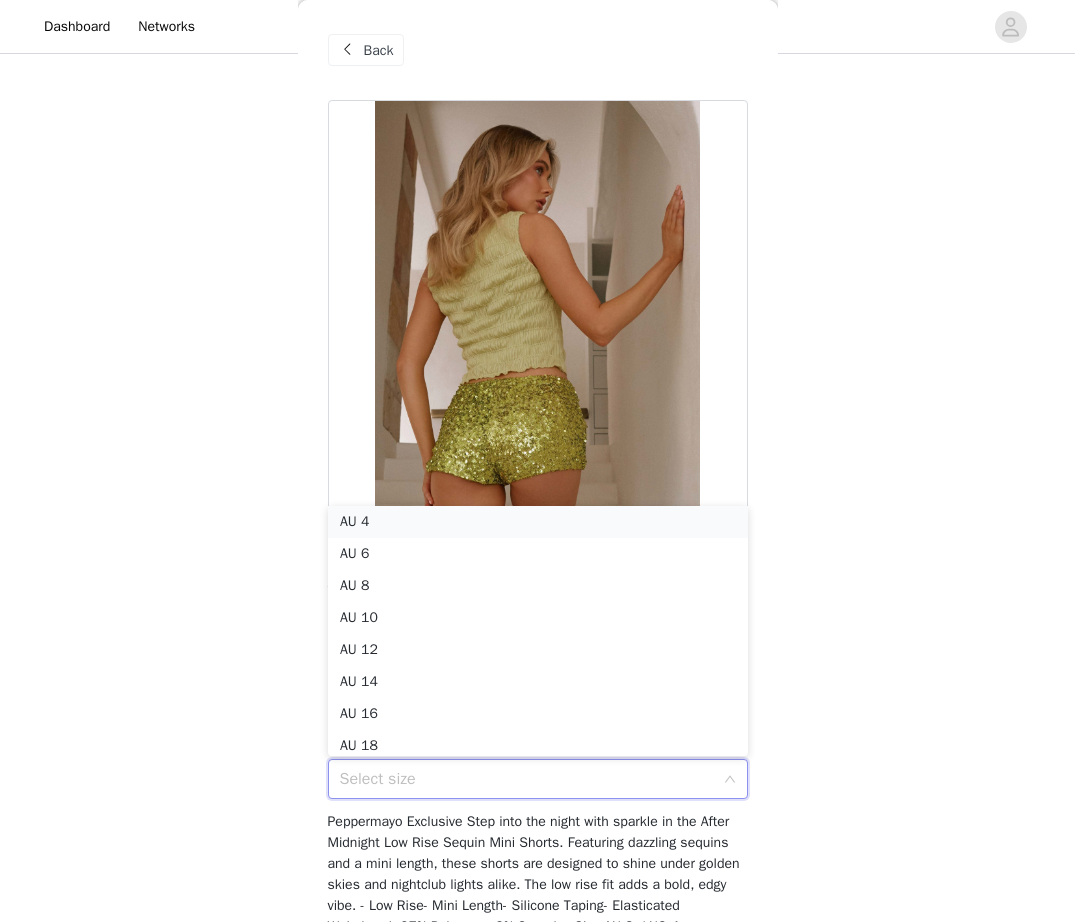 click on "AU 4" at bounding box center (538, 522) 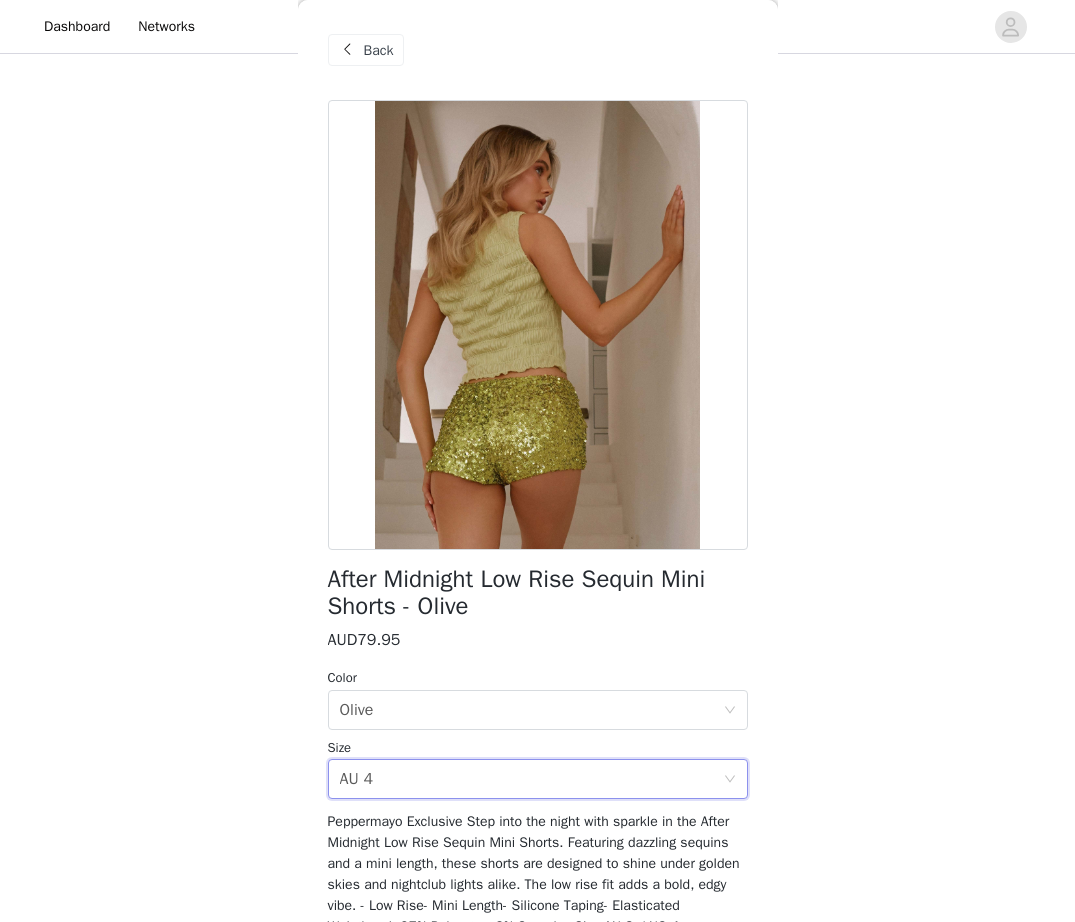 scroll, scrollTop: 183, scrollLeft: 0, axis: vertical 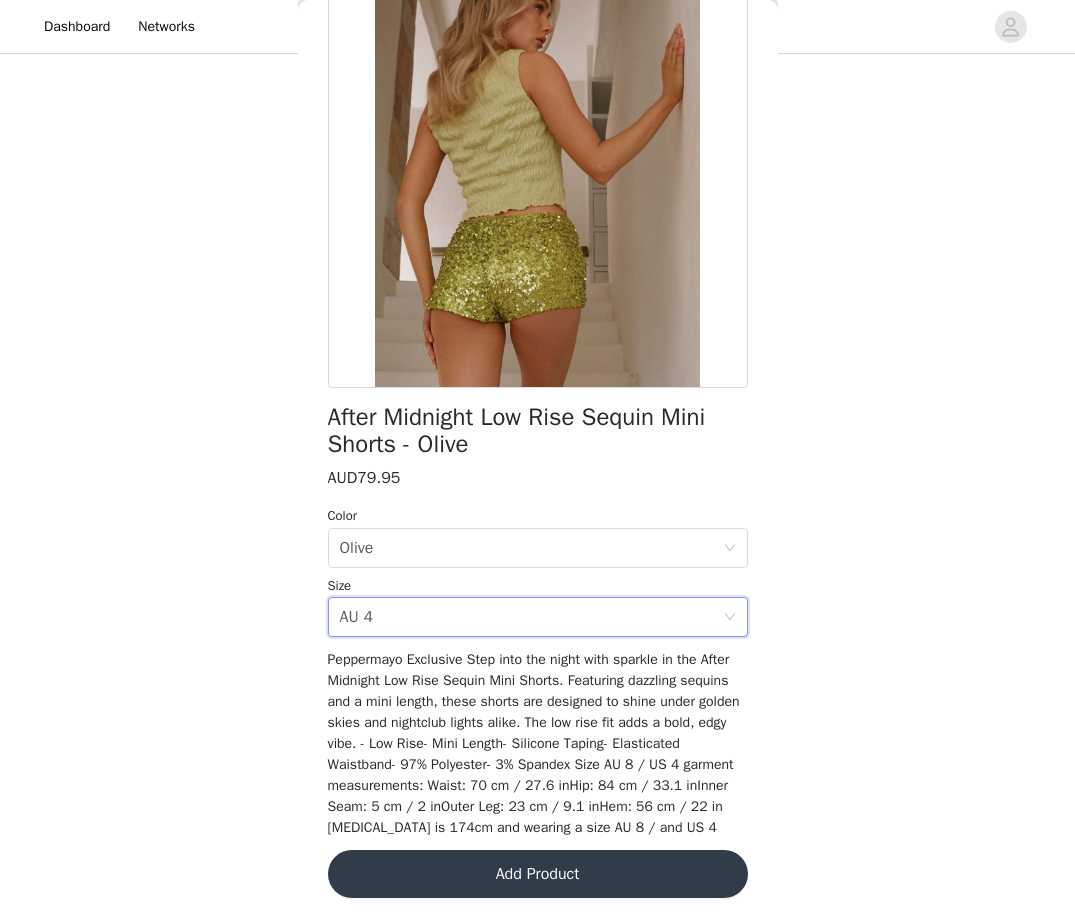 click on "Add Product" at bounding box center [538, 874] 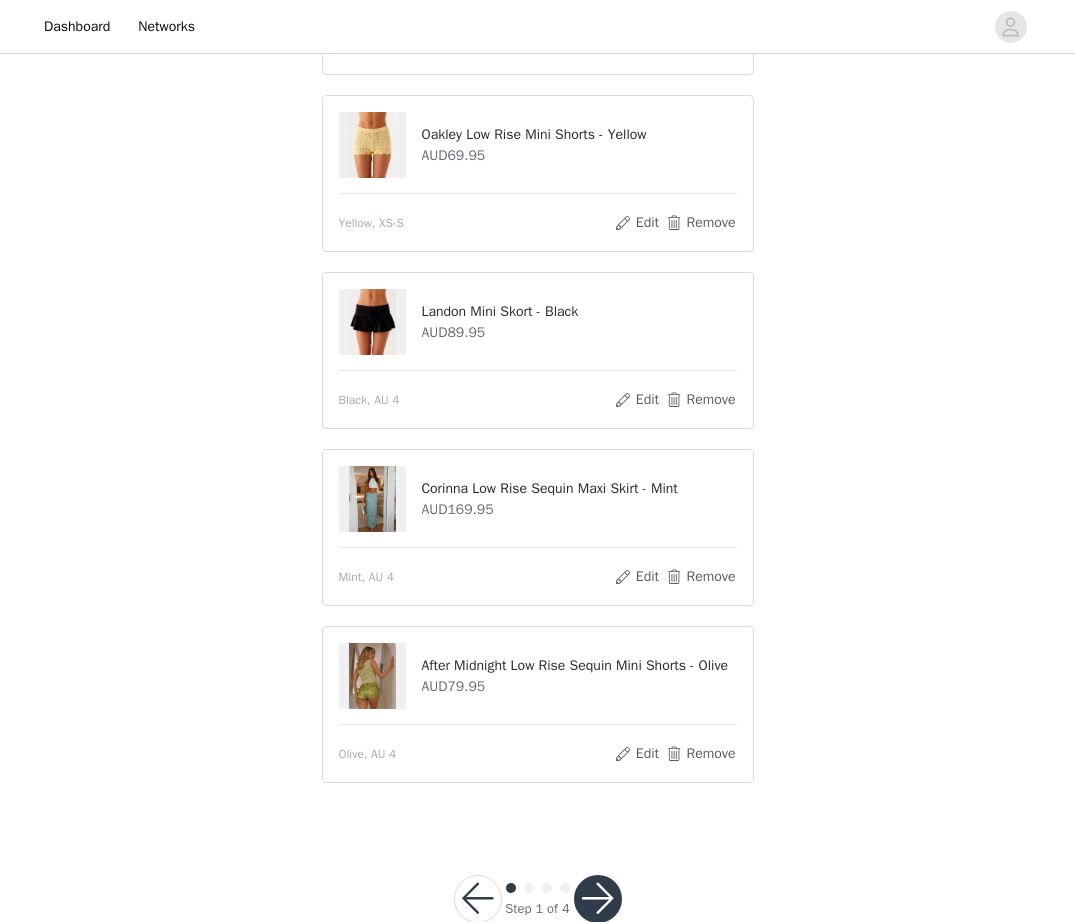 scroll, scrollTop: 440, scrollLeft: 0, axis: vertical 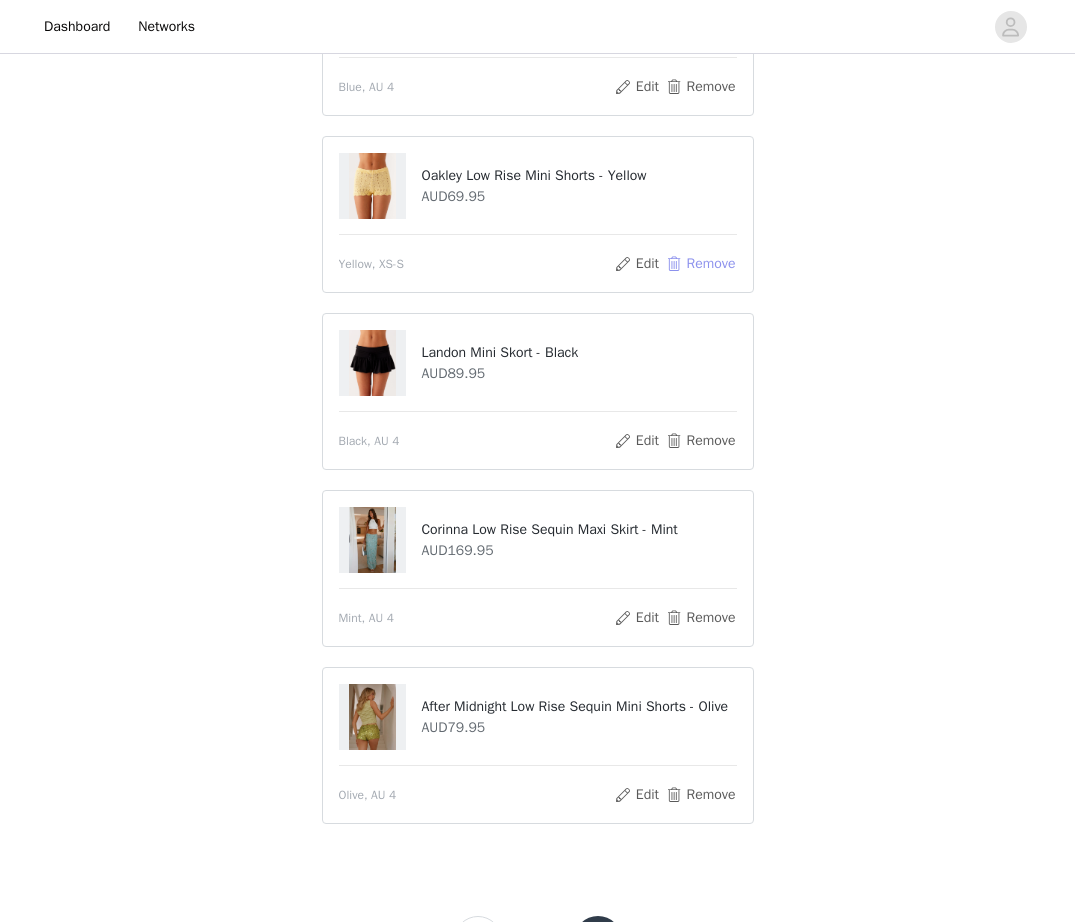 click on "Remove" at bounding box center (700, 264) 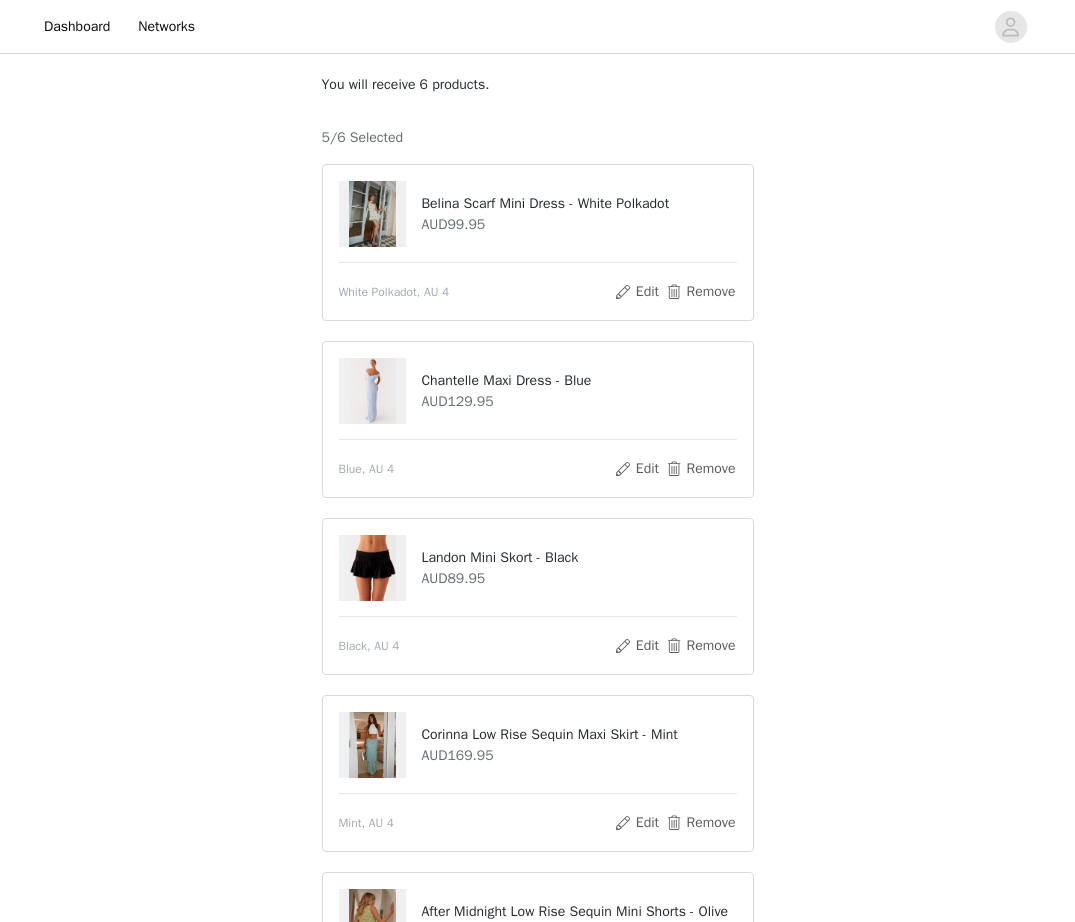 scroll, scrollTop: 481, scrollLeft: 0, axis: vertical 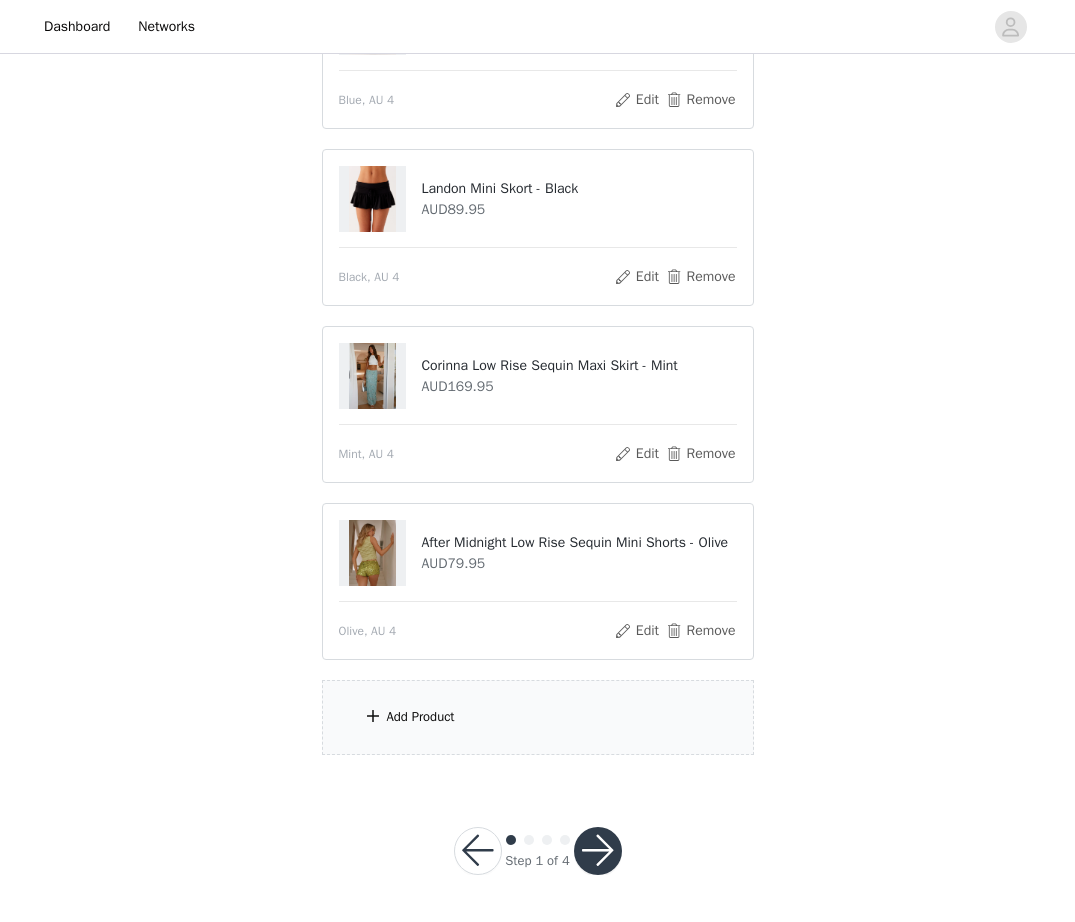 click on "Add Product" at bounding box center [538, 717] 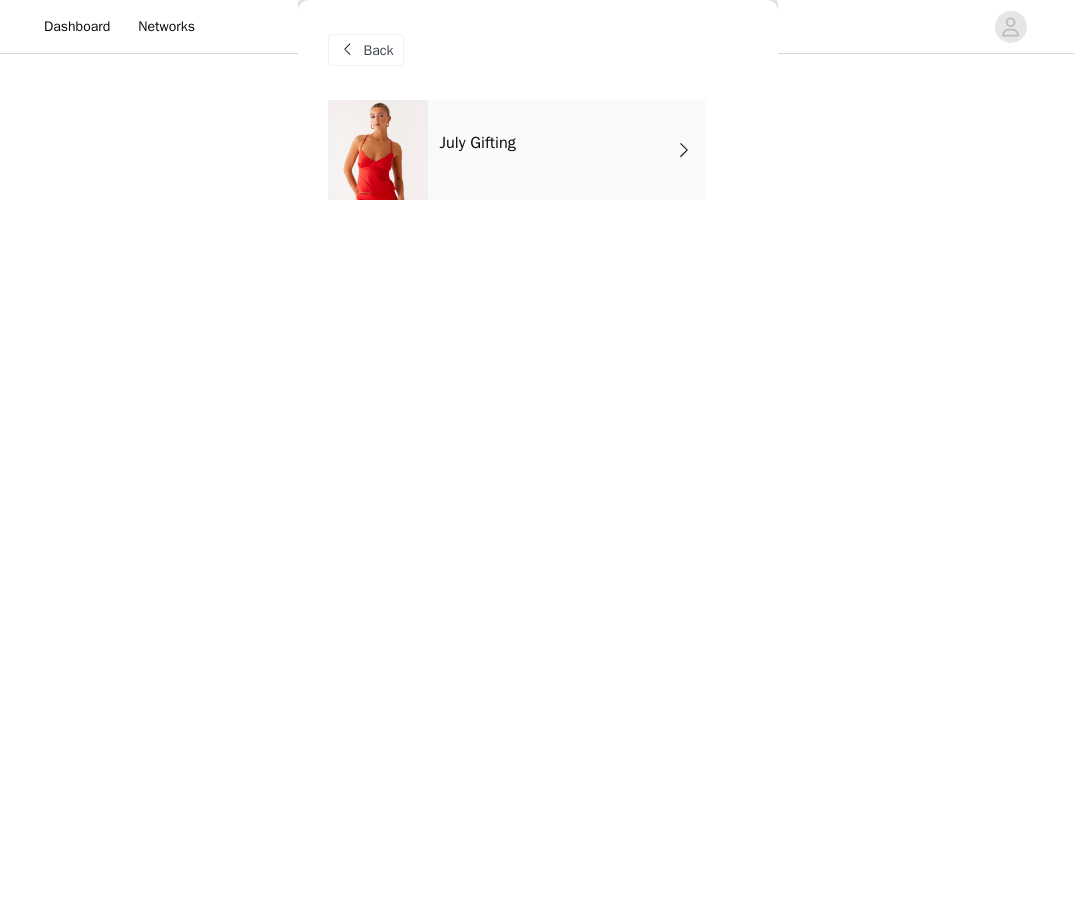 click on "July Gifting" at bounding box center [567, 150] 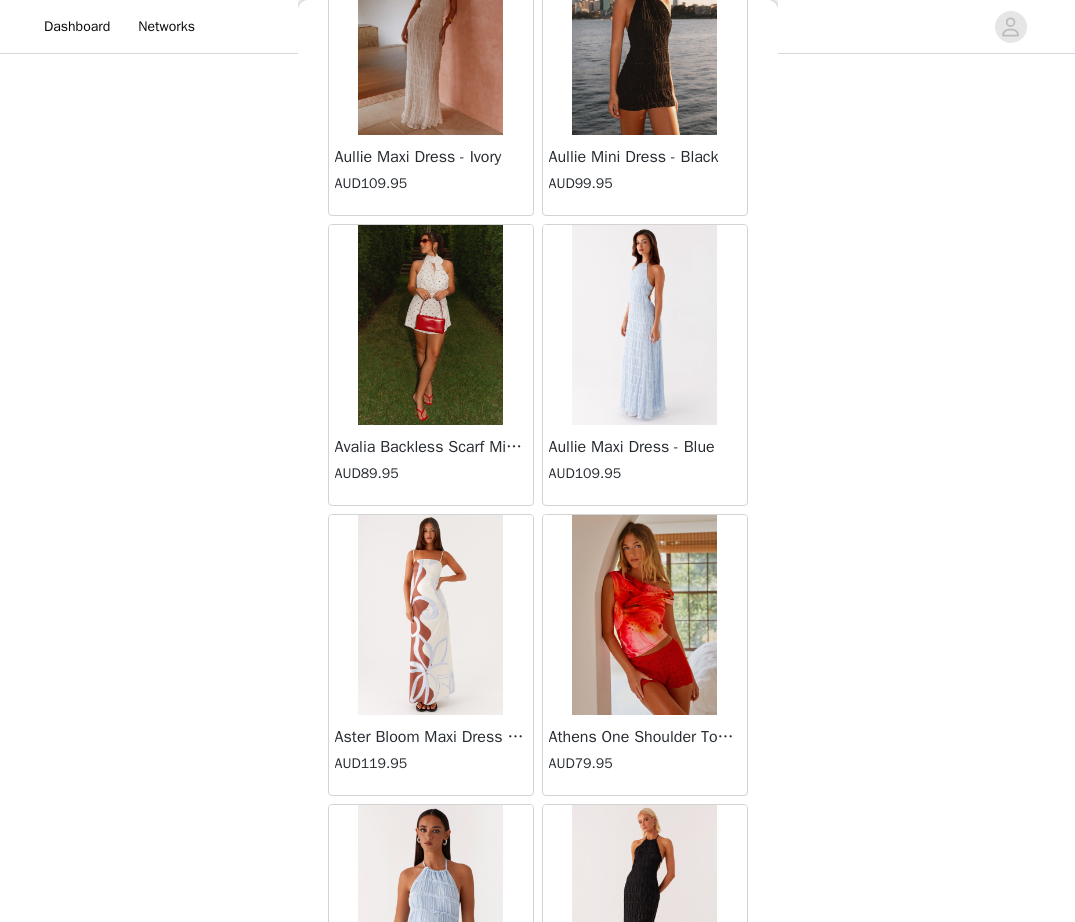 scroll, scrollTop: 2138, scrollLeft: 0, axis: vertical 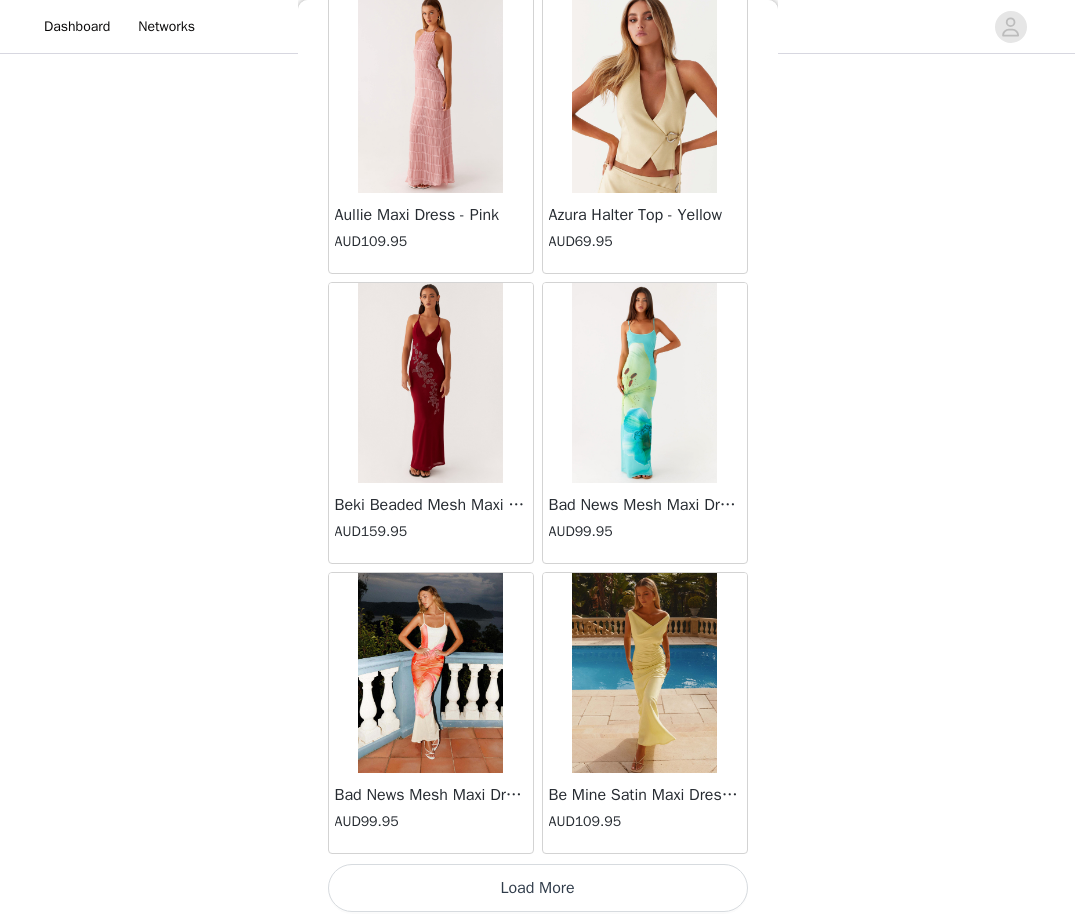click on "Load More" at bounding box center (538, 888) 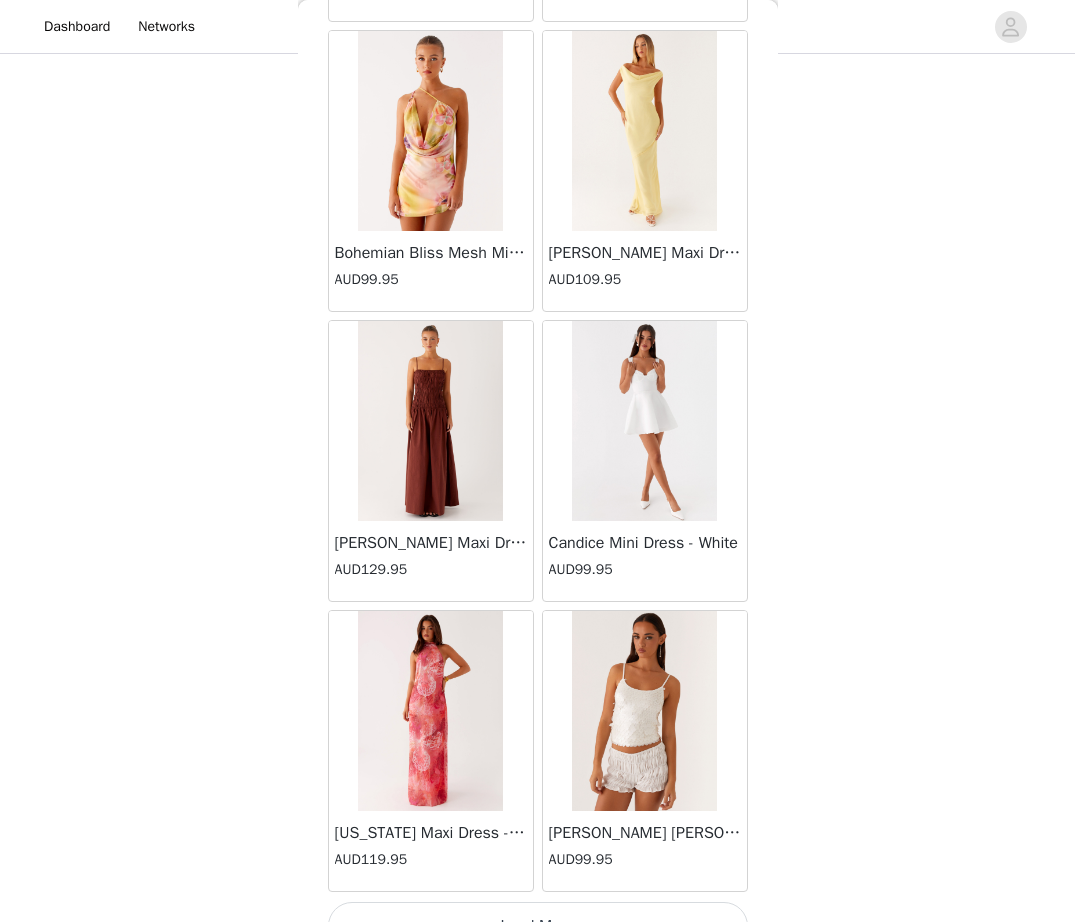scroll, scrollTop: 5038, scrollLeft: 0, axis: vertical 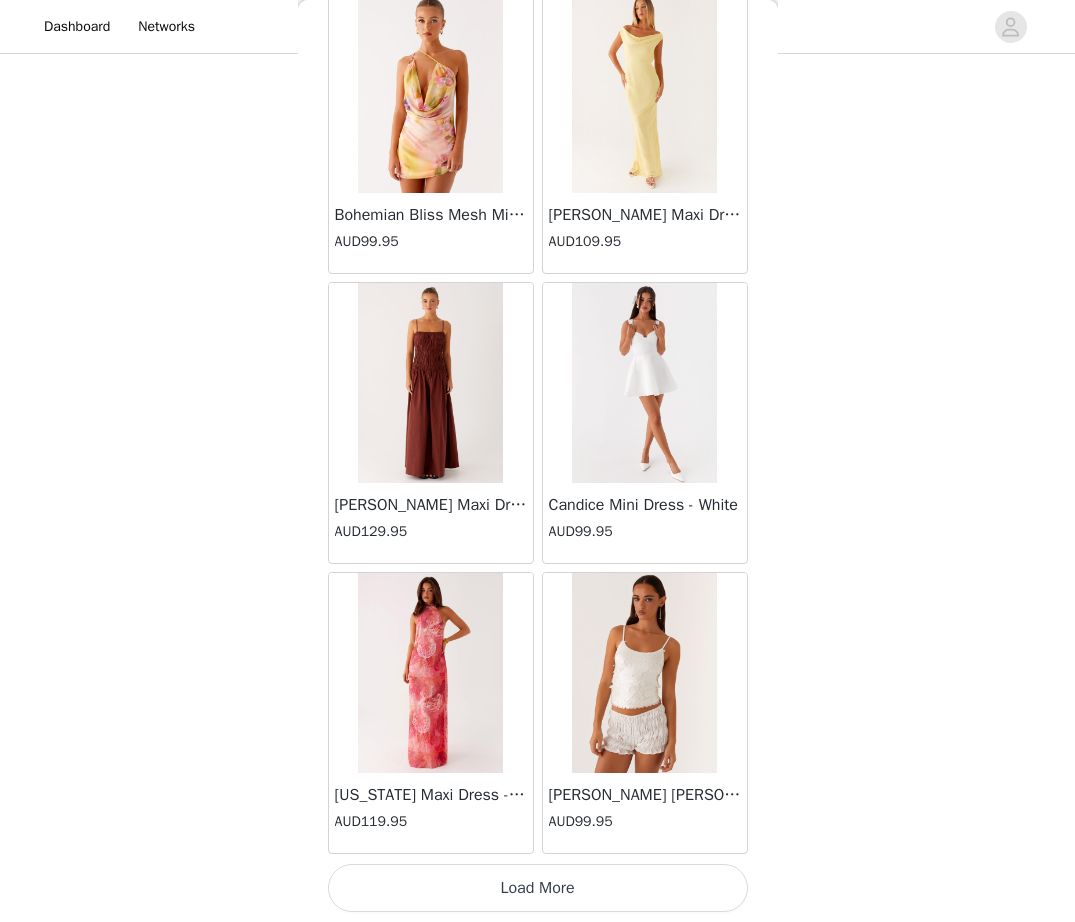 click on "Load More" at bounding box center (538, 888) 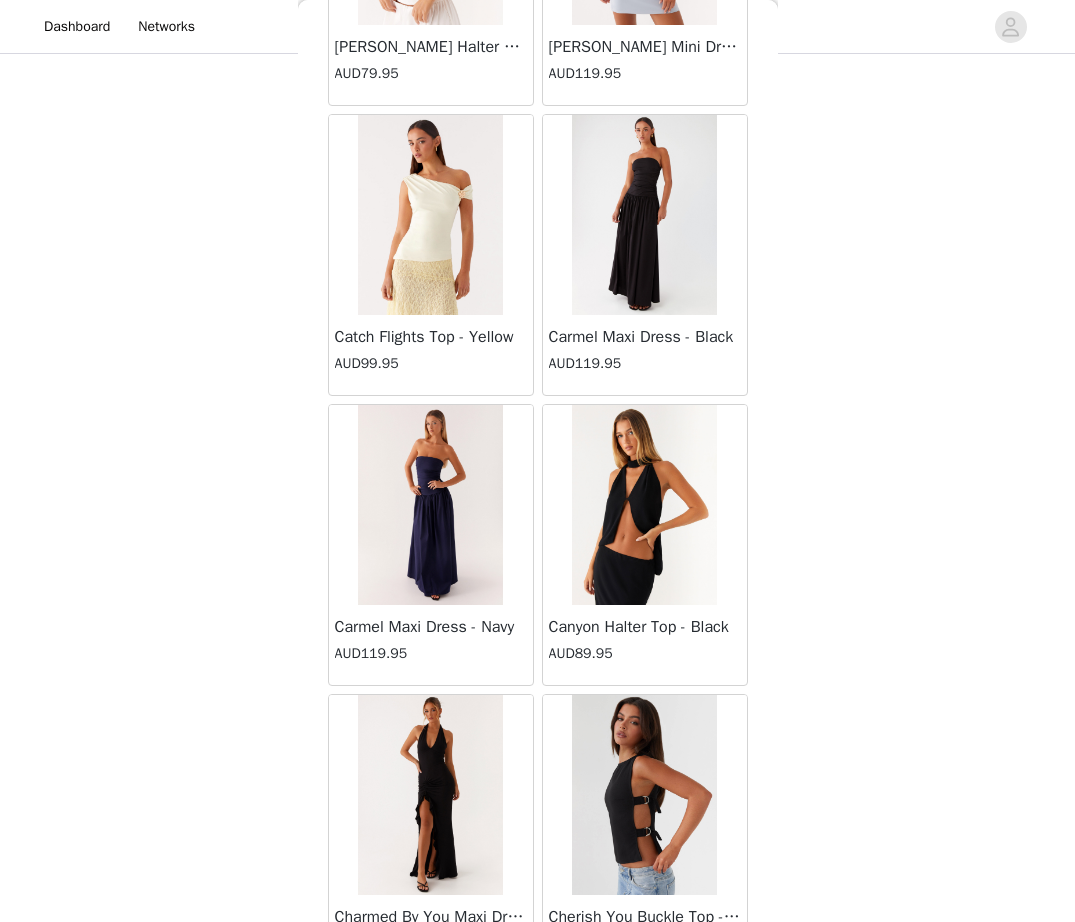 scroll, scrollTop: 7938, scrollLeft: 0, axis: vertical 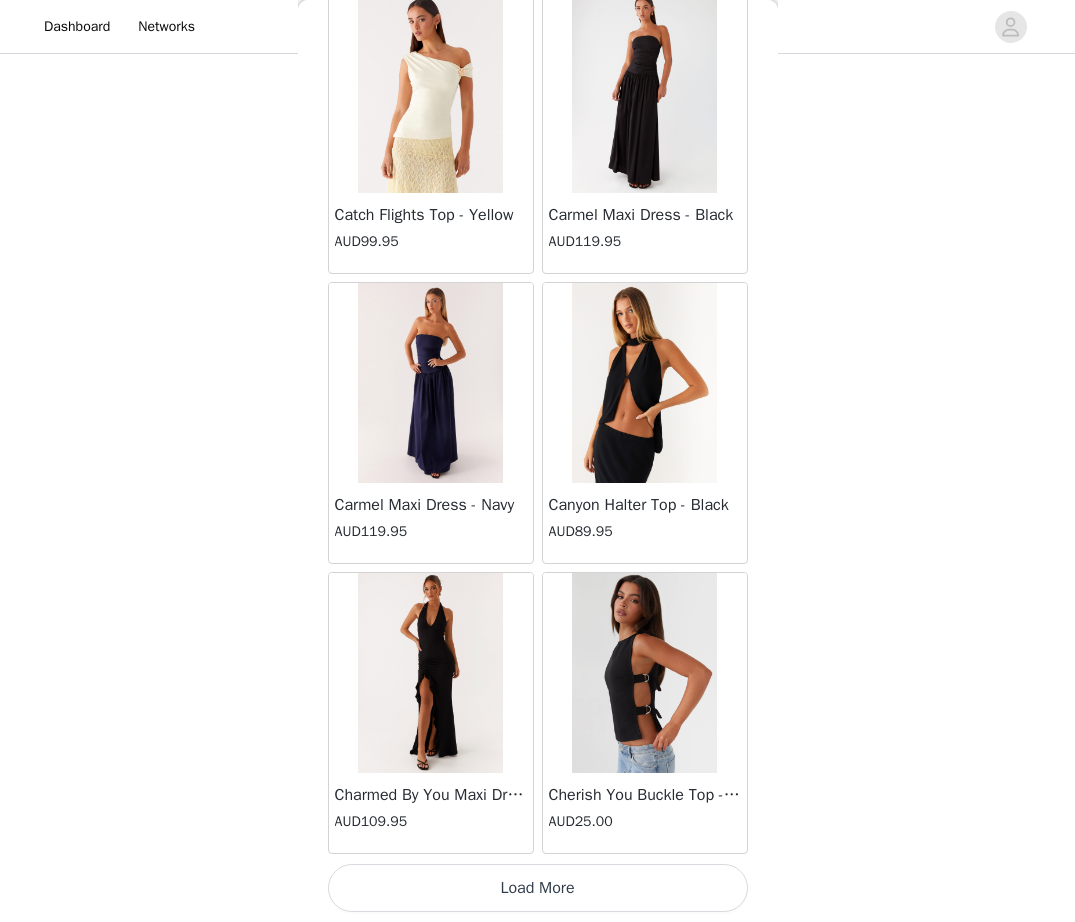 click on "Load More" at bounding box center [538, 888] 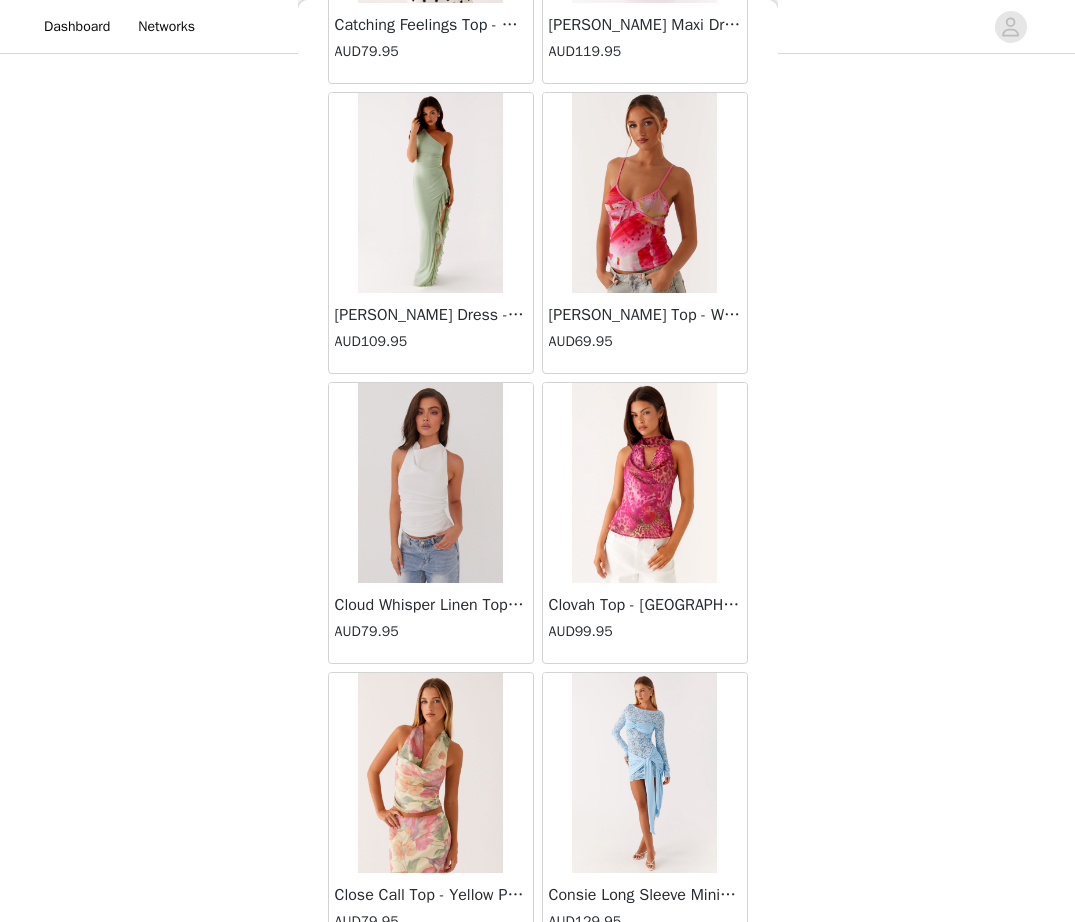 scroll, scrollTop: 10838, scrollLeft: 0, axis: vertical 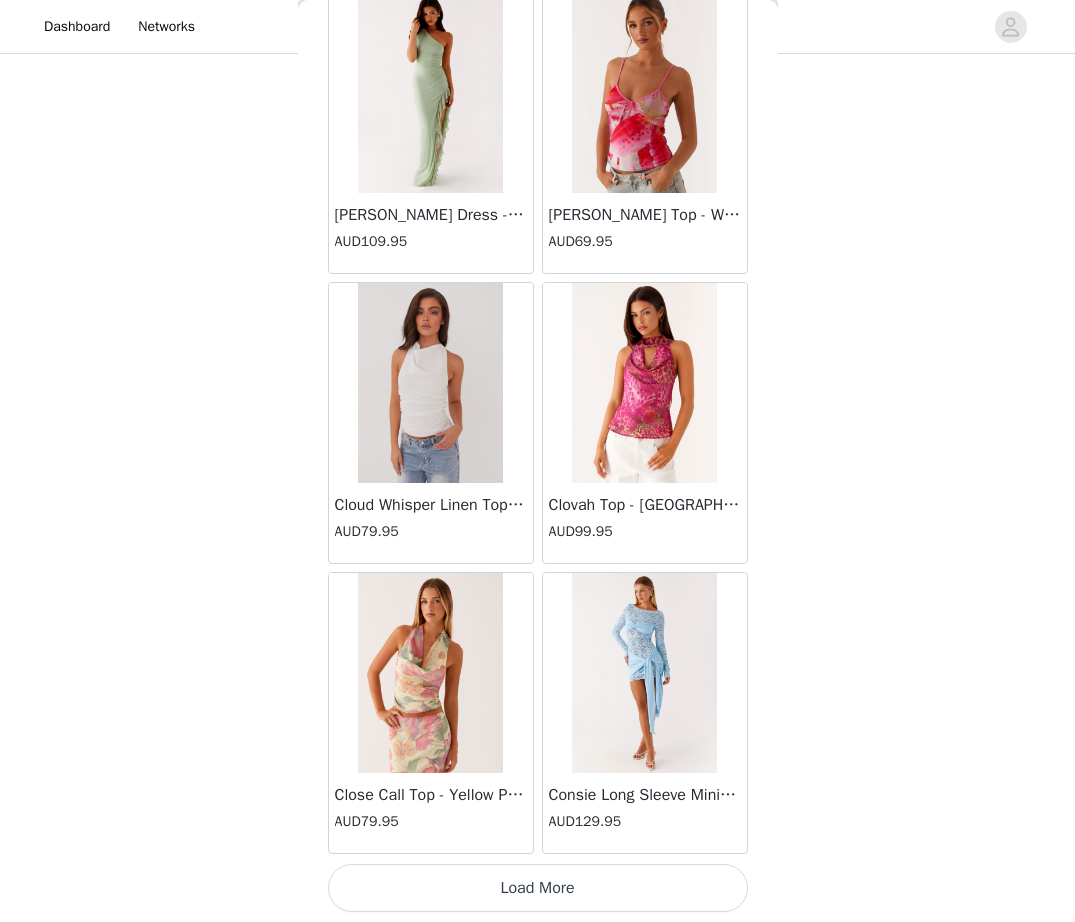 click on "Load More" at bounding box center [538, 888] 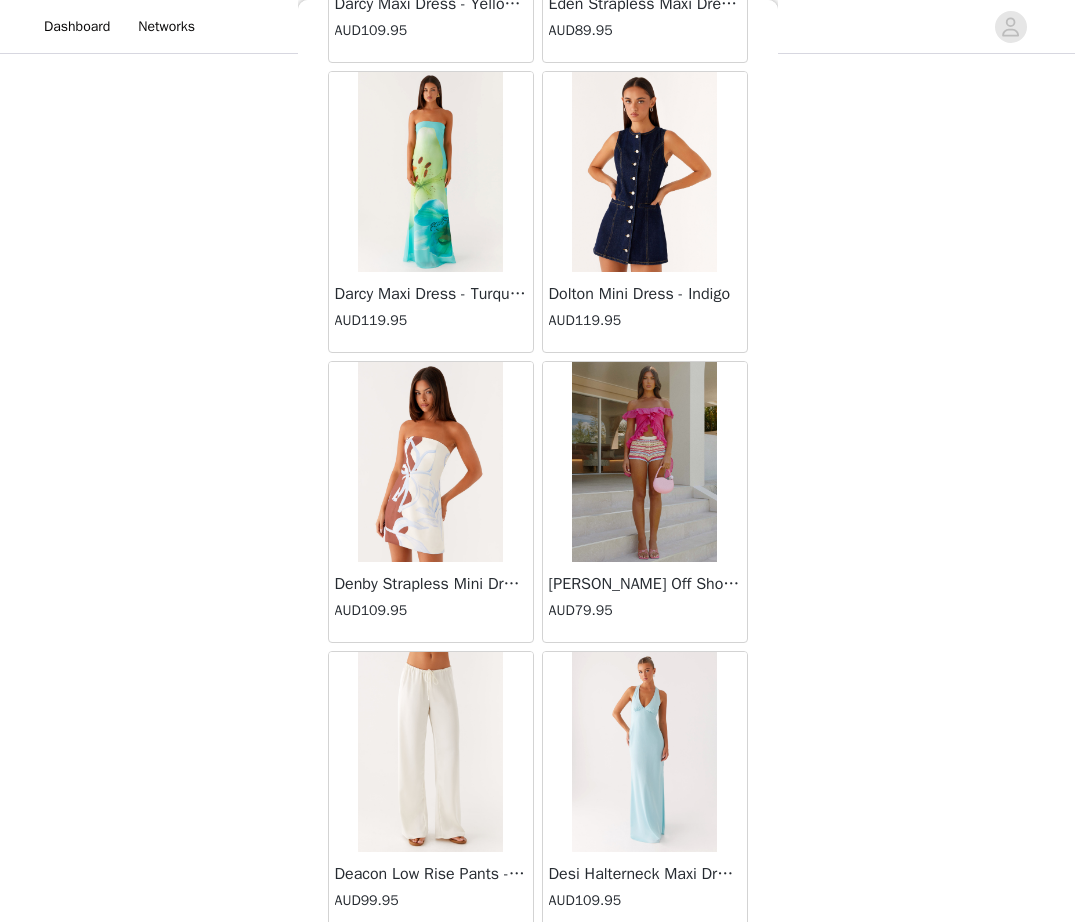 scroll, scrollTop: 13738, scrollLeft: 0, axis: vertical 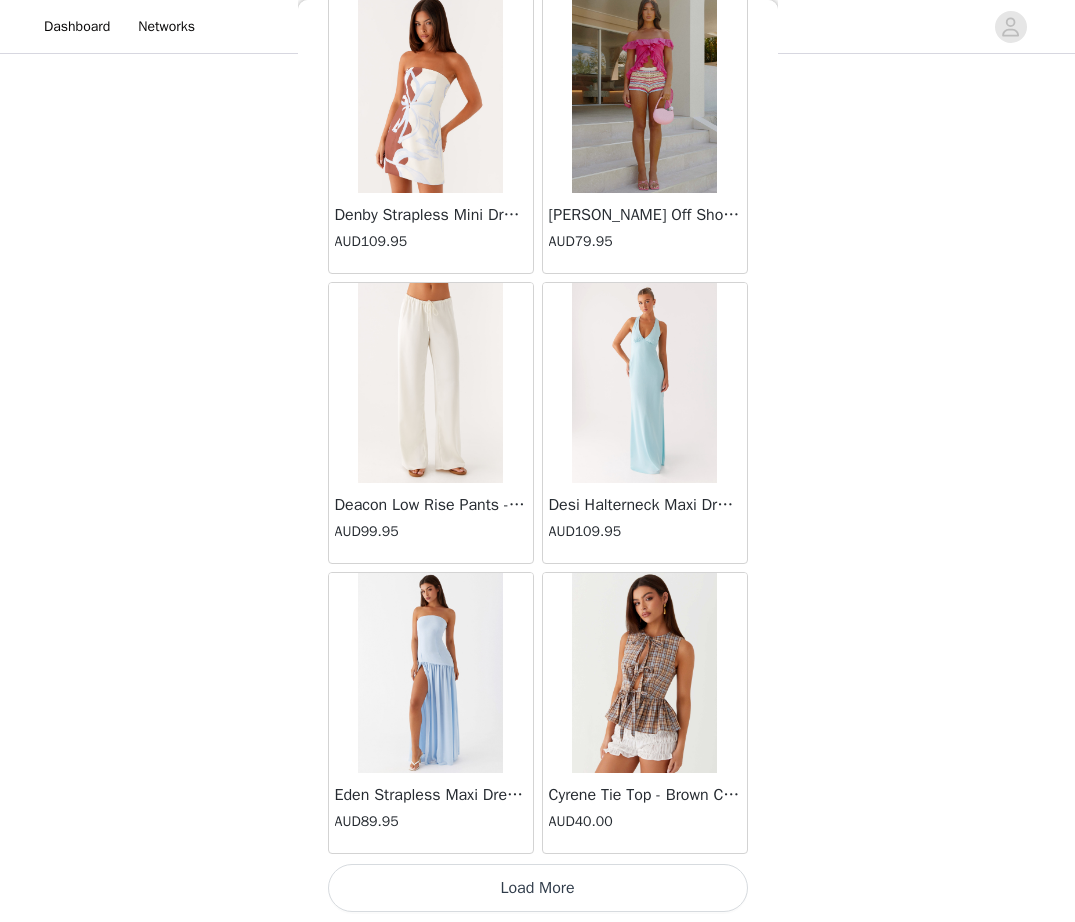 click on "Load More" at bounding box center (538, 888) 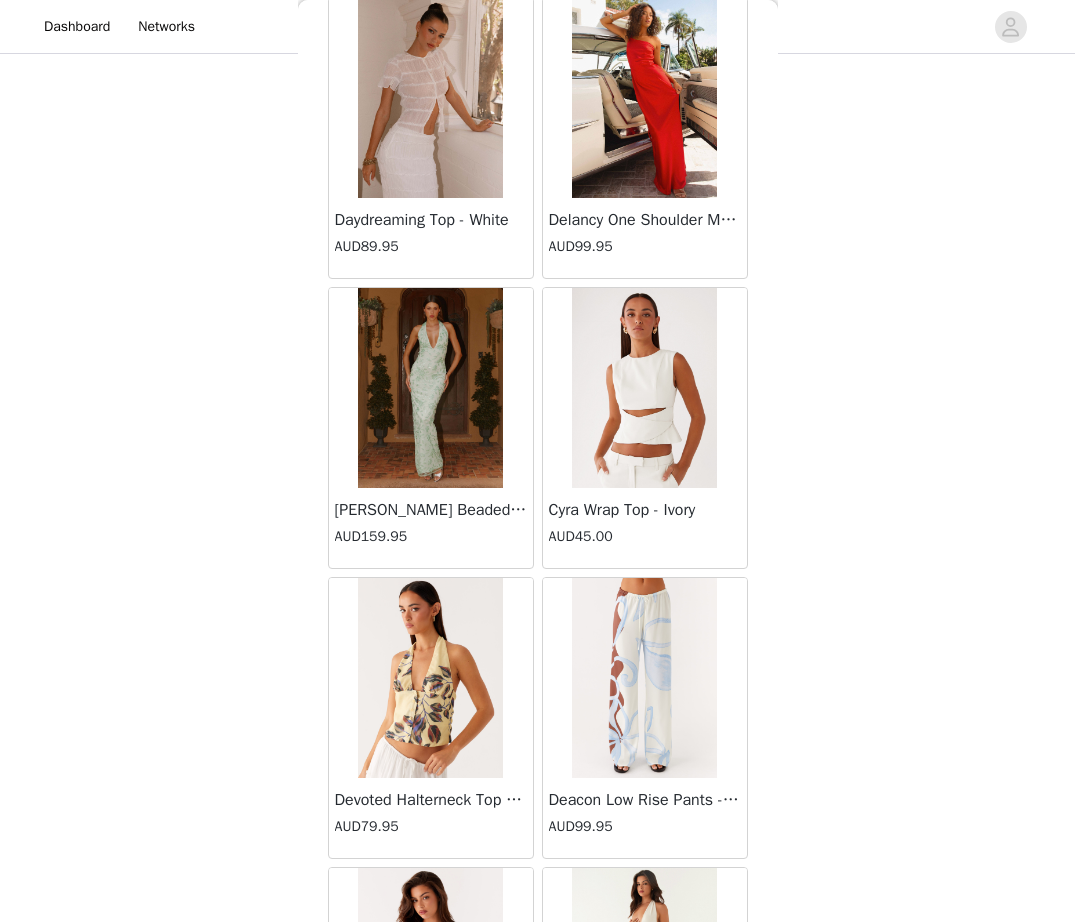 scroll, scrollTop: 16638, scrollLeft: 0, axis: vertical 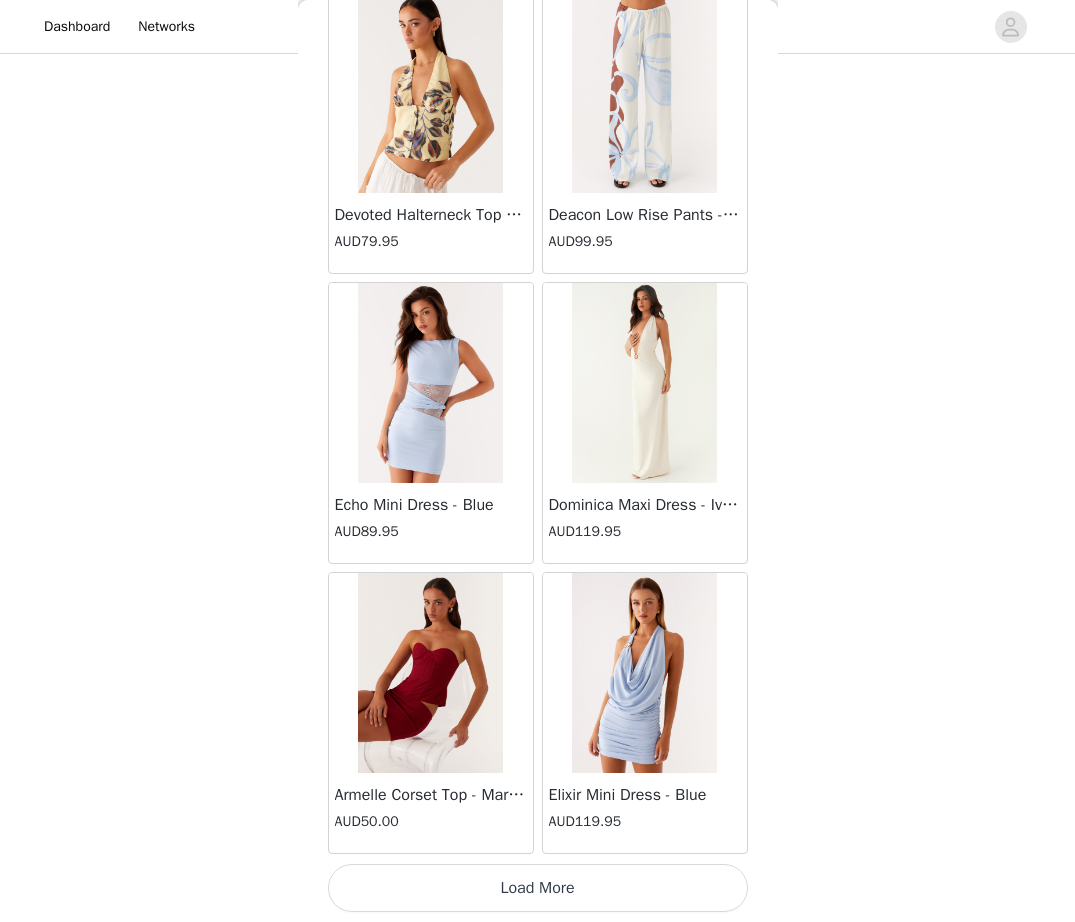 click on "Load More" at bounding box center [538, 888] 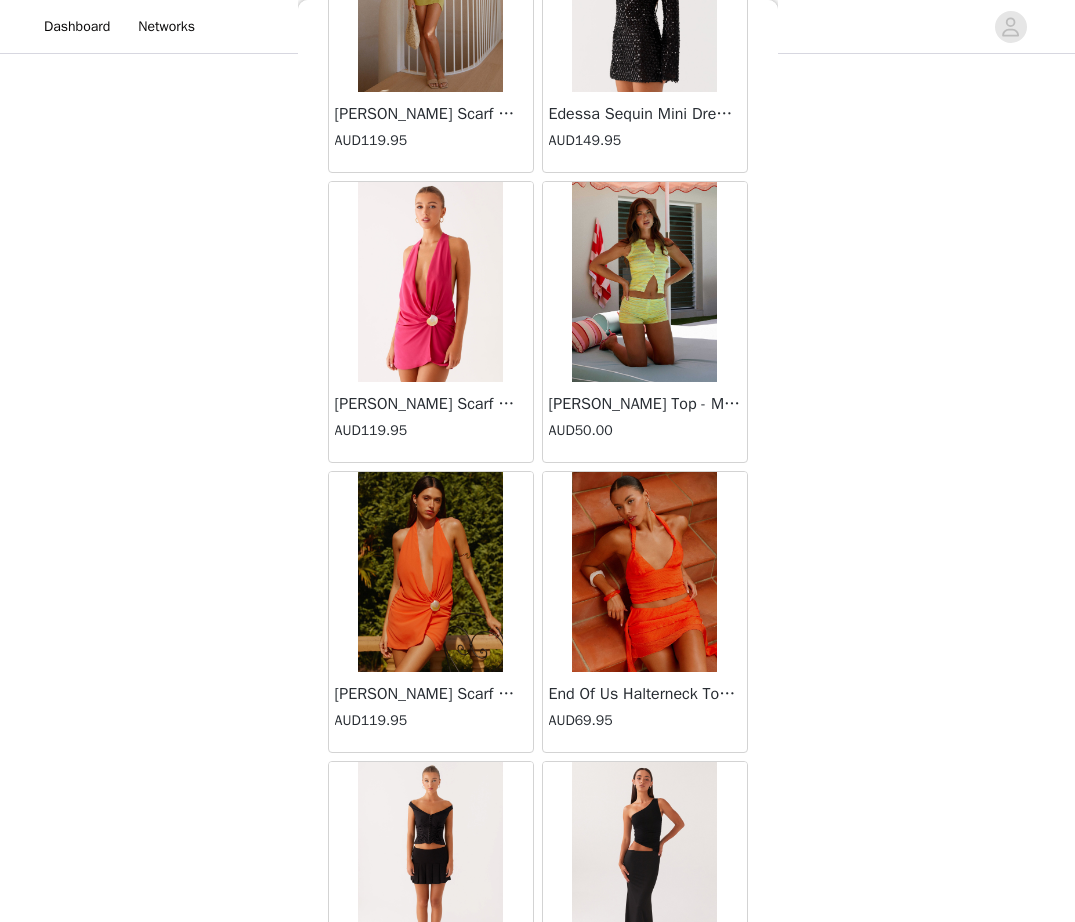 scroll, scrollTop: 19538, scrollLeft: 0, axis: vertical 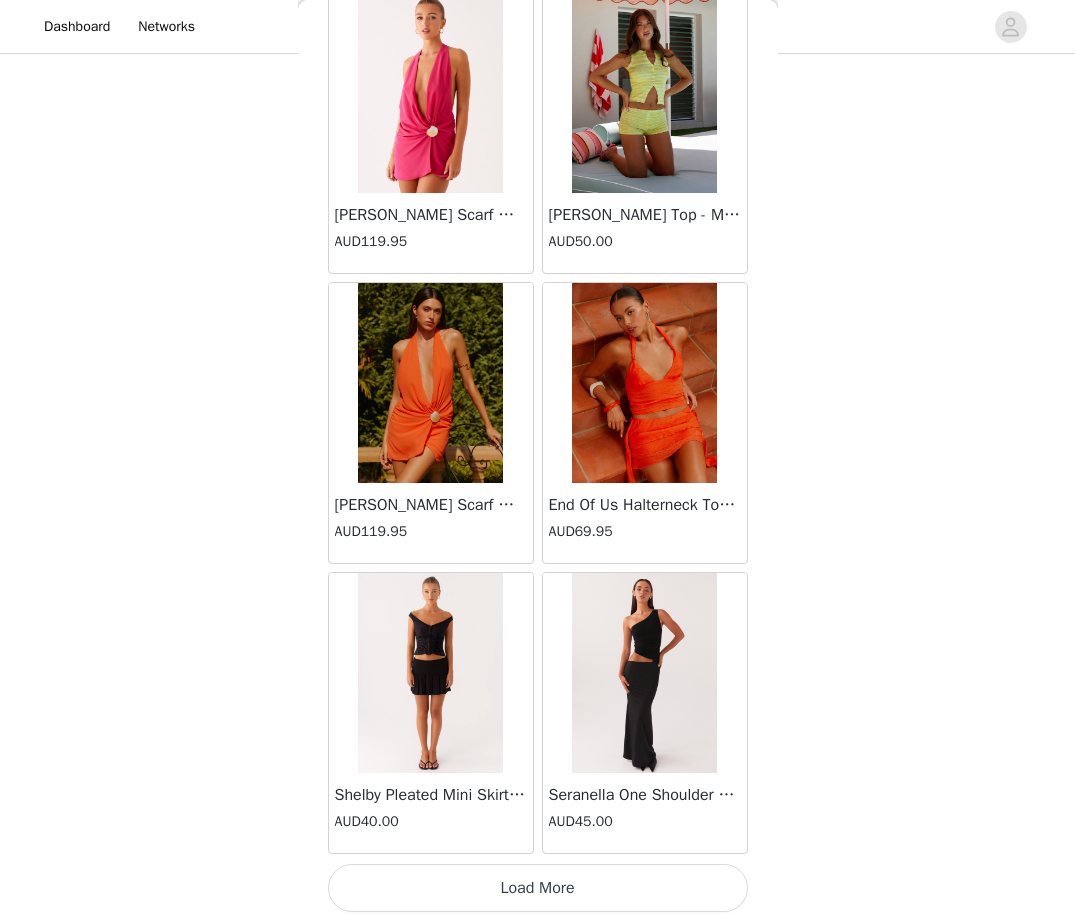 click on "Load More" at bounding box center (538, 888) 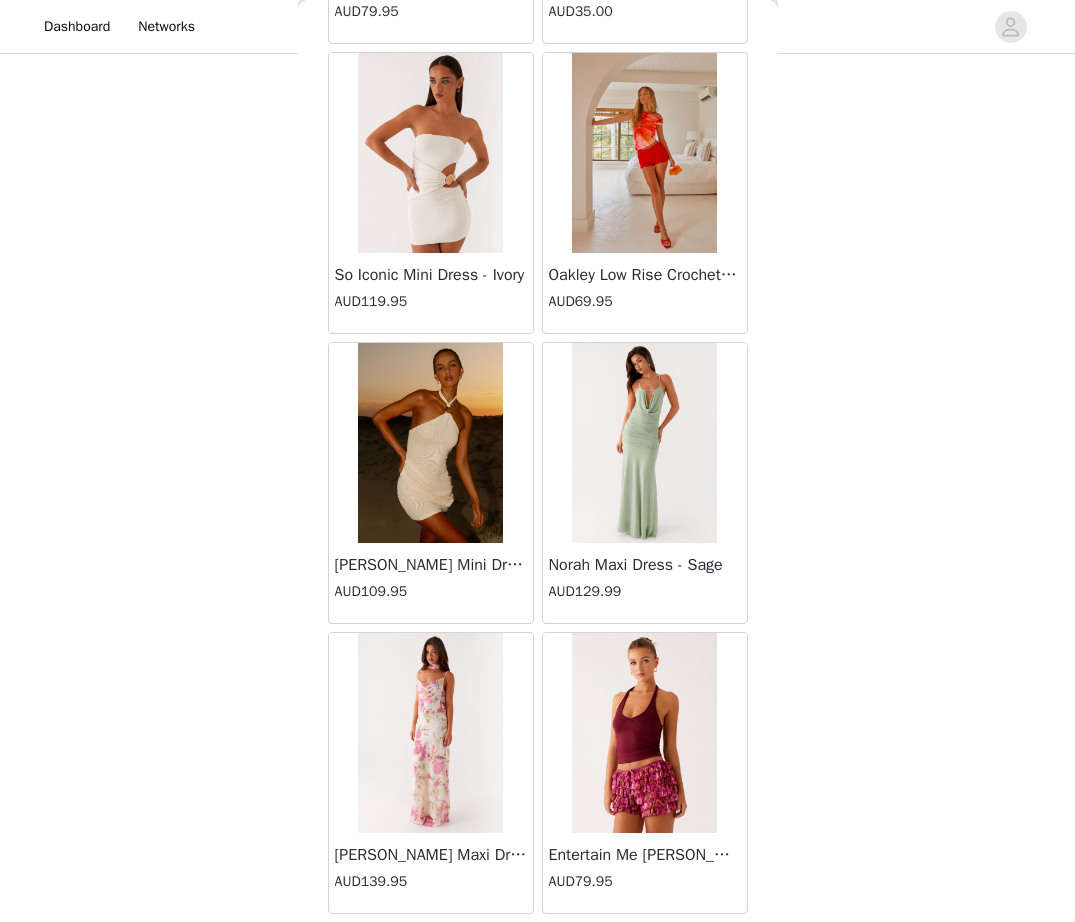 scroll, scrollTop: 22438, scrollLeft: 0, axis: vertical 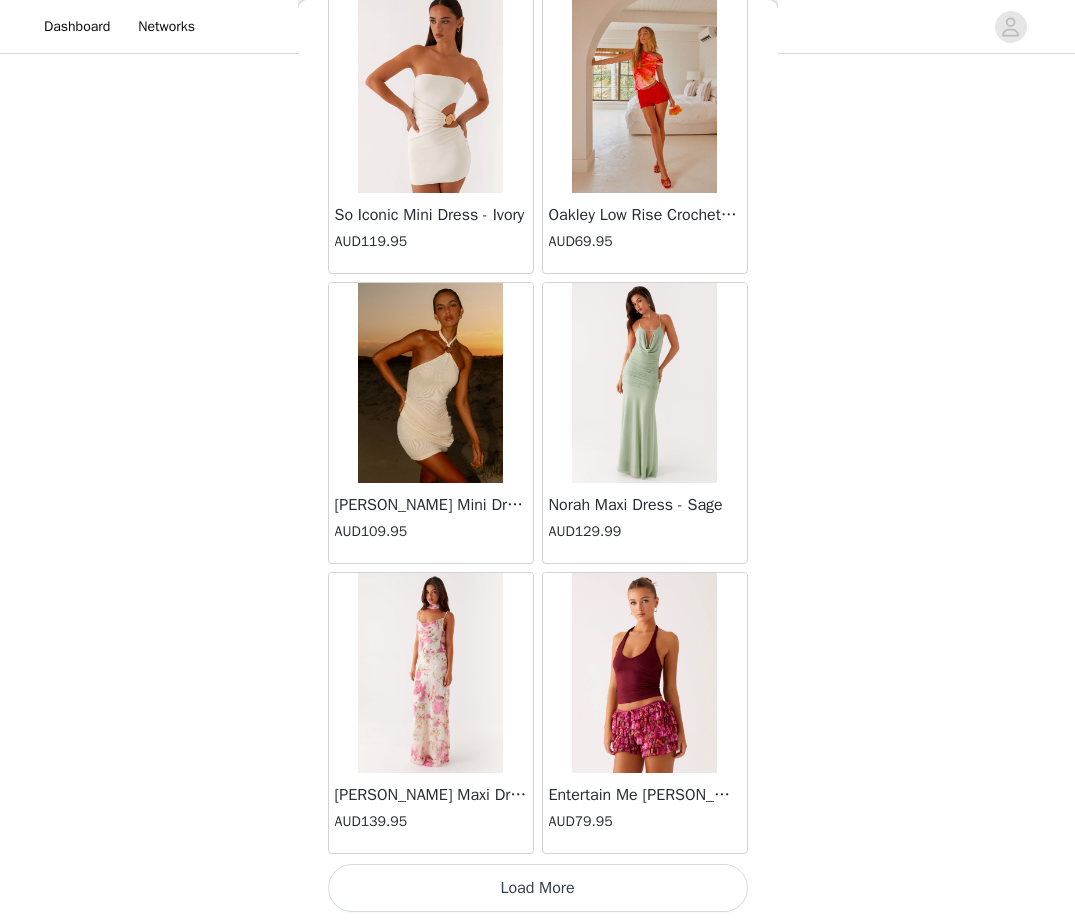 click on "Load More" at bounding box center (538, 888) 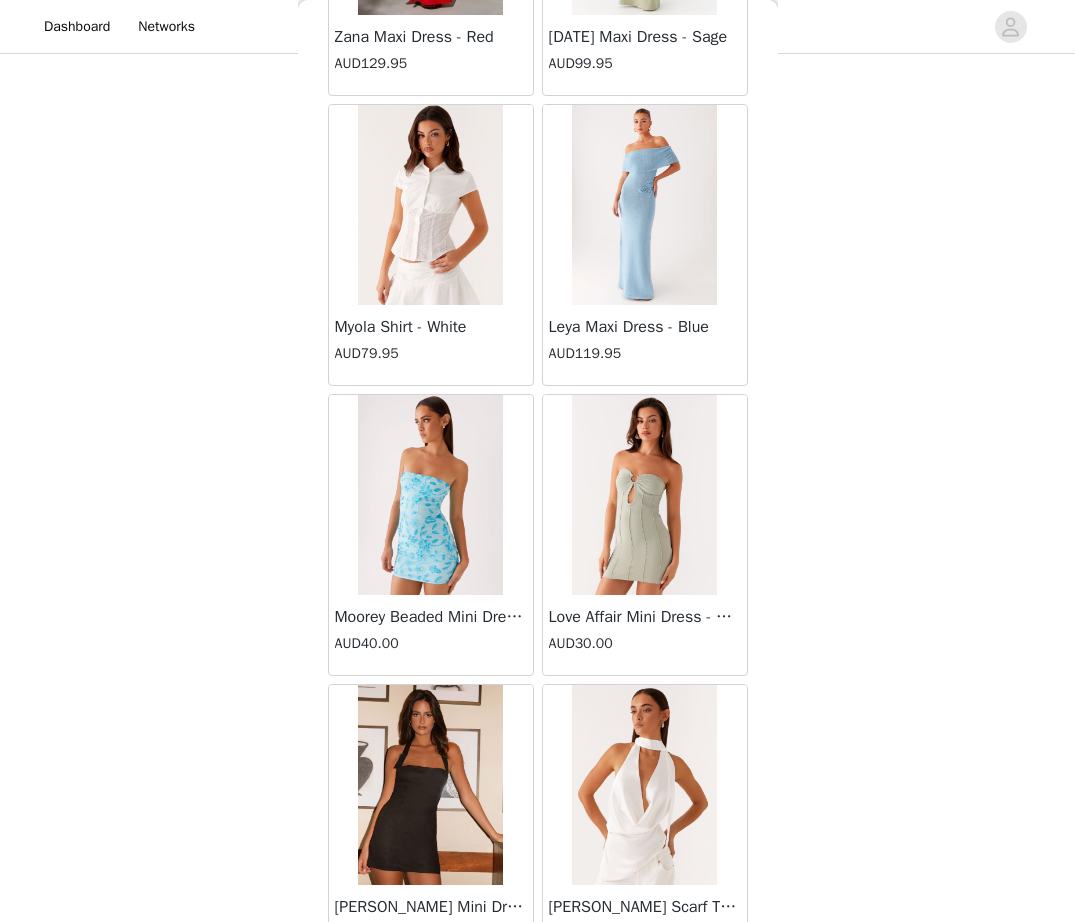 scroll, scrollTop: 25338, scrollLeft: 0, axis: vertical 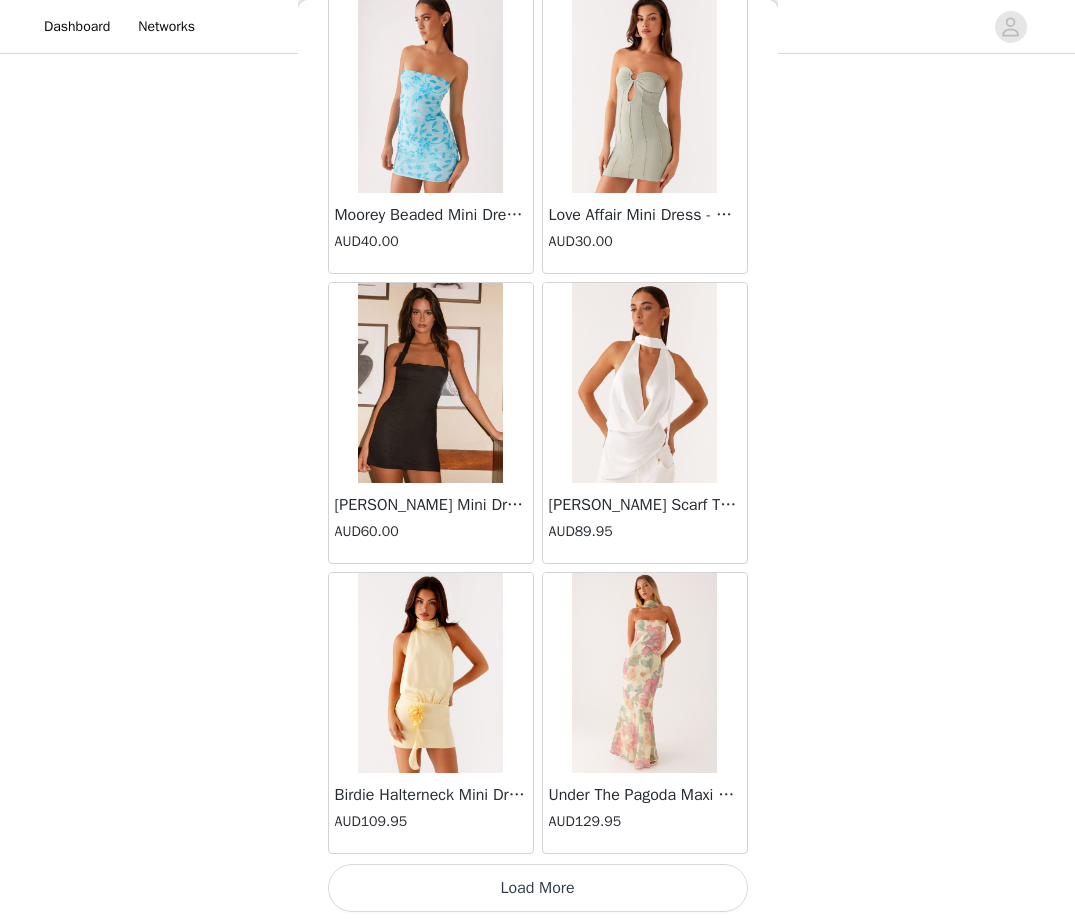 click on "Load More" at bounding box center (538, 888) 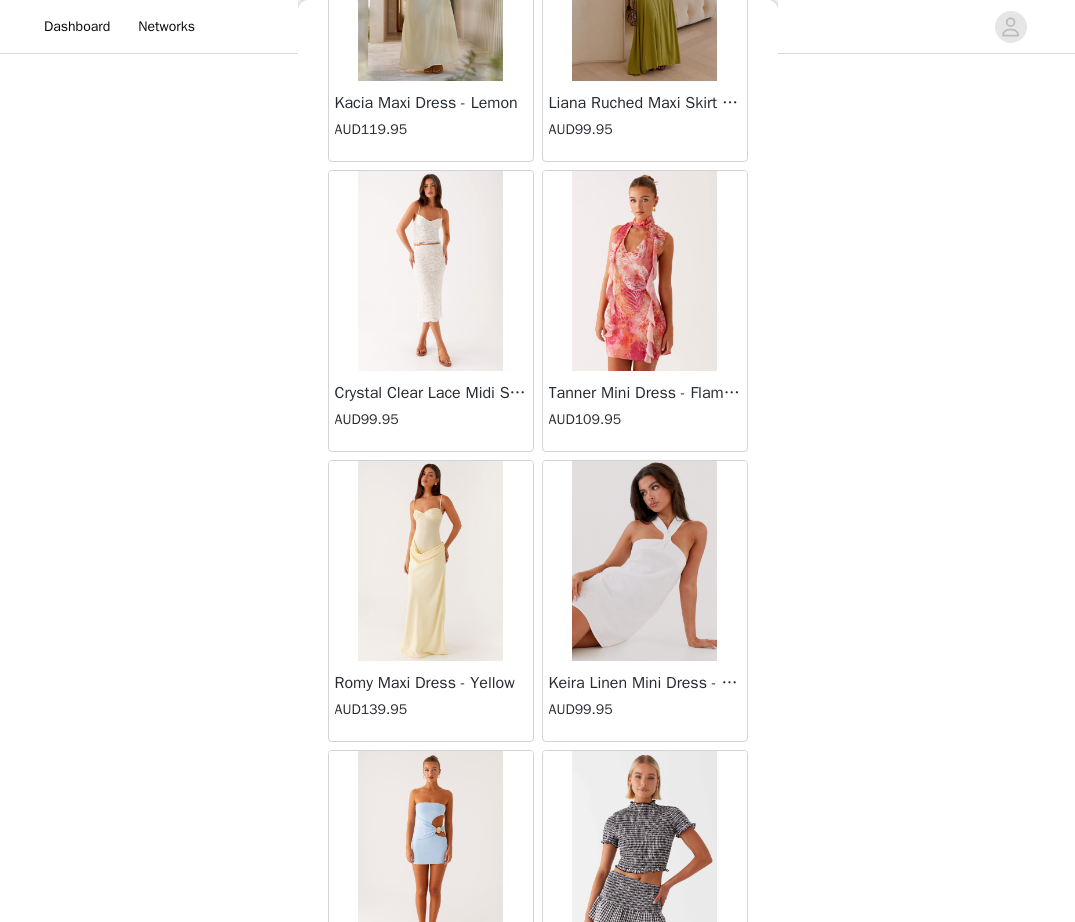 scroll, scrollTop: 28238, scrollLeft: 0, axis: vertical 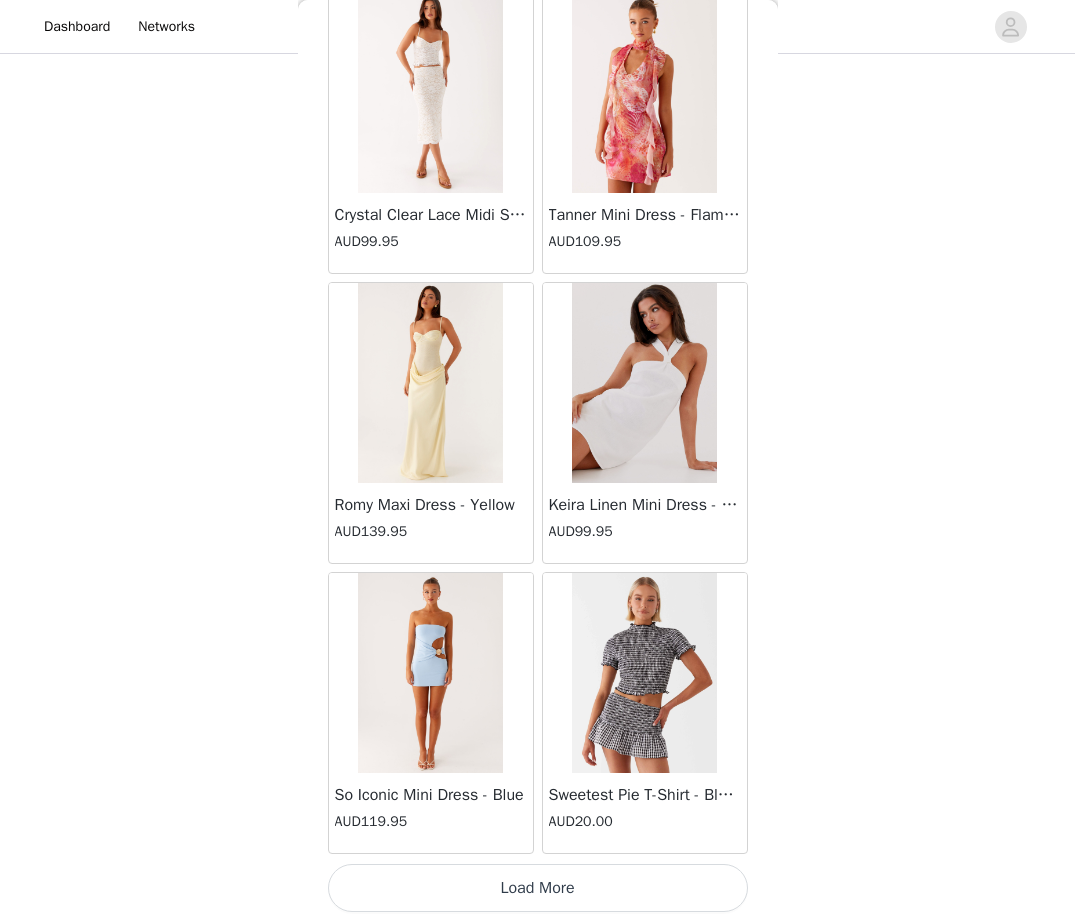 click on "Load More" at bounding box center (538, 888) 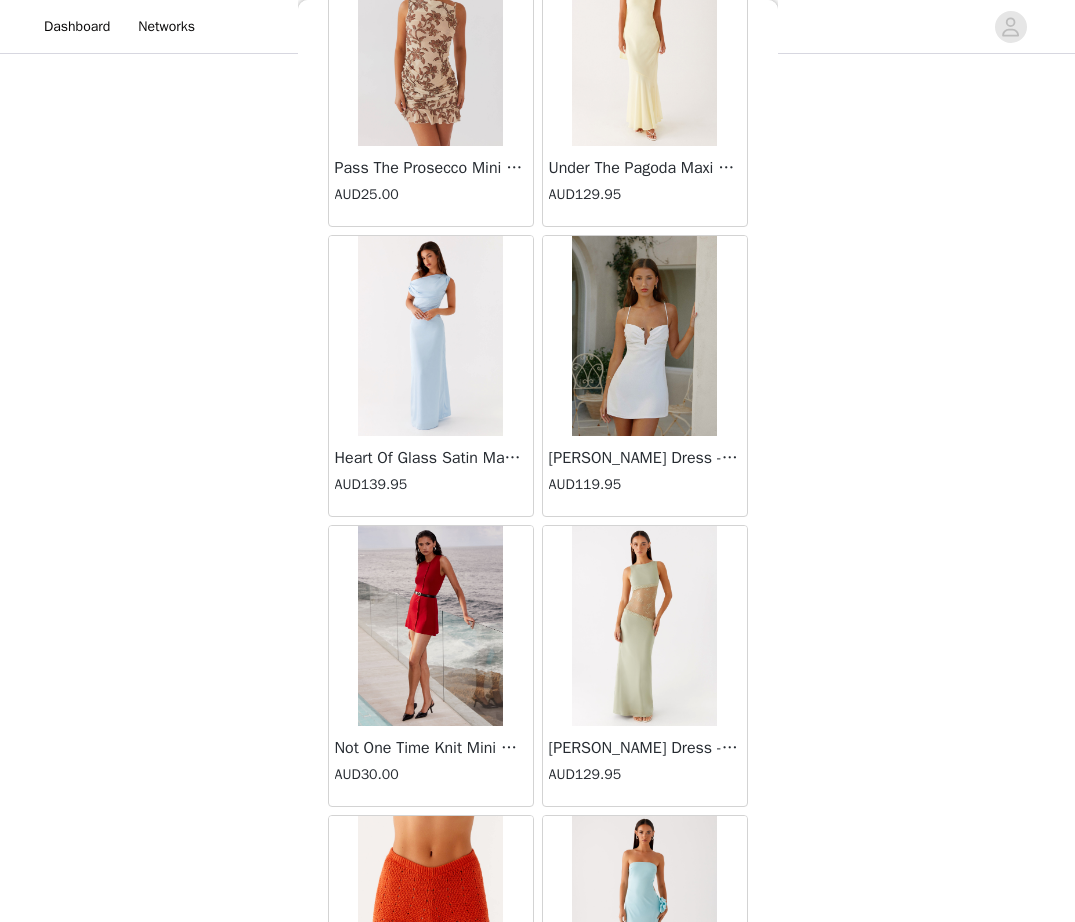 scroll, scrollTop: 31138, scrollLeft: 0, axis: vertical 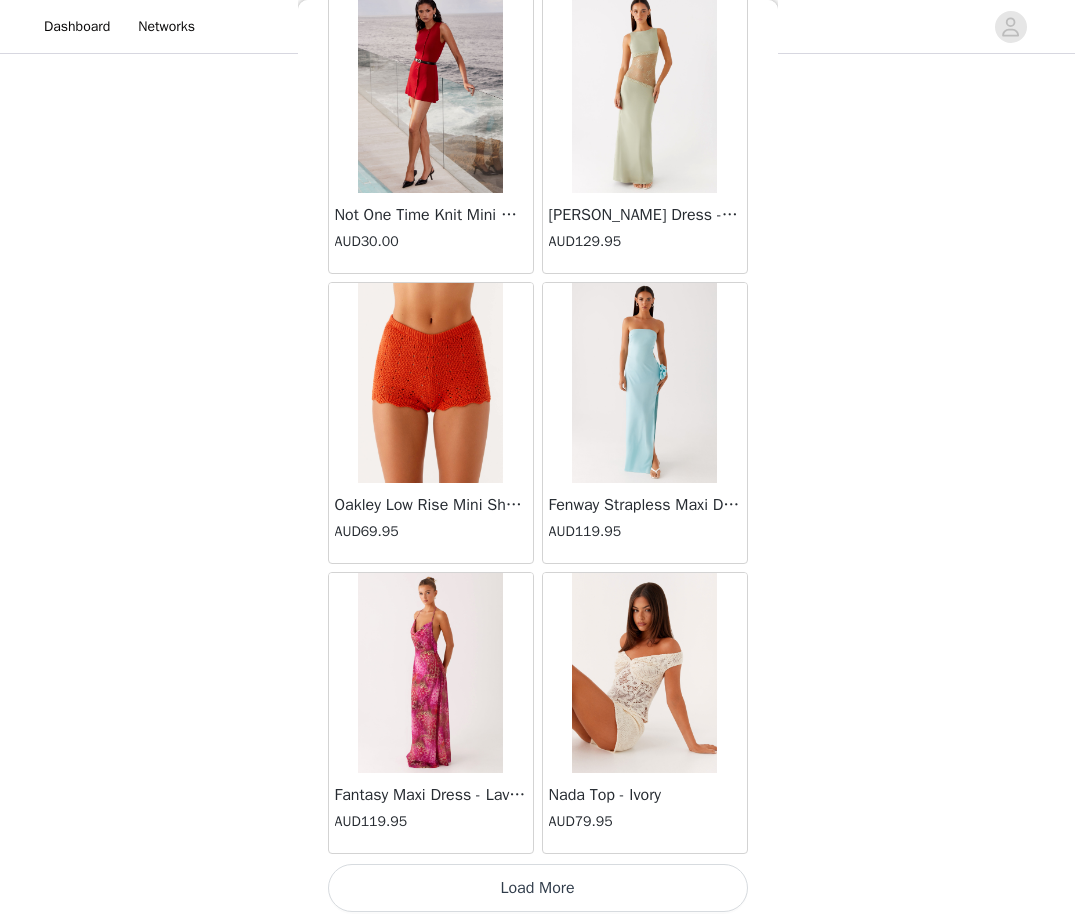 click on "Load More" at bounding box center (538, 888) 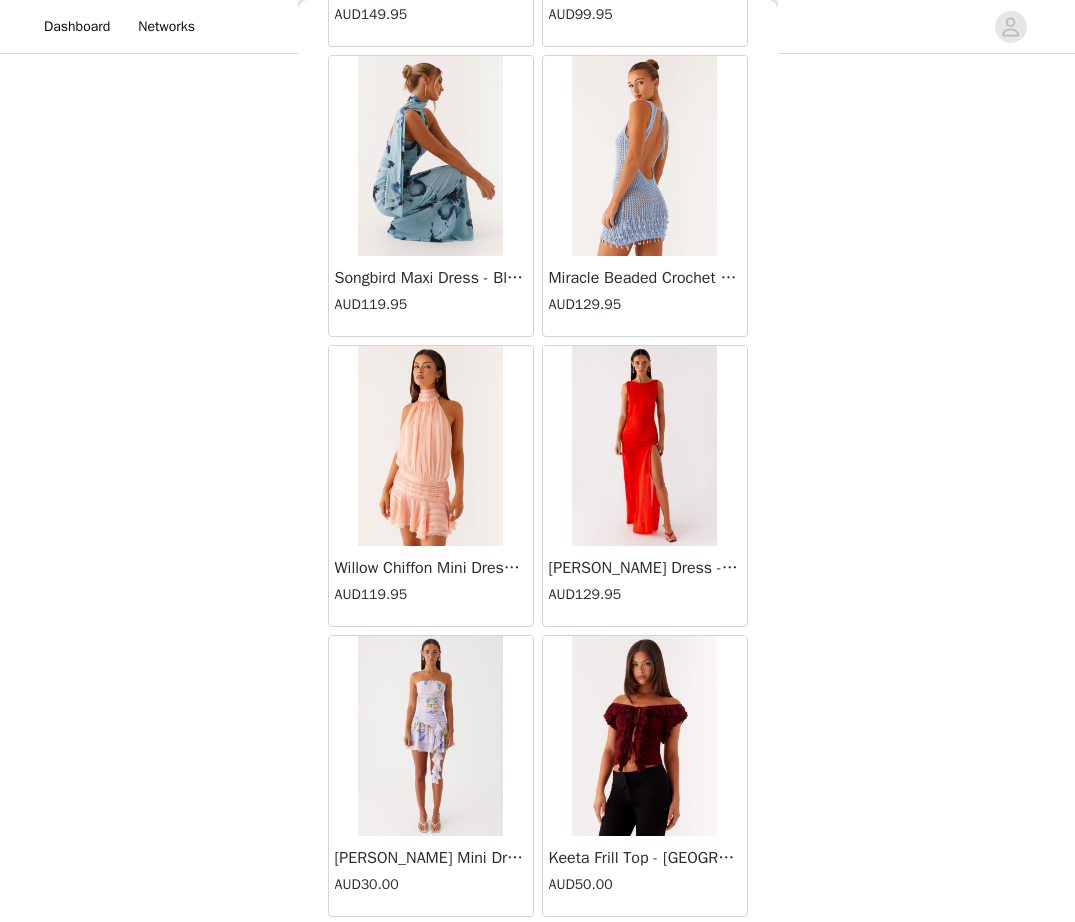 scroll, scrollTop: 34038, scrollLeft: 0, axis: vertical 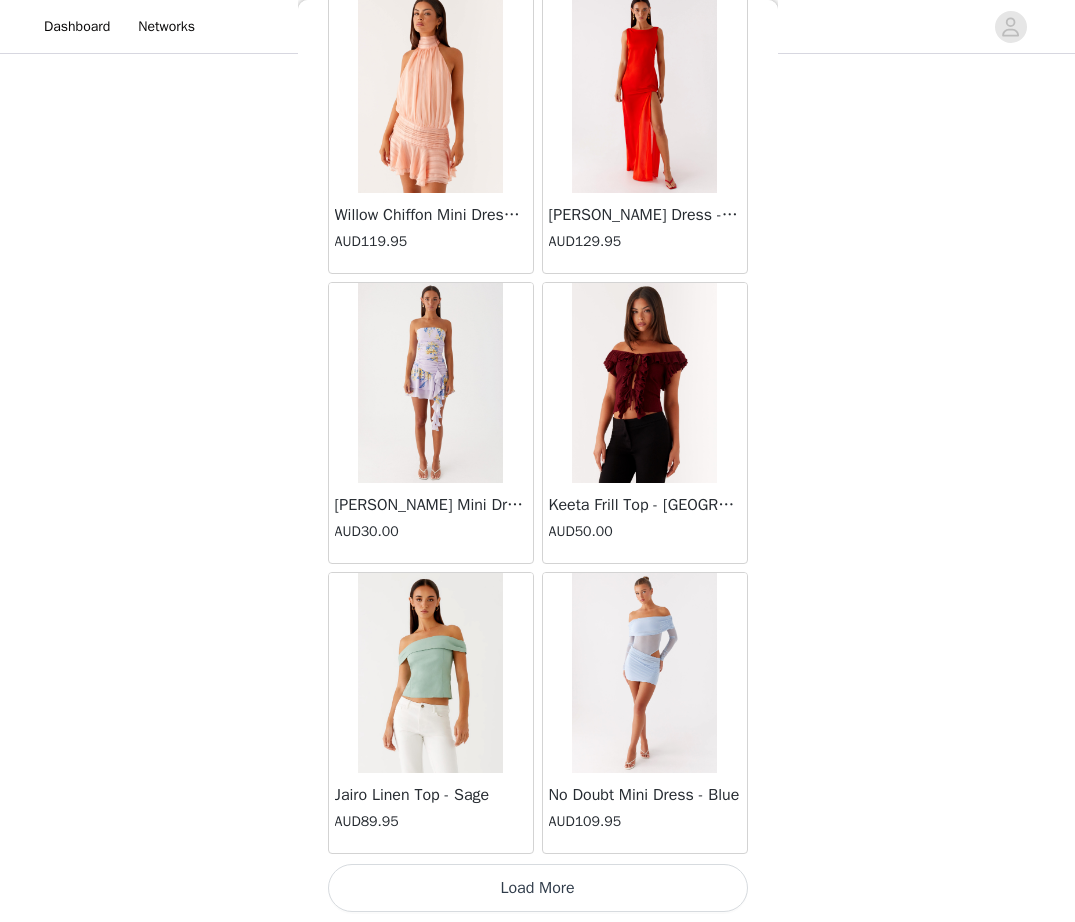 click on "Load More" at bounding box center (538, 888) 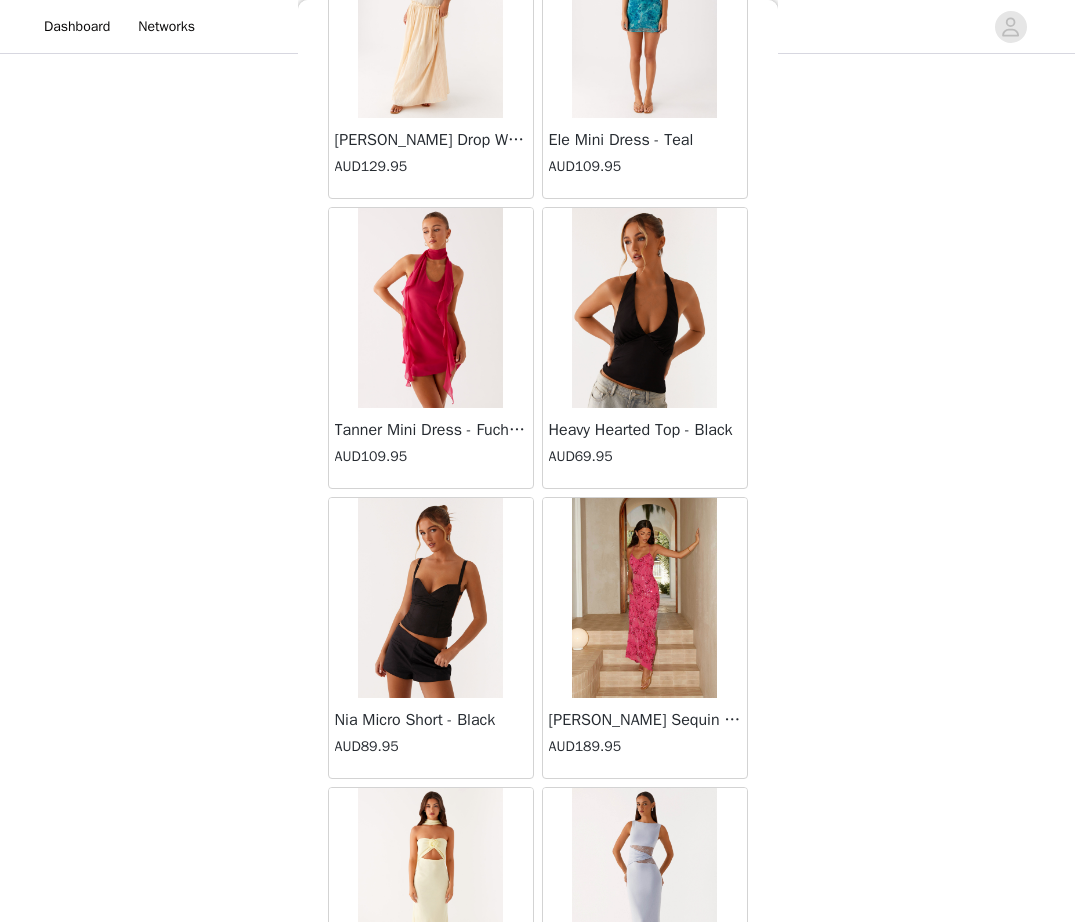 scroll, scrollTop: 36938, scrollLeft: 0, axis: vertical 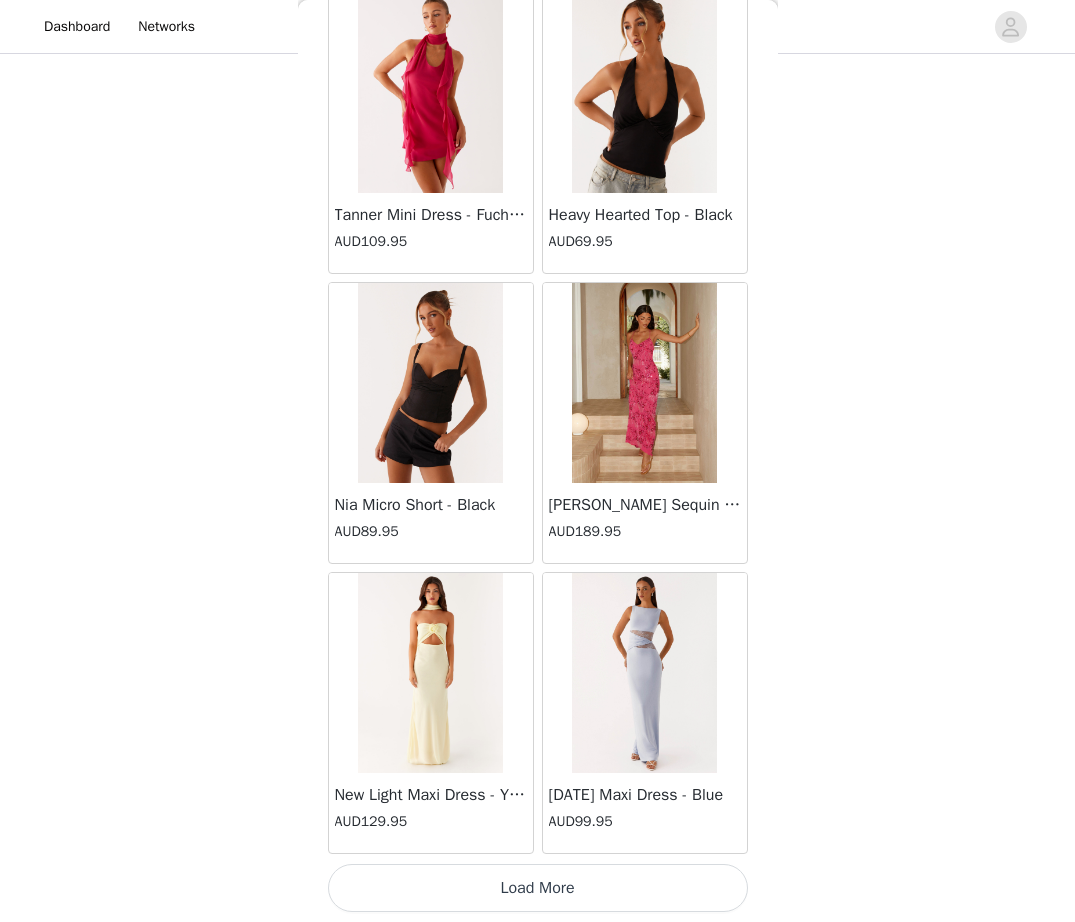 click on "Load More" at bounding box center (538, 888) 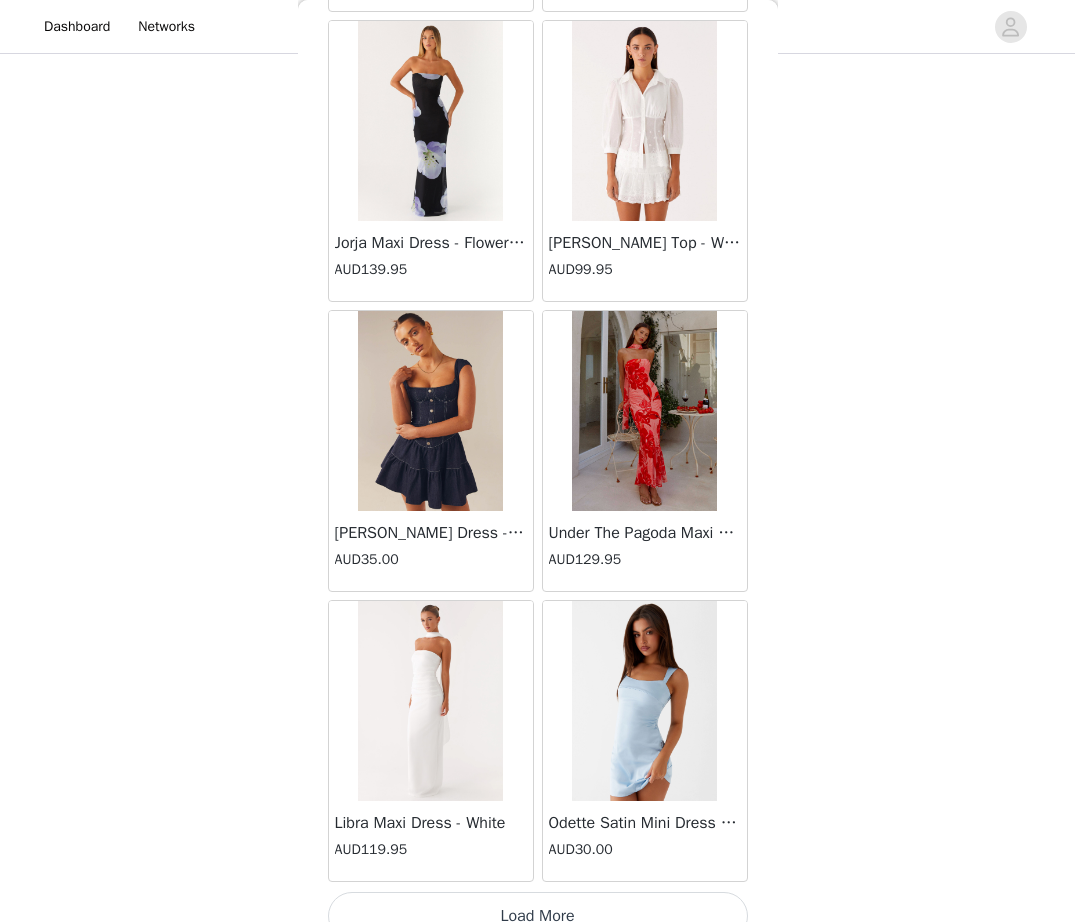 scroll, scrollTop: 39838, scrollLeft: 0, axis: vertical 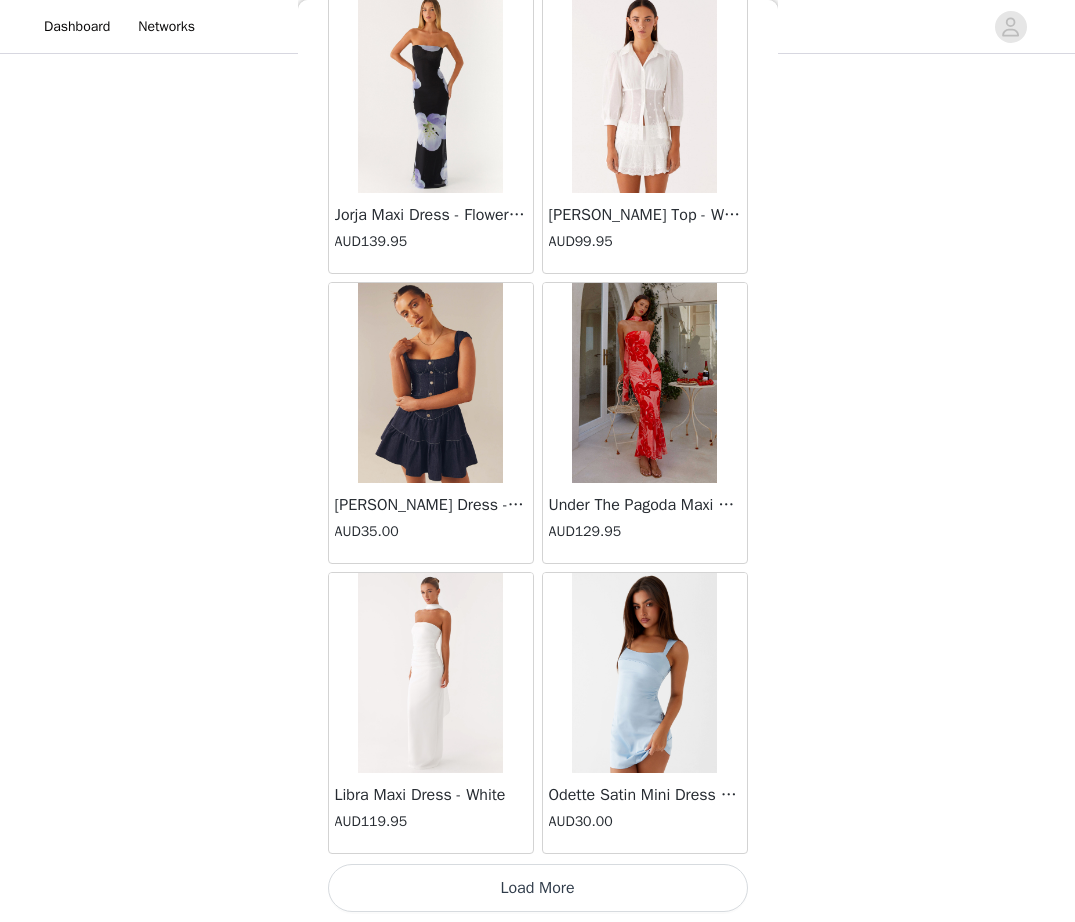 click on "Load More" at bounding box center [538, 888] 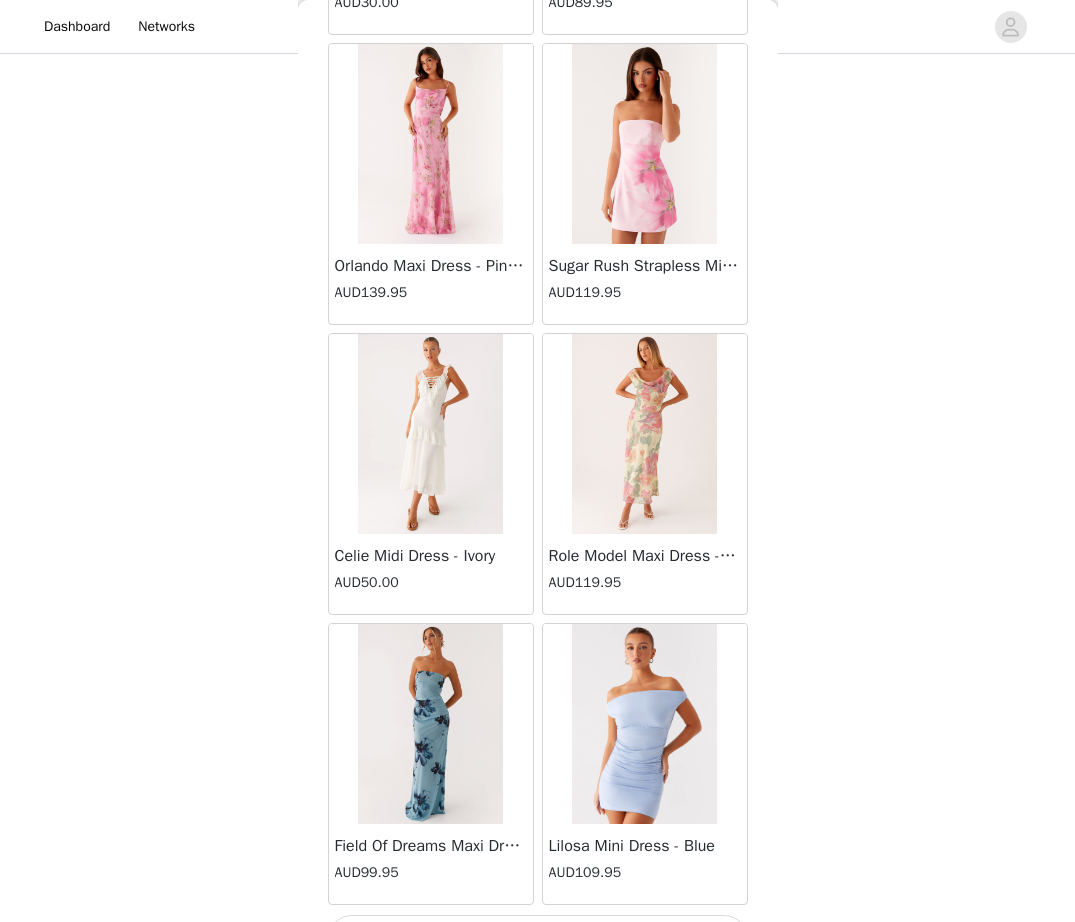 scroll, scrollTop: 42738, scrollLeft: 0, axis: vertical 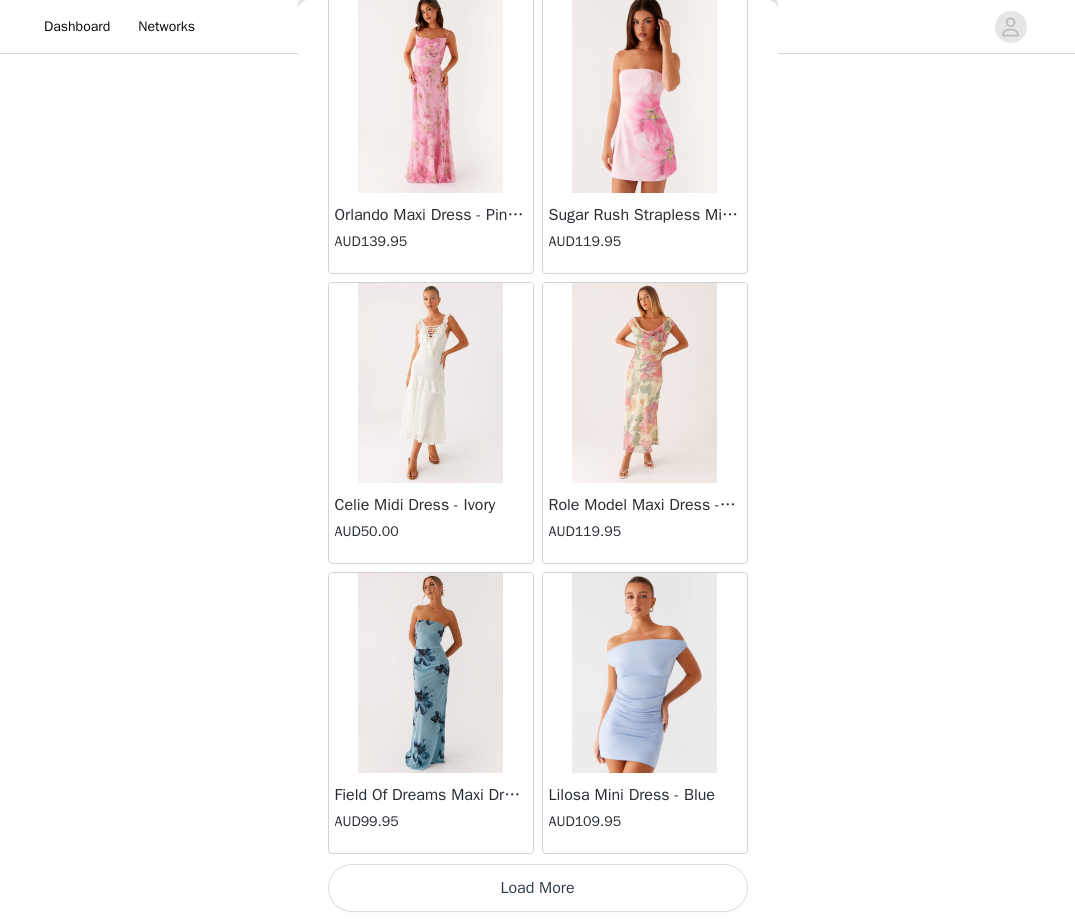 click on "Load More" at bounding box center (538, 888) 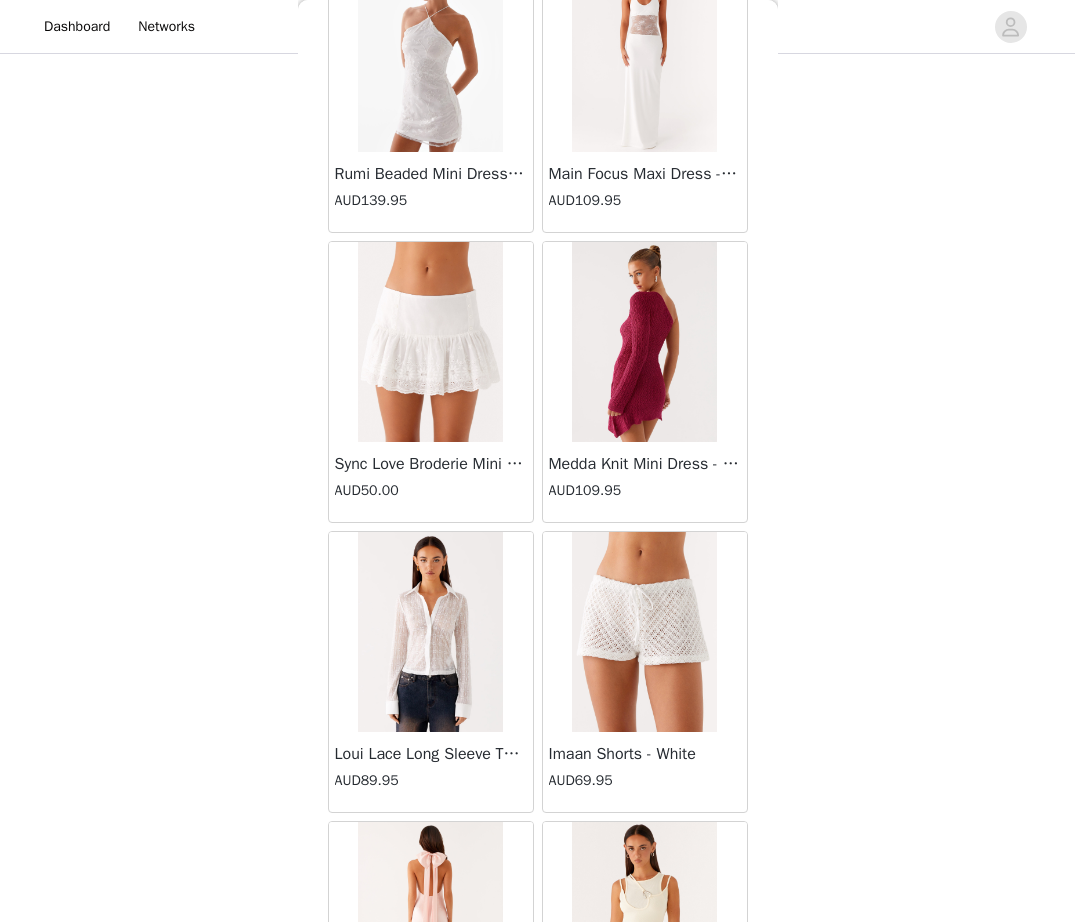 scroll, scrollTop: 45638, scrollLeft: 0, axis: vertical 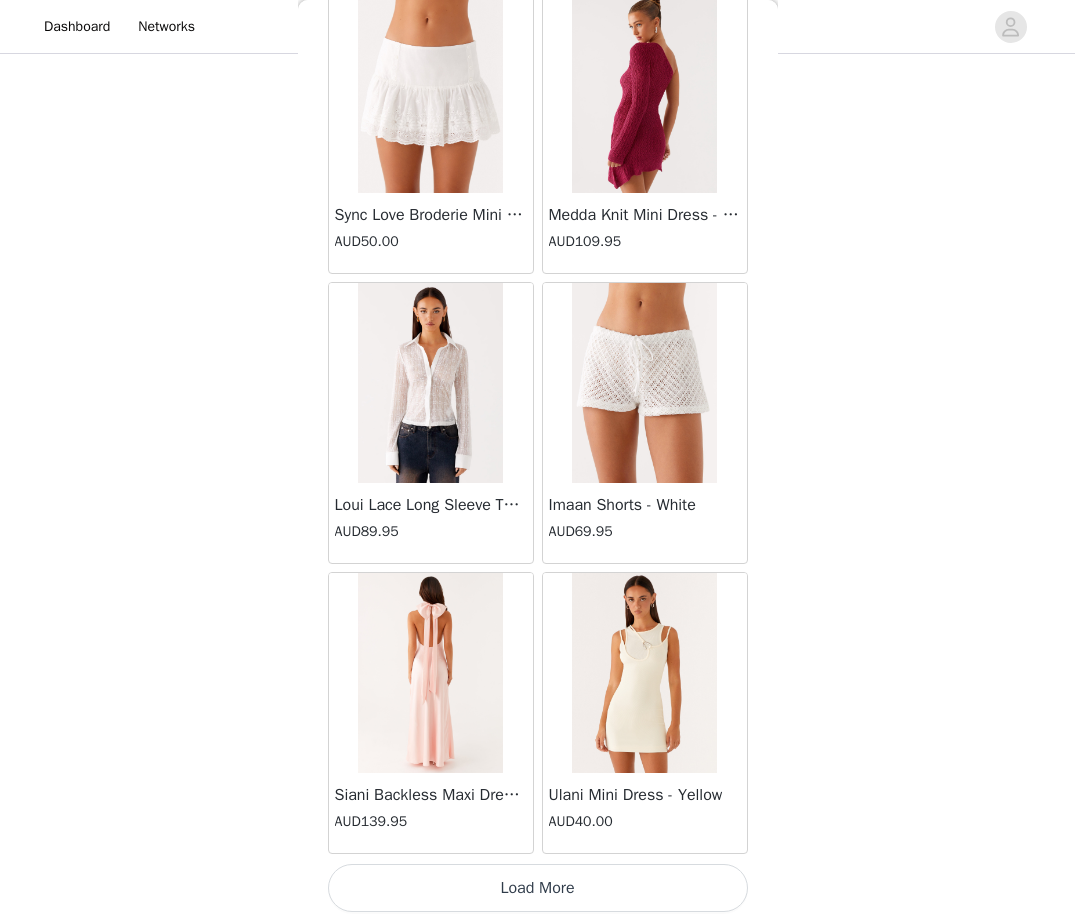 click on "Load More" at bounding box center [538, 888] 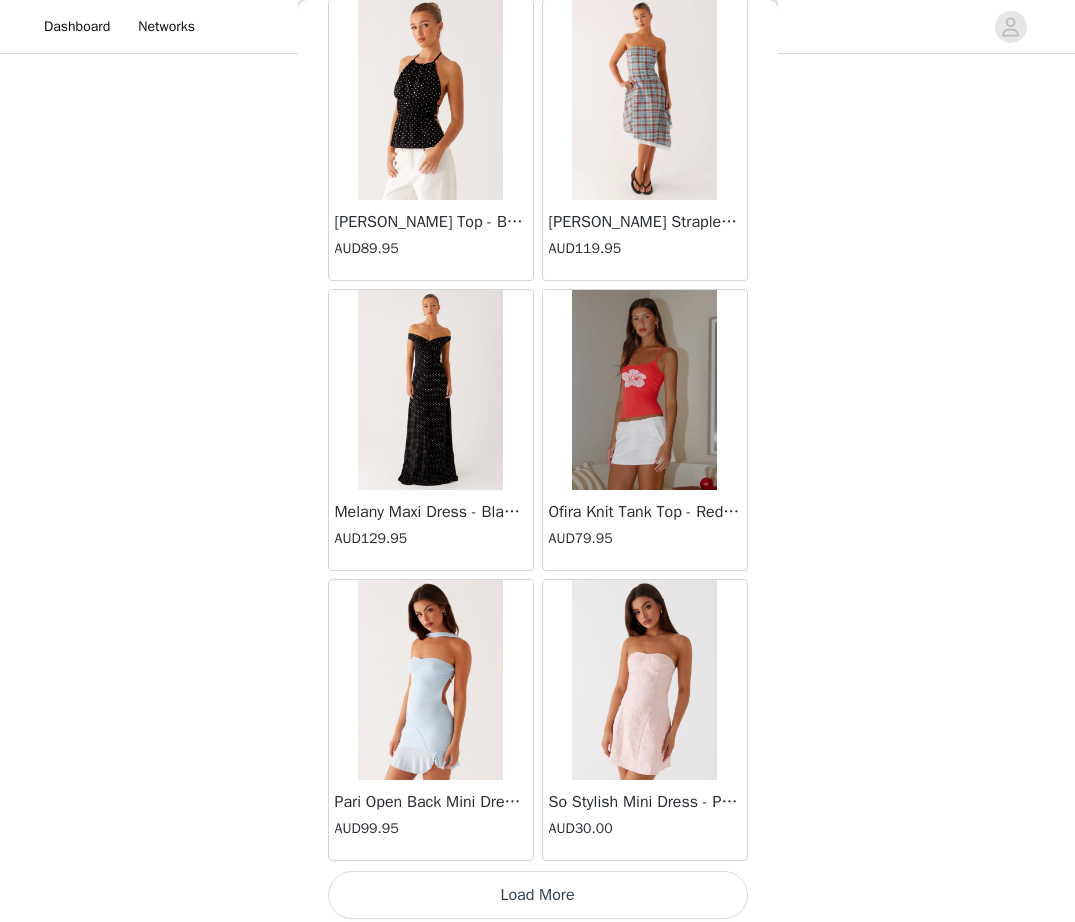 scroll, scrollTop: 48538, scrollLeft: 0, axis: vertical 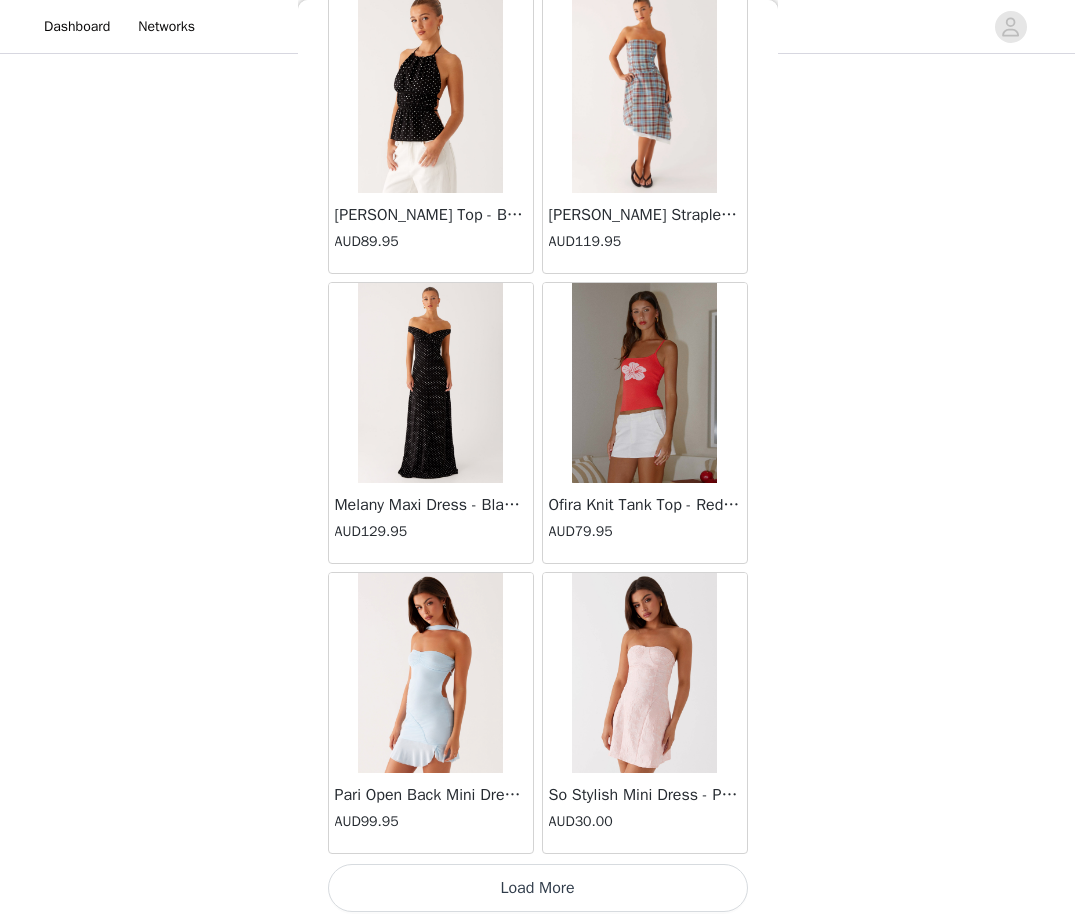 click on "Load More" at bounding box center (538, 888) 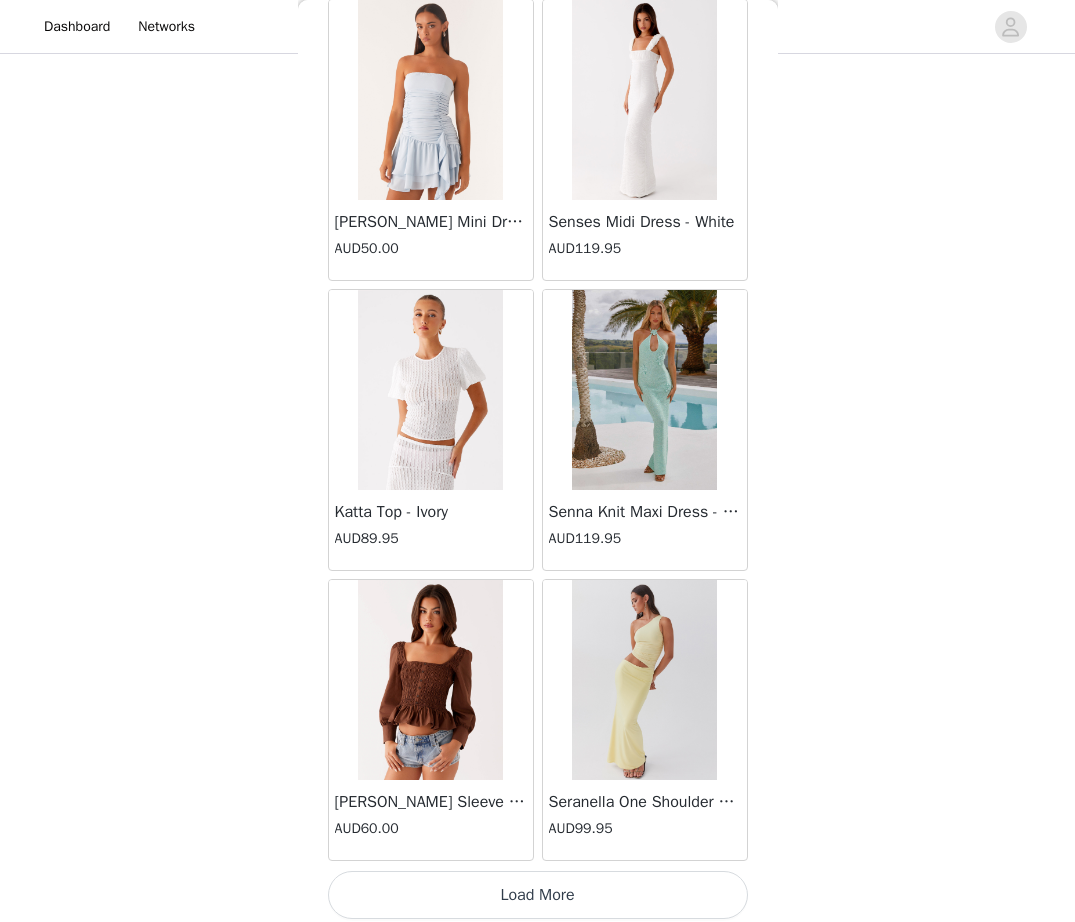 scroll, scrollTop: 51438, scrollLeft: 0, axis: vertical 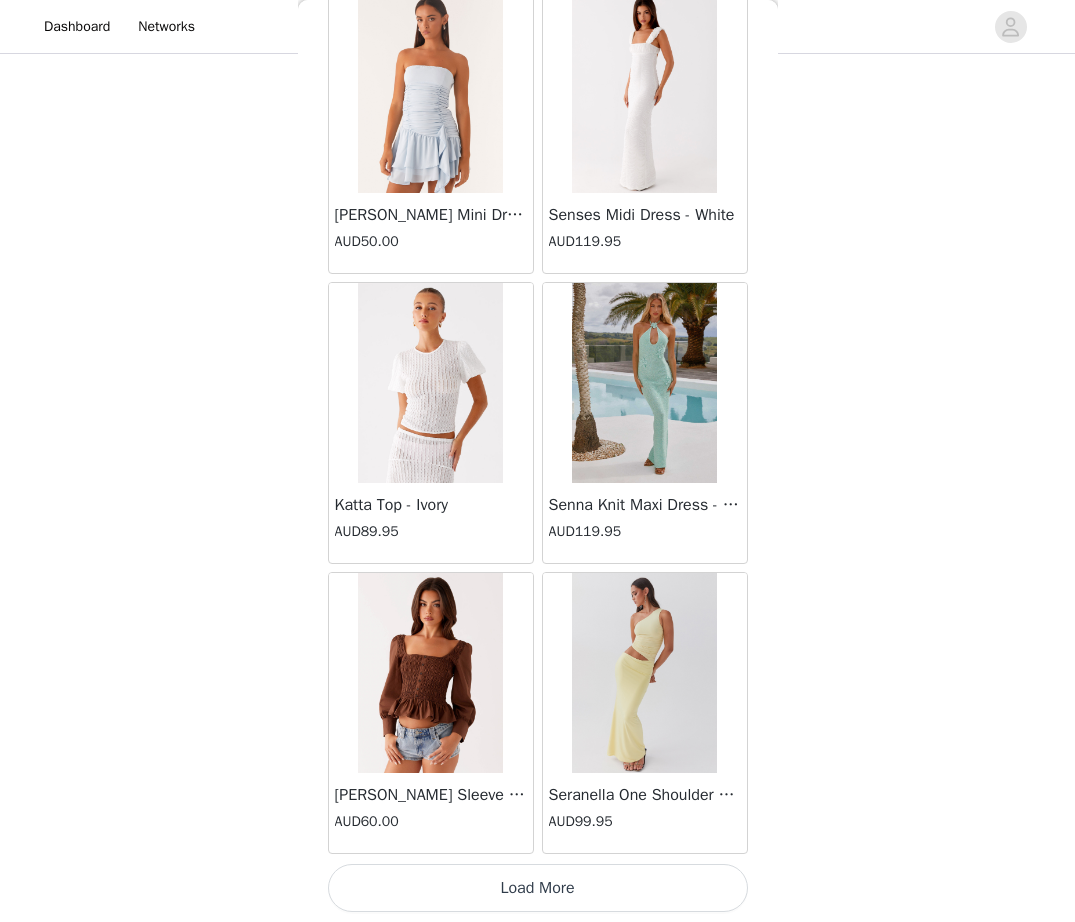 click on "Load More" at bounding box center (538, 888) 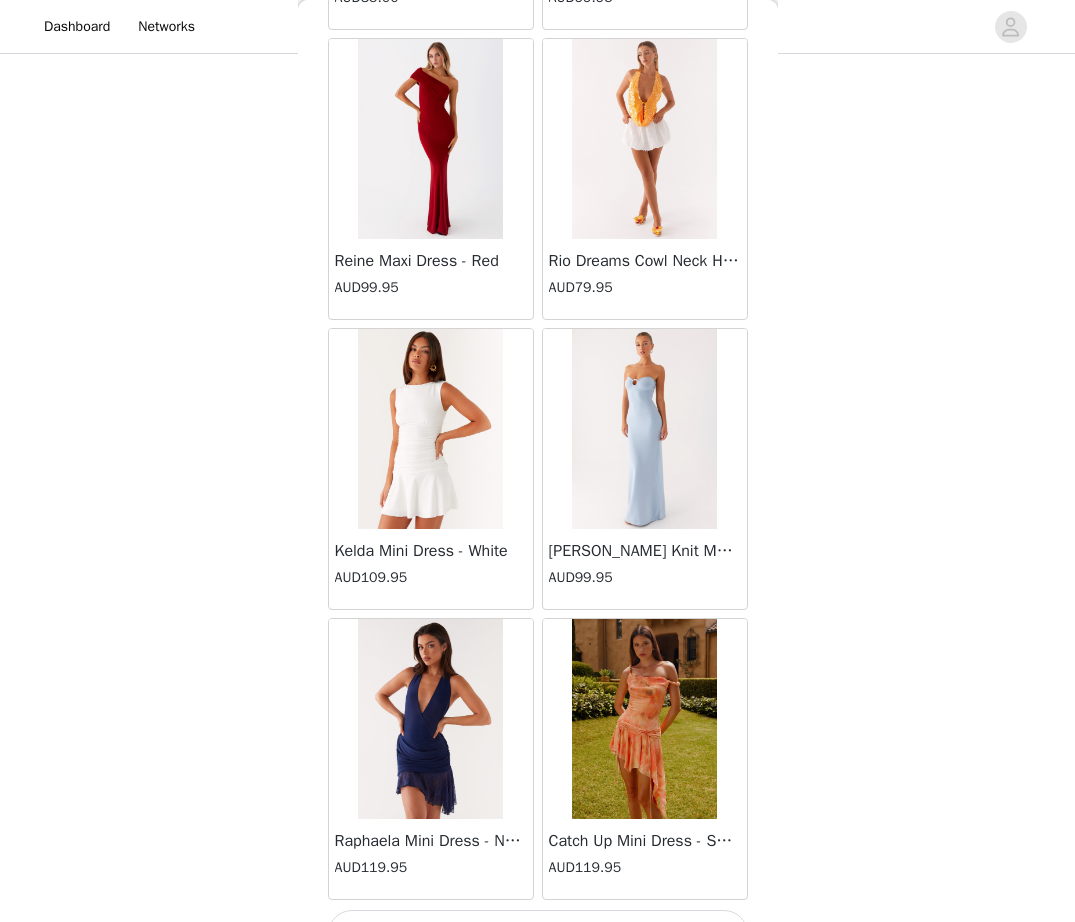 scroll, scrollTop: 54338, scrollLeft: 0, axis: vertical 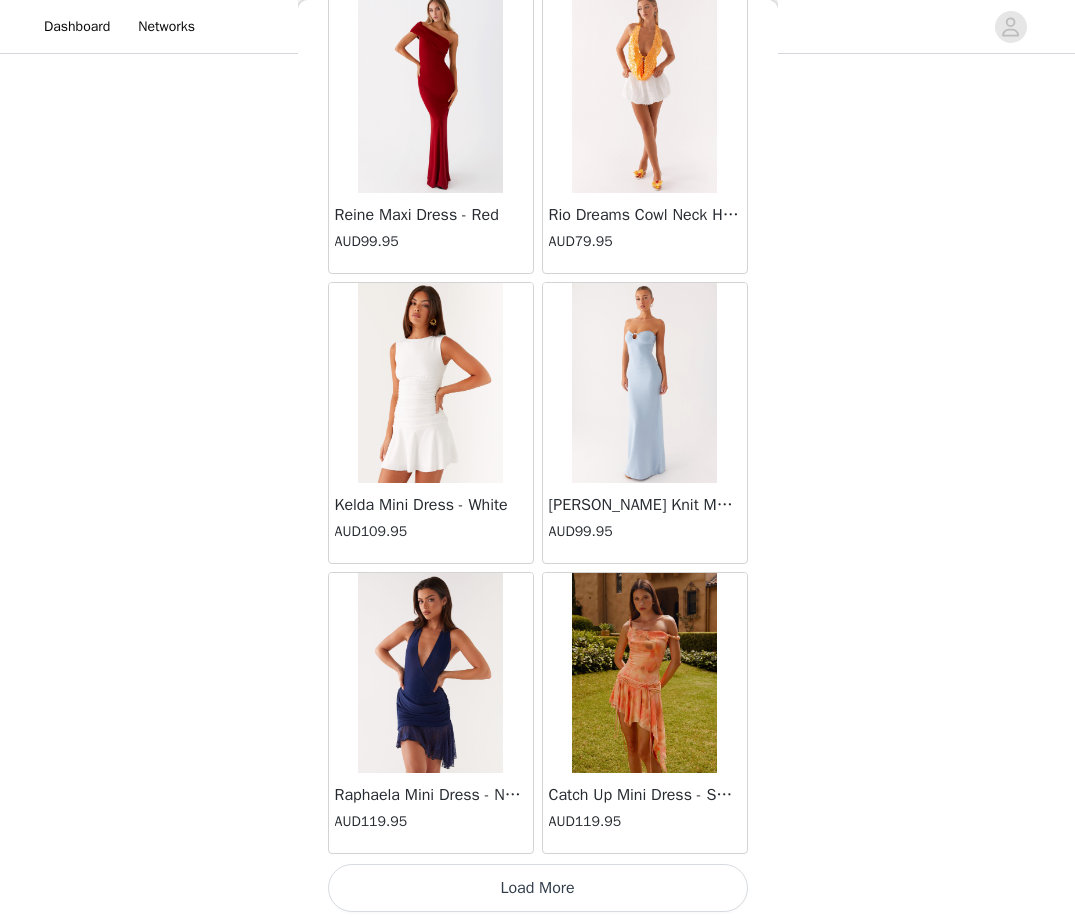 click on "Load More" at bounding box center (538, 888) 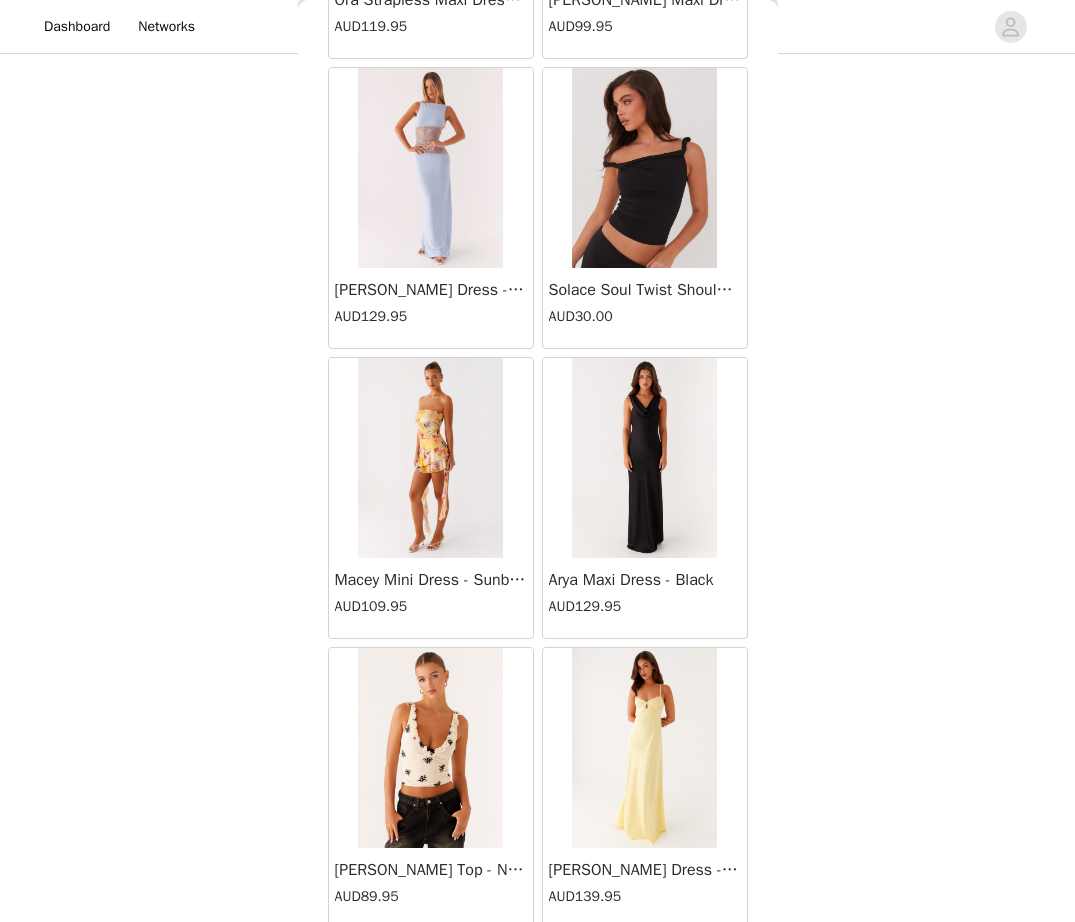 scroll, scrollTop: 57238, scrollLeft: 0, axis: vertical 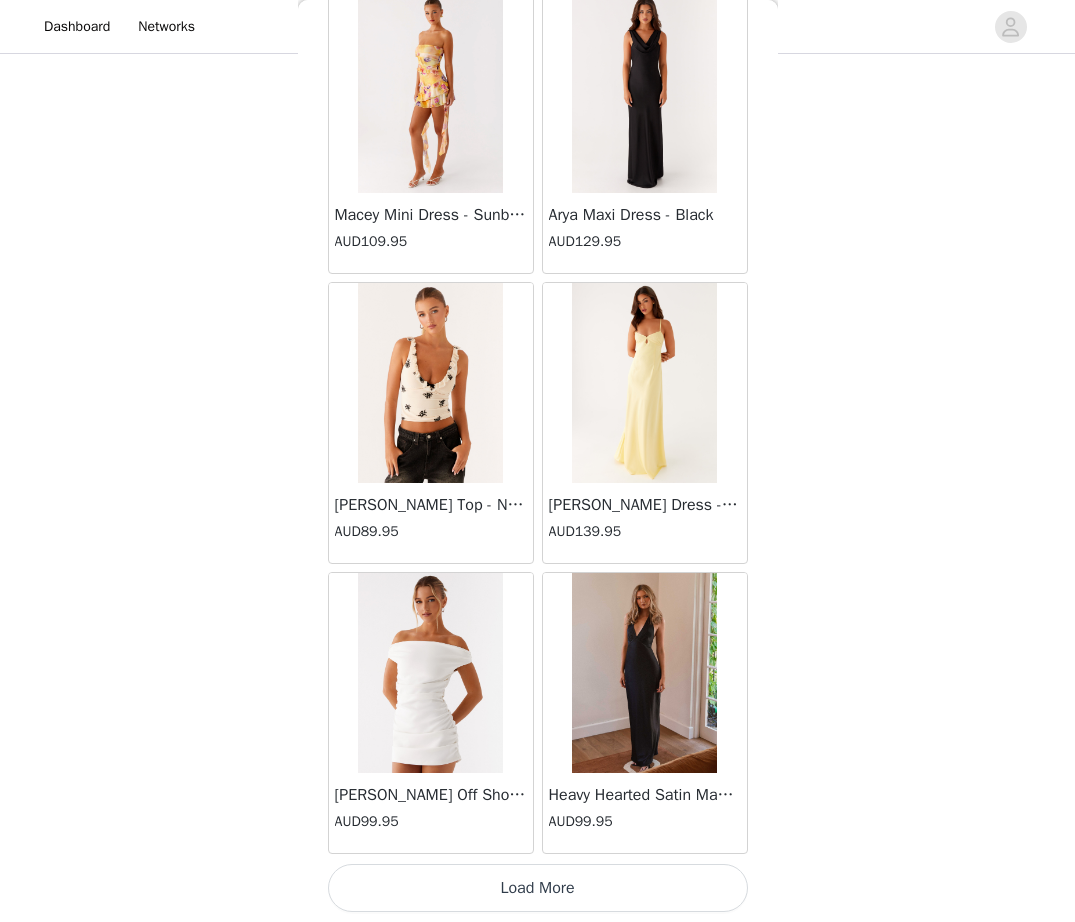 click on "Load More" at bounding box center [538, 888] 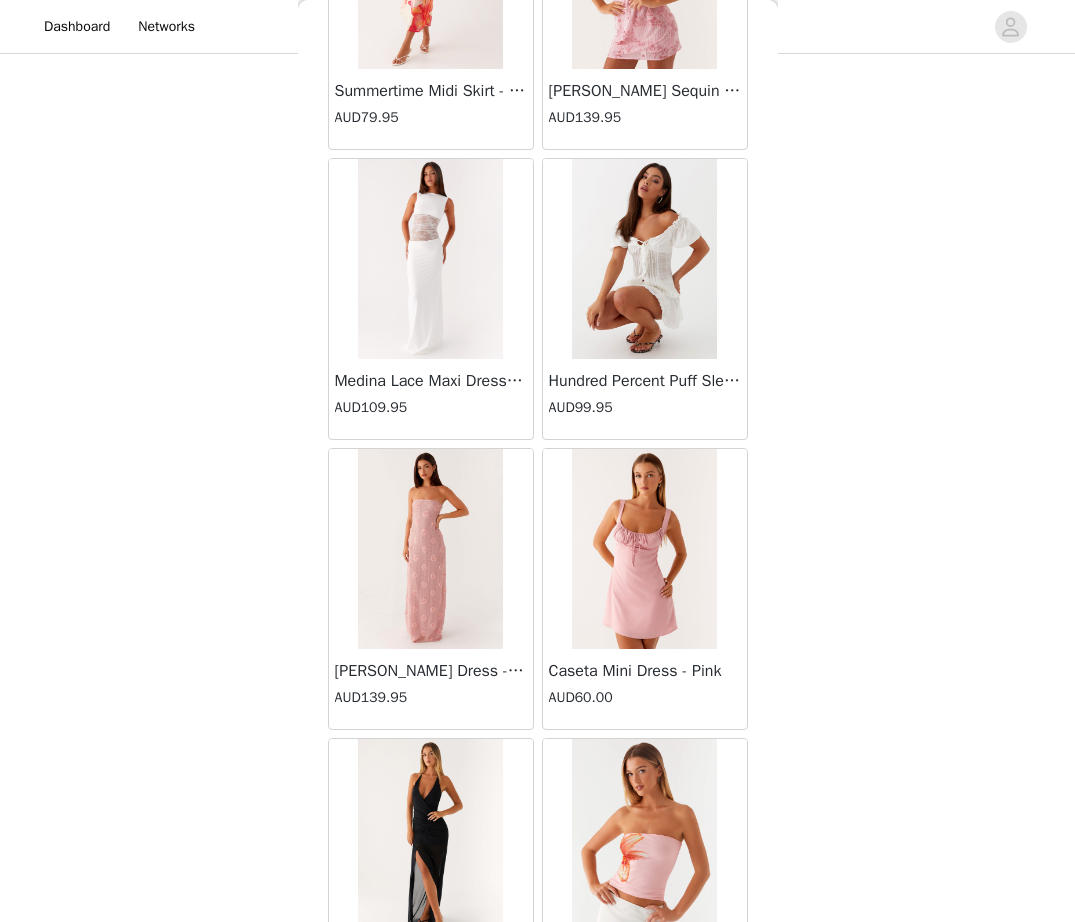 scroll, scrollTop: 60138, scrollLeft: 0, axis: vertical 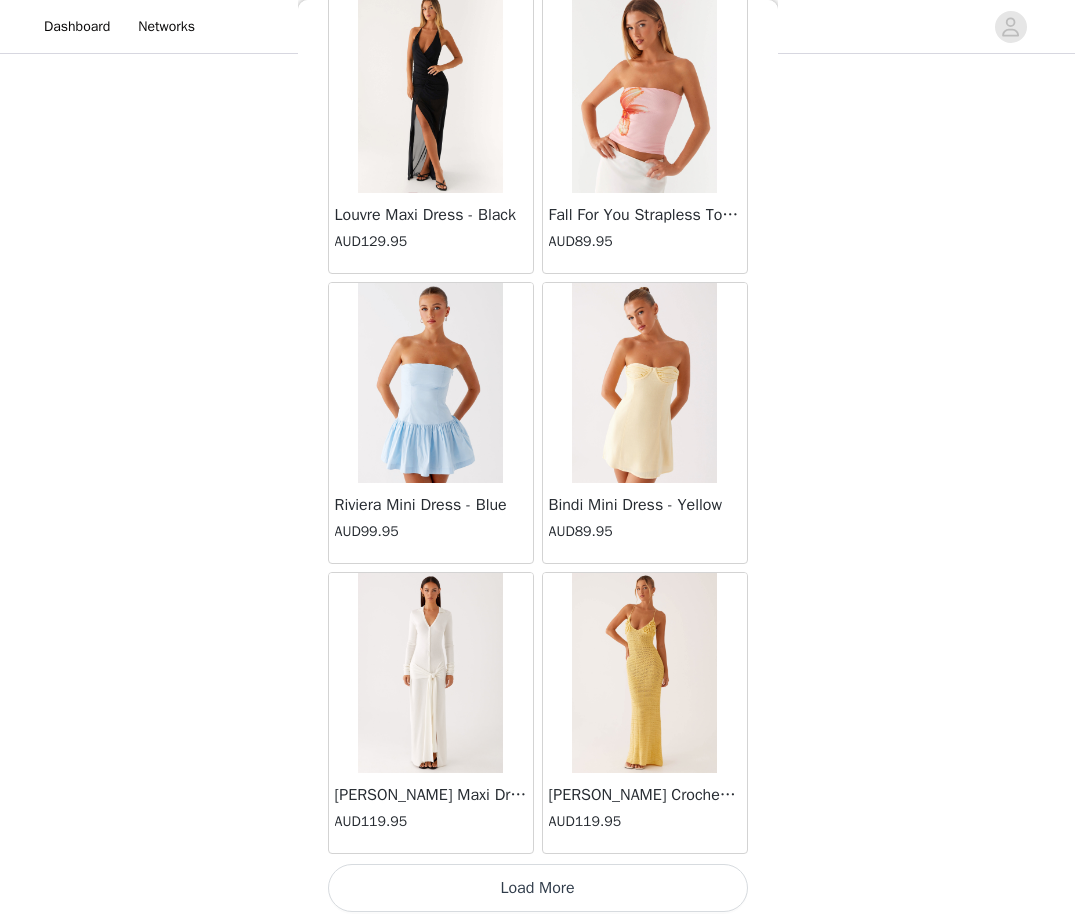 click on "Load More" at bounding box center [538, 888] 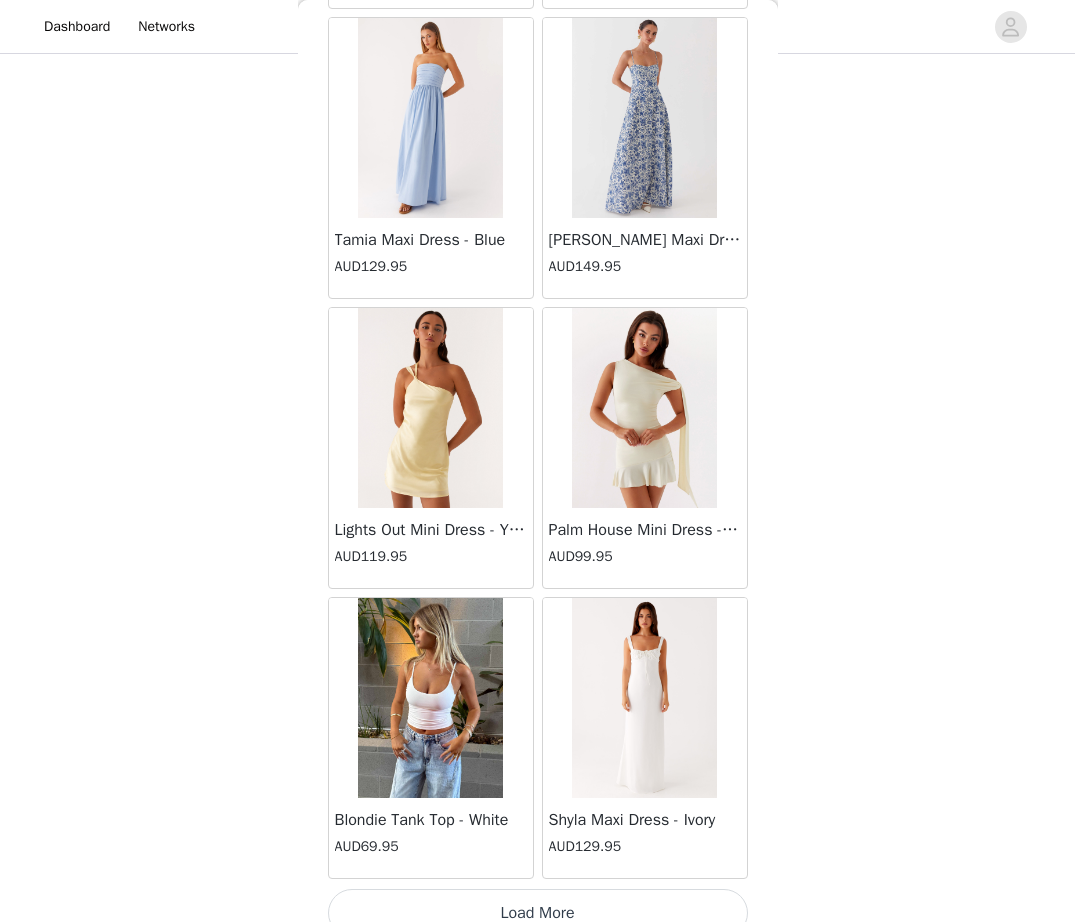 scroll, scrollTop: 63038, scrollLeft: 0, axis: vertical 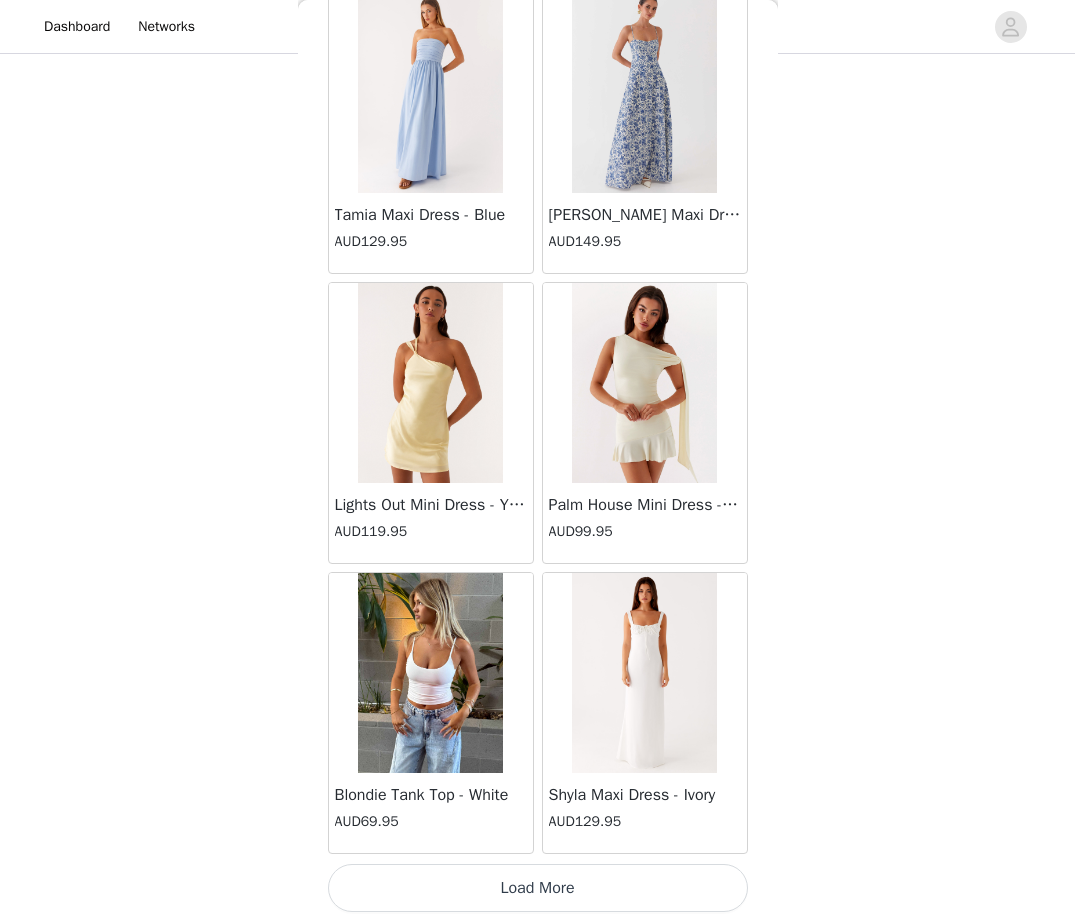 click on "Load More" at bounding box center [538, 888] 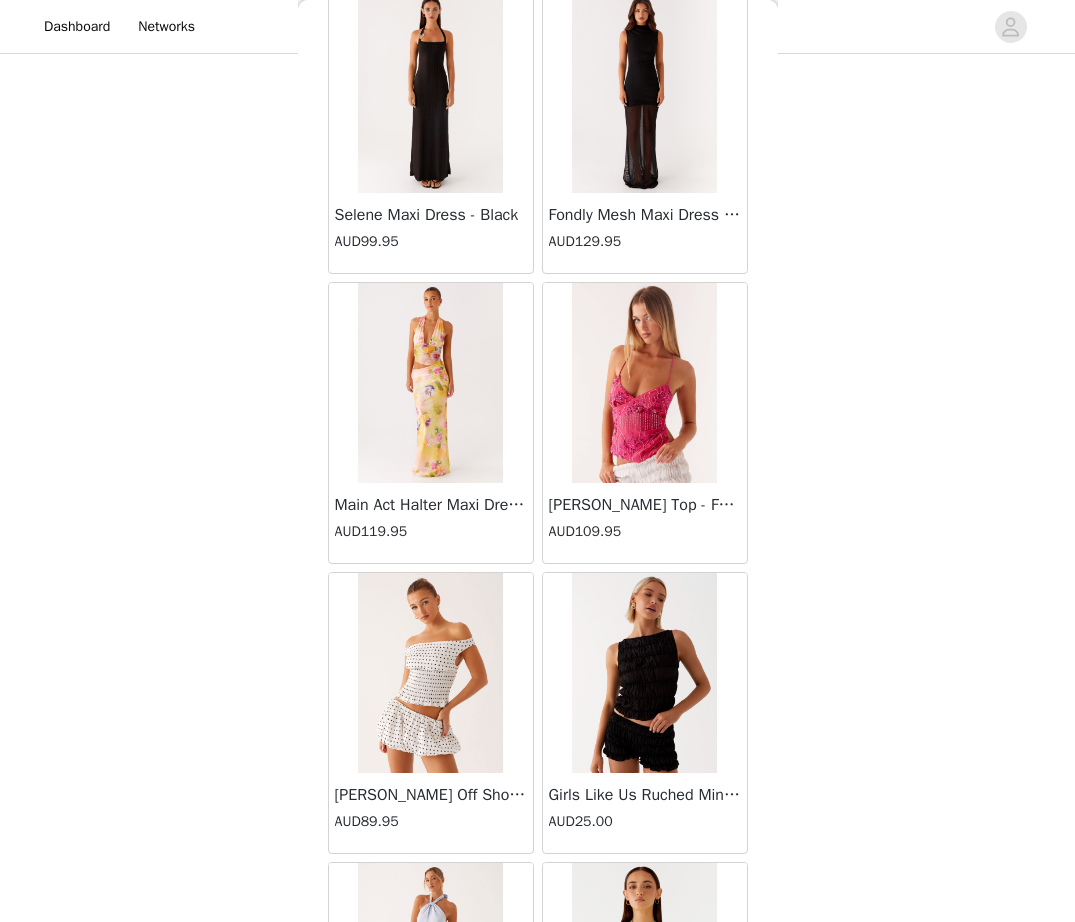 scroll, scrollTop: 65938, scrollLeft: 0, axis: vertical 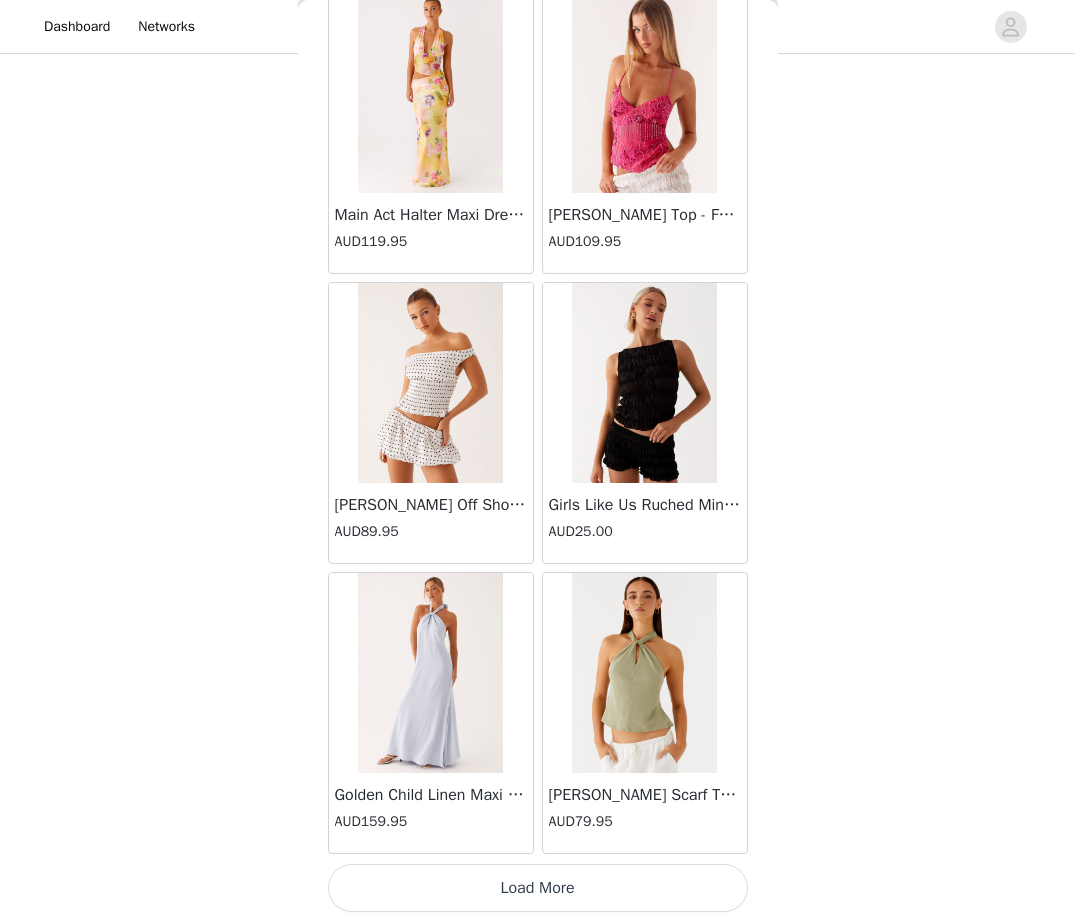 click on "Load More" at bounding box center [538, 888] 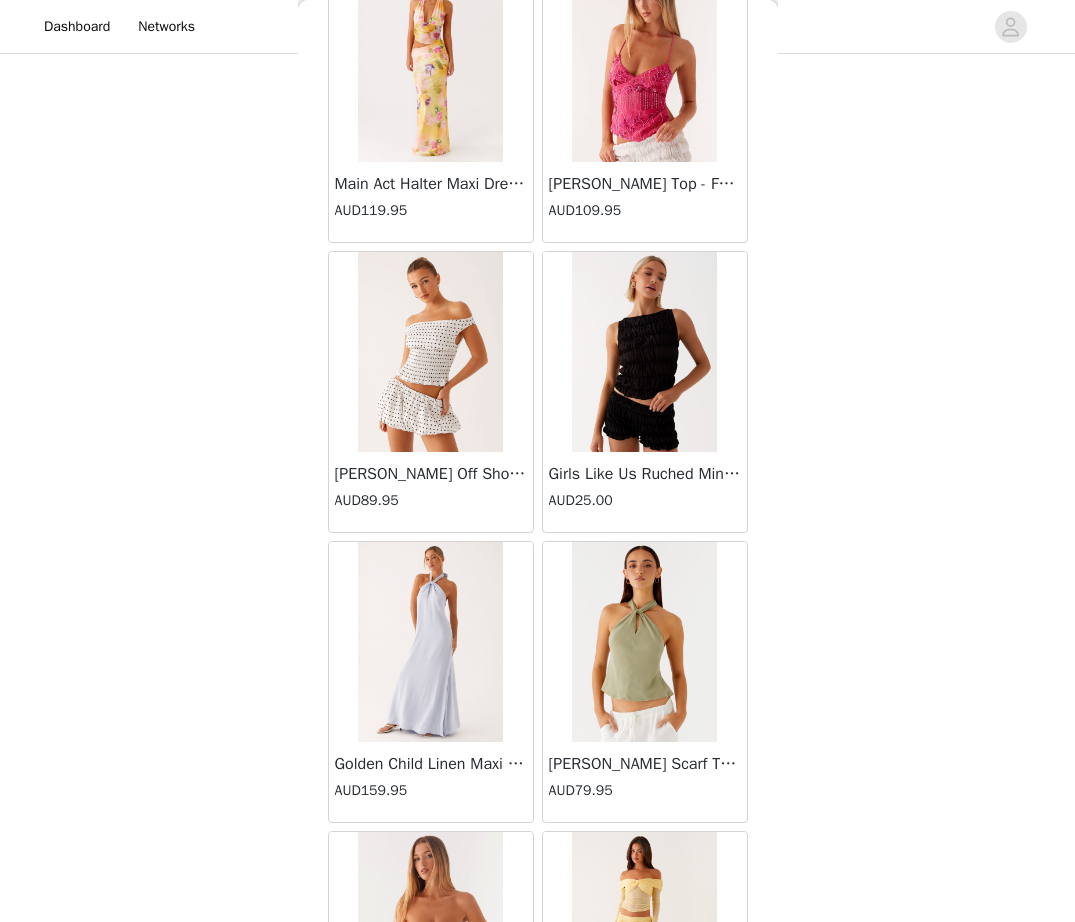 scroll, scrollTop: 65981, scrollLeft: 0, axis: vertical 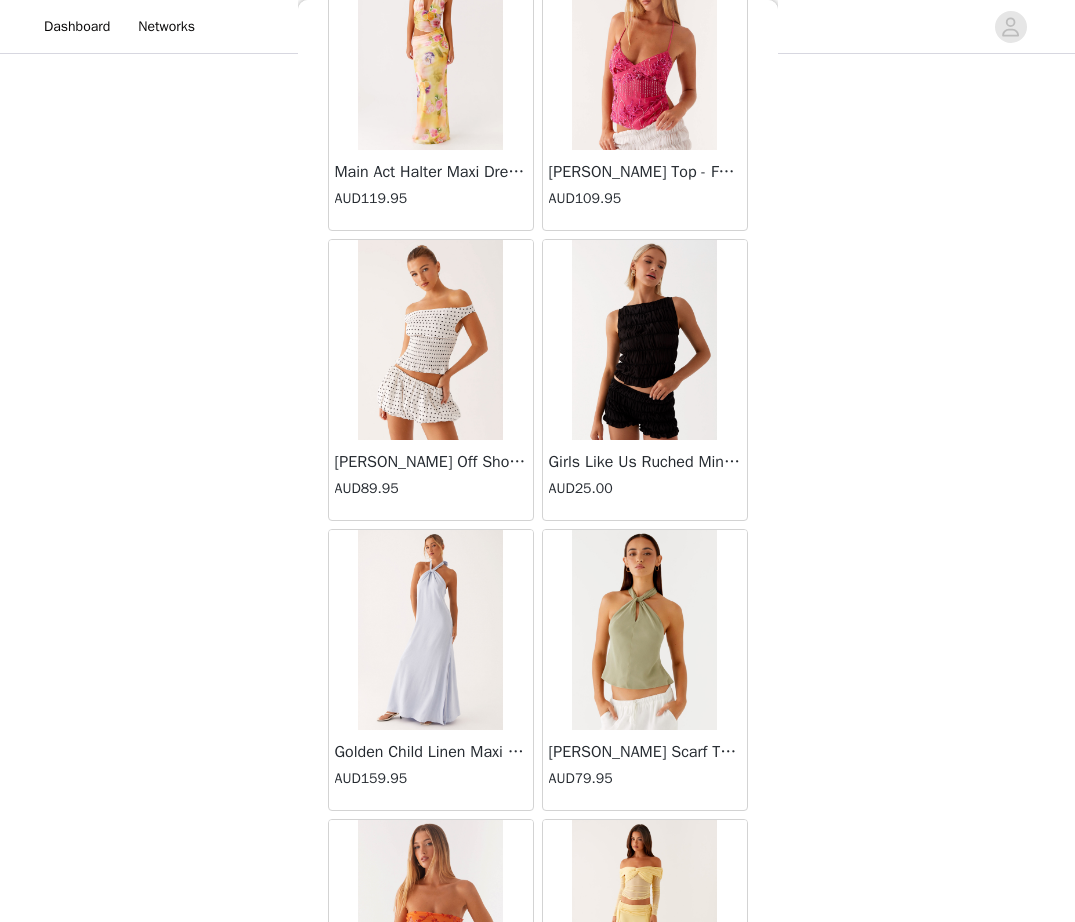 click at bounding box center [644, 340] 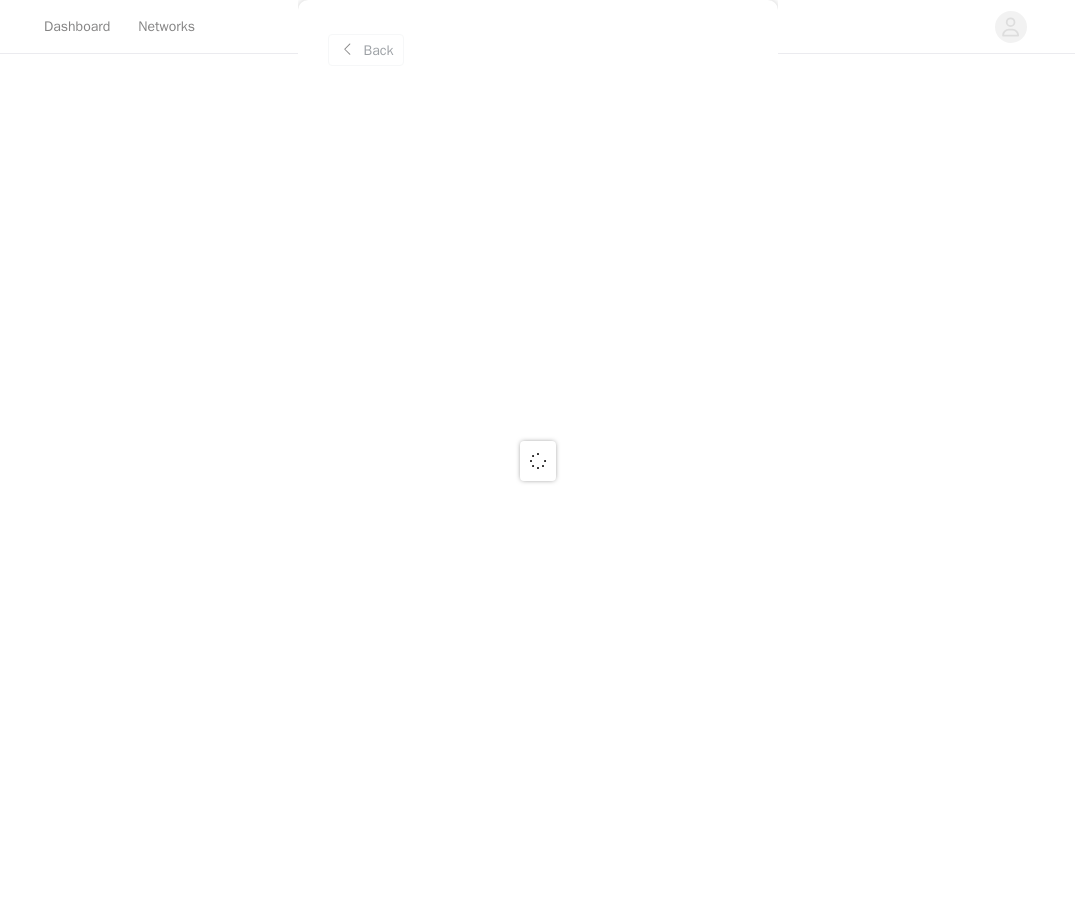 scroll, scrollTop: 0, scrollLeft: 0, axis: both 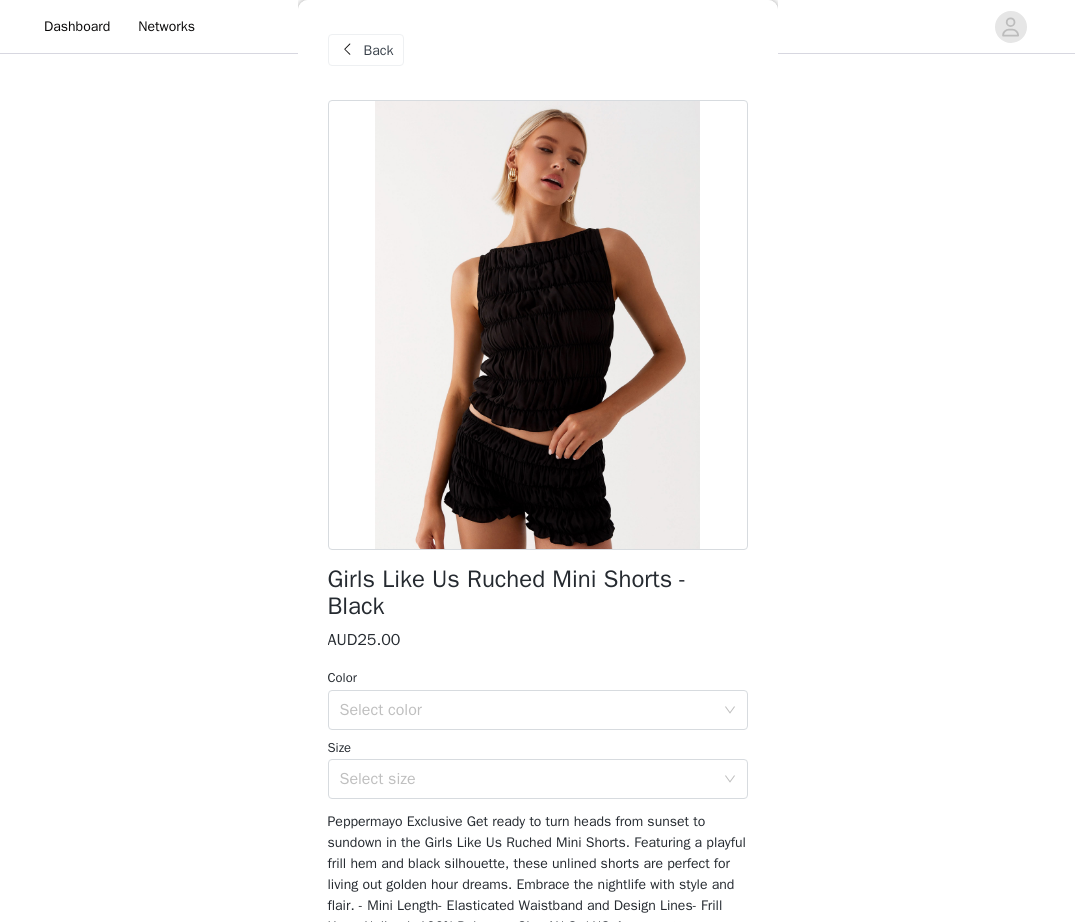 click on "Back" at bounding box center (379, 50) 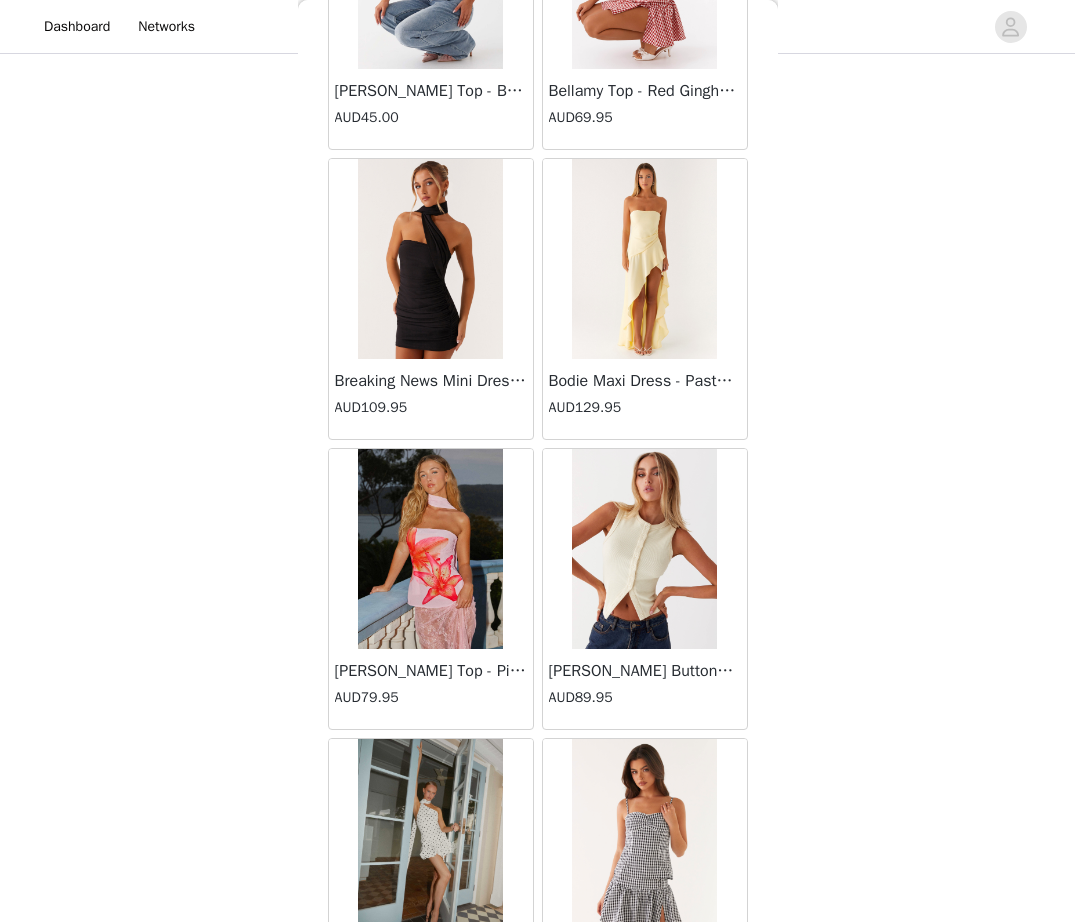 scroll, scrollTop: 4559, scrollLeft: 0, axis: vertical 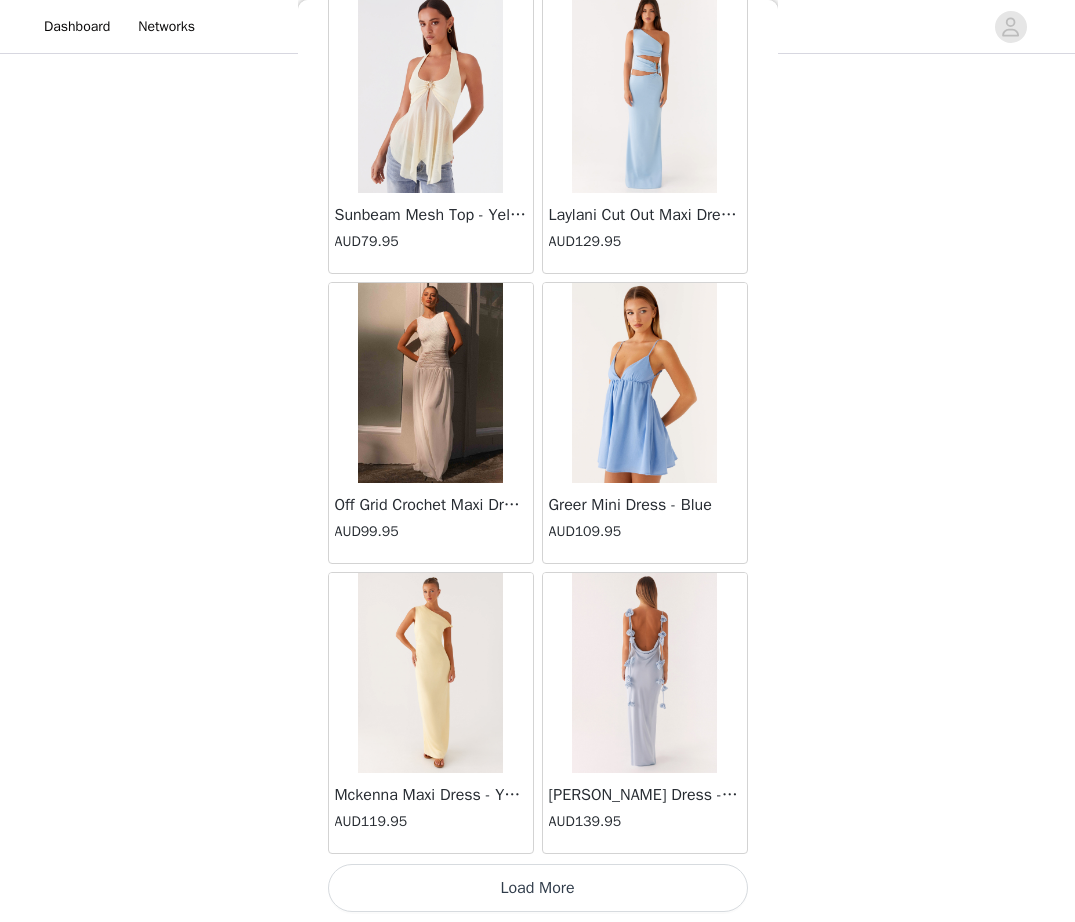 click on "Load More" at bounding box center [538, 888] 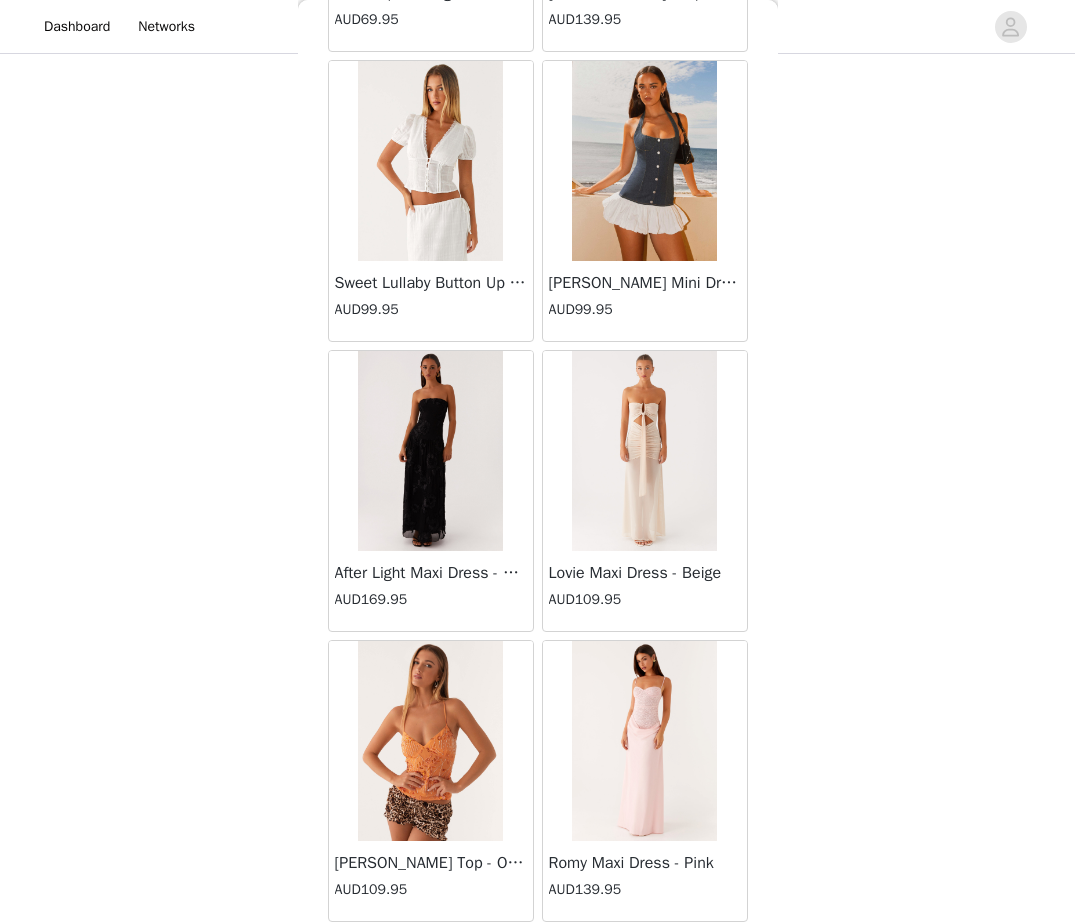 scroll, scrollTop: 71738, scrollLeft: 0, axis: vertical 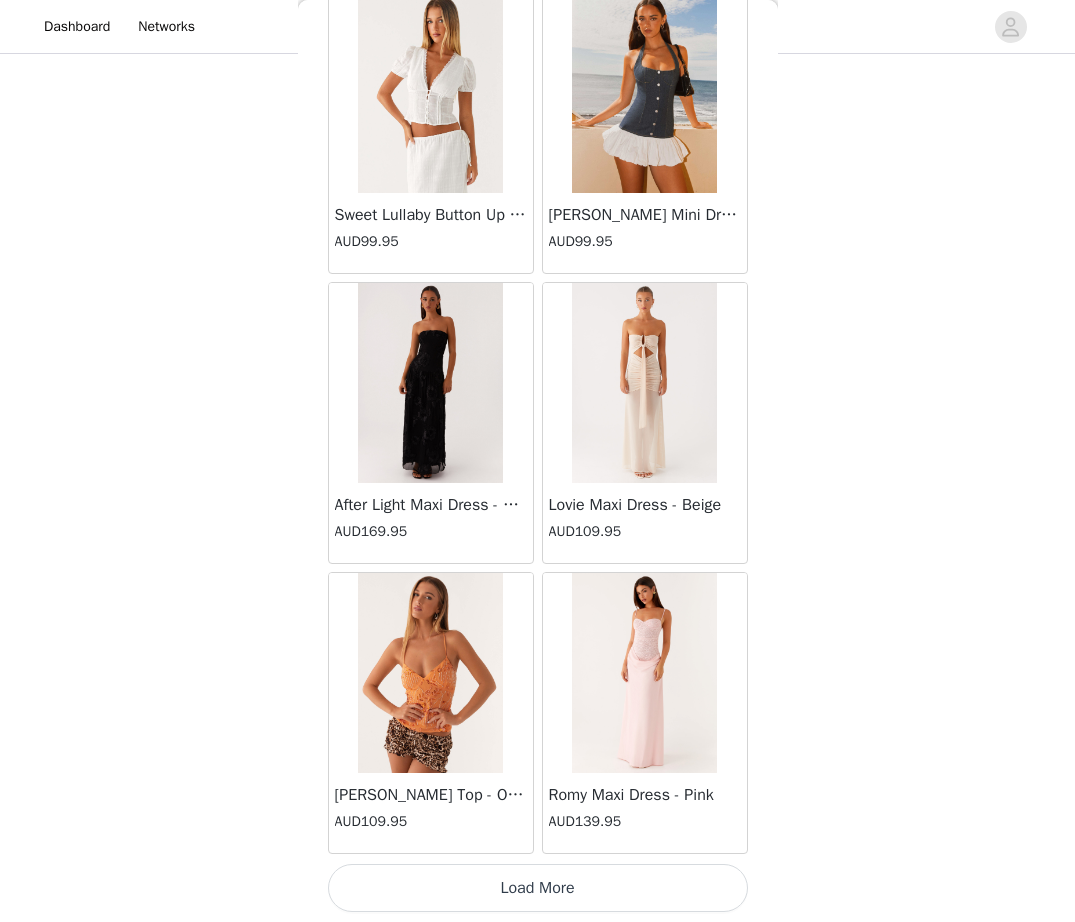 click on "Load More" at bounding box center [538, 888] 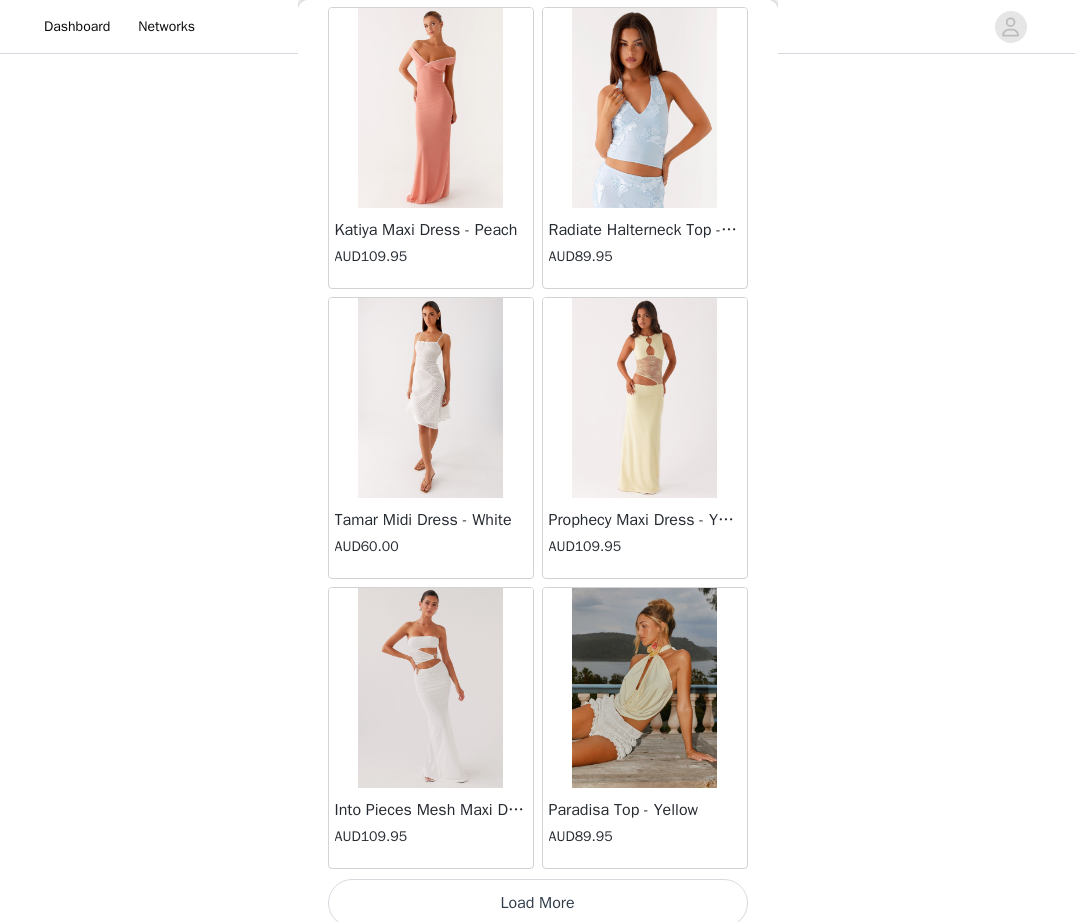 scroll, scrollTop: 74638, scrollLeft: 0, axis: vertical 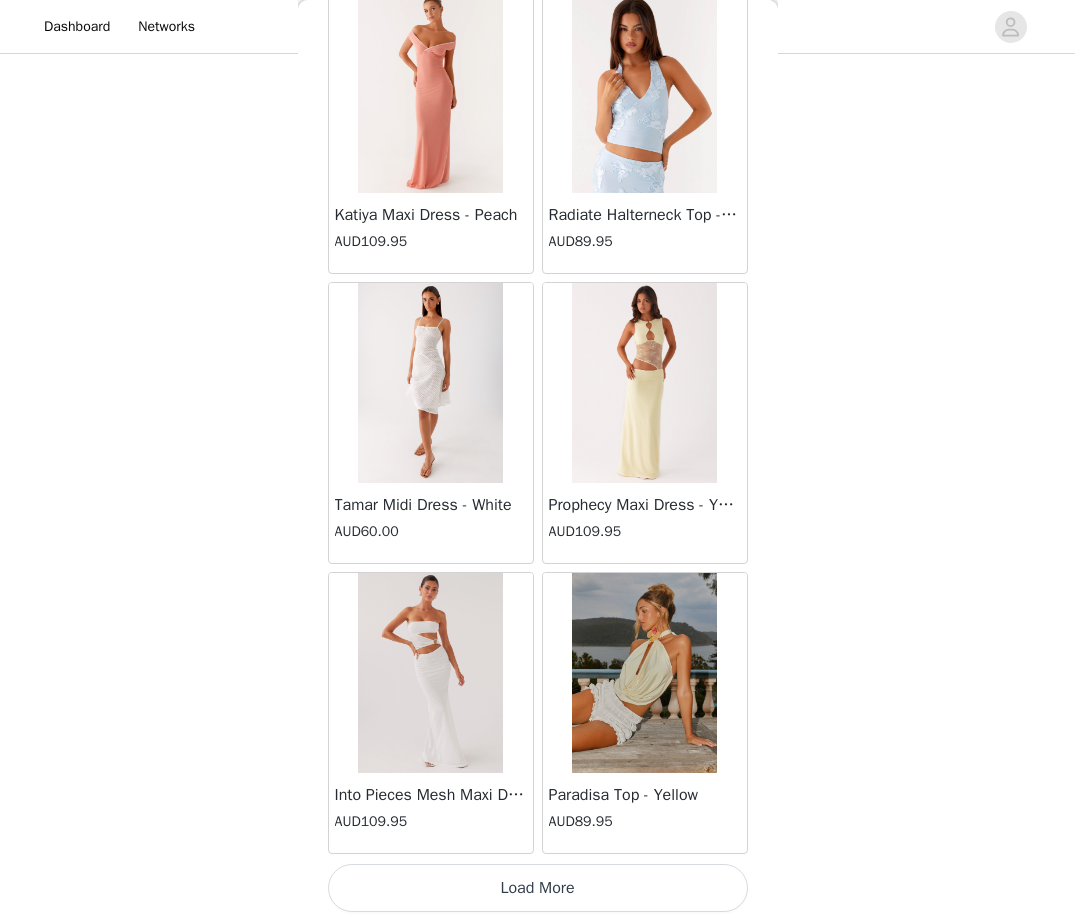 click on "Load More" at bounding box center (538, 888) 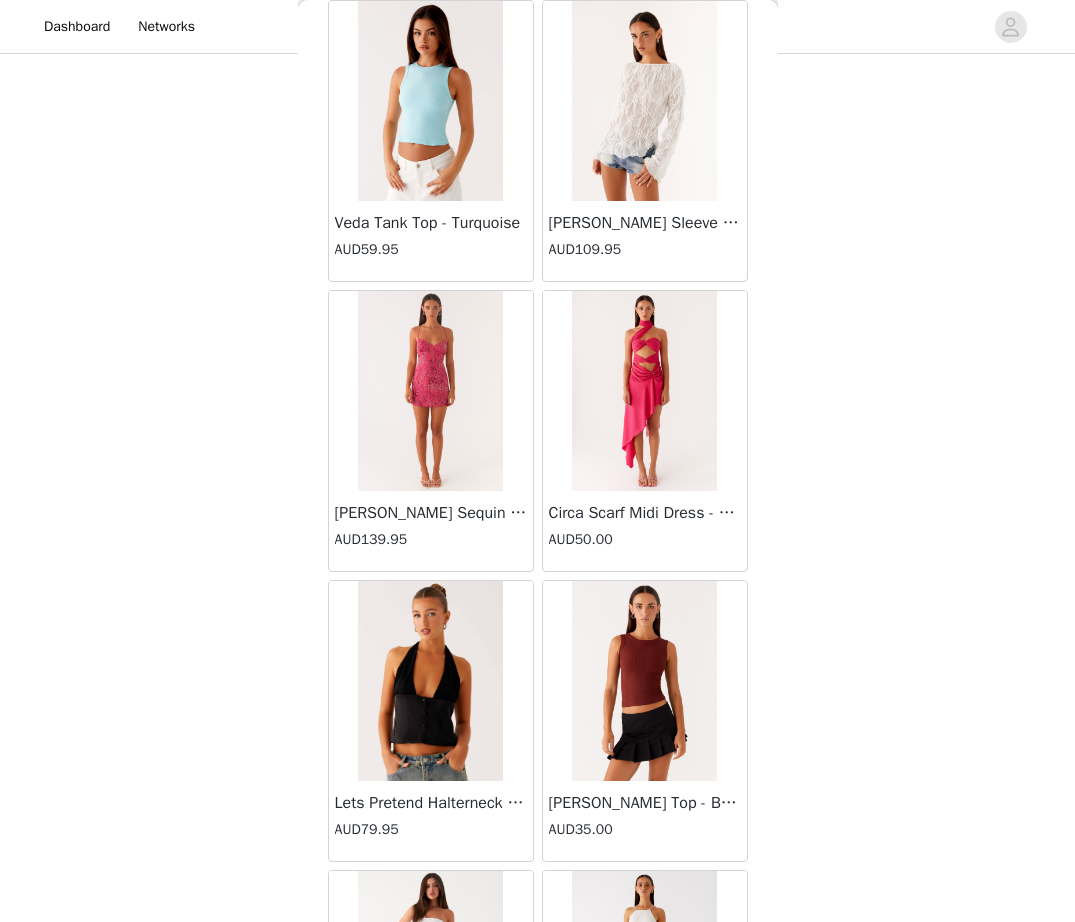 scroll, scrollTop: 77538, scrollLeft: 0, axis: vertical 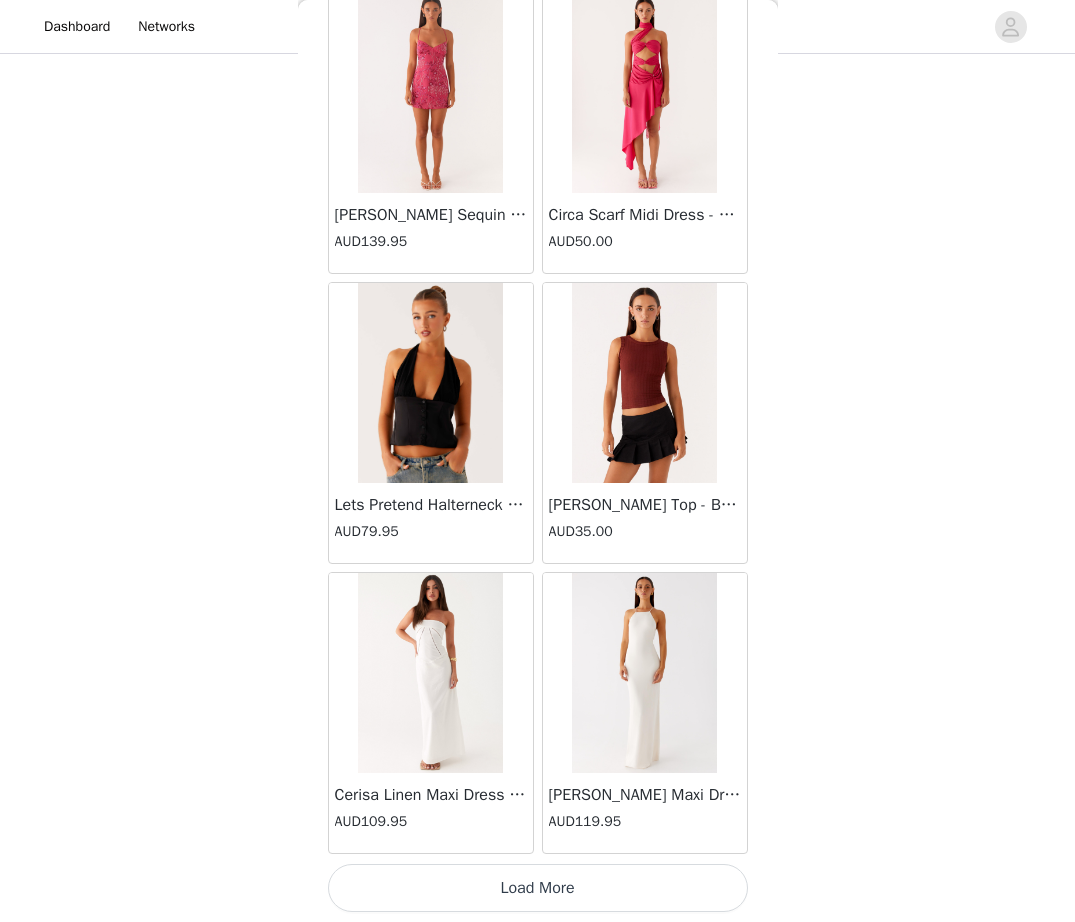 click on "Load More" at bounding box center [538, 888] 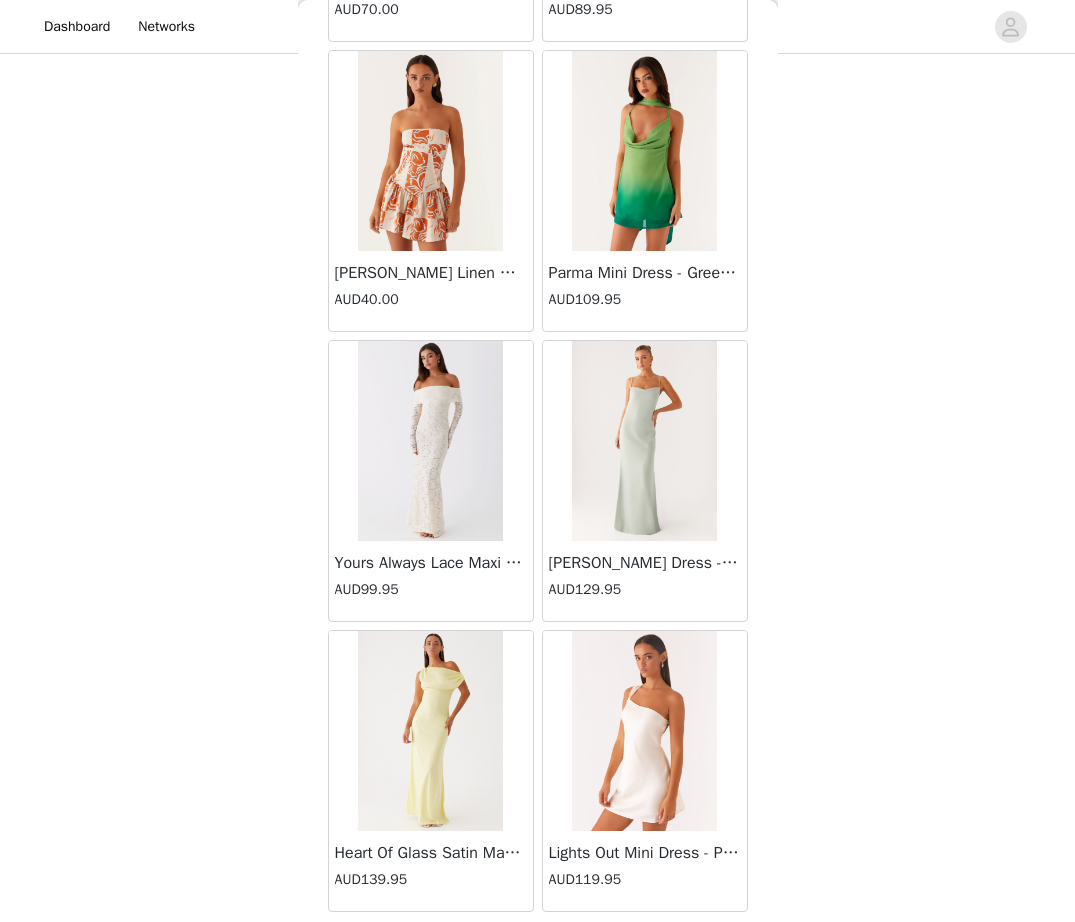 scroll, scrollTop: 80438, scrollLeft: 0, axis: vertical 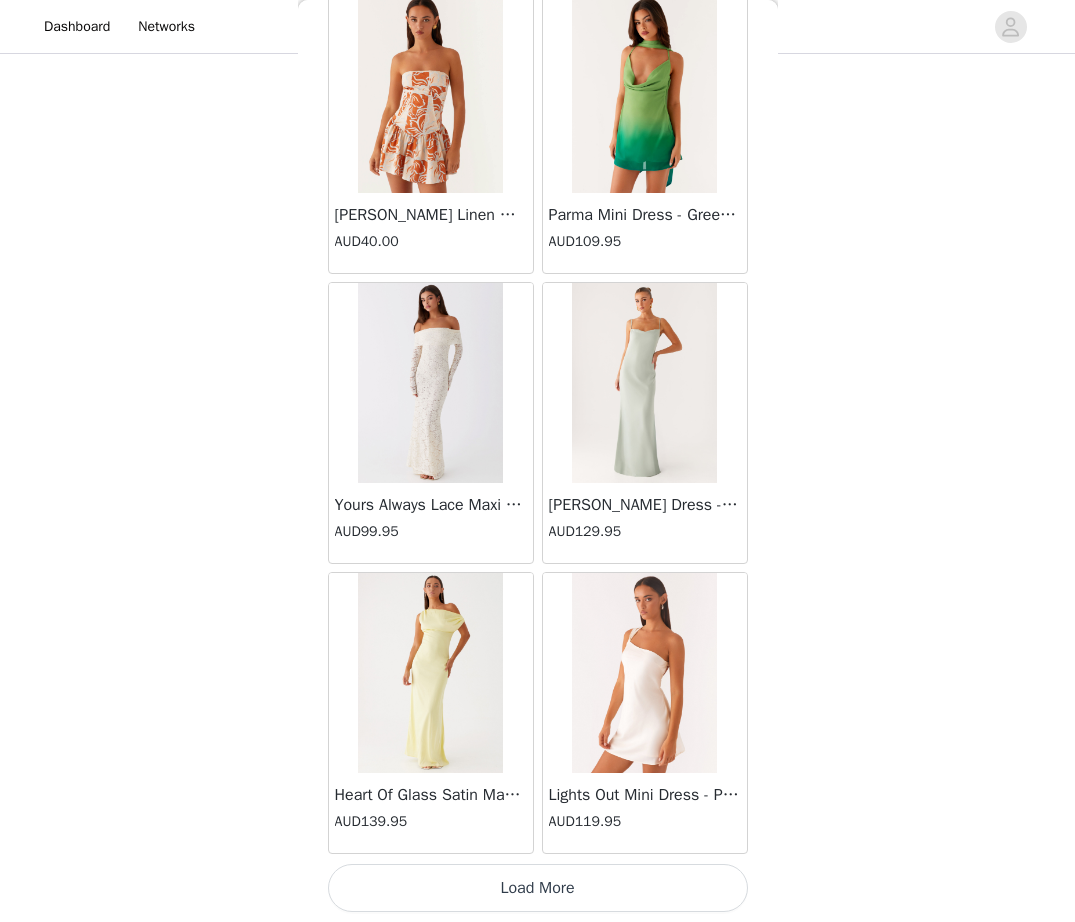 click on "Load More" at bounding box center (538, 888) 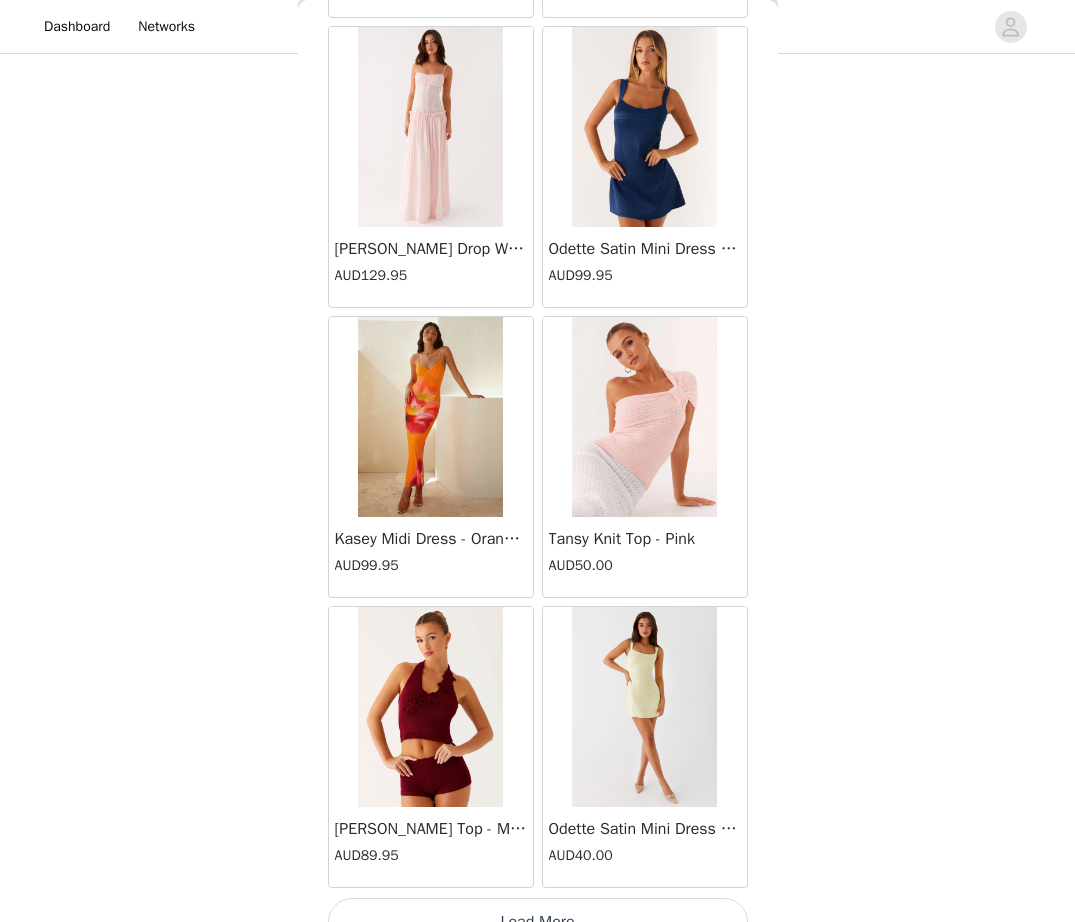 scroll, scrollTop: 83338, scrollLeft: 0, axis: vertical 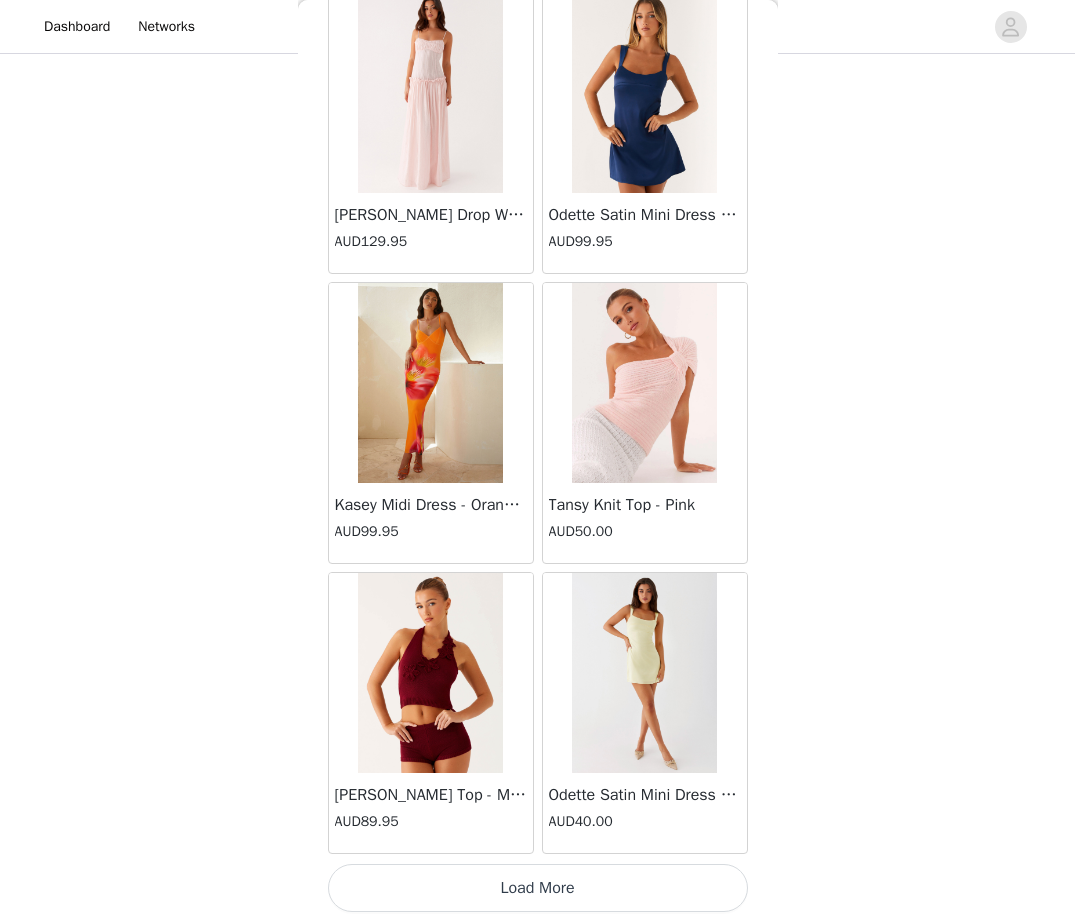 click on "Load More" at bounding box center [538, 888] 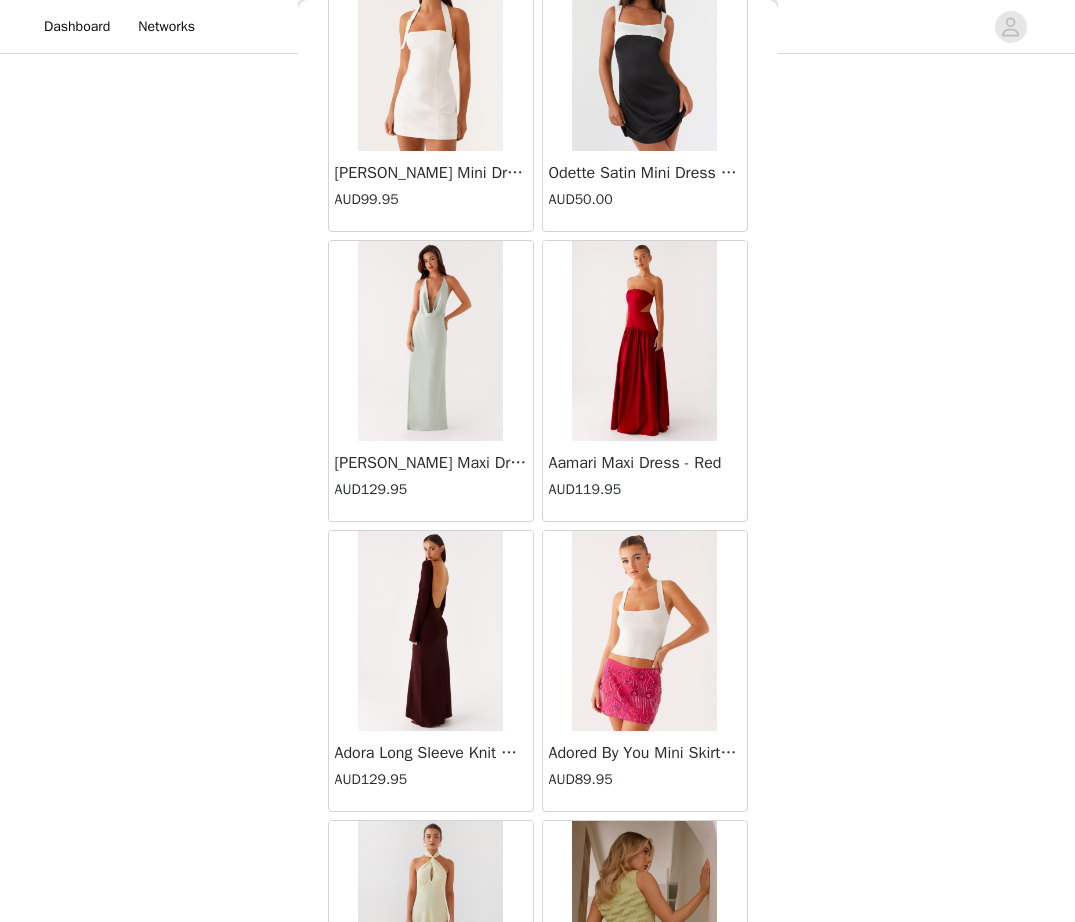 scroll, scrollTop: 86238, scrollLeft: 0, axis: vertical 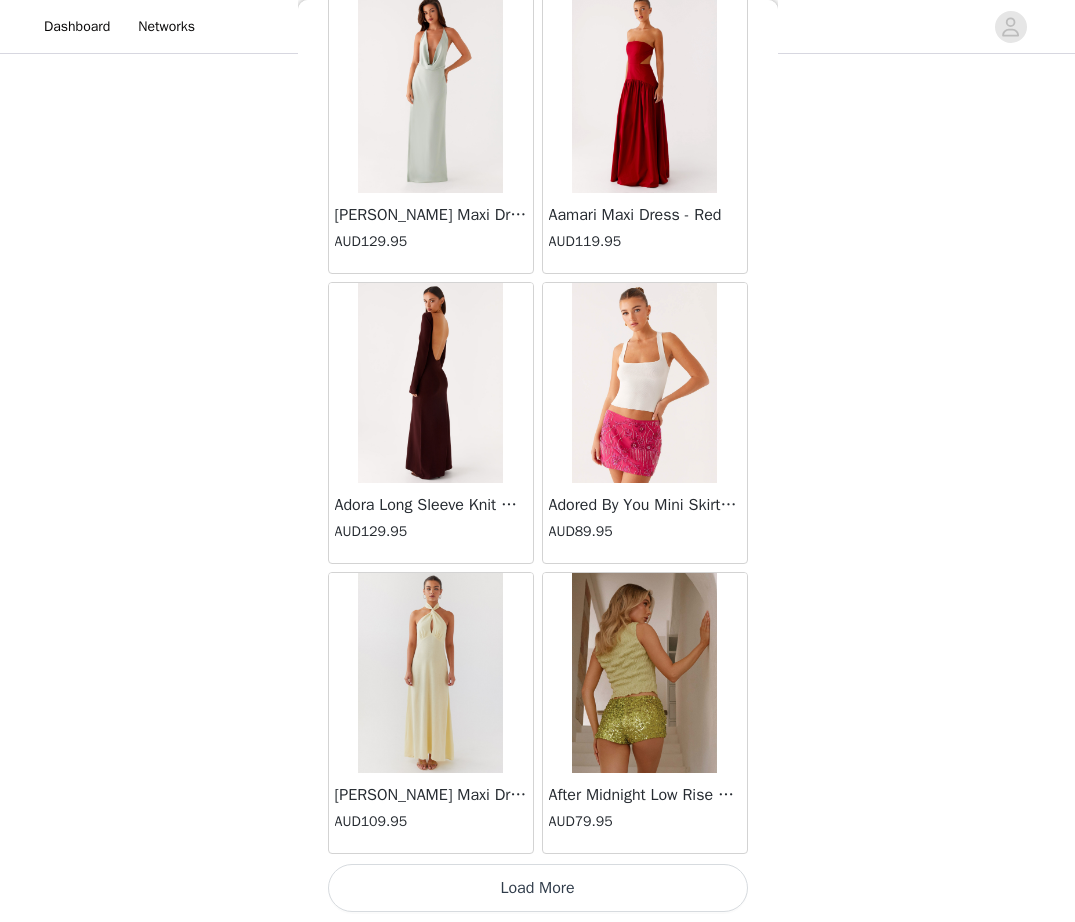 click on "Load More" at bounding box center (538, 888) 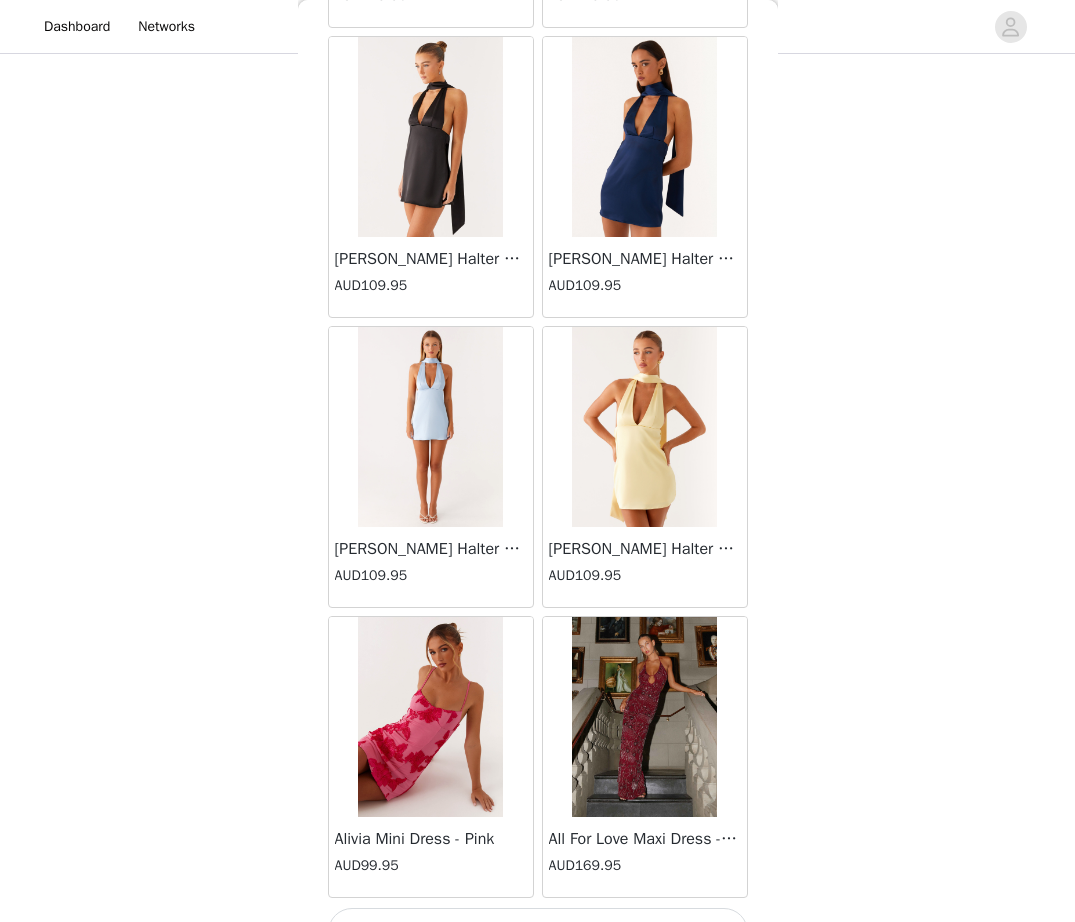 scroll, scrollTop: 89138, scrollLeft: 0, axis: vertical 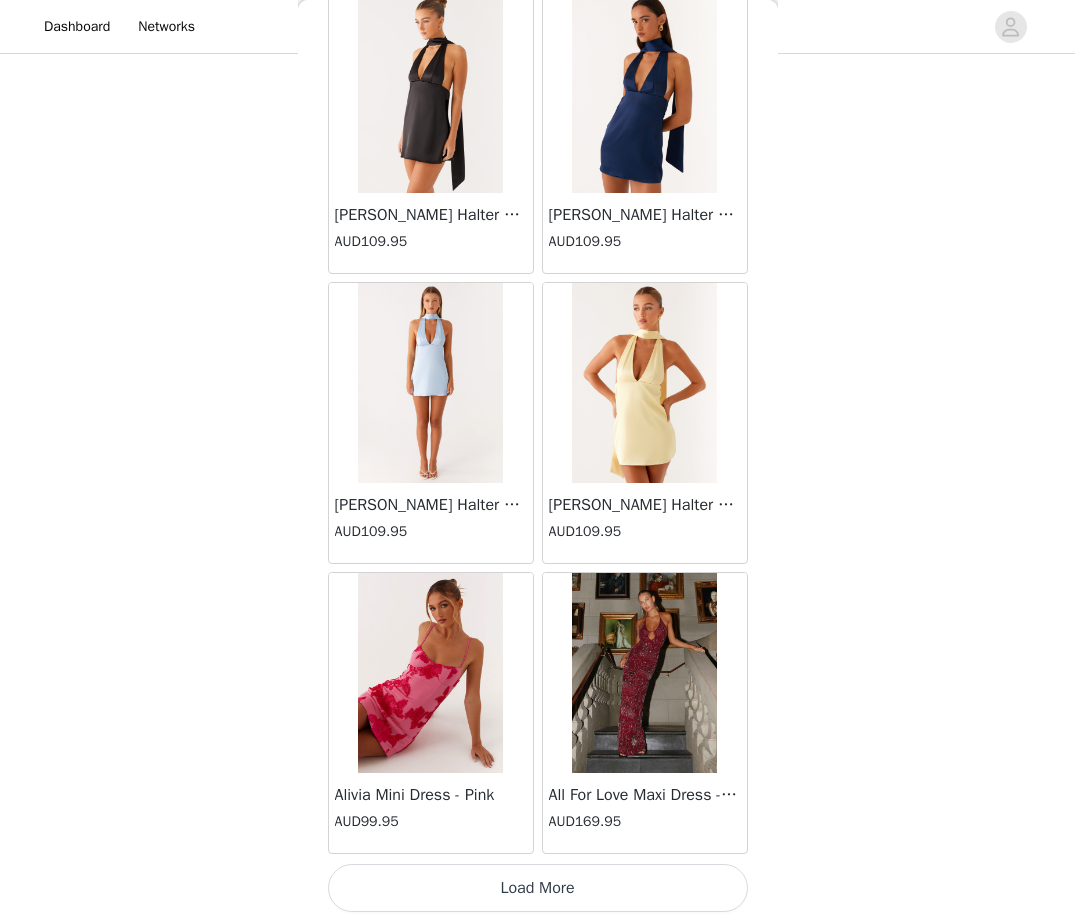 click on "Load More" at bounding box center (538, 888) 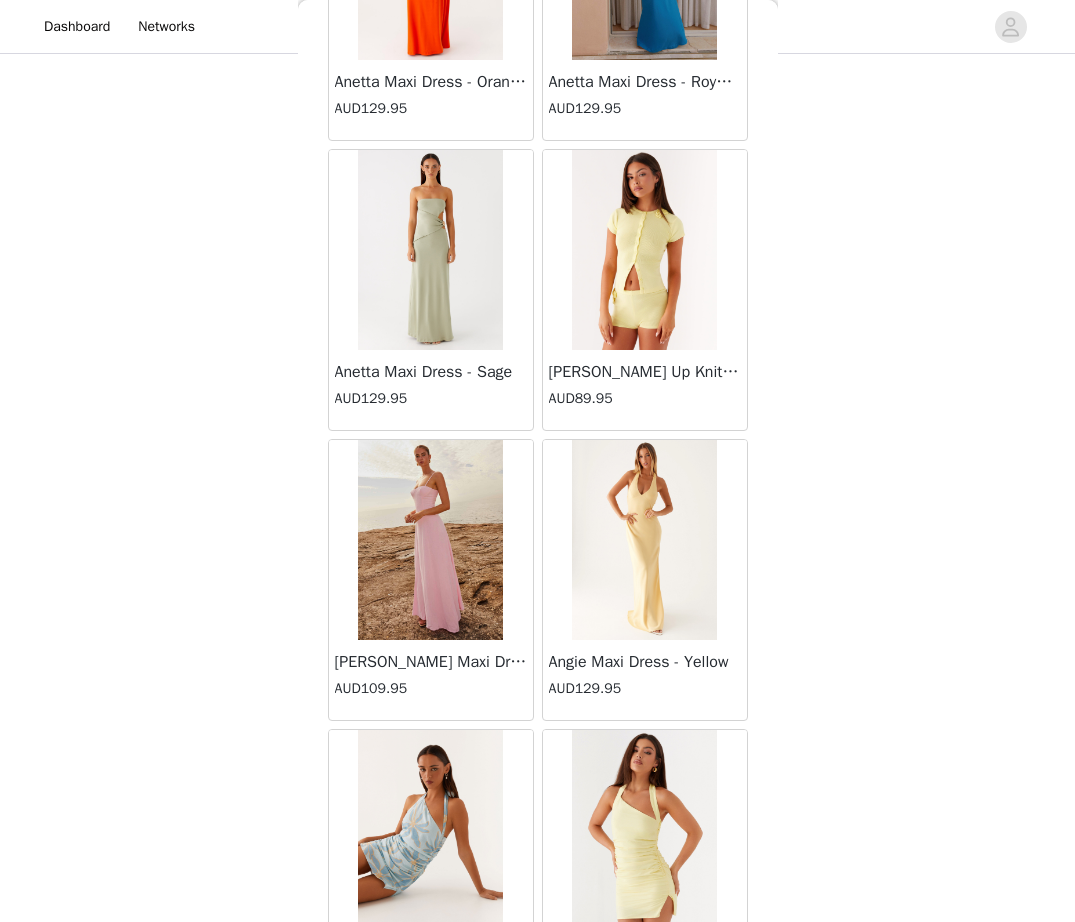 scroll, scrollTop: 92038, scrollLeft: 0, axis: vertical 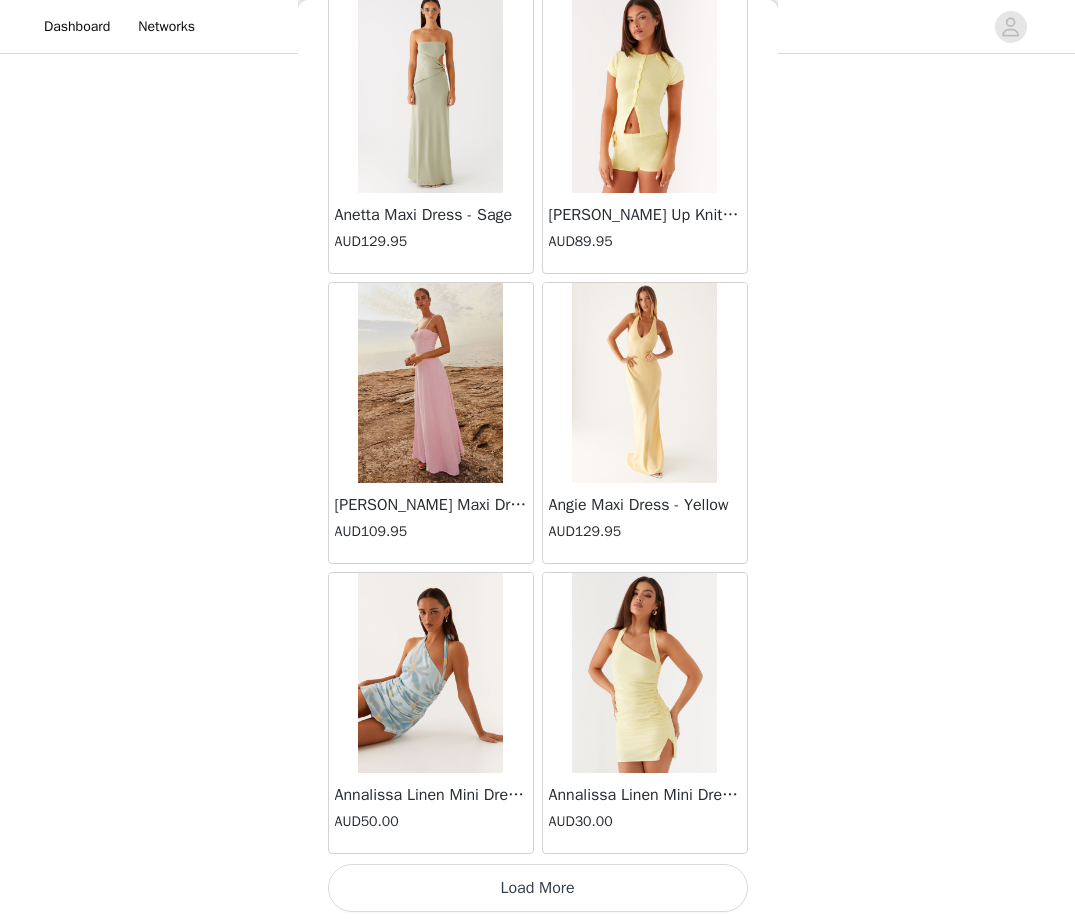 click on "Load More" at bounding box center (538, 888) 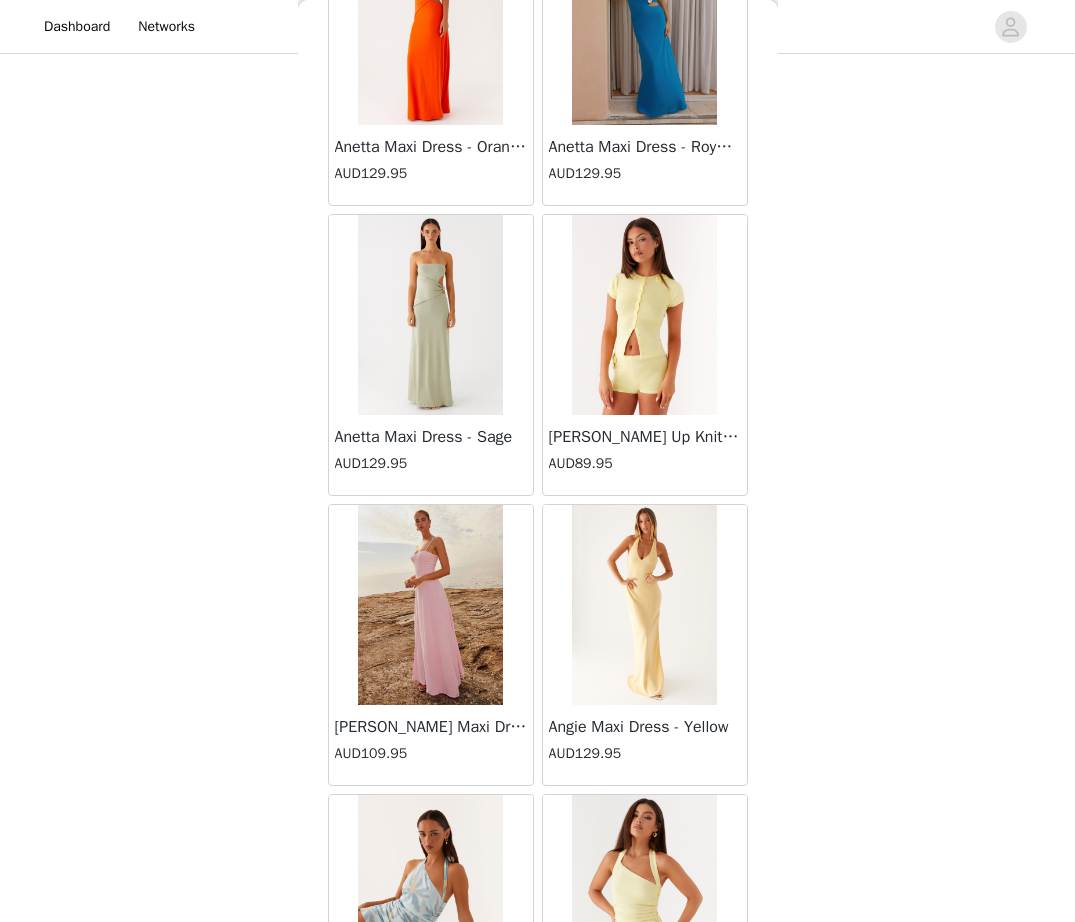scroll, scrollTop: 32922, scrollLeft: 0, axis: vertical 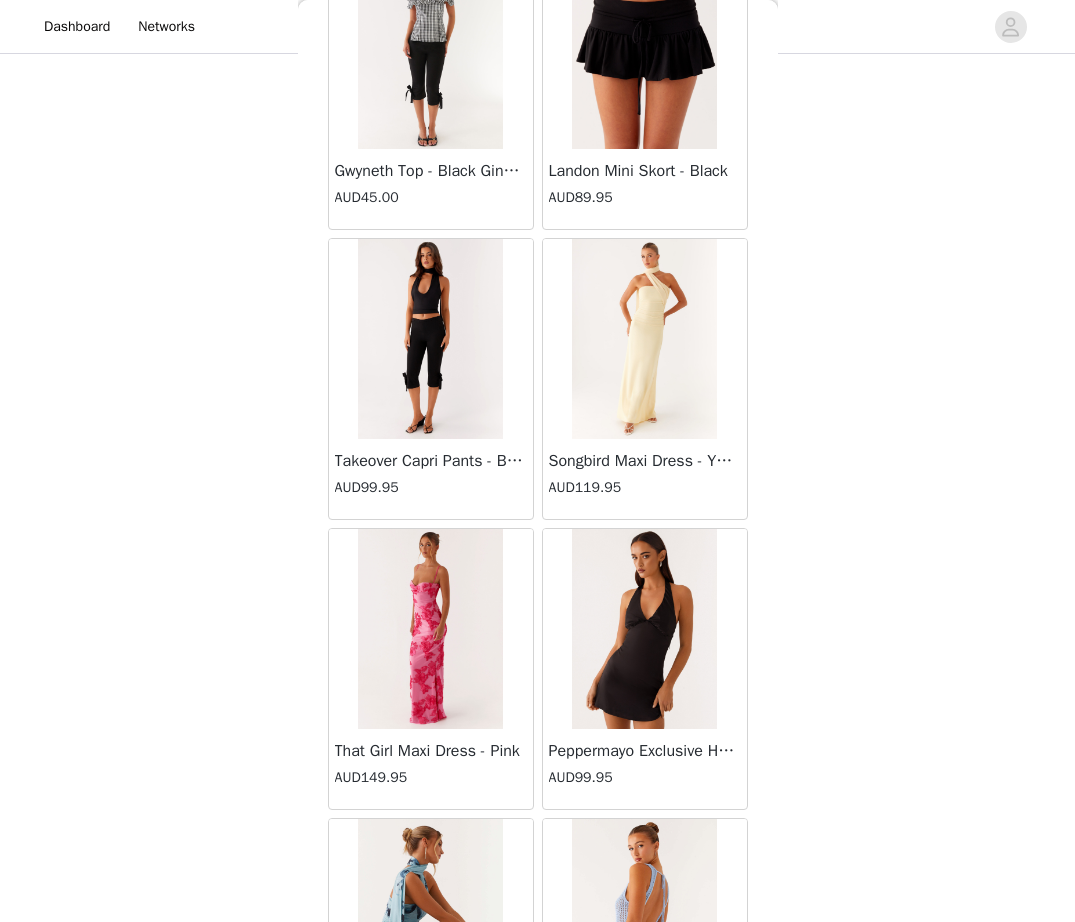 click at bounding box center (430, 339) 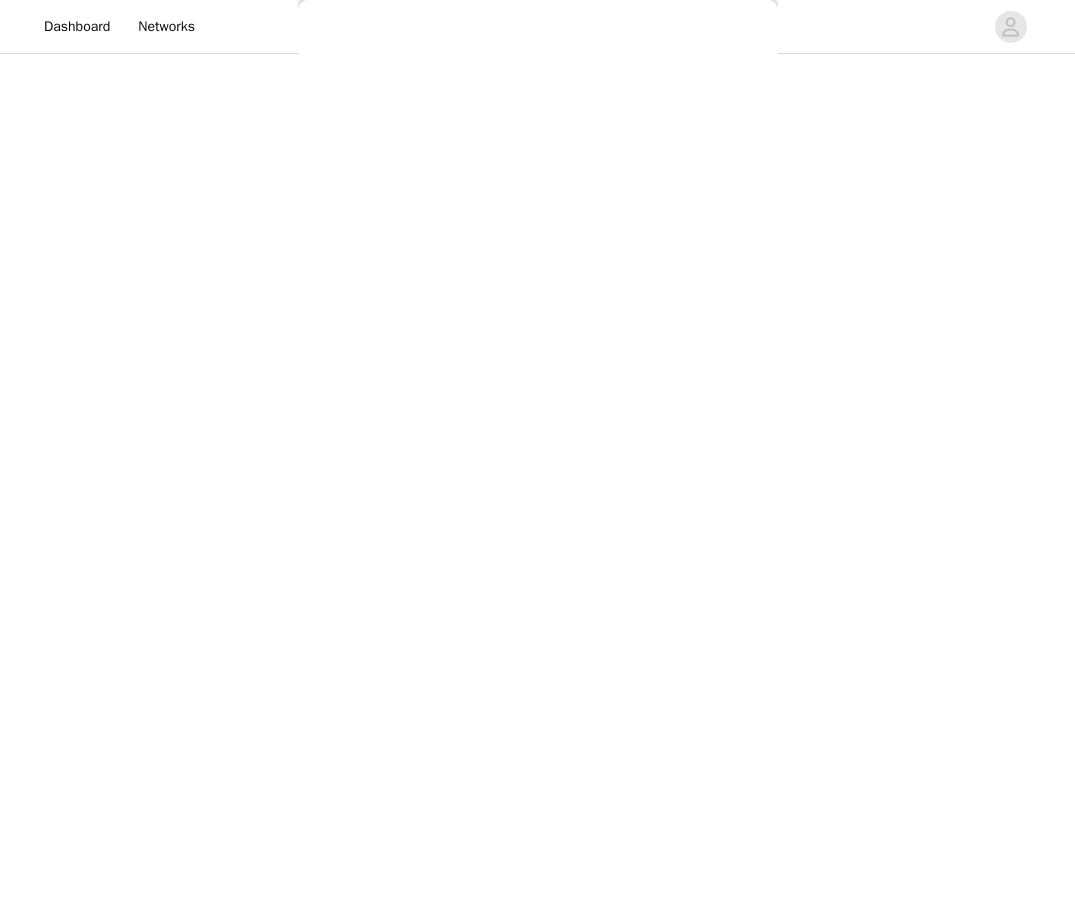 scroll, scrollTop: 156, scrollLeft: 0, axis: vertical 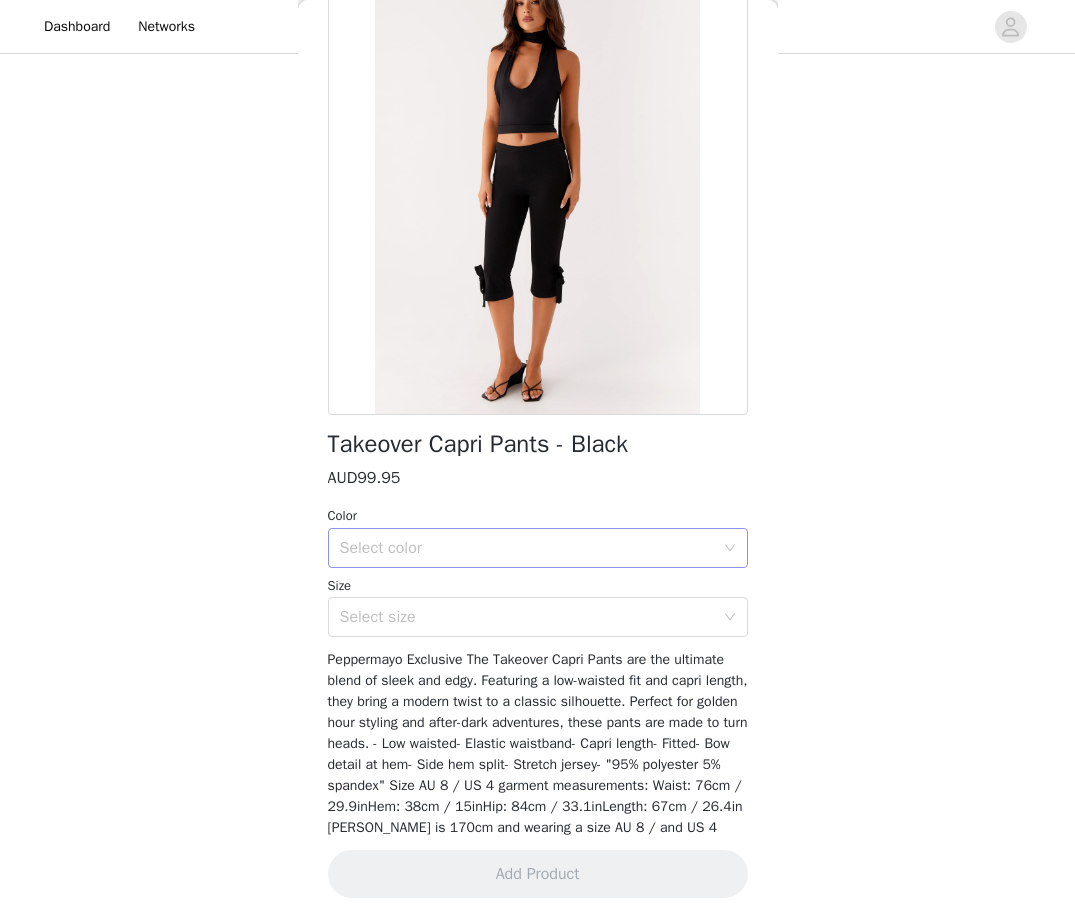 click on "Select color" at bounding box center (527, 548) 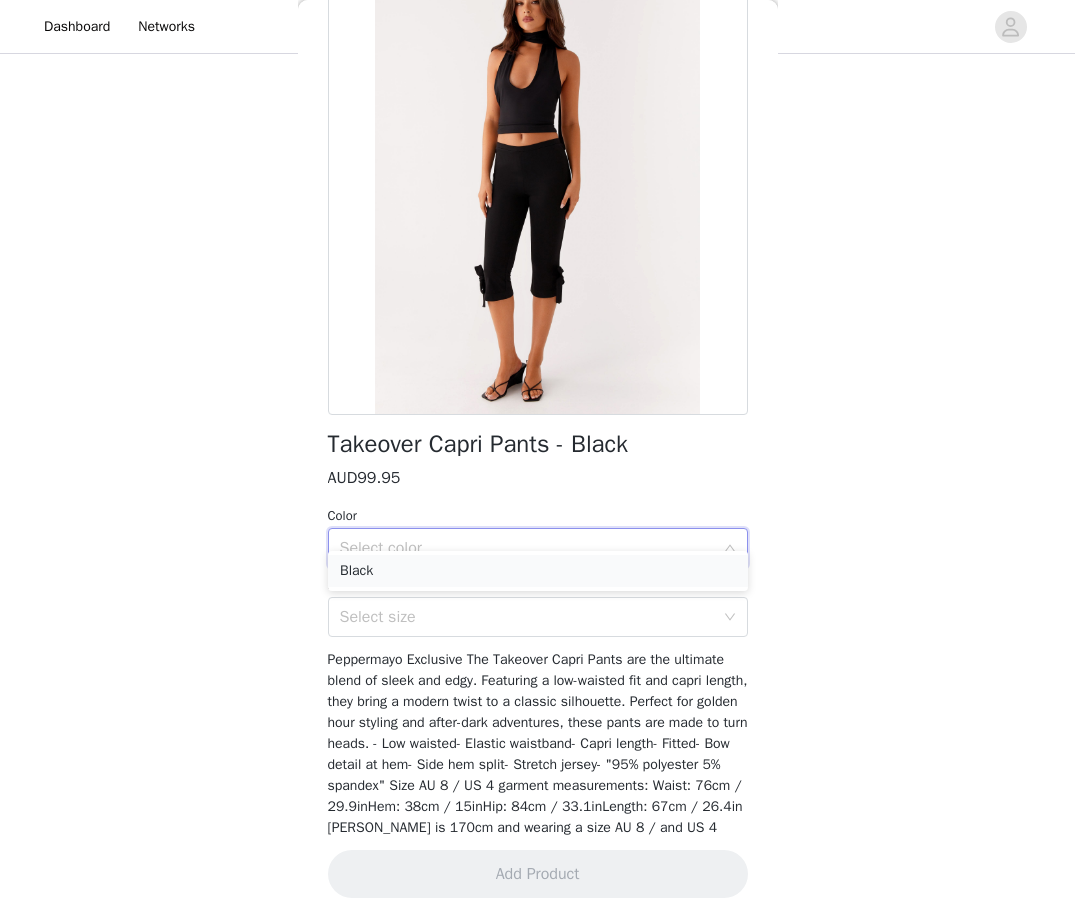 click on "Black" at bounding box center (538, 571) 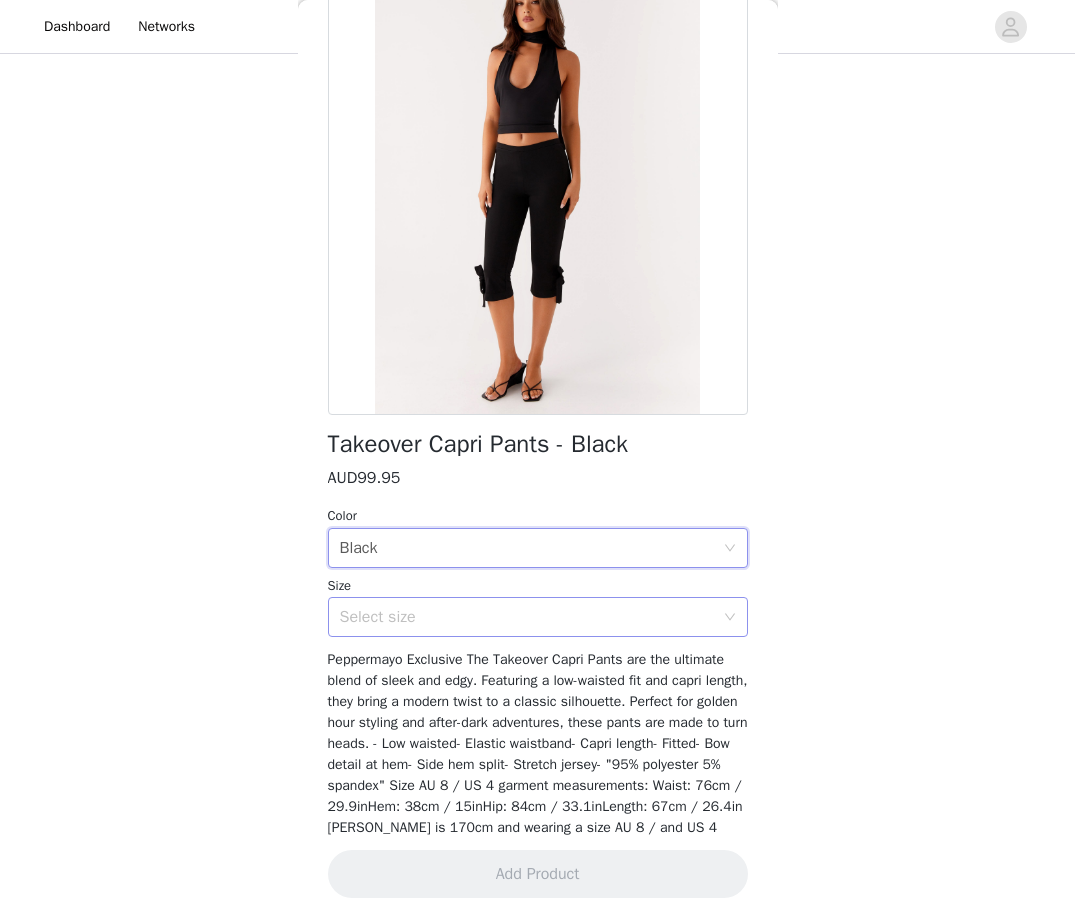 click on "Select size" at bounding box center [527, 617] 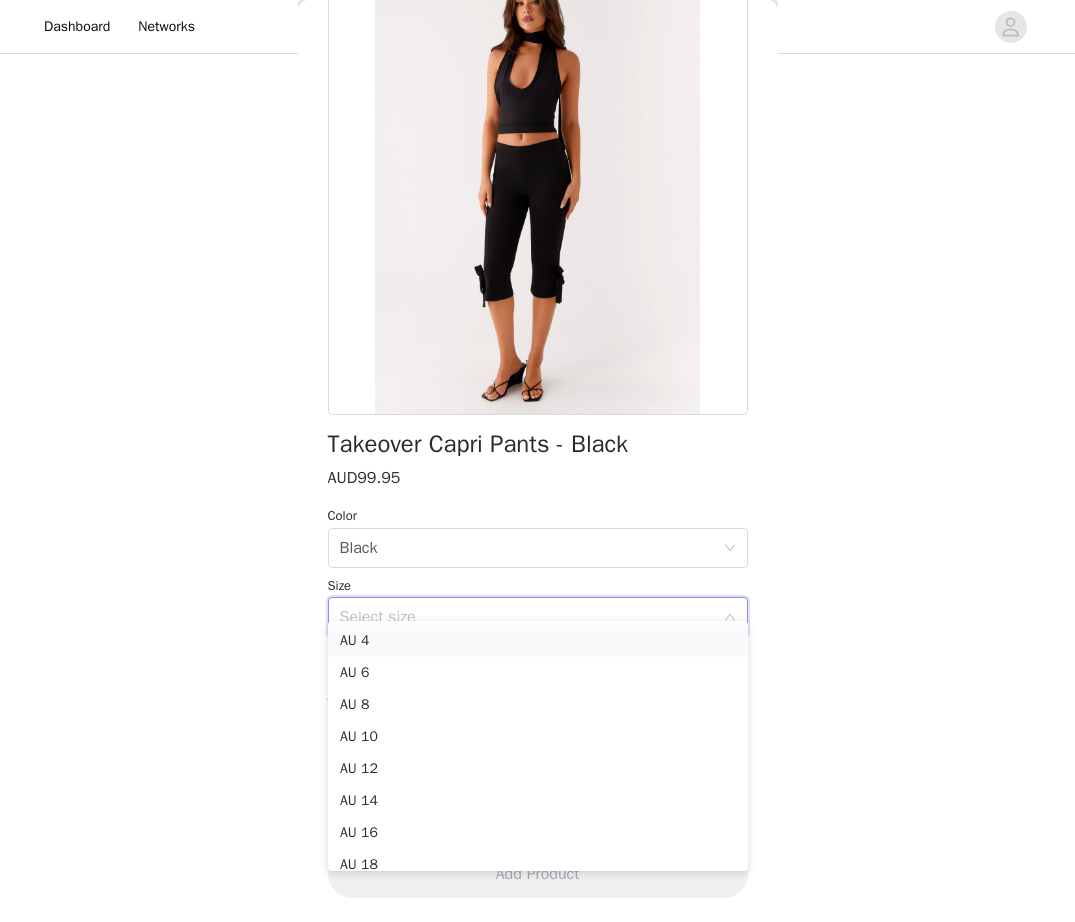 click on "AU 4" at bounding box center [538, 641] 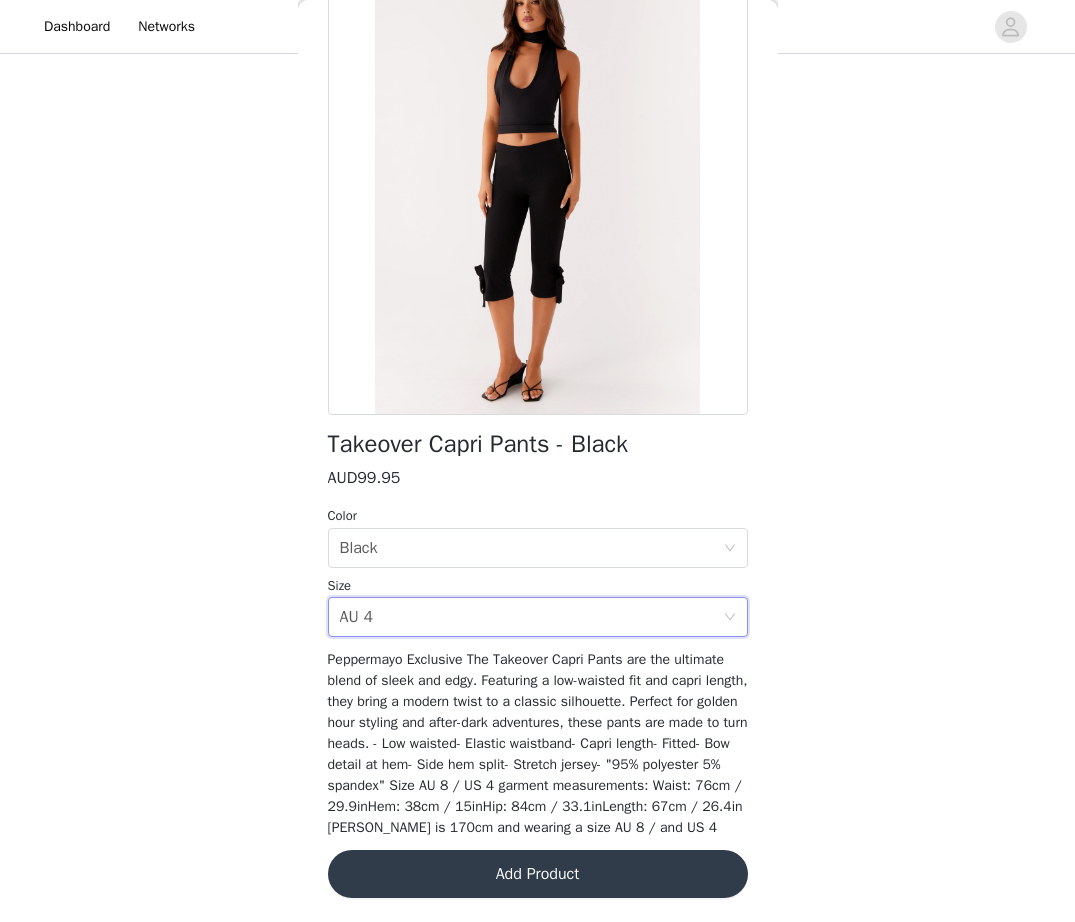click on "Add Product" at bounding box center (538, 874) 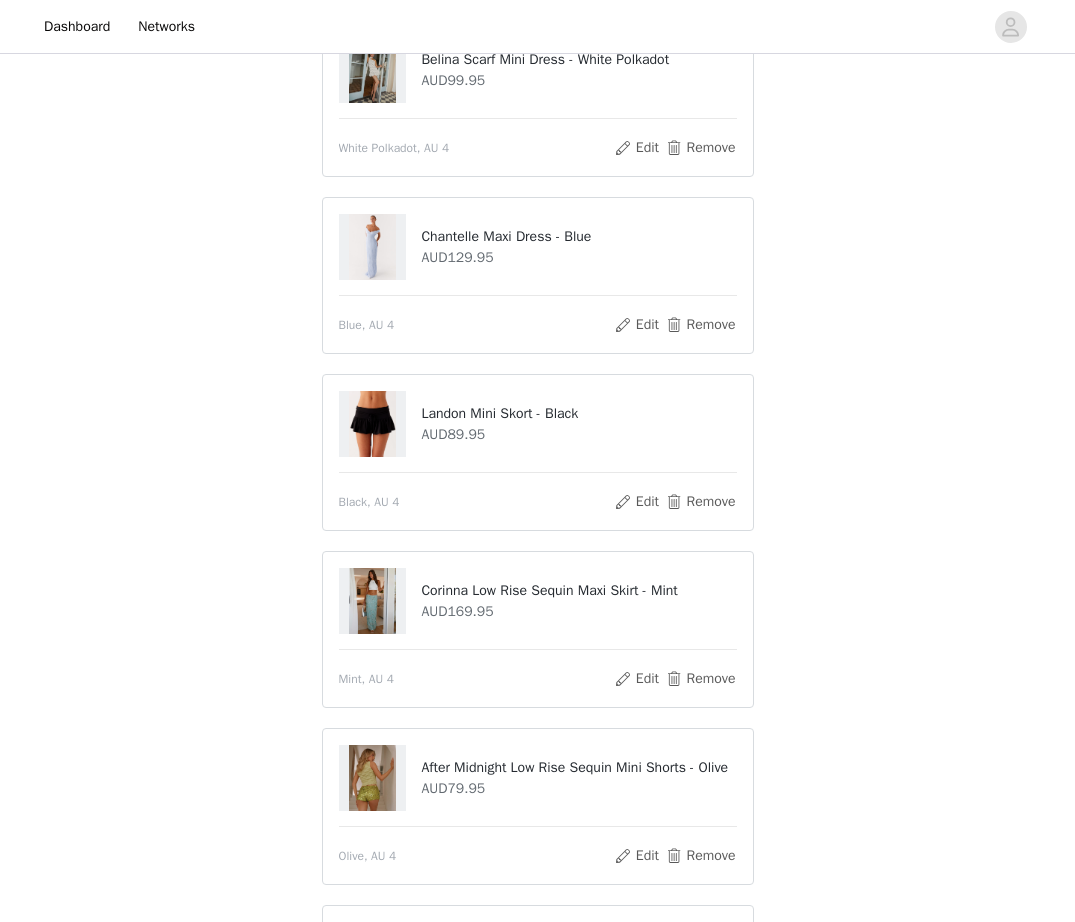 scroll, scrollTop: 345, scrollLeft: 0, axis: vertical 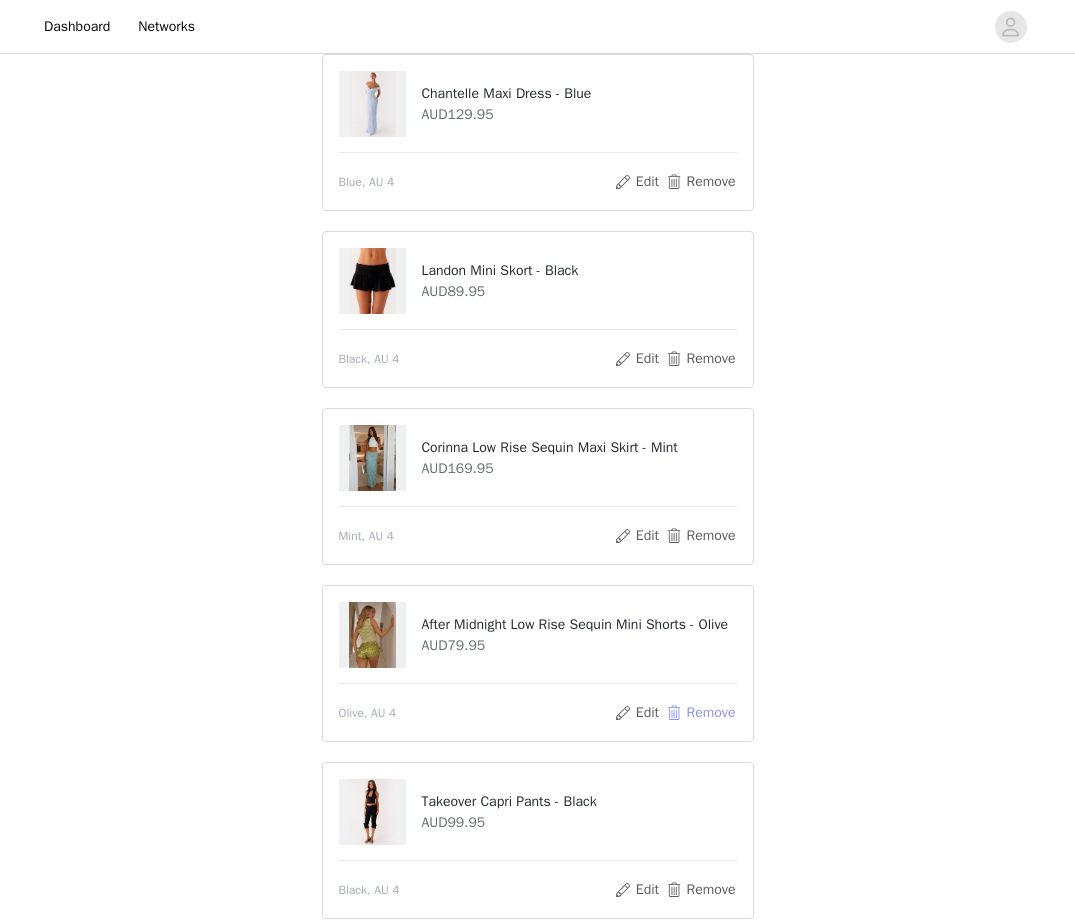 click on "Remove" at bounding box center [700, 713] 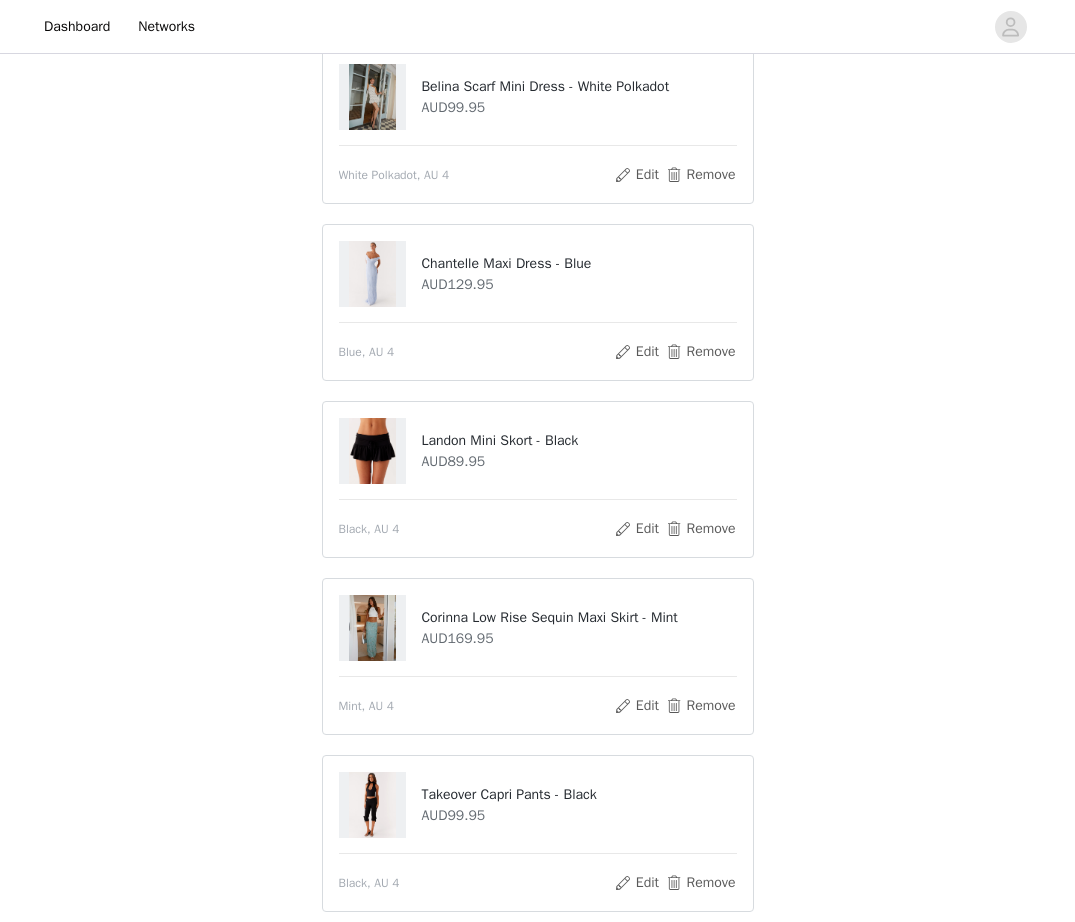 scroll, scrollTop: 481, scrollLeft: 0, axis: vertical 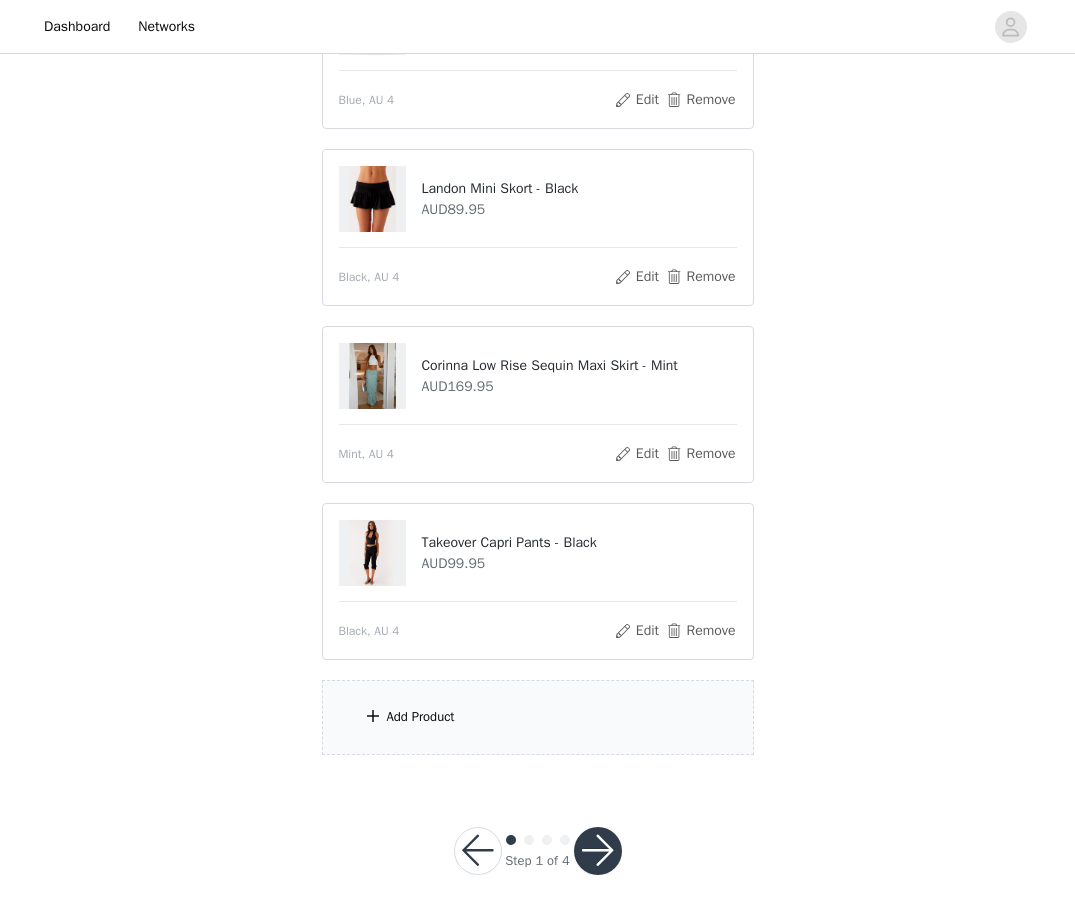 click on "Add Product" at bounding box center (421, 717) 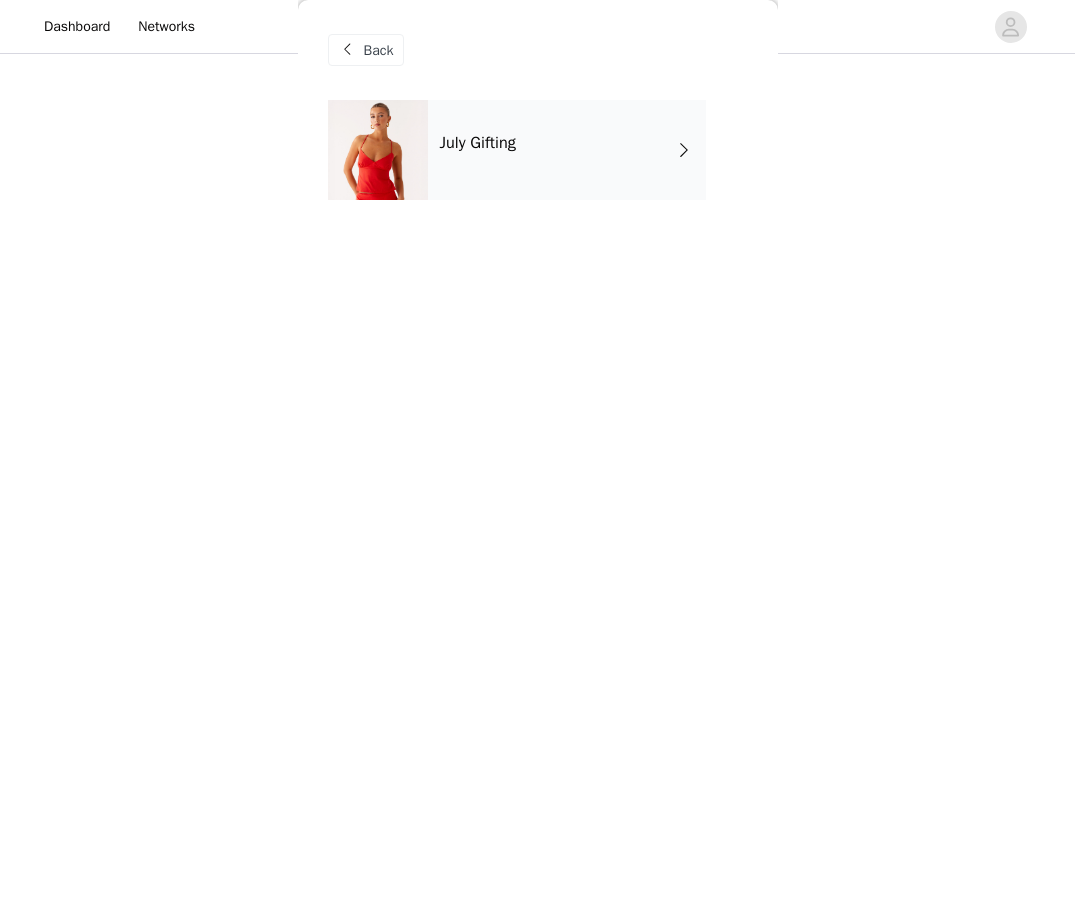 click on "July Gifting" at bounding box center (567, 150) 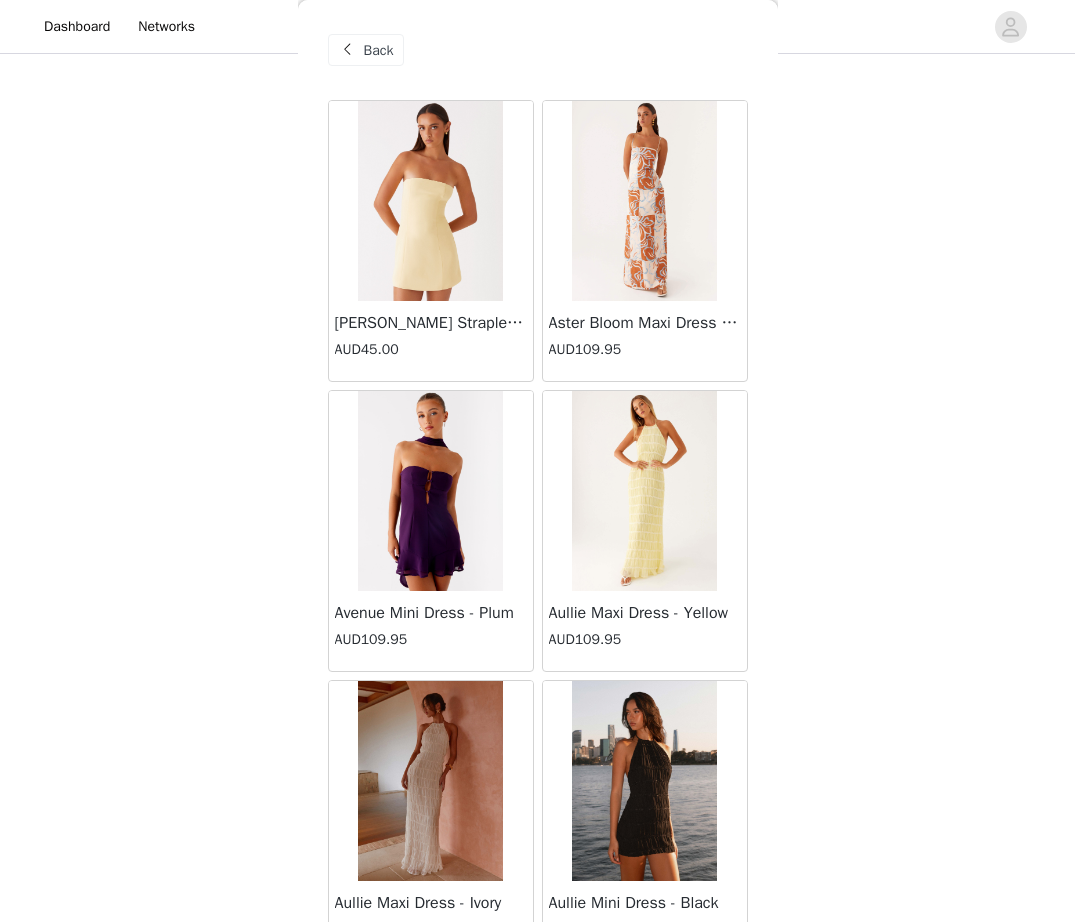 scroll, scrollTop: 0, scrollLeft: 0, axis: both 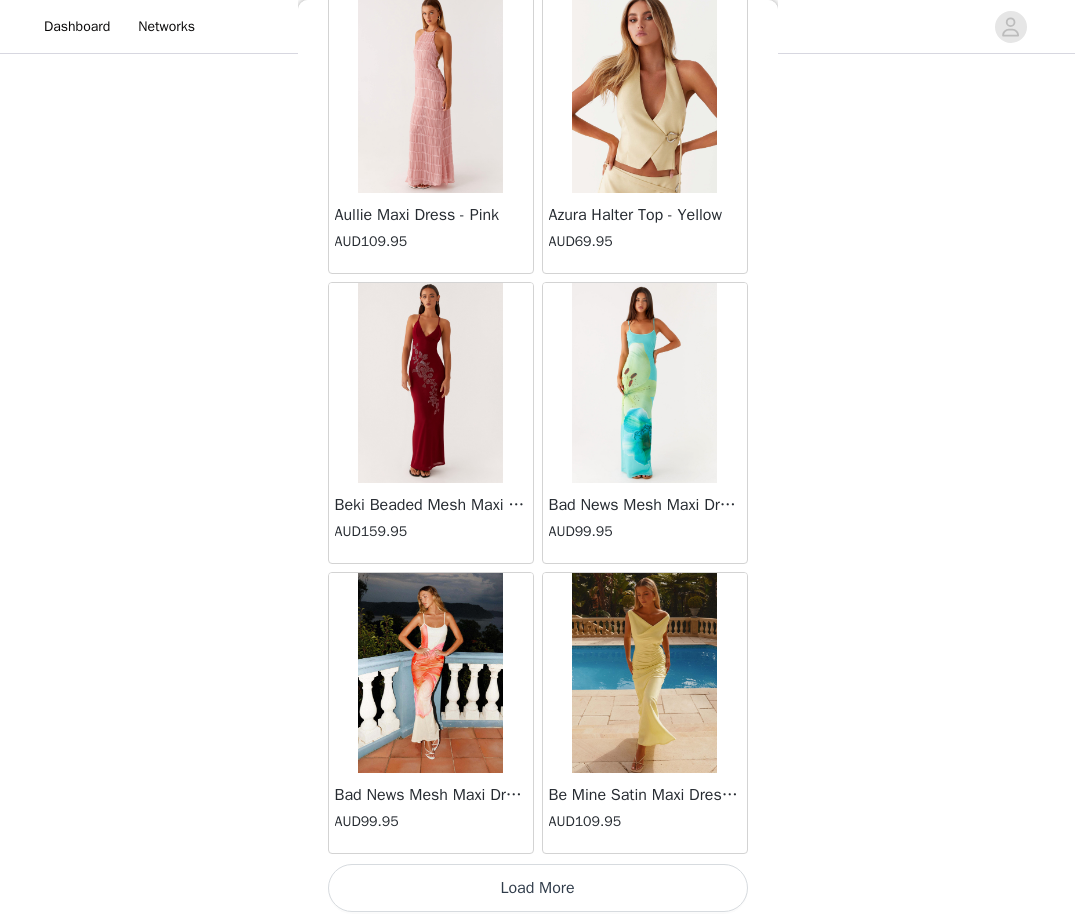 click on "Load More" at bounding box center [538, 888] 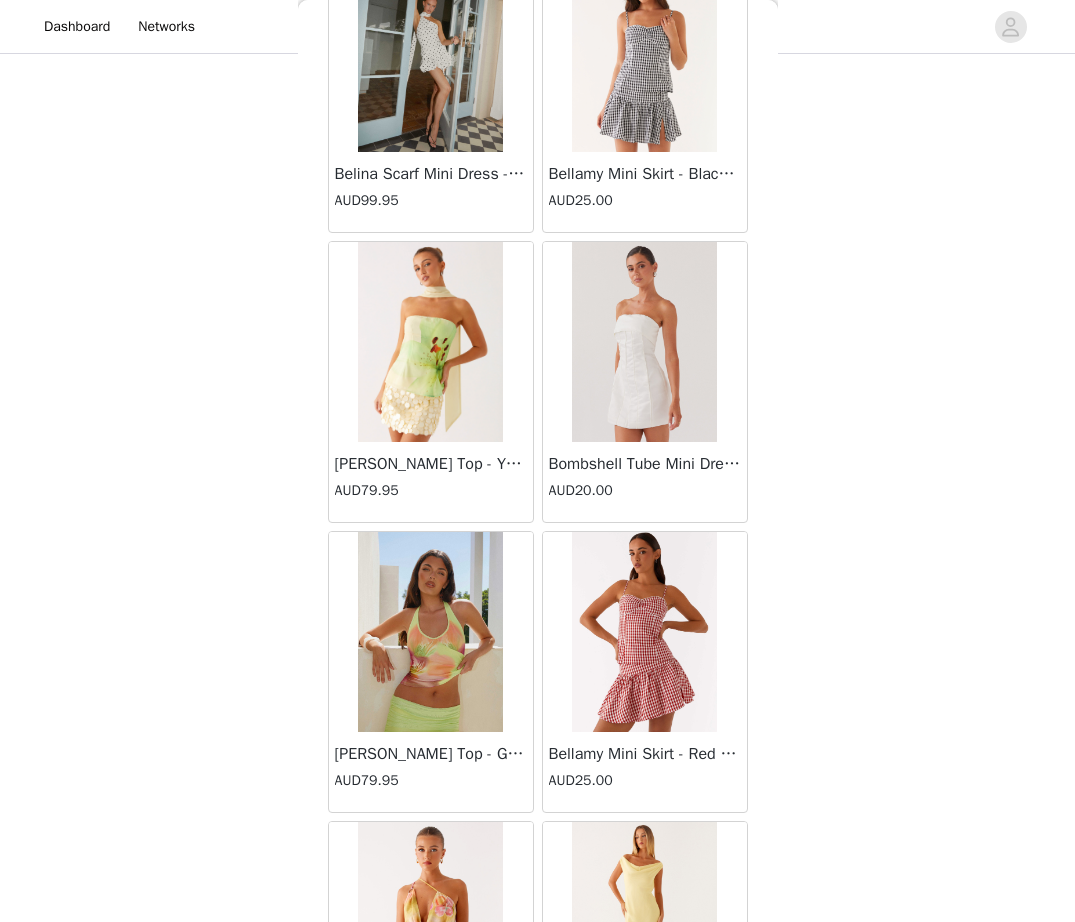 scroll, scrollTop: 5038, scrollLeft: 0, axis: vertical 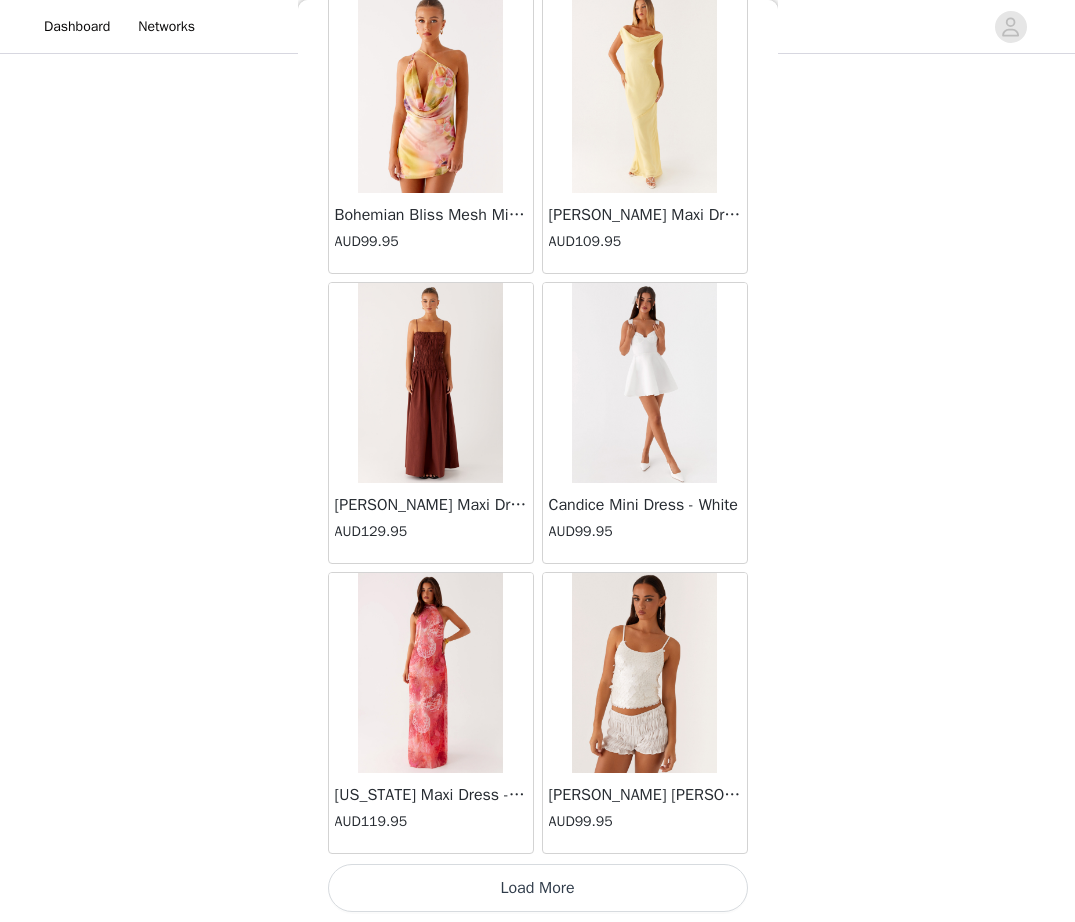 click on "Load More" at bounding box center (538, 888) 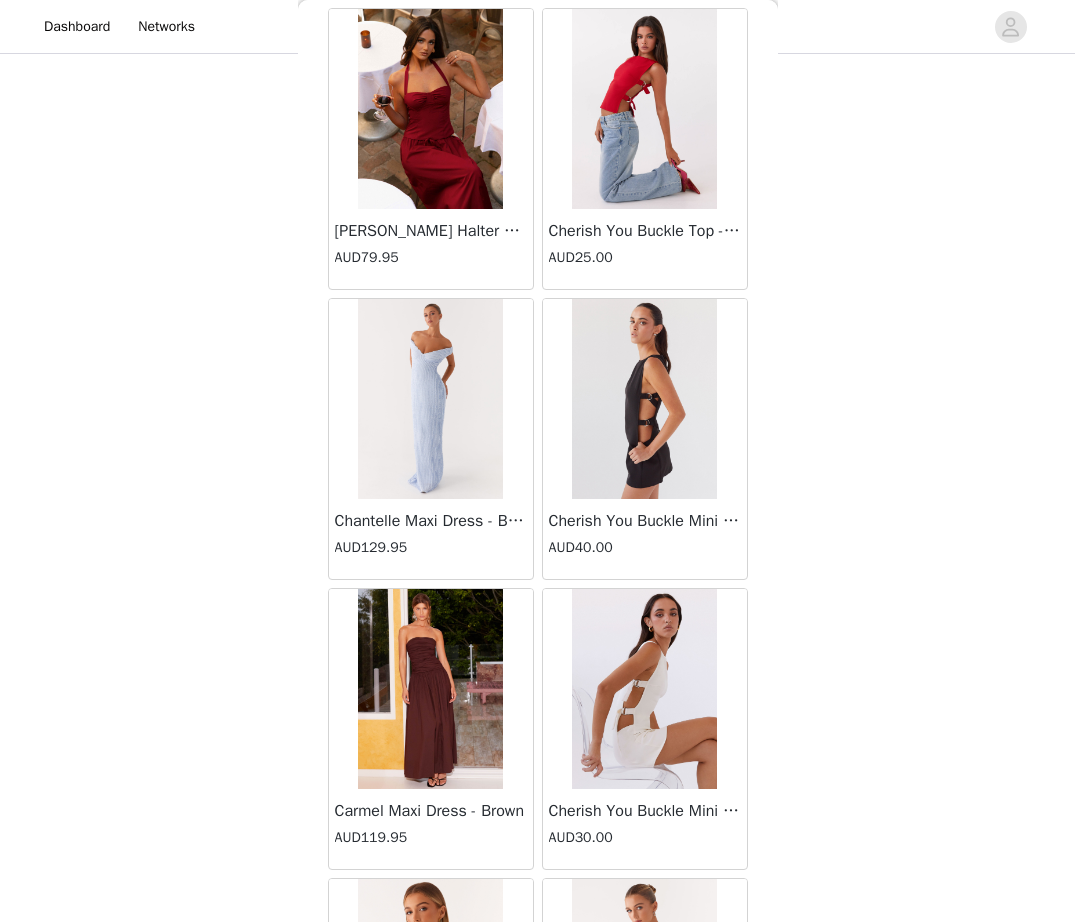 scroll, scrollTop: 6188, scrollLeft: 0, axis: vertical 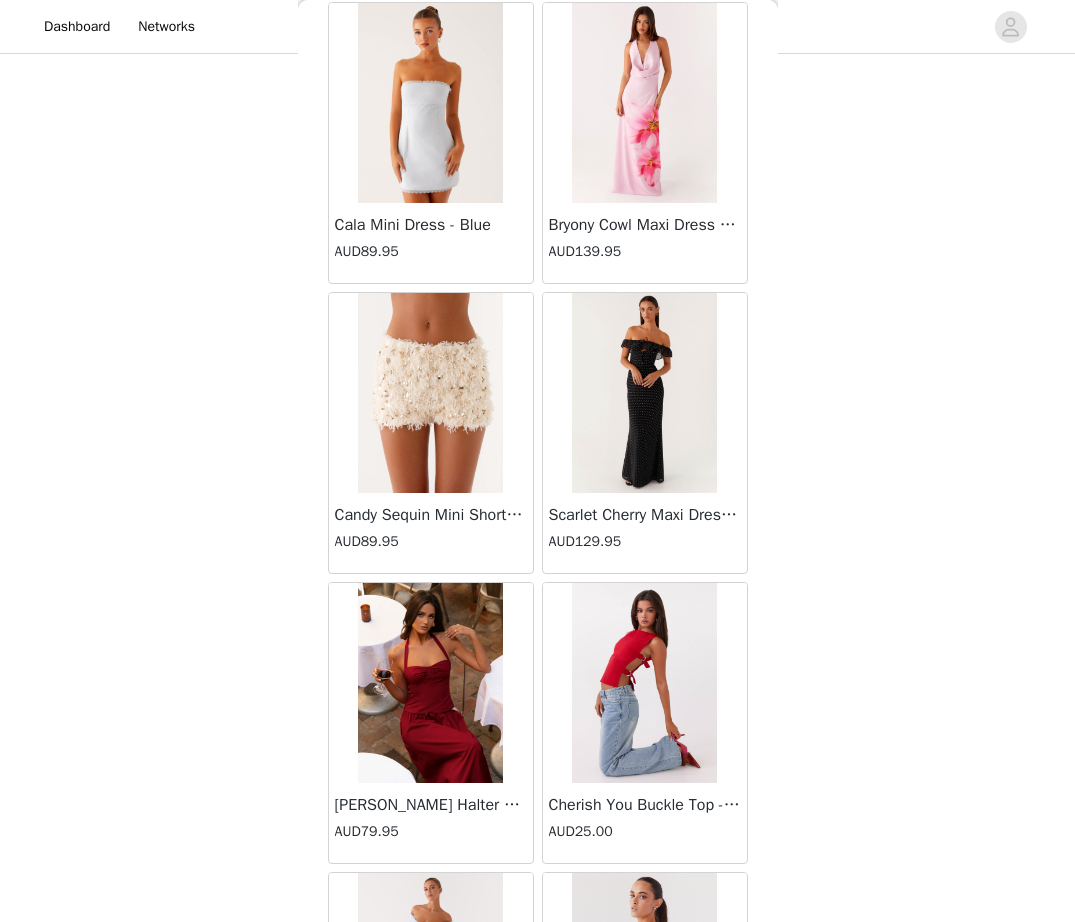 click at bounding box center (430, 393) 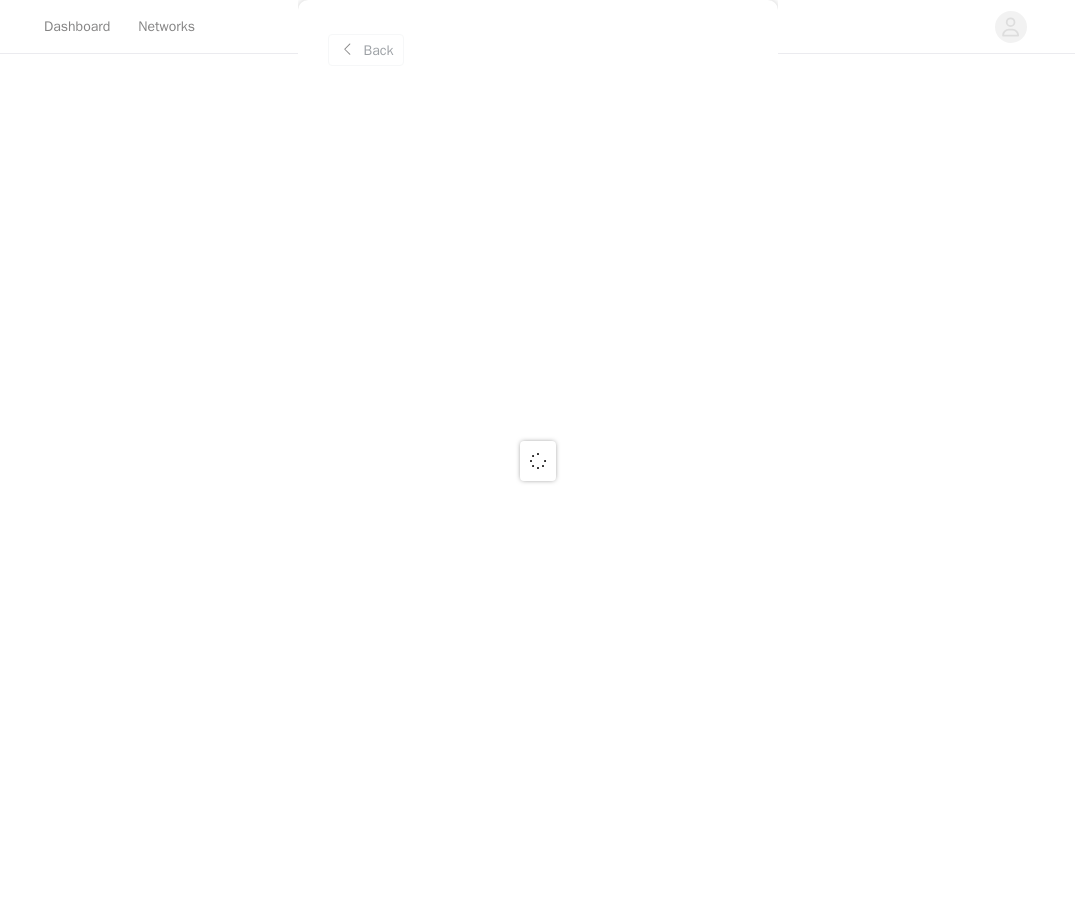 scroll, scrollTop: 0, scrollLeft: 0, axis: both 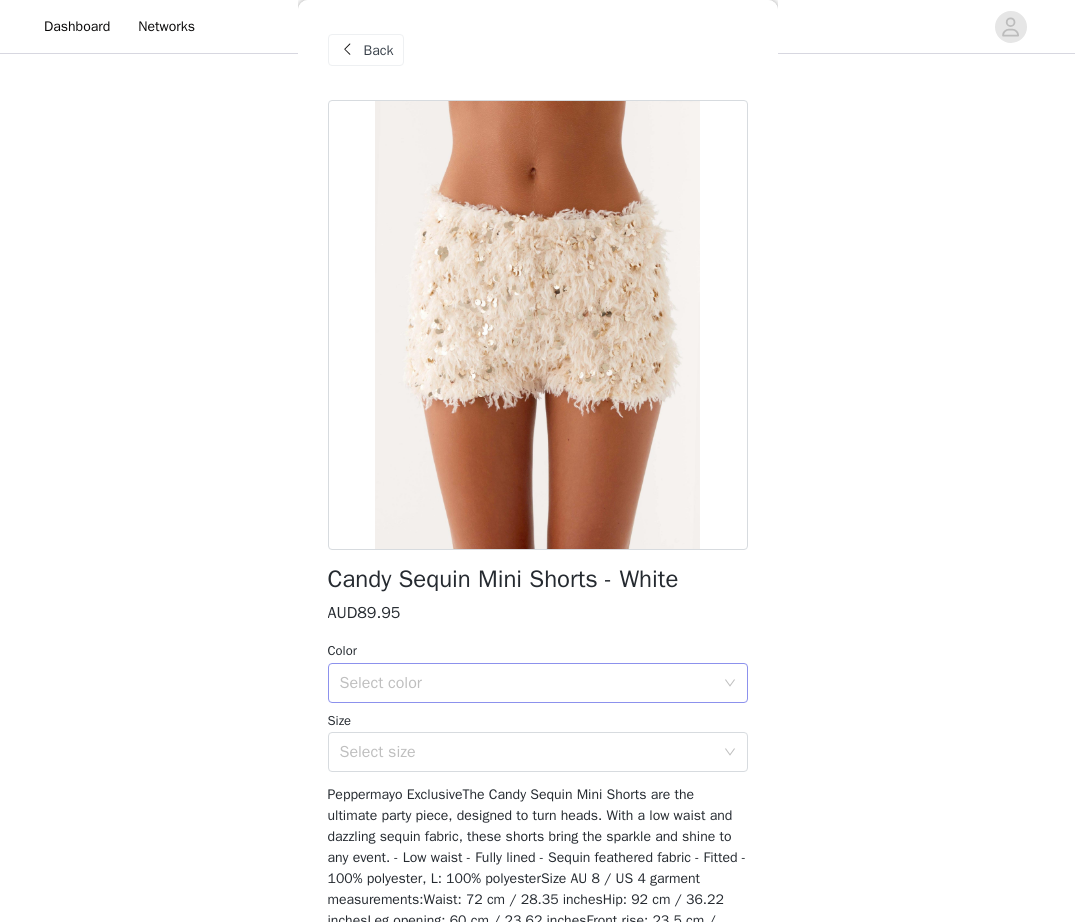 click on "Select color" at bounding box center (527, 683) 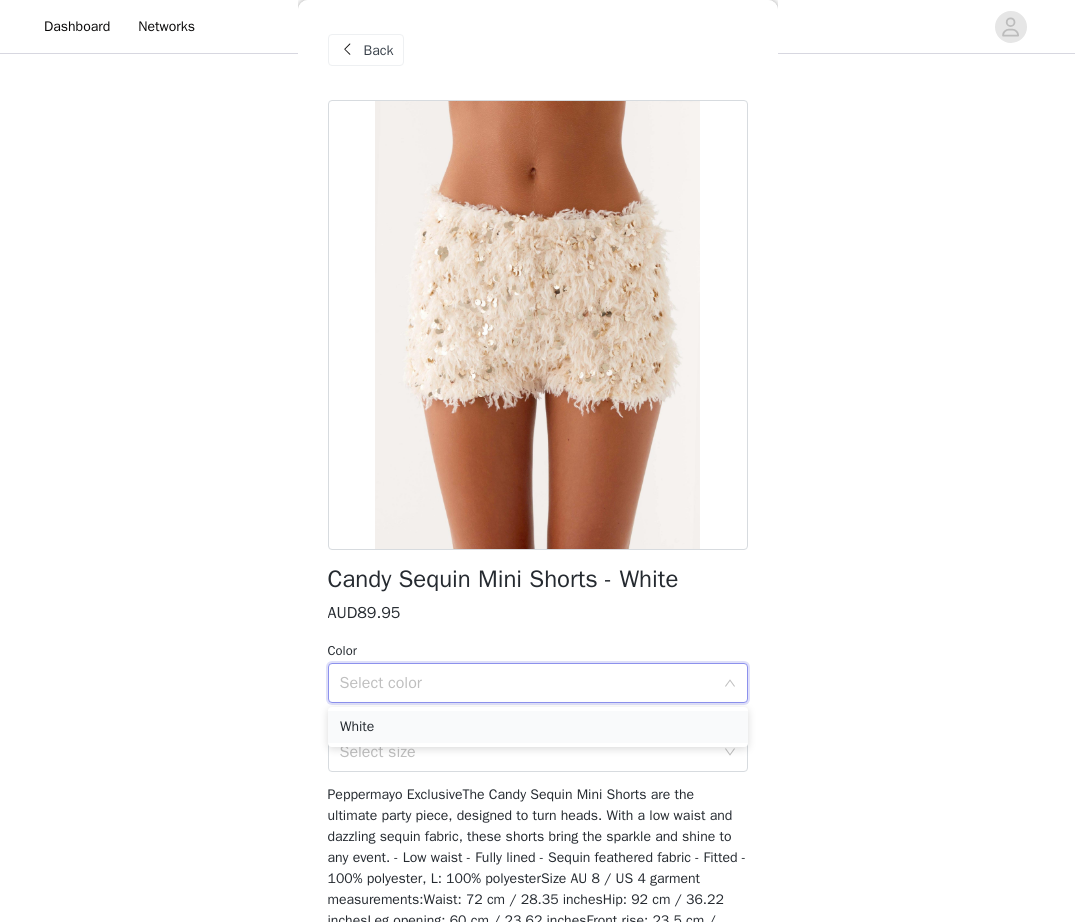 click on "White" at bounding box center (538, 727) 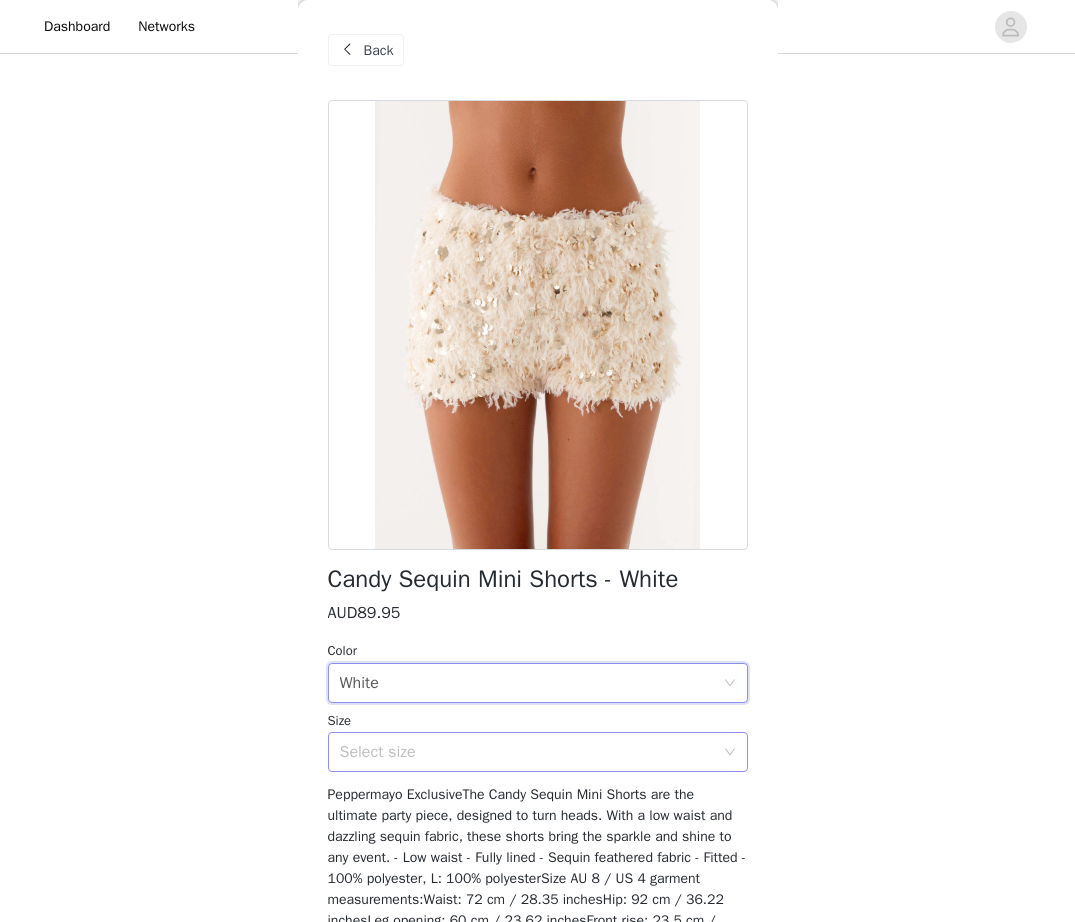 click on "Select size" at bounding box center [527, 752] 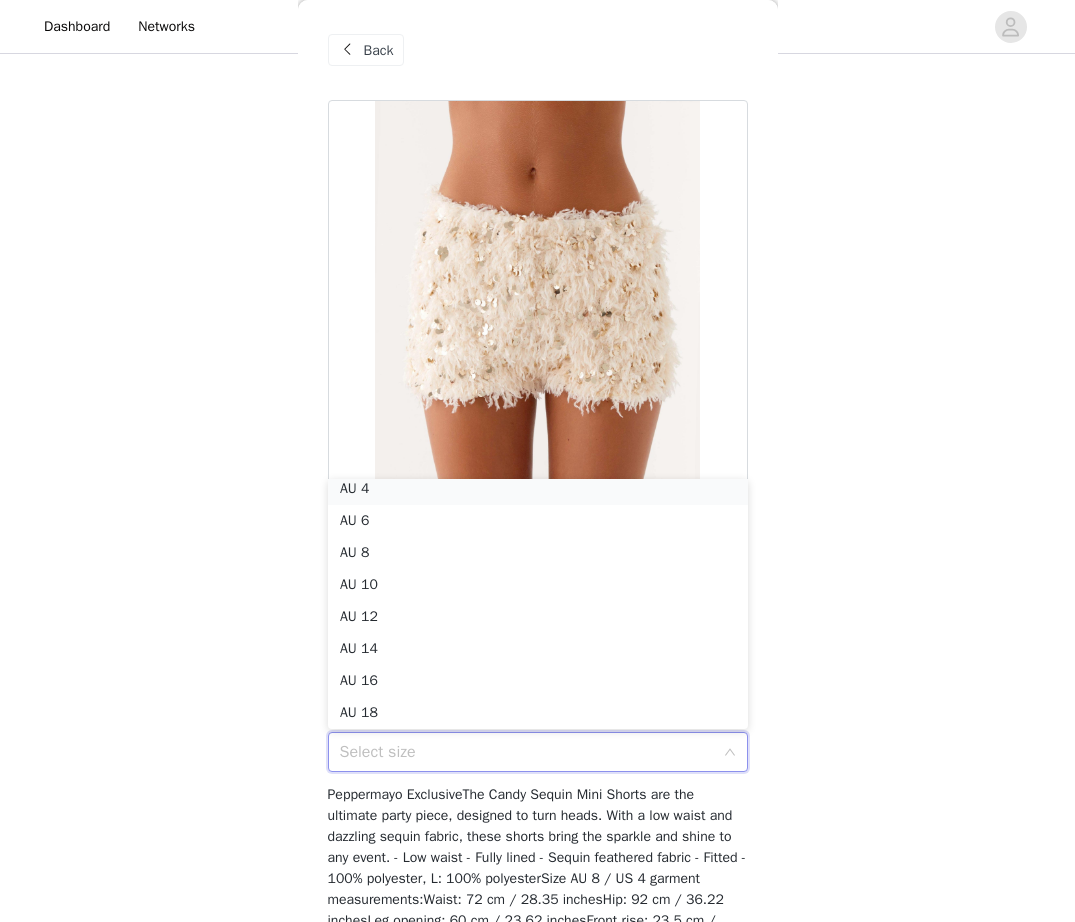 scroll, scrollTop: 4, scrollLeft: 0, axis: vertical 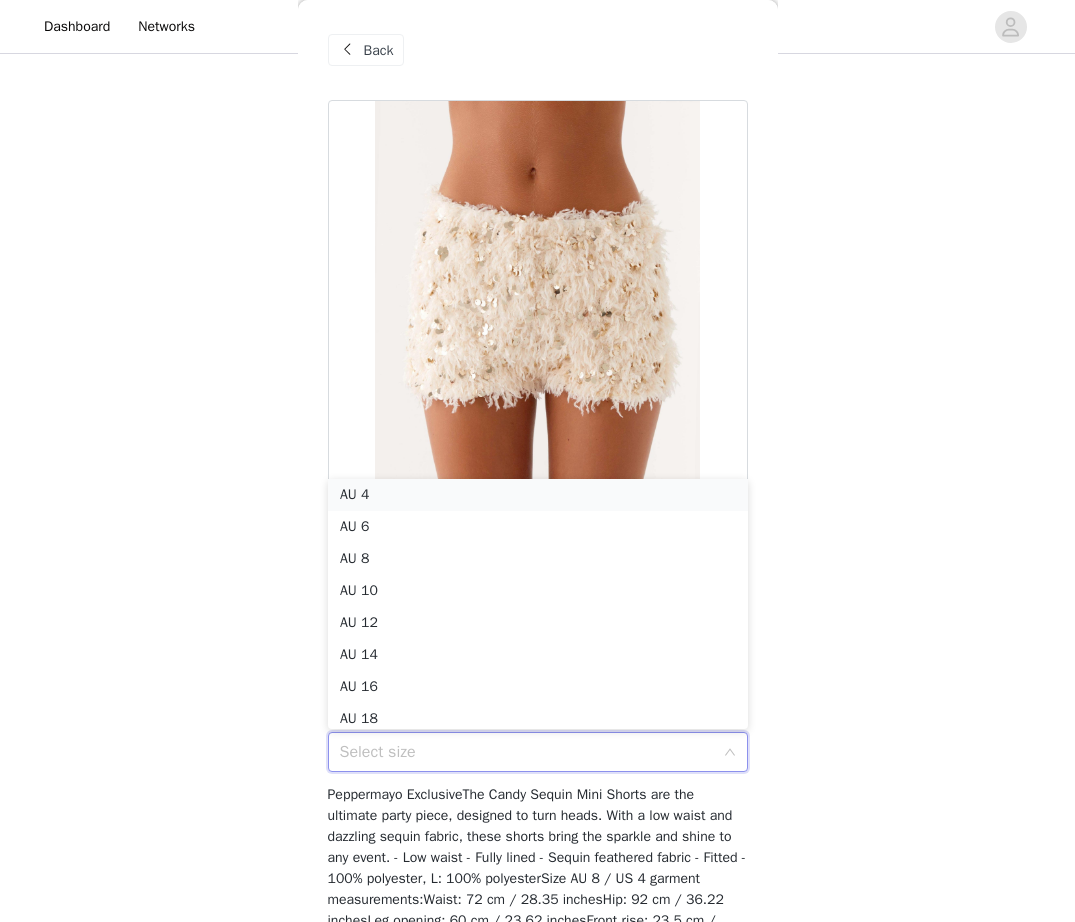 click on "AU 4" at bounding box center [538, 495] 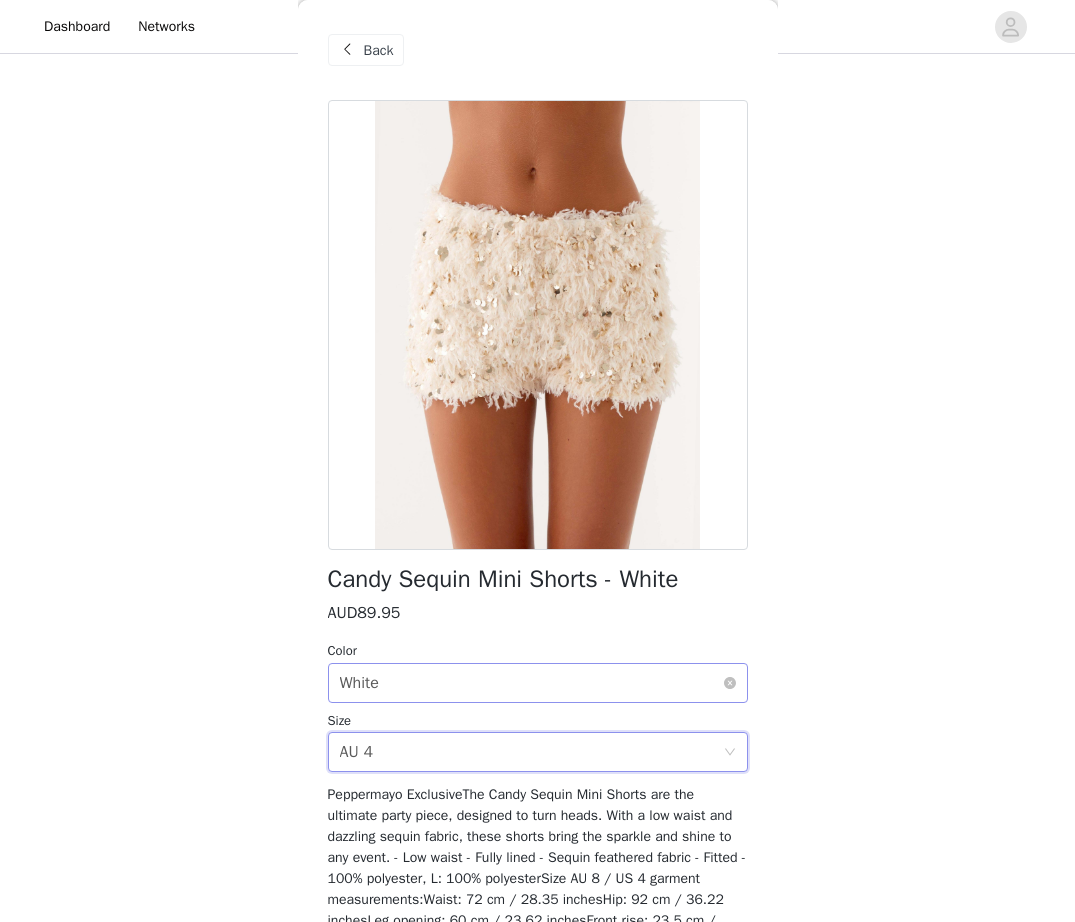 scroll, scrollTop: 156, scrollLeft: 0, axis: vertical 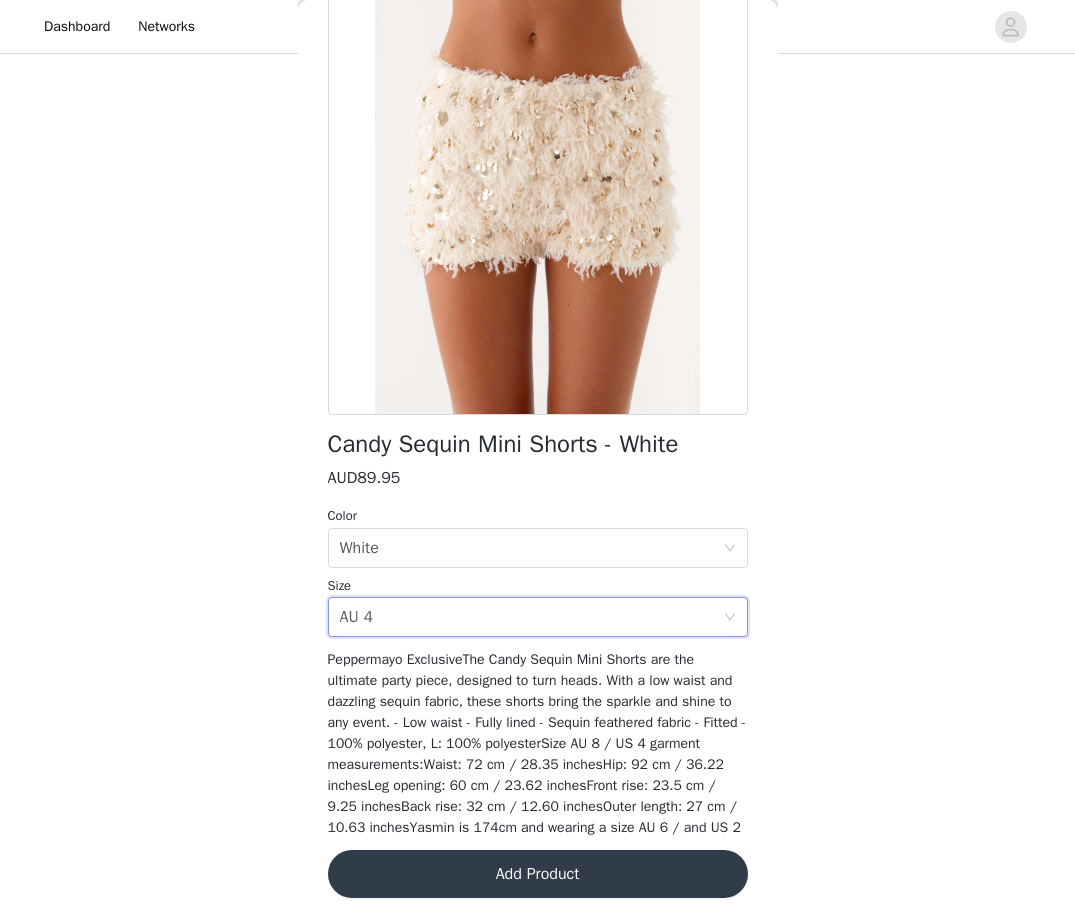 click on "Add Product" at bounding box center (538, 874) 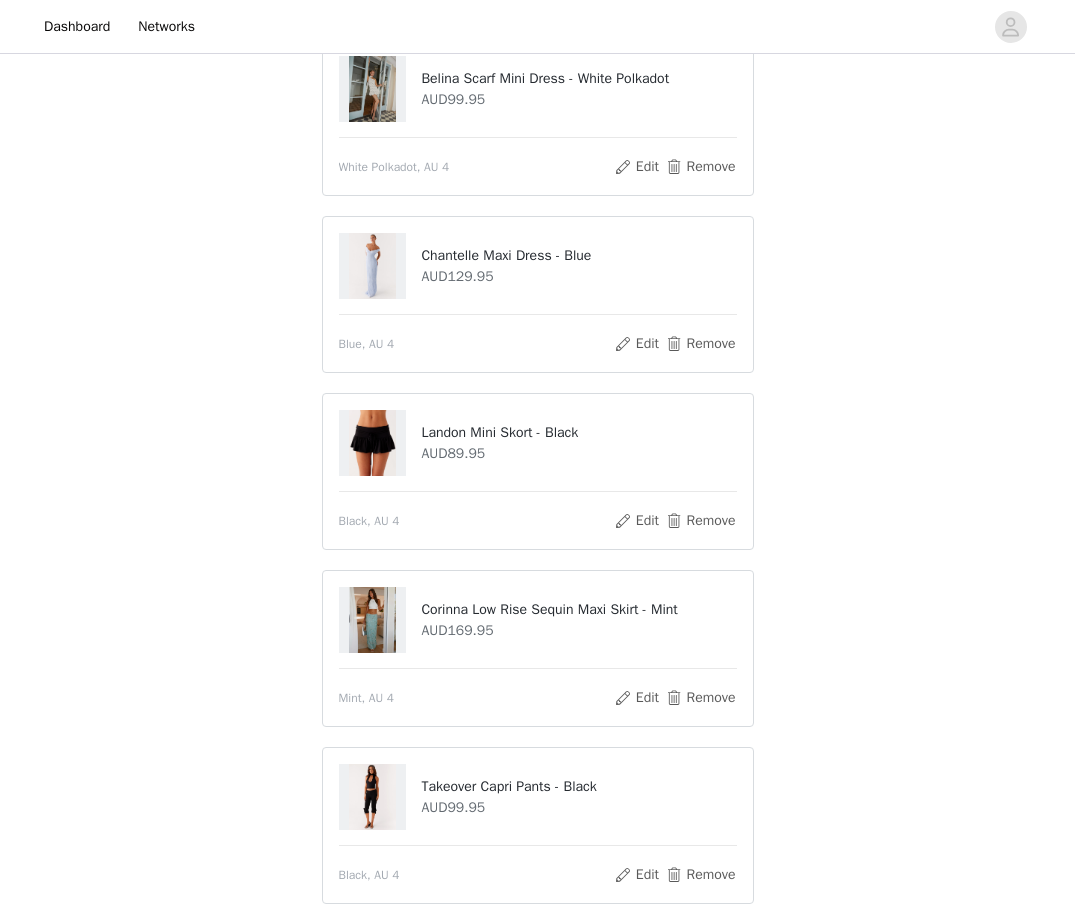 scroll, scrollTop: 120, scrollLeft: 0, axis: vertical 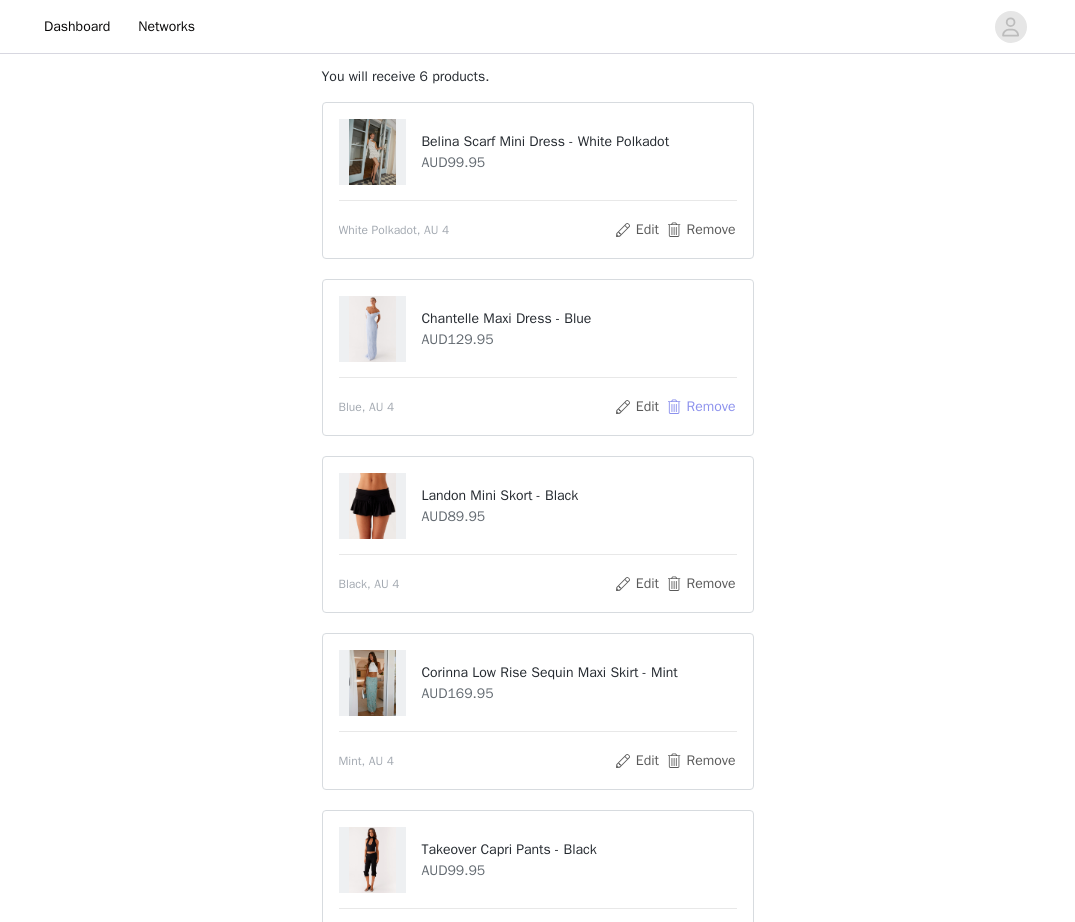click on "Remove" at bounding box center (700, 407) 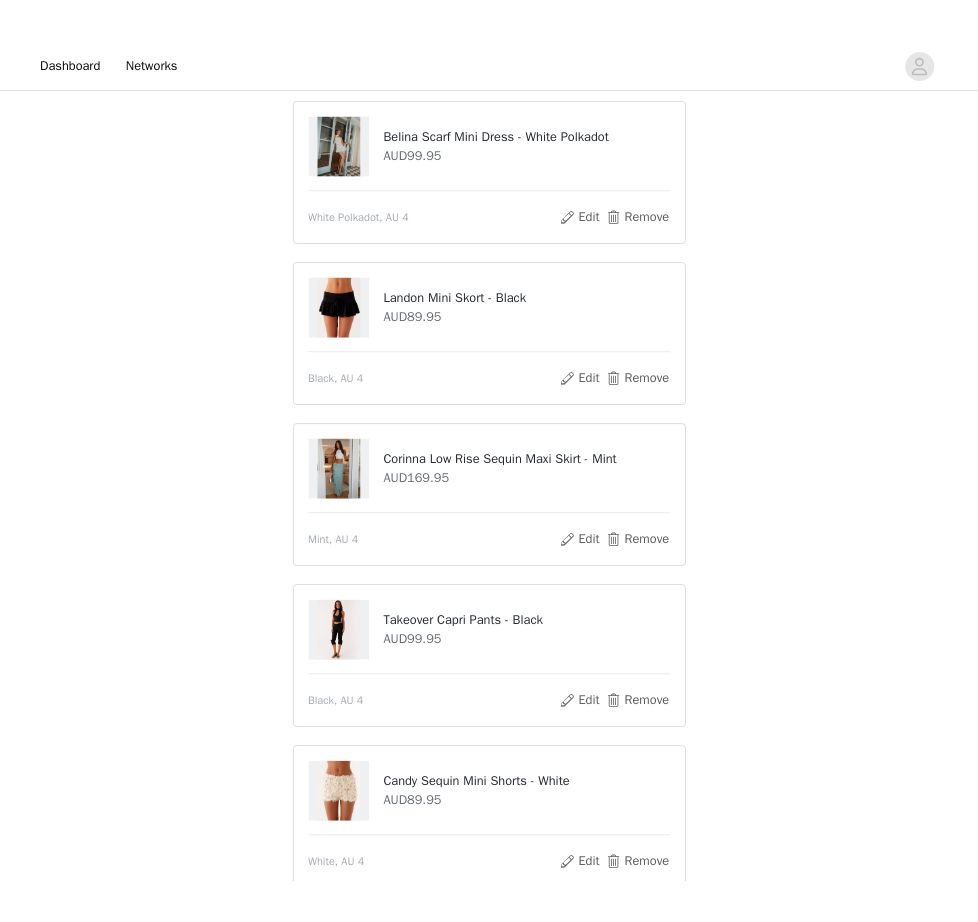 scroll, scrollTop: 481, scrollLeft: 0, axis: vertical 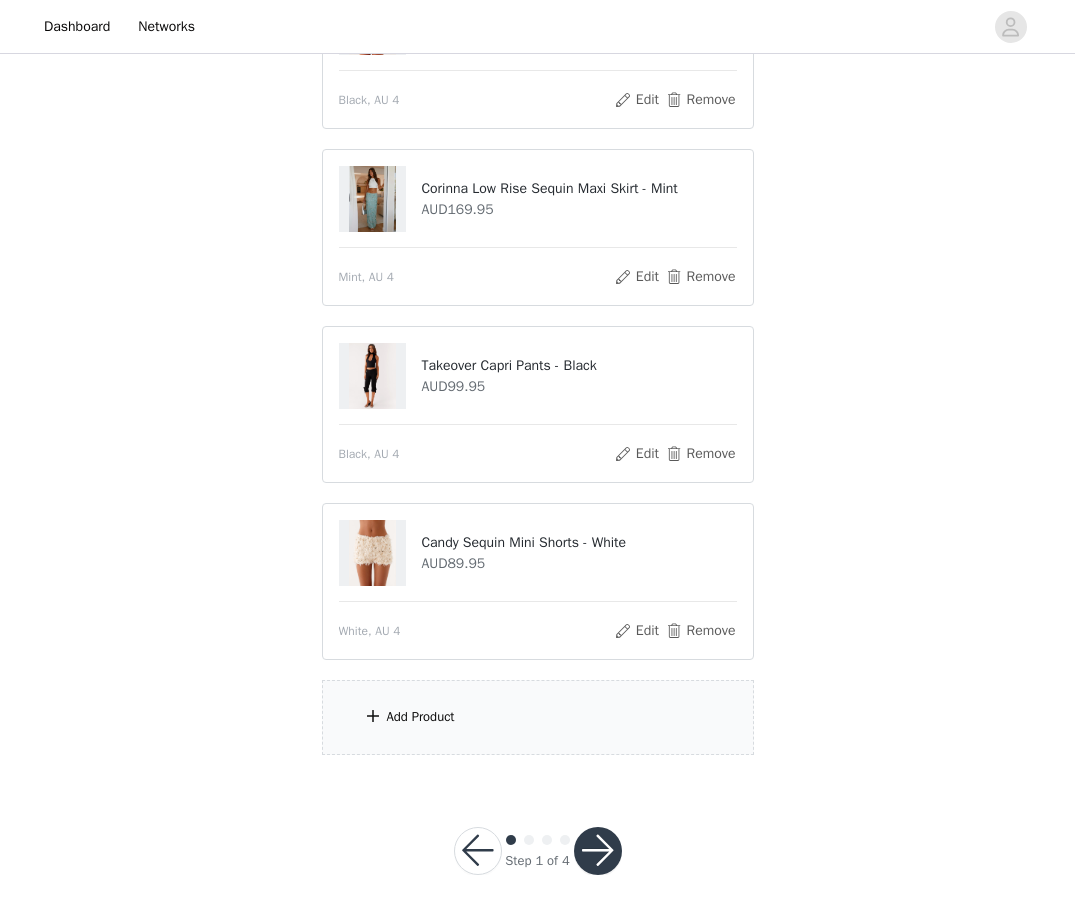 click on "Add Product" at bounding box center (538, 717) 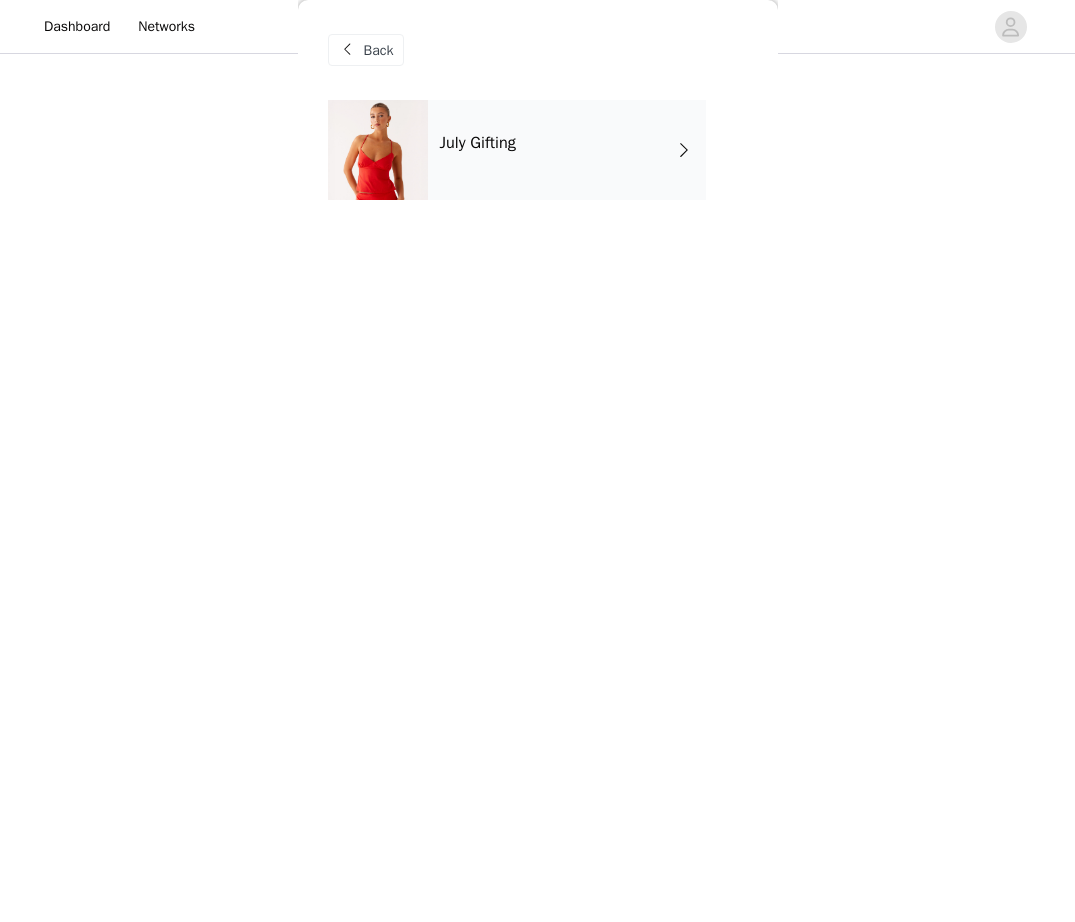 click on "July Gifting" at bounding box center (567, 150) 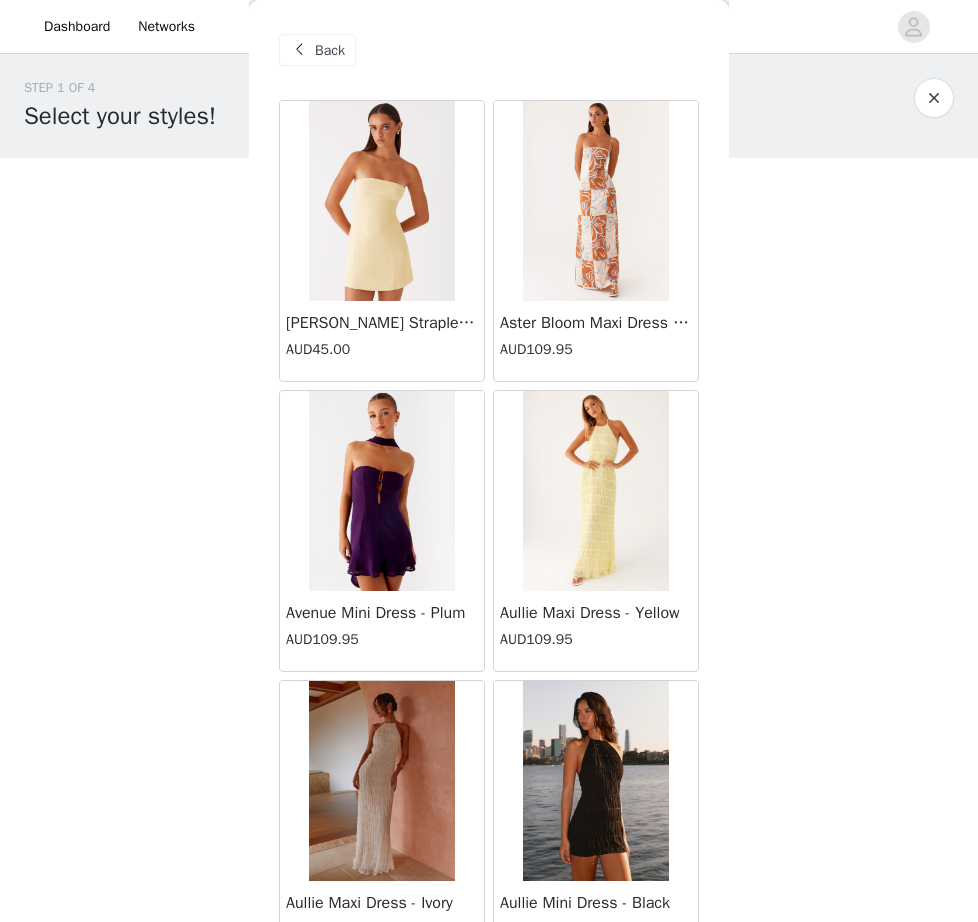 scroll, scrollTop: 0, scrollLeft: 0, axis: both 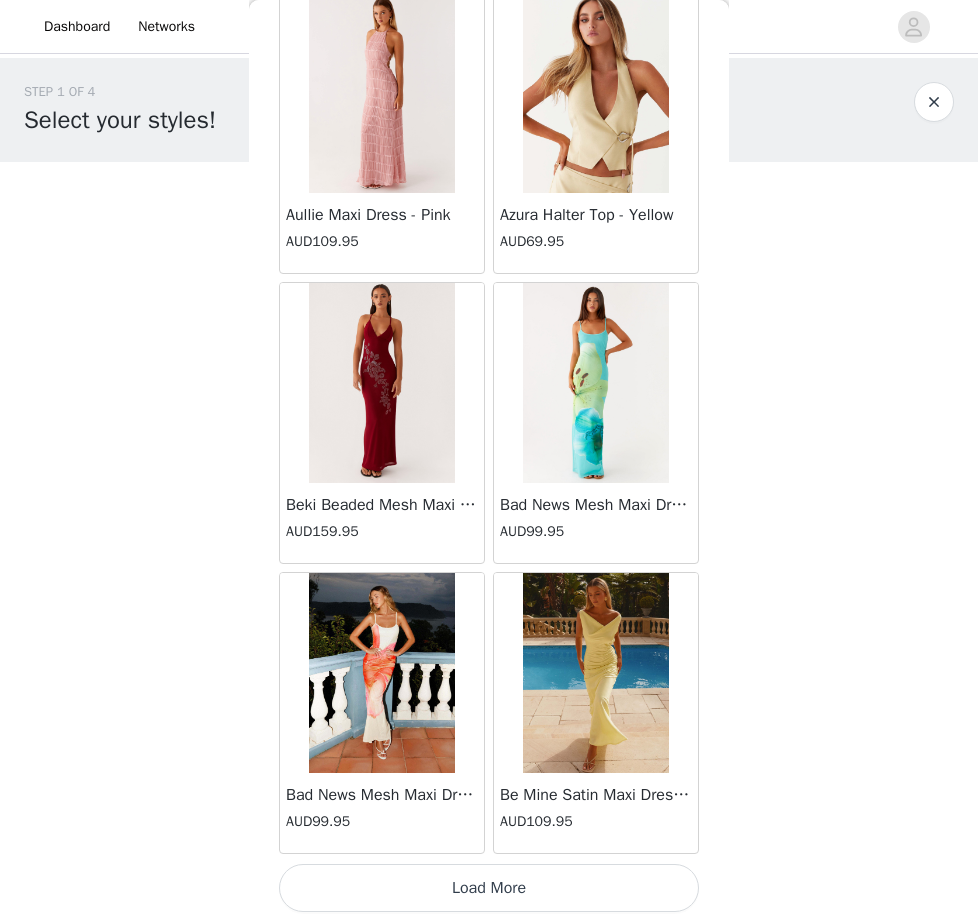 click on "Load More" at bounding box center (489, 888) 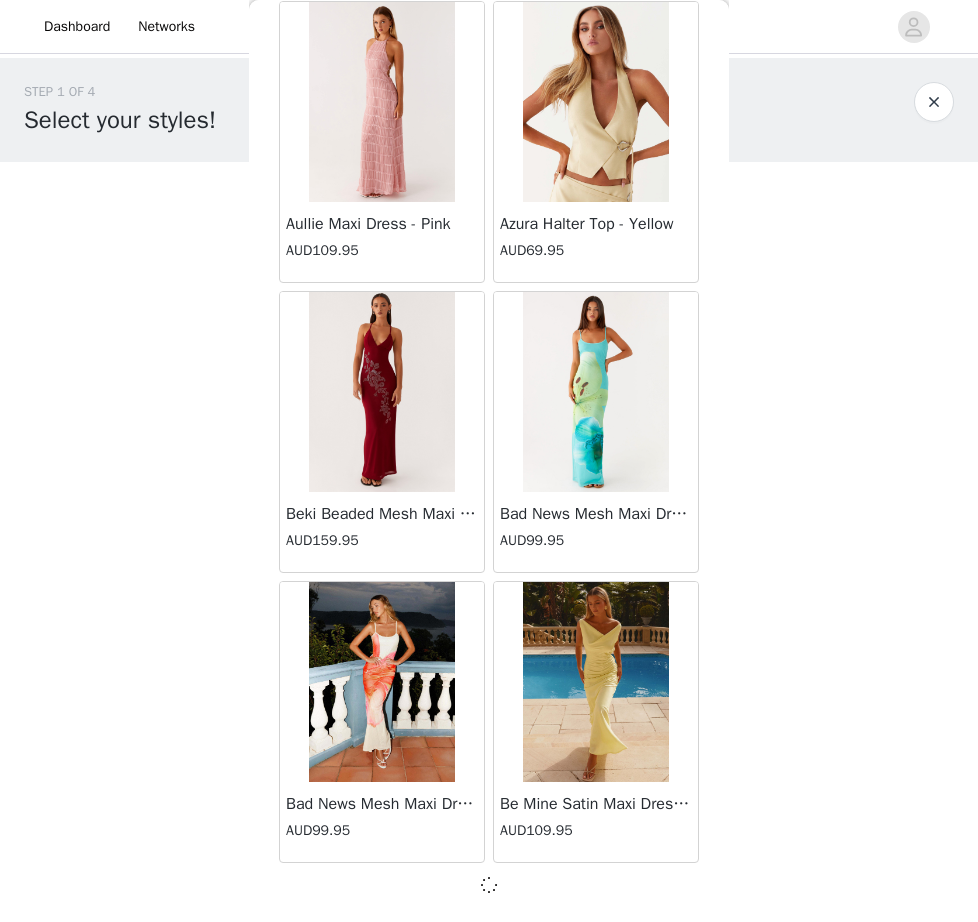 scroll, scrollTop: 481, scrollLeft: 0, axis: vertical 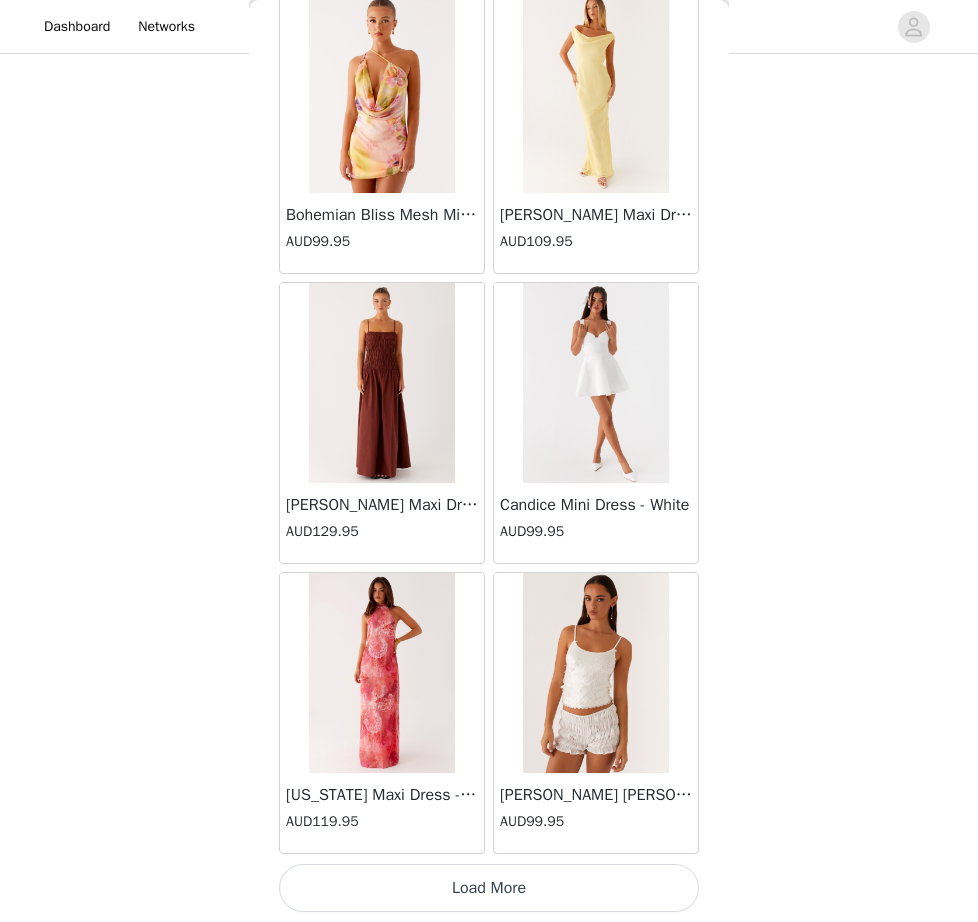 click on "Load More" at bounding box center (489, 888) 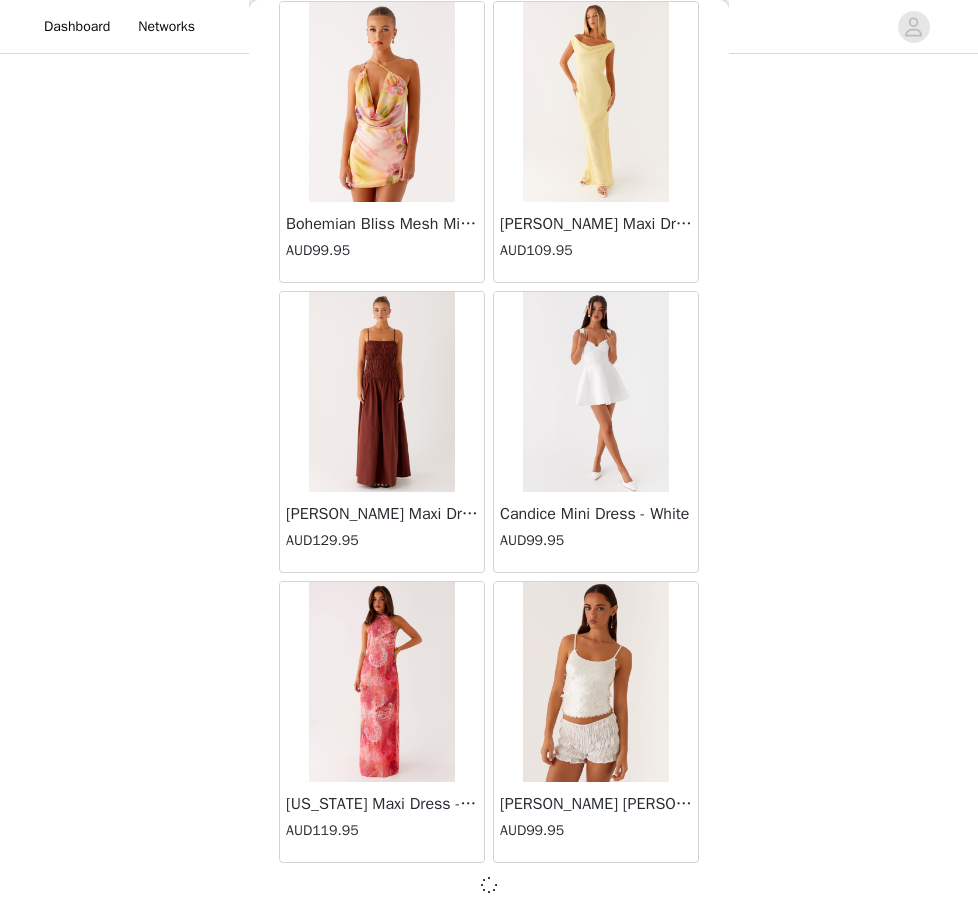 scroll, scrollTop: 5029, scrollLeft: 0, axis: vertical 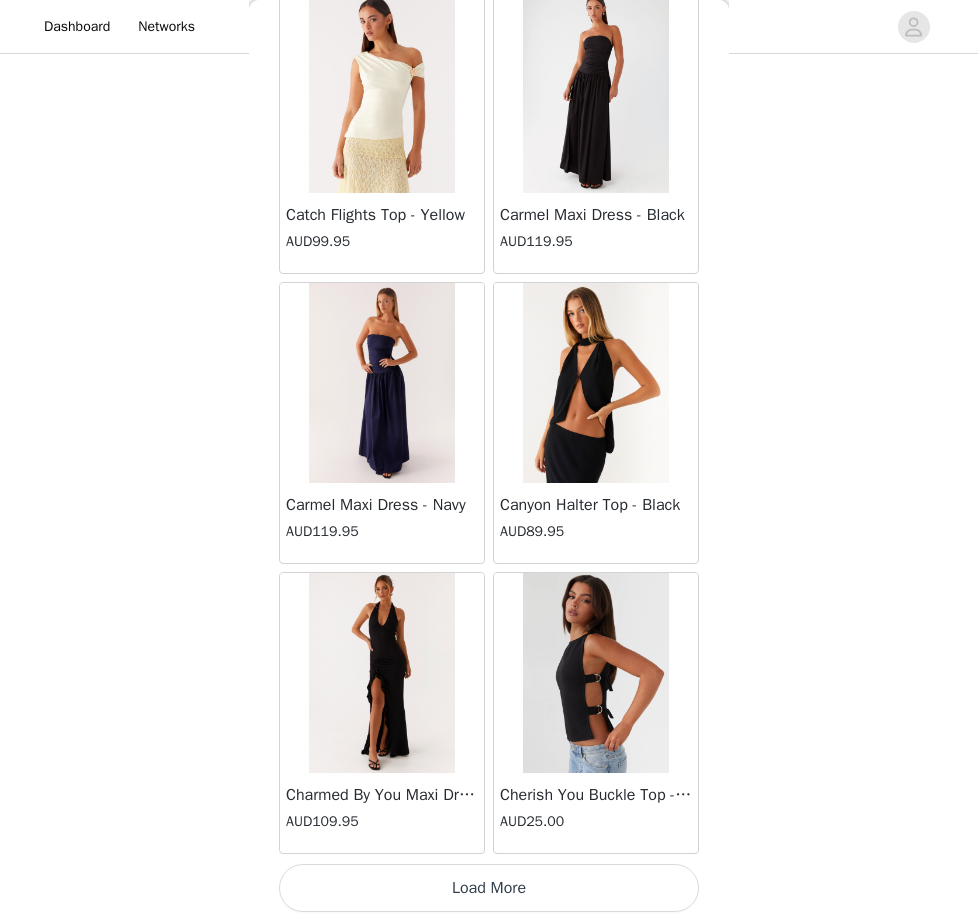 click on "Load More" at bounding box center [489, 888] 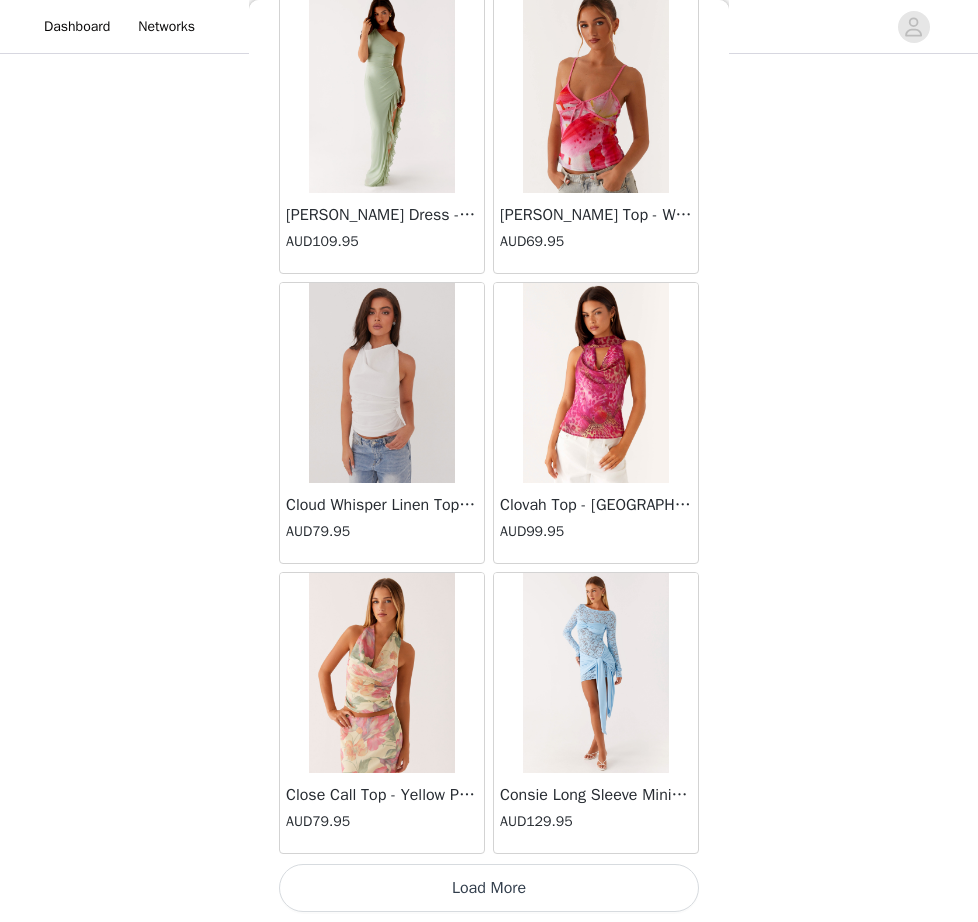 click on "Load More" at bounding box center (489, 888) 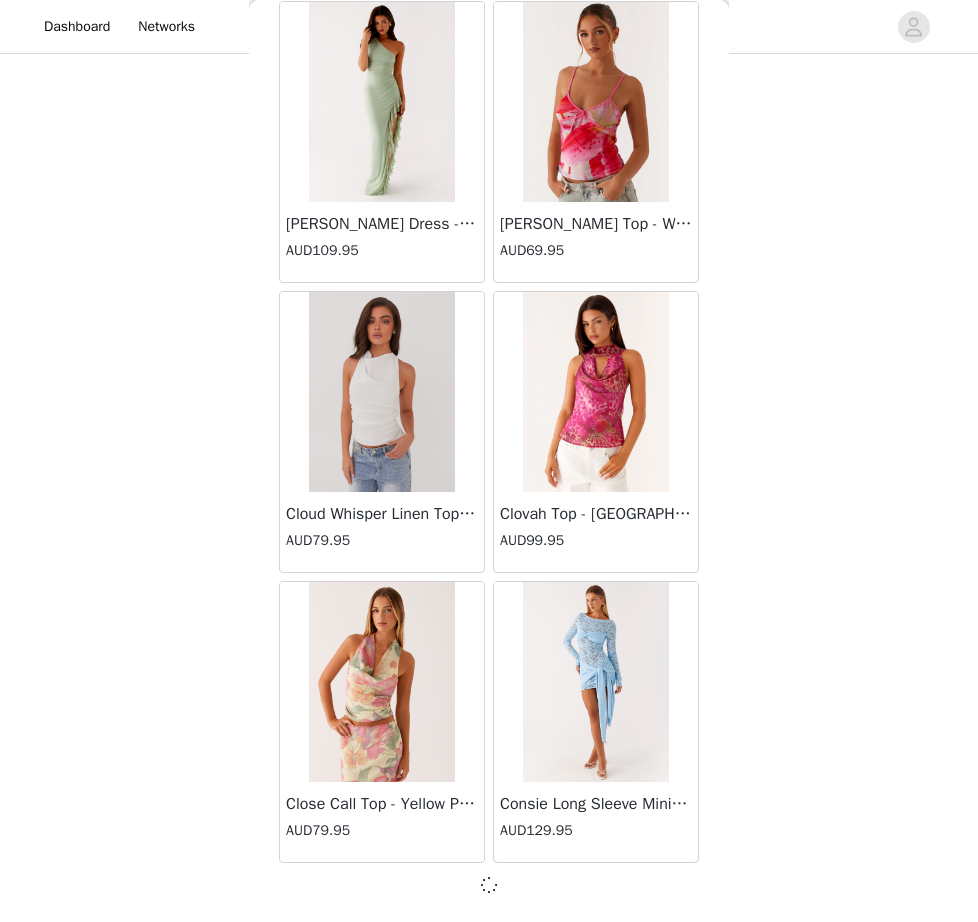 scroll, scrollTop: 10829, scrollLeft: 0, axis: vertical 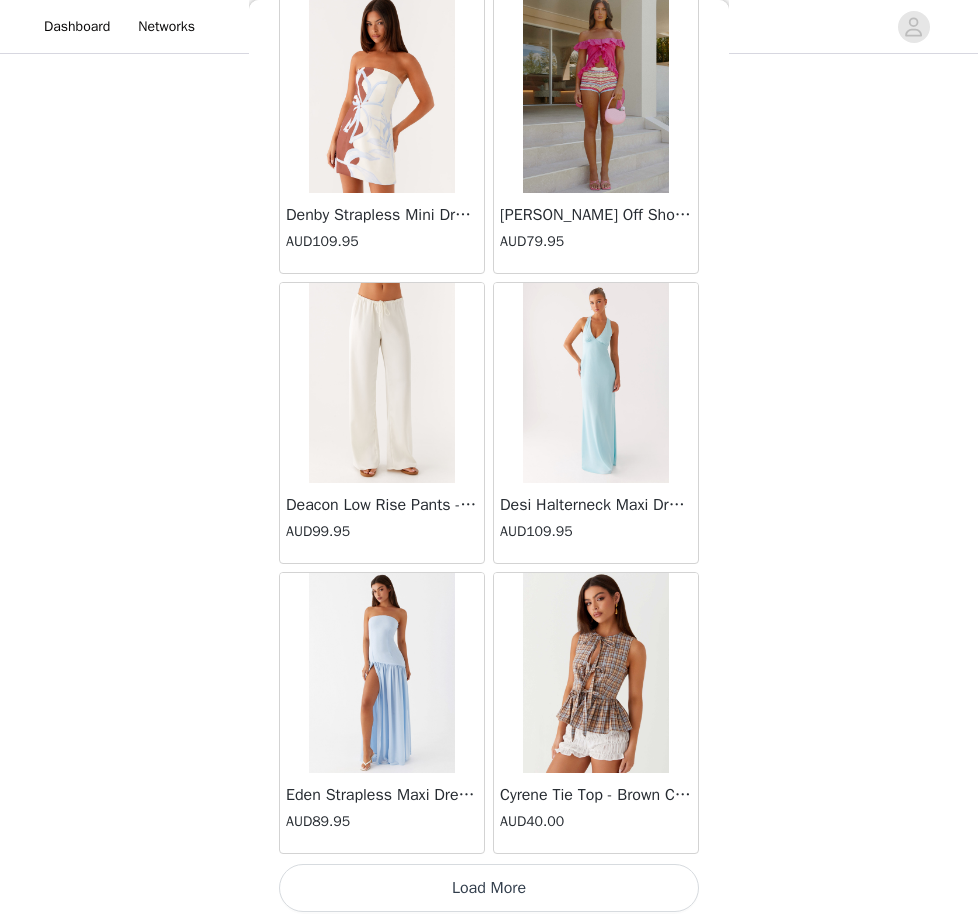 click on "Load More" at bounding box center (489, 888) 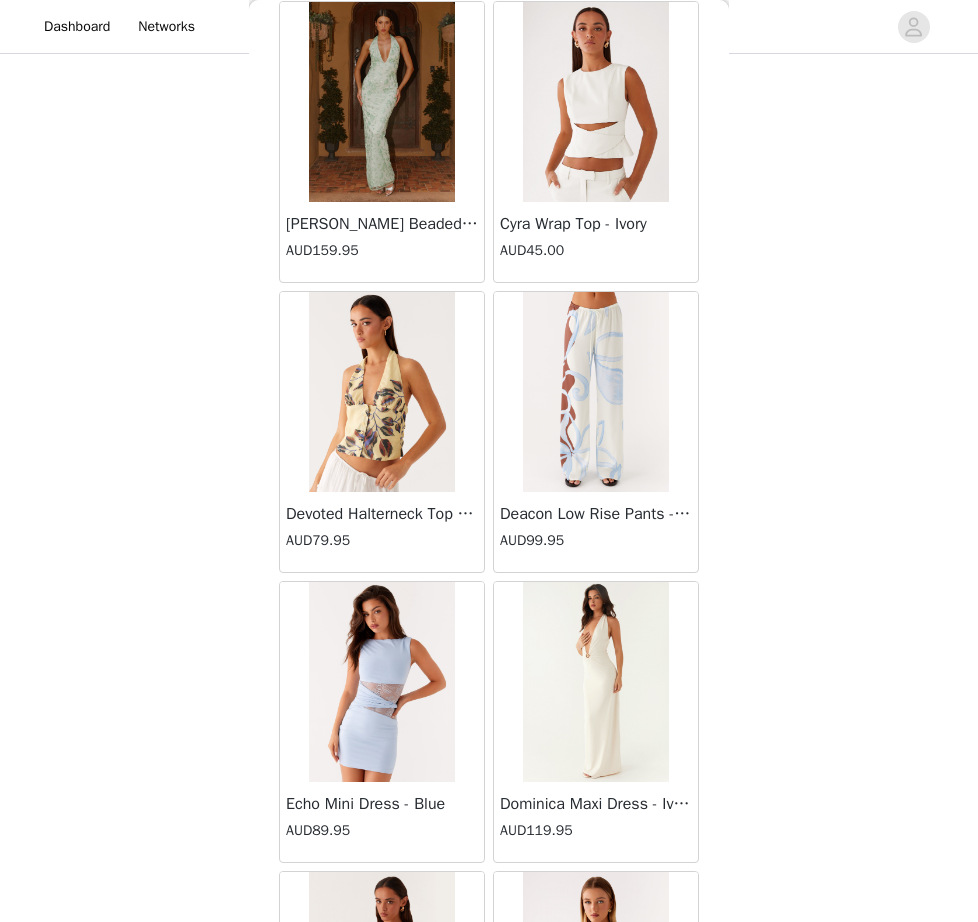 scroll, scrollTop: 16638, scrollLeft: 0, axis: vertical 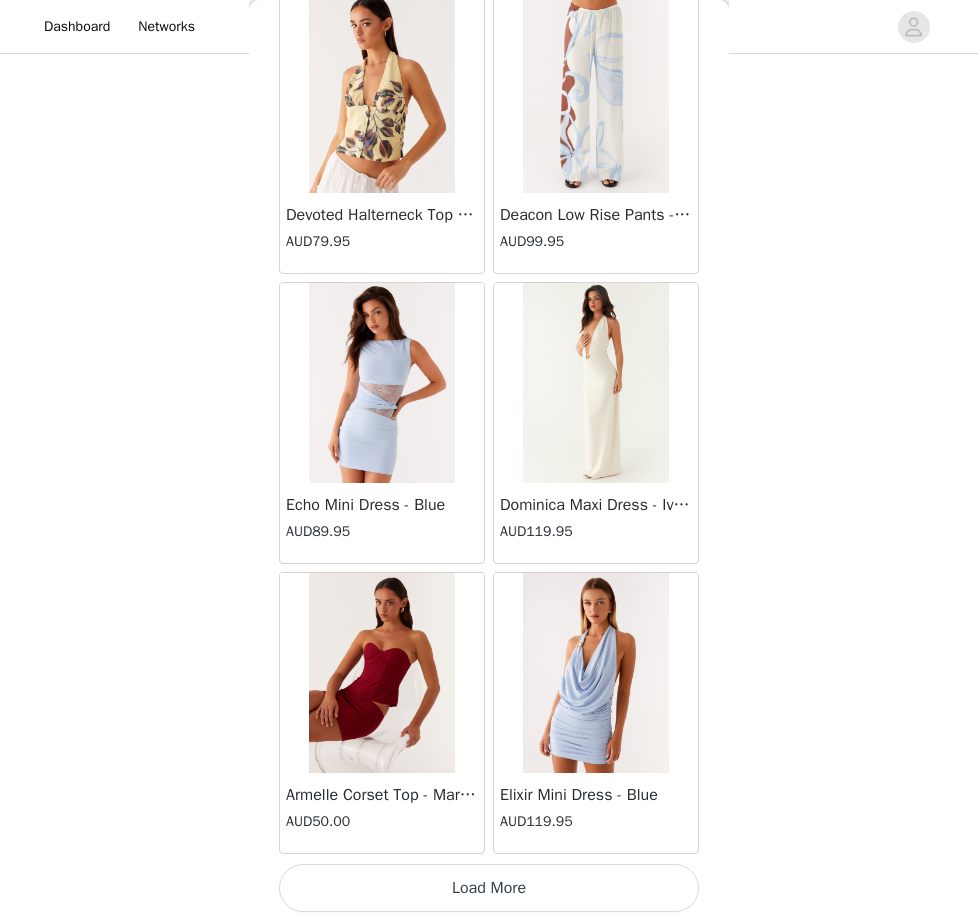 click on "Load More" at bounding box center [489, 888] 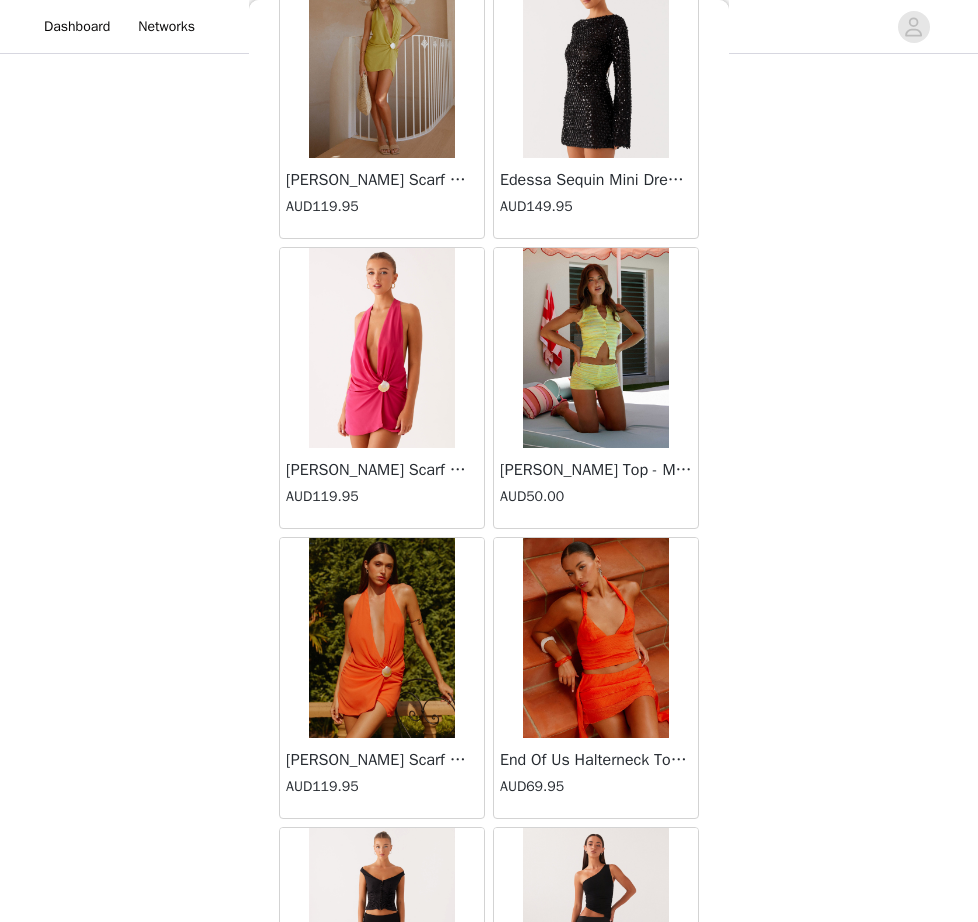 scroll, scrollTop: 19538, scrollLeft: 0, axis: vertical 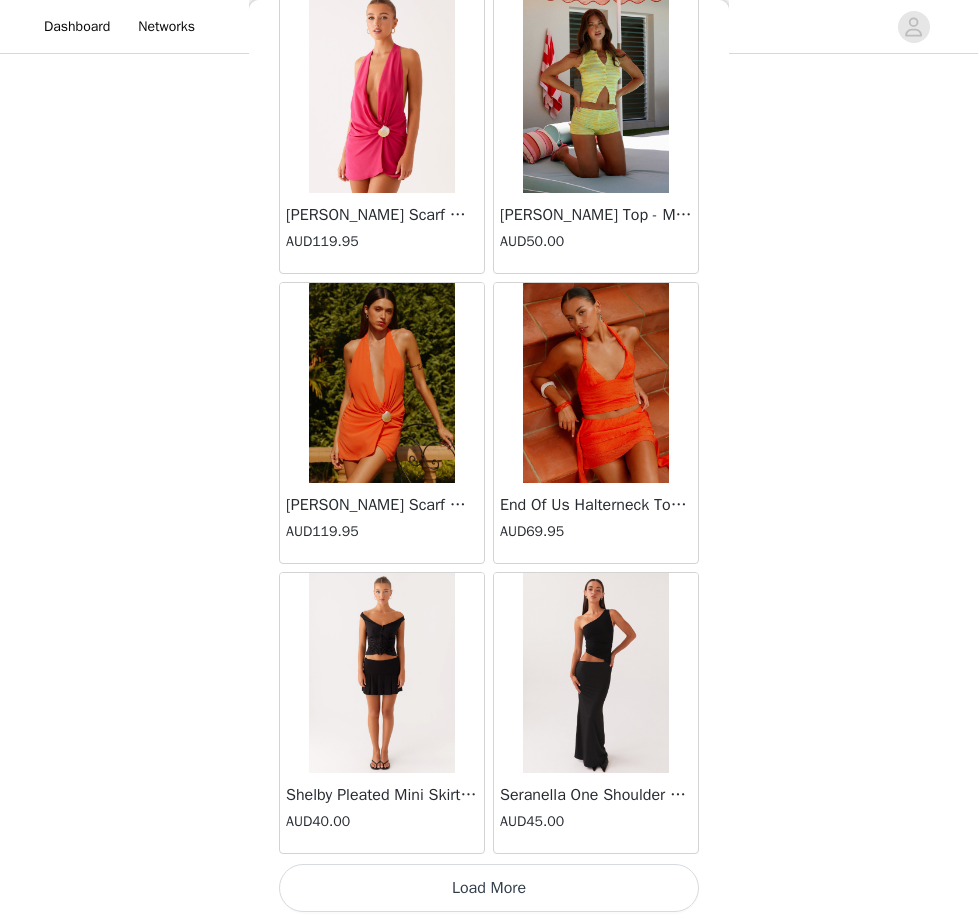 click on "Load More" at bounding box center (489, 888) 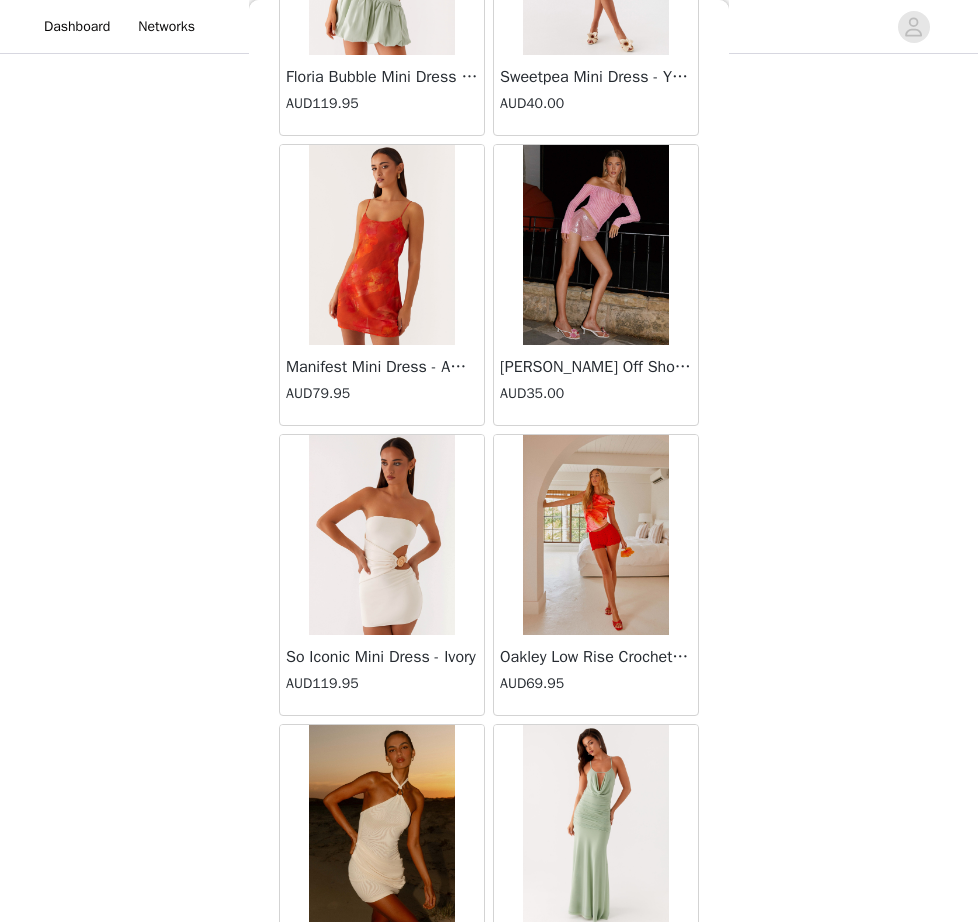 scroll, scrollTop: 22438, scrollLeft: 0, axis: vertical 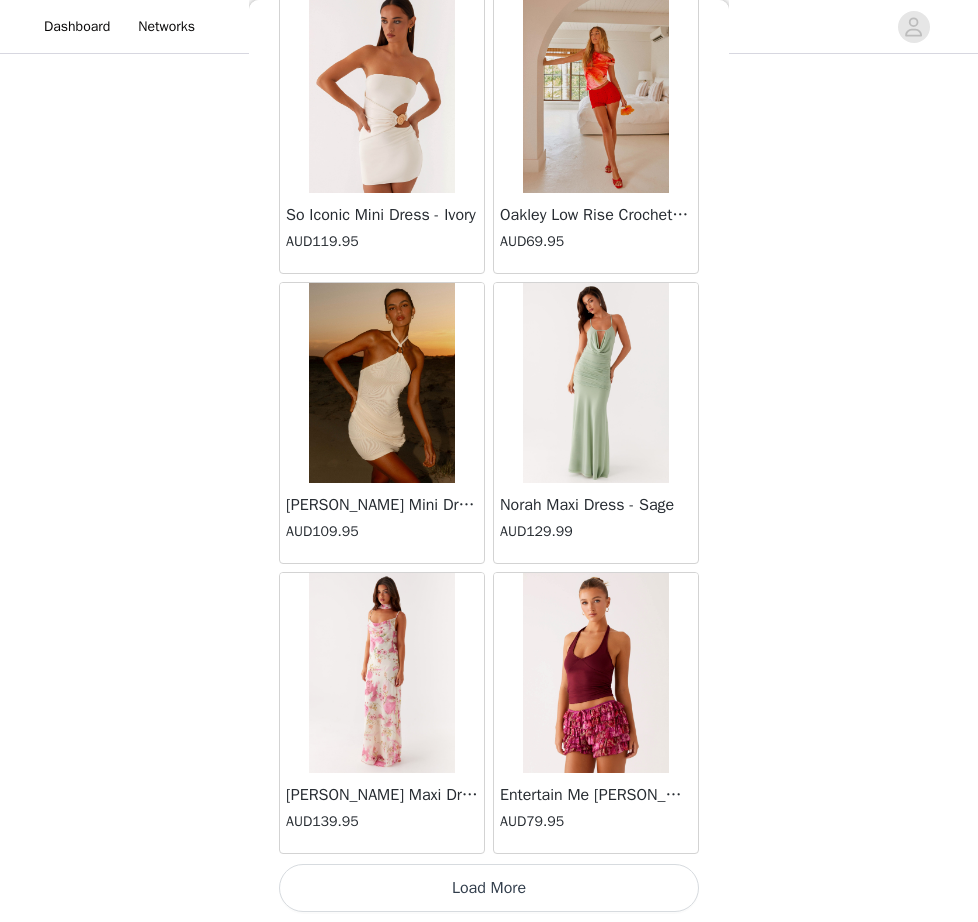 click on "Load More" at bounding box center (489, 888) 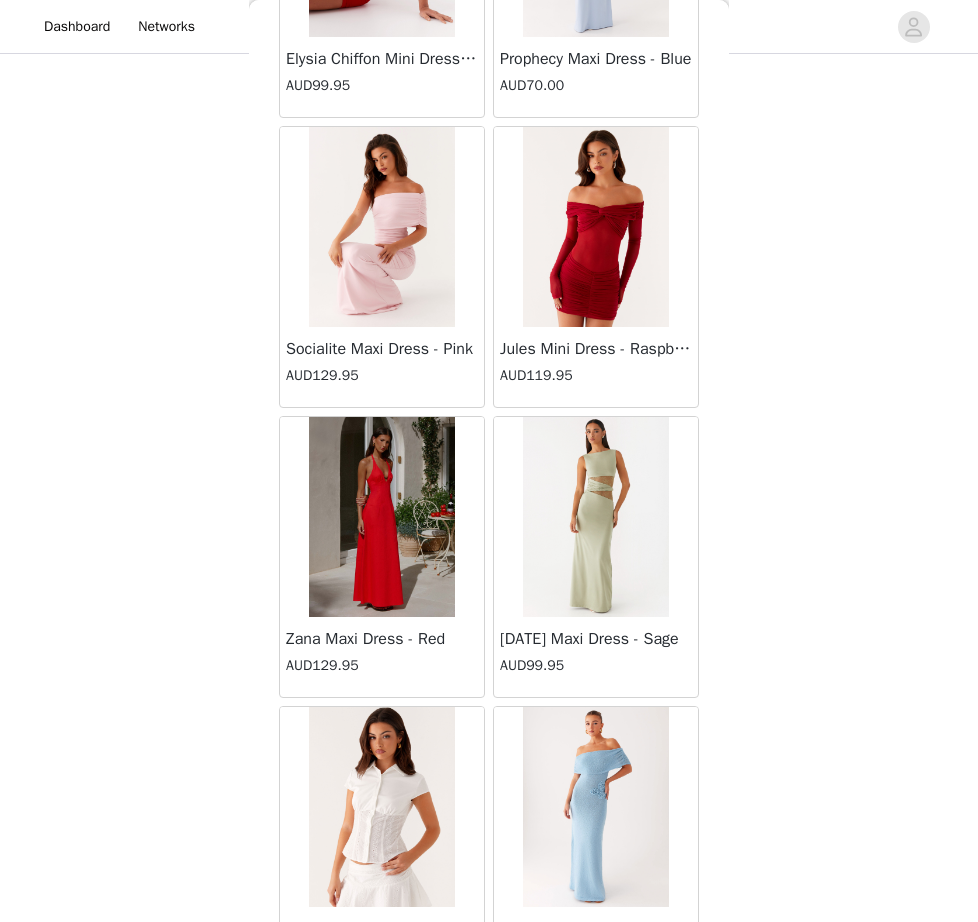 scroll, scrollTop: 25338, scrollLeft: 0, axis: vertical 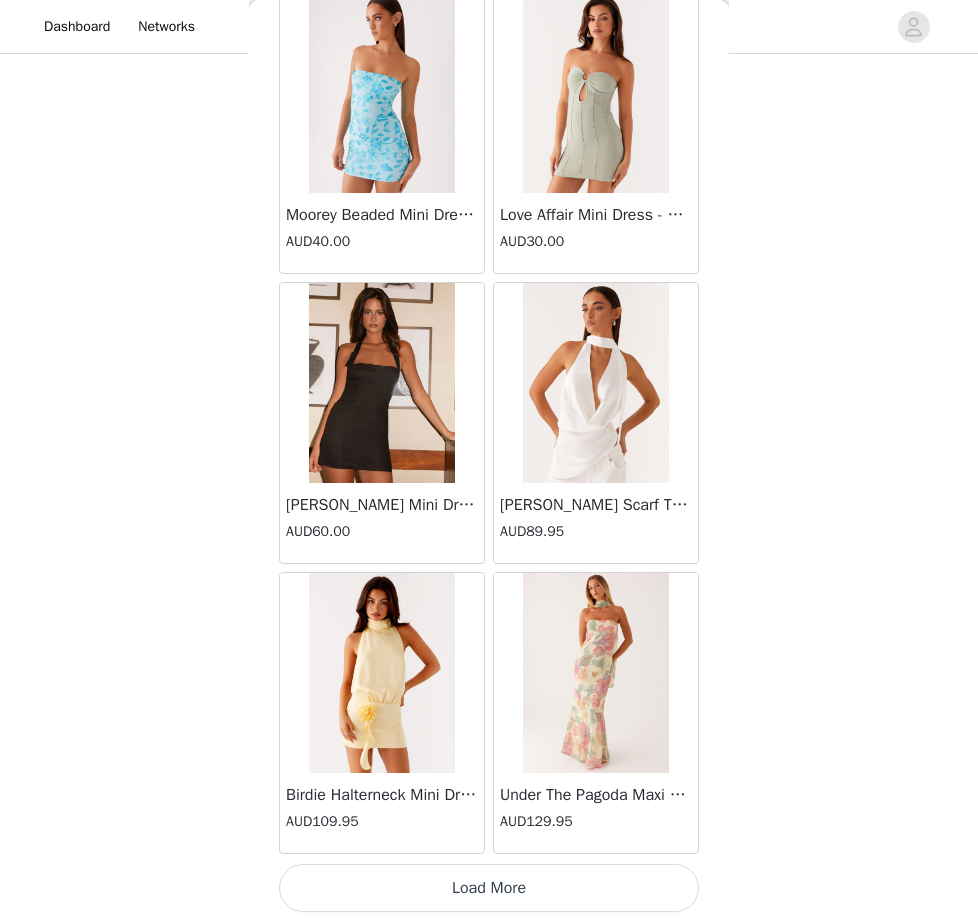 click at bounding box center [595, 383] 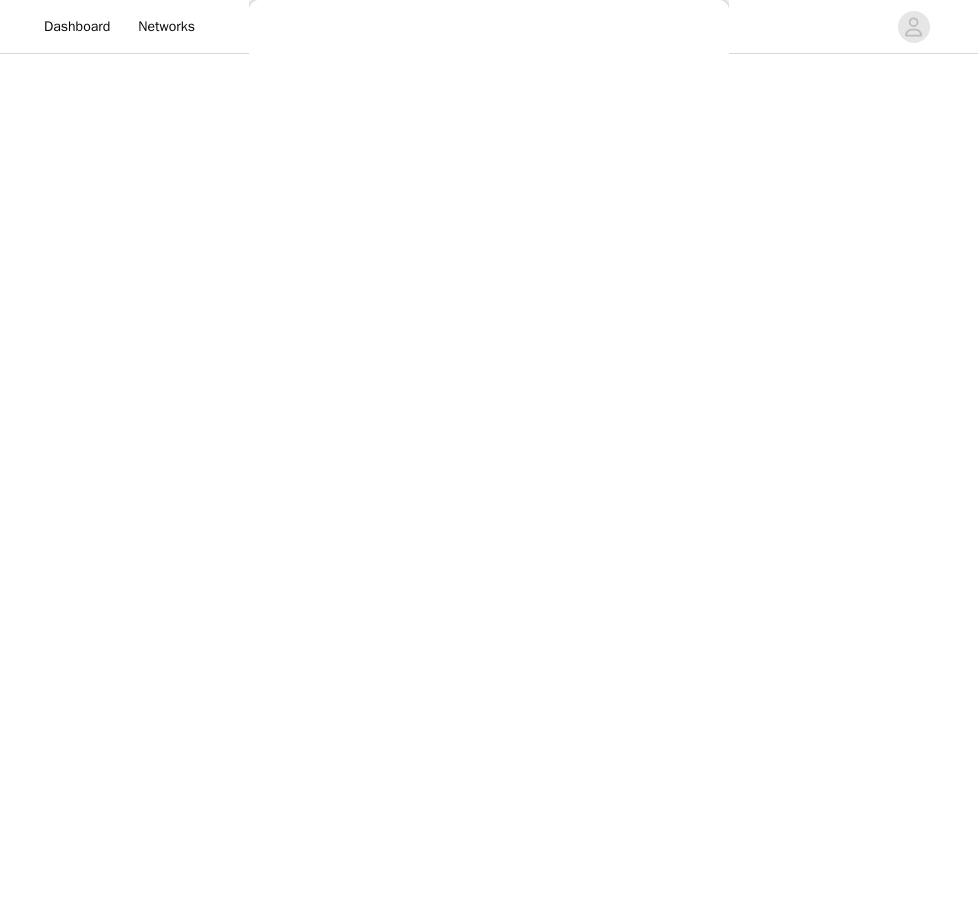 scroll, scrollTop: 0, scrollLeft: 0, axis: both 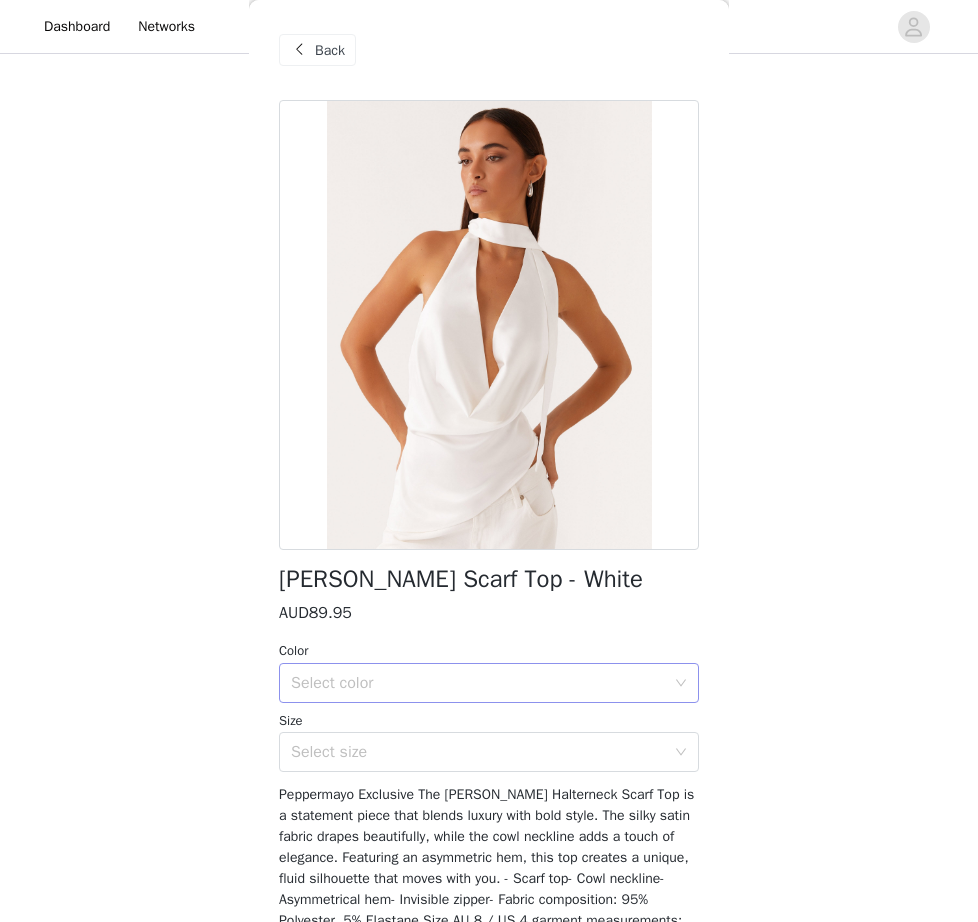 click on "Select color" at bounding box center [478, 683] 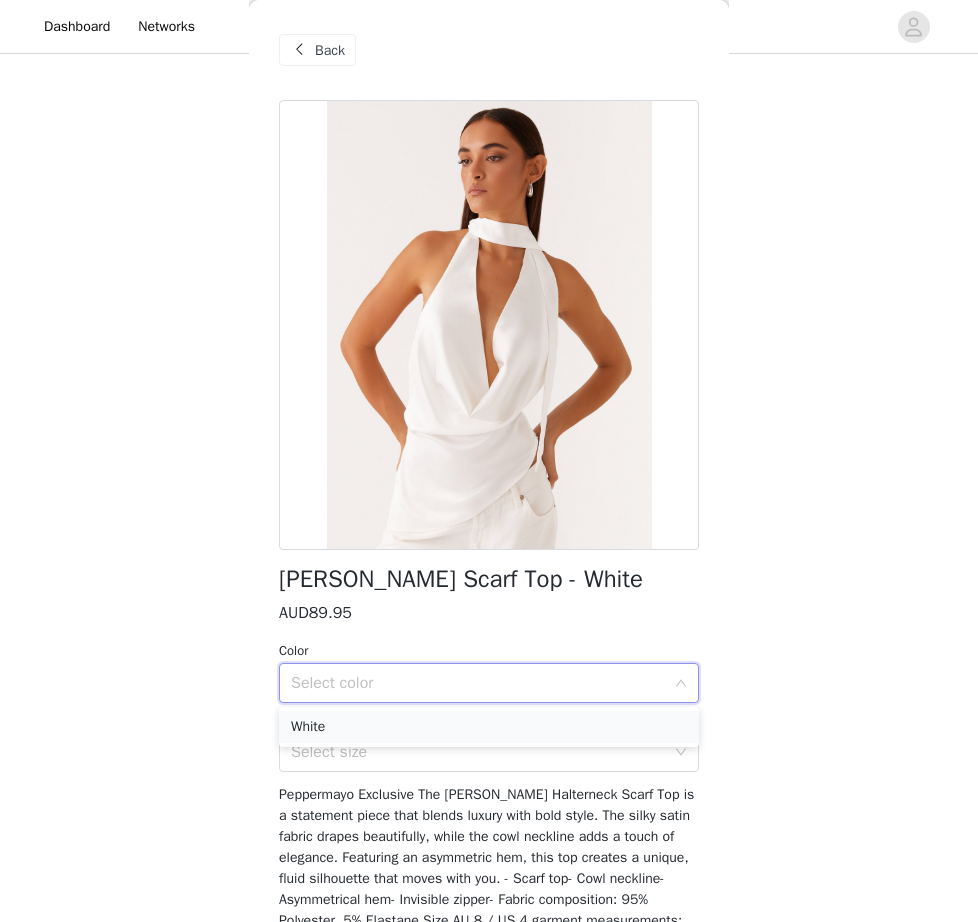 click on "White" at bounding box center [489, 727] 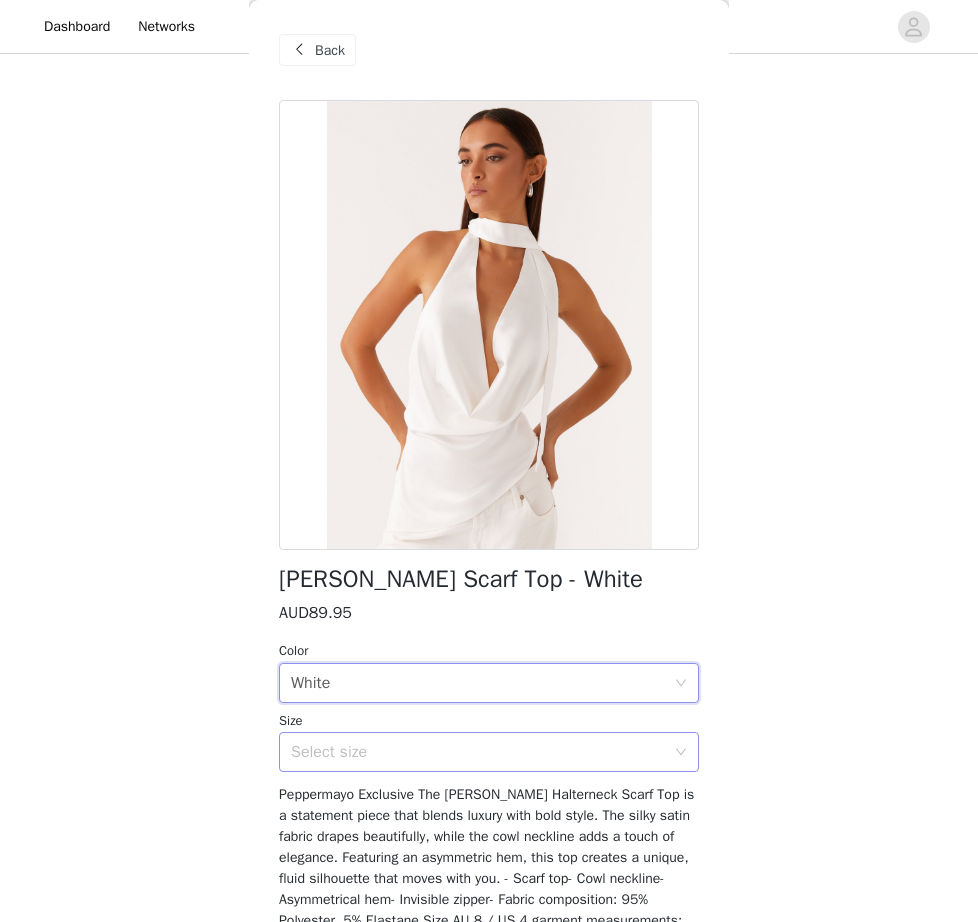 click on "Select size" at bounding box center [478, 752] 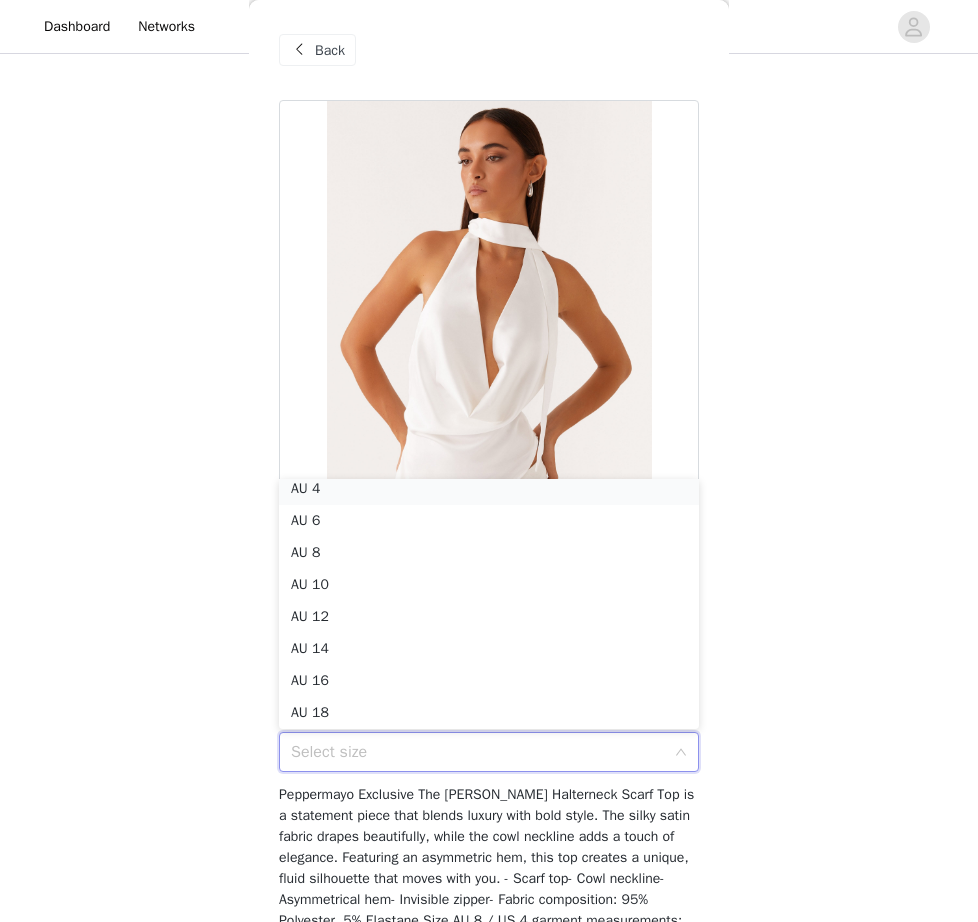 scroll, scrollTop: 4, scrollLeft: 0, axis: vertical 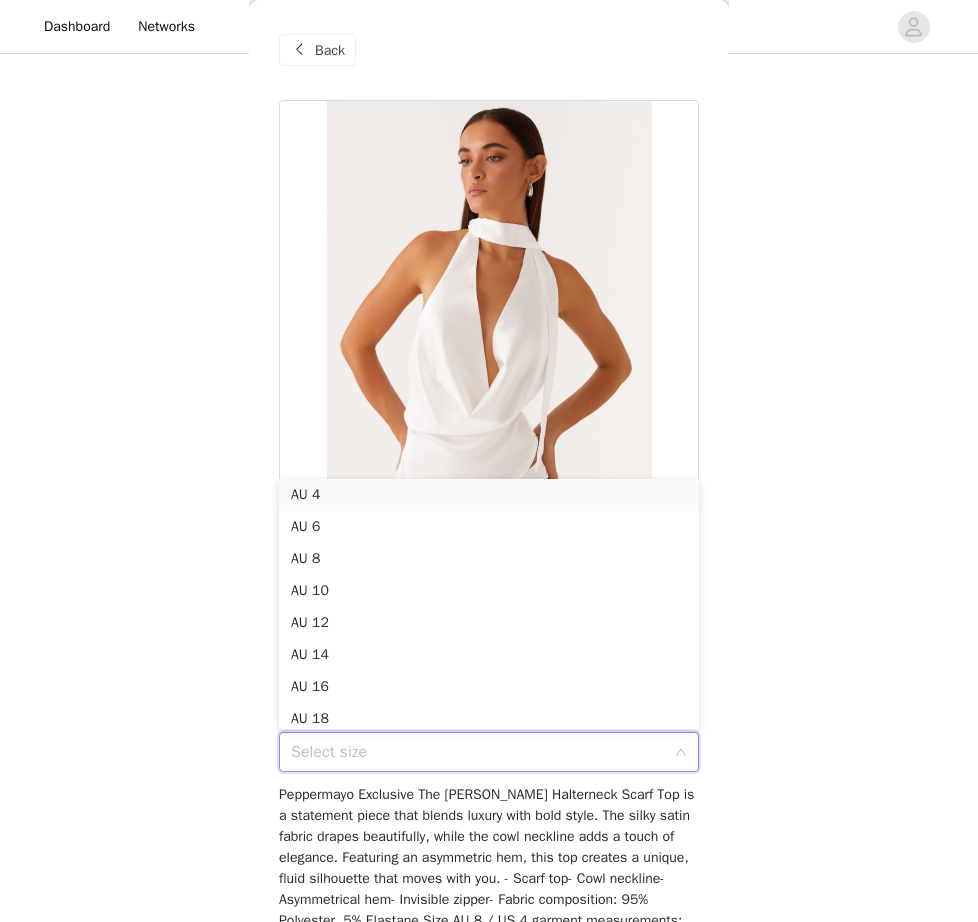 click on "AU 4" at bounding box center [489, 495] 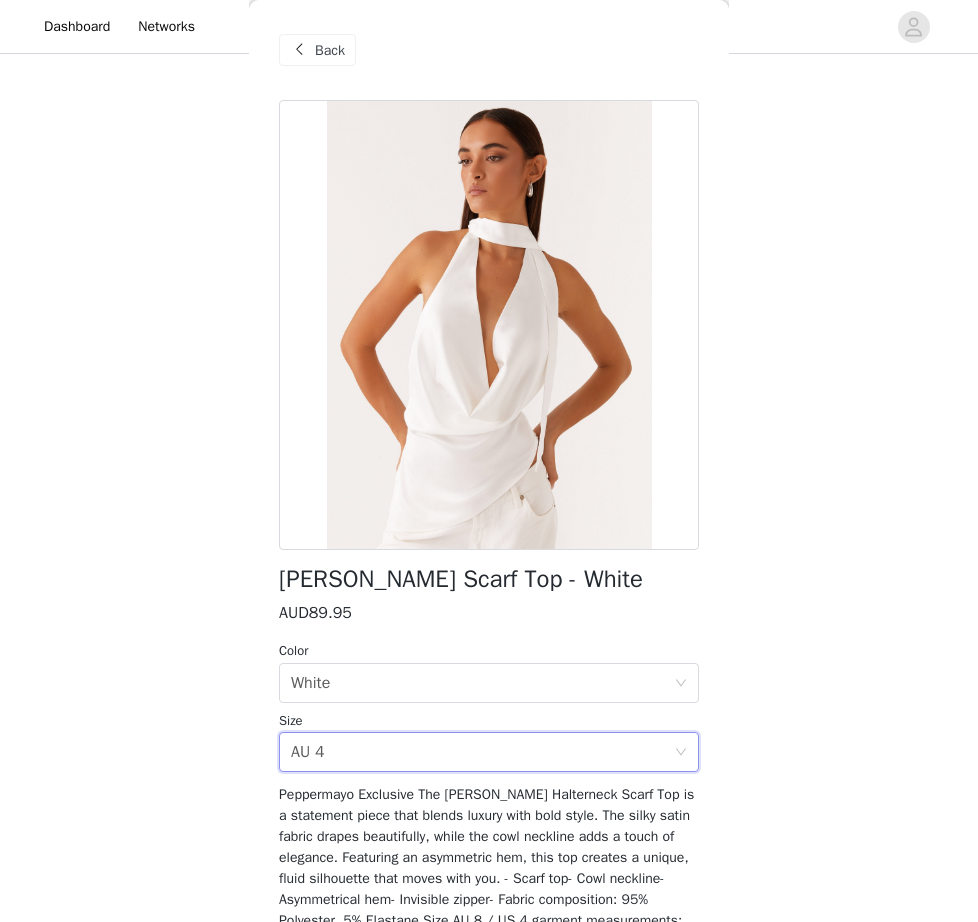 scroll, scrollTop: 156, scrollLeft: 0, axis: vertical 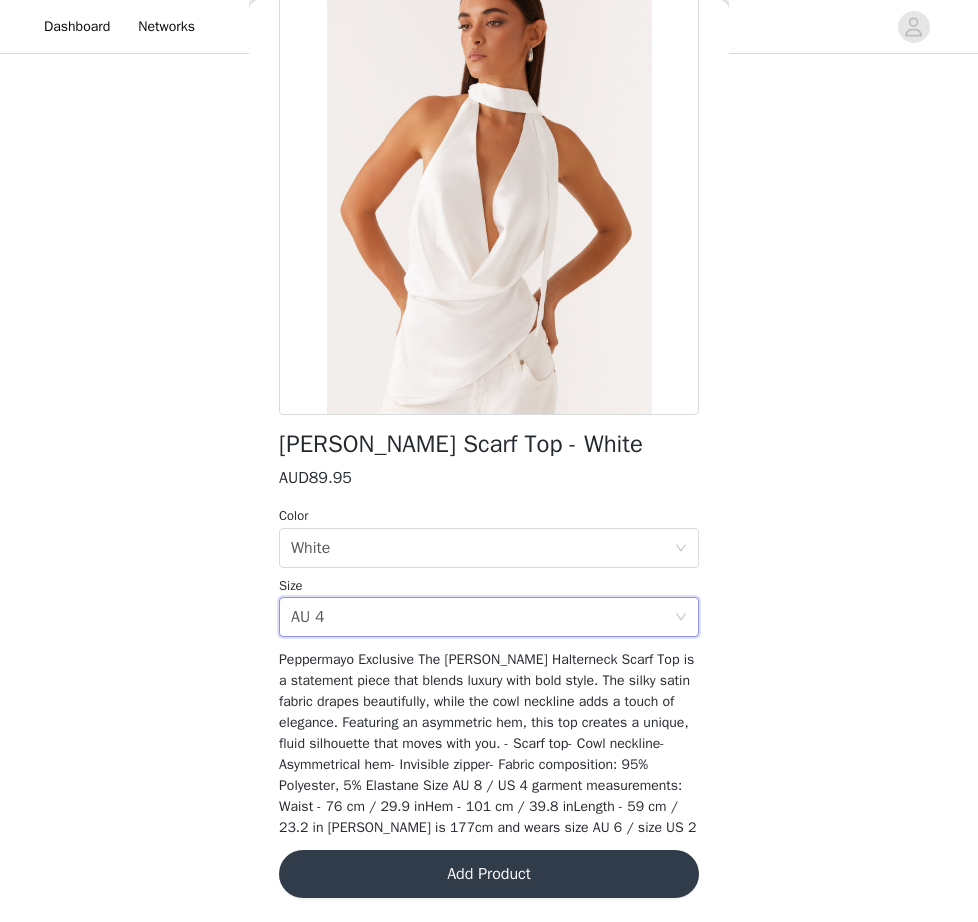 click on "Add Product" at bounding box center (489, 874) 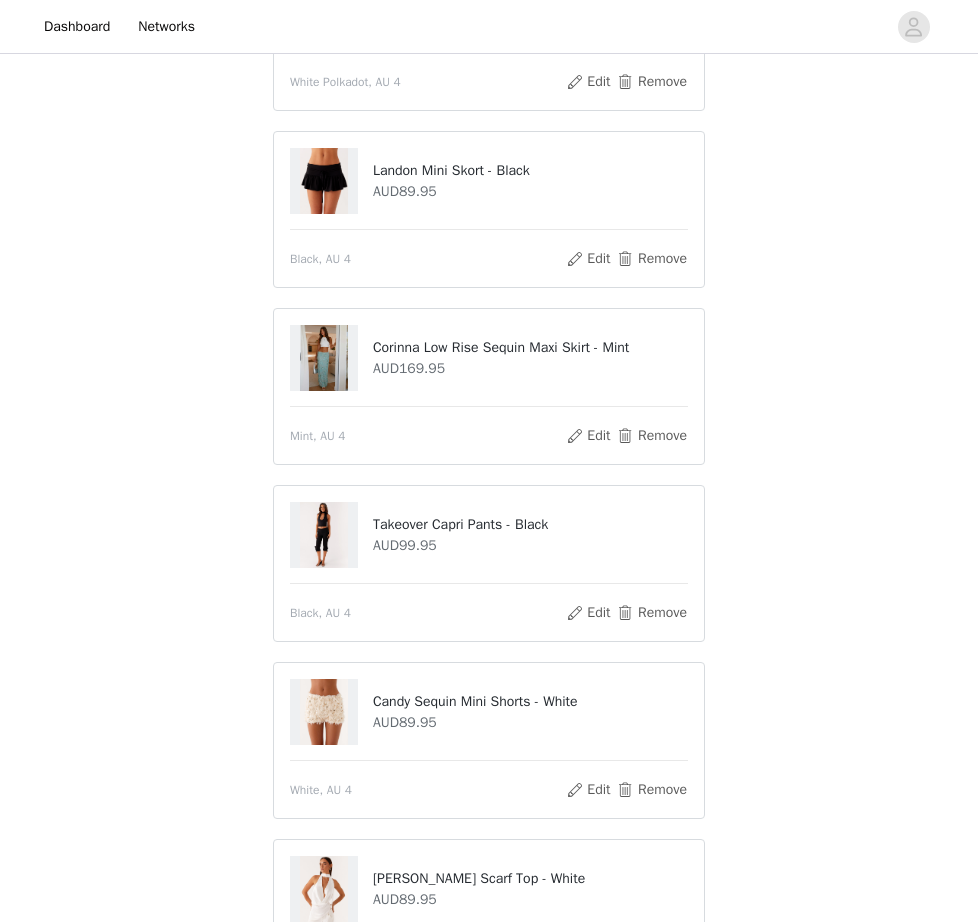 scroll, scrollTop: 529, scrollLeft: 0, axis: vertical 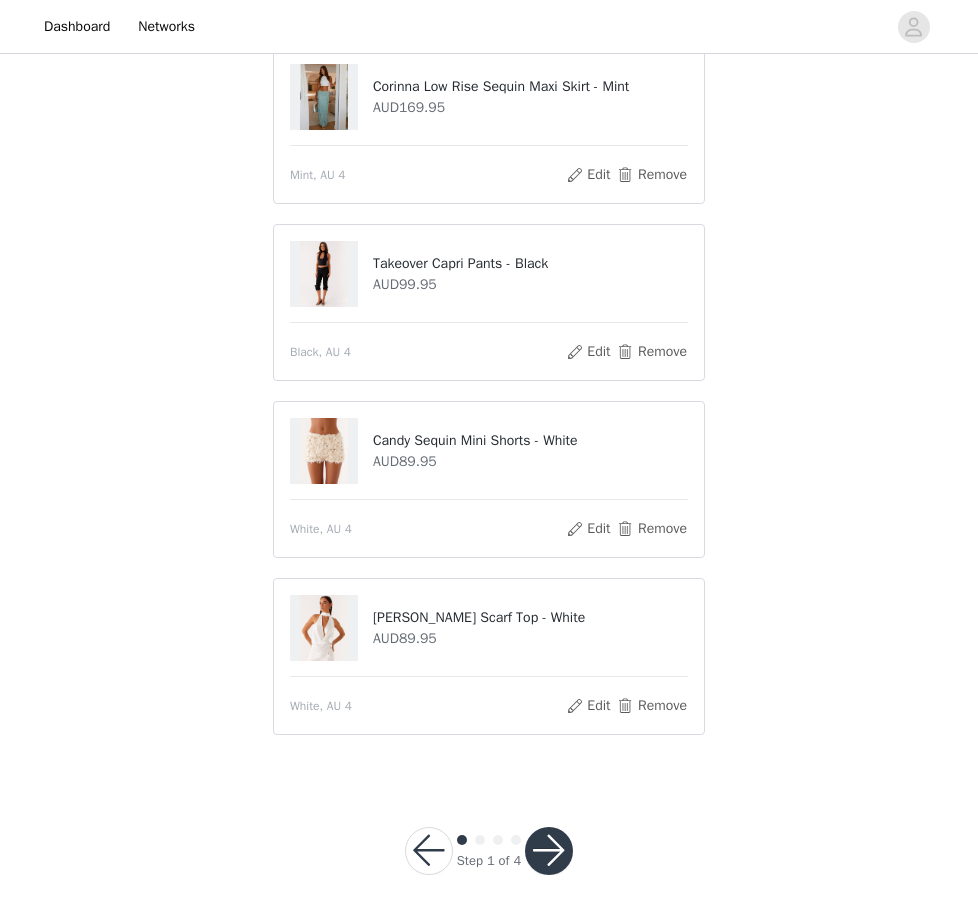 click at bounding box center (549, 851) 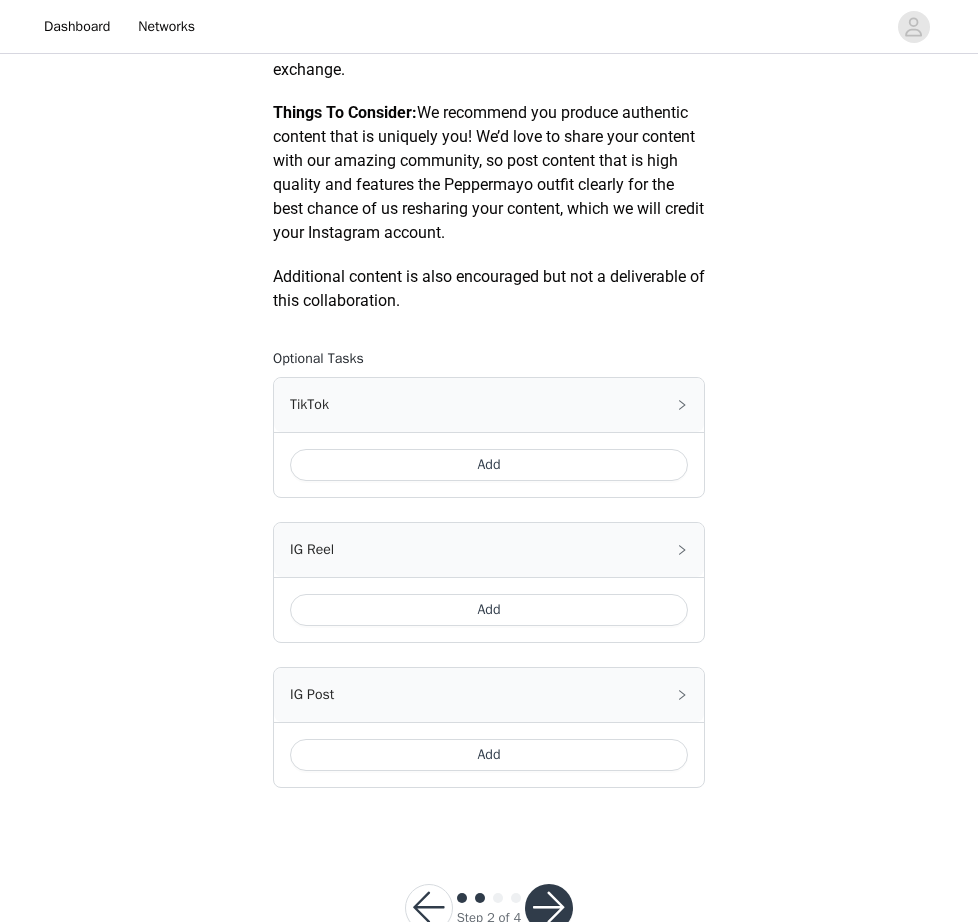 scroll, scrollTop: 881, scrollLeft: 0, axis: vertical 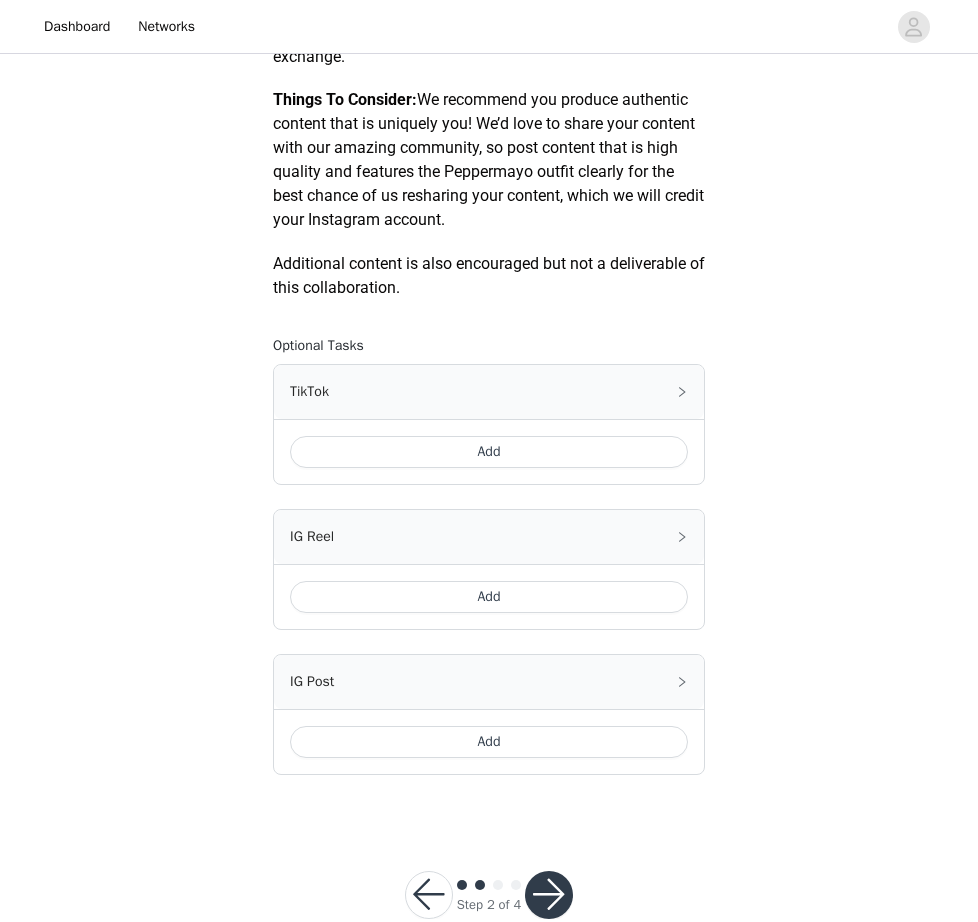 click on "Add" at bounding box center (489, 452) 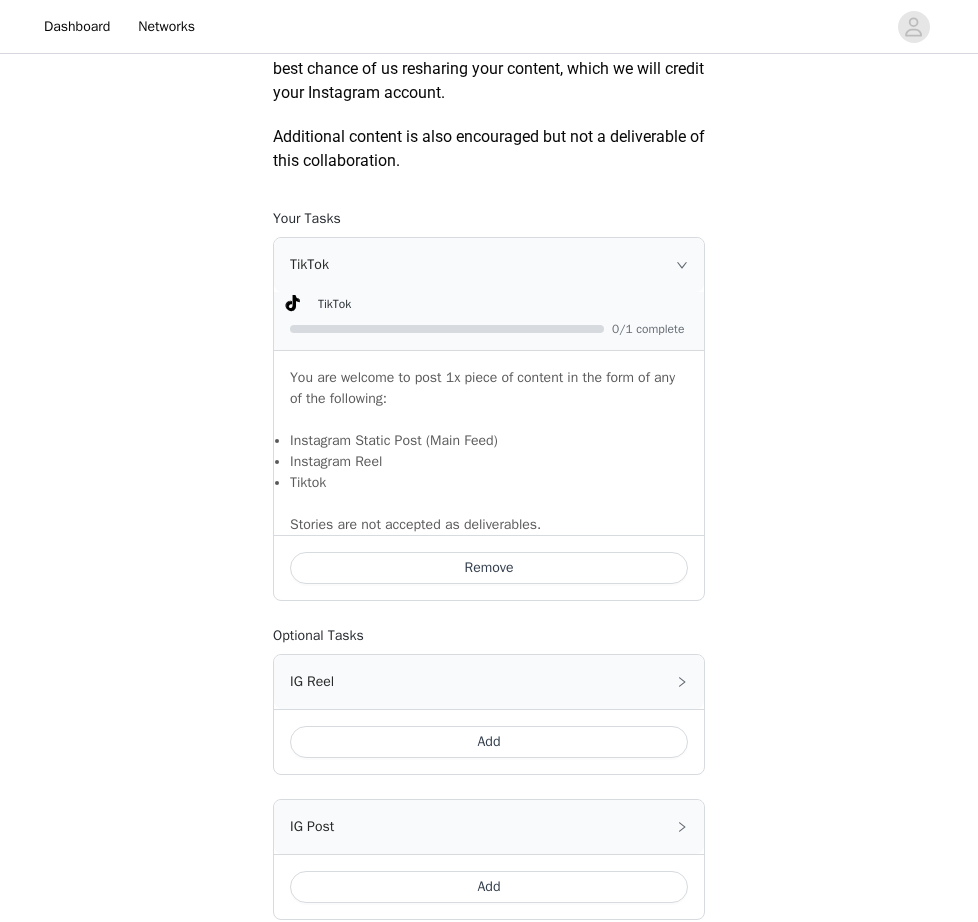 scroll, scrollTop: 1069, scrollLeft: 0, axis: vertical 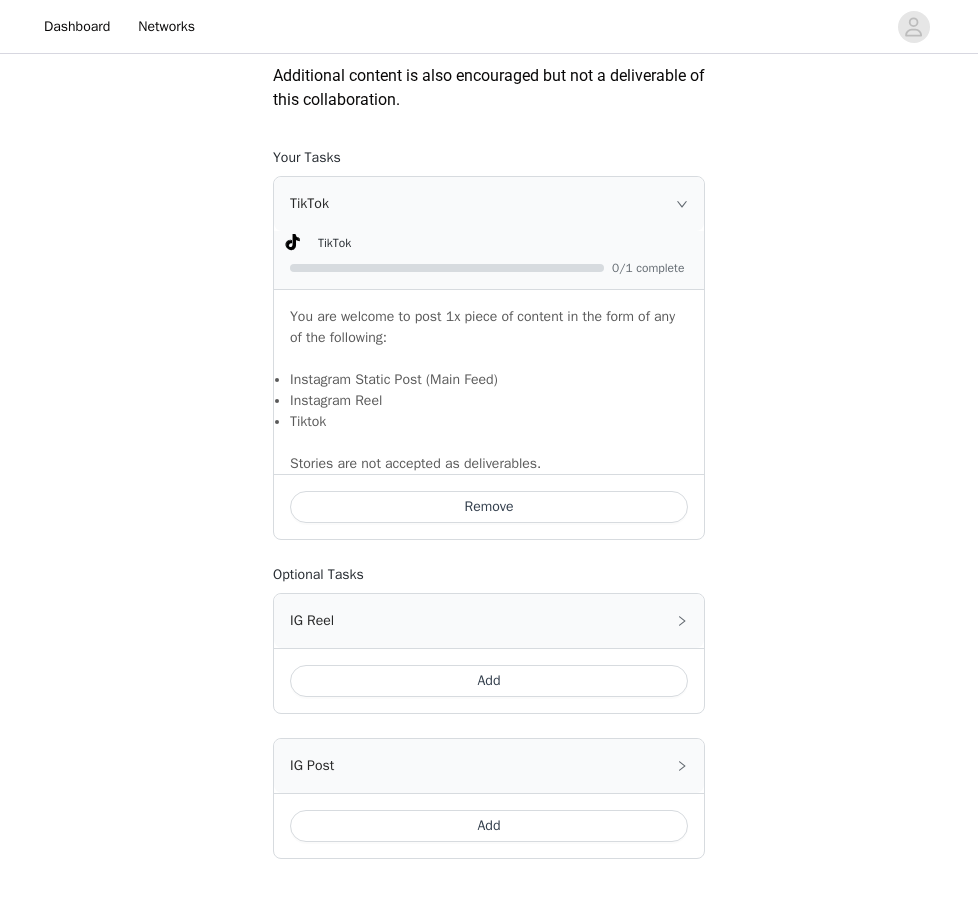 click on "TikTok" at bounding box center (489, 204) 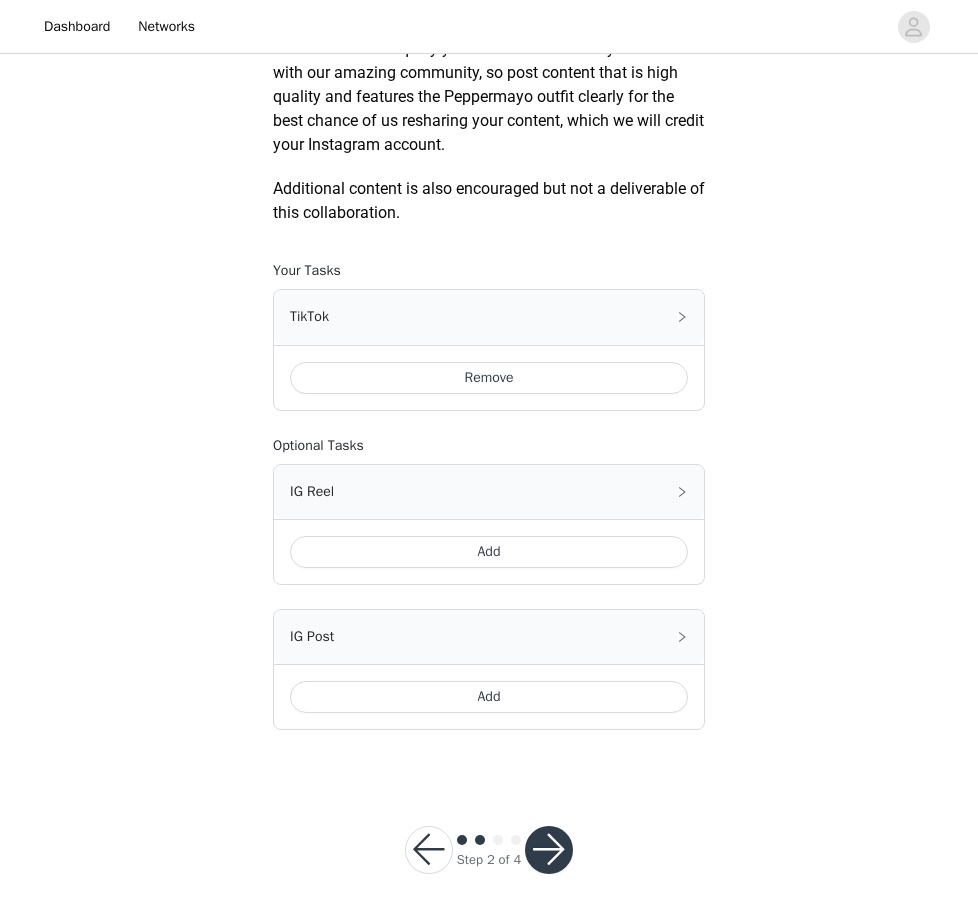 scroll, scrollTop: 955, scrollLeft: 0, axis: vertical 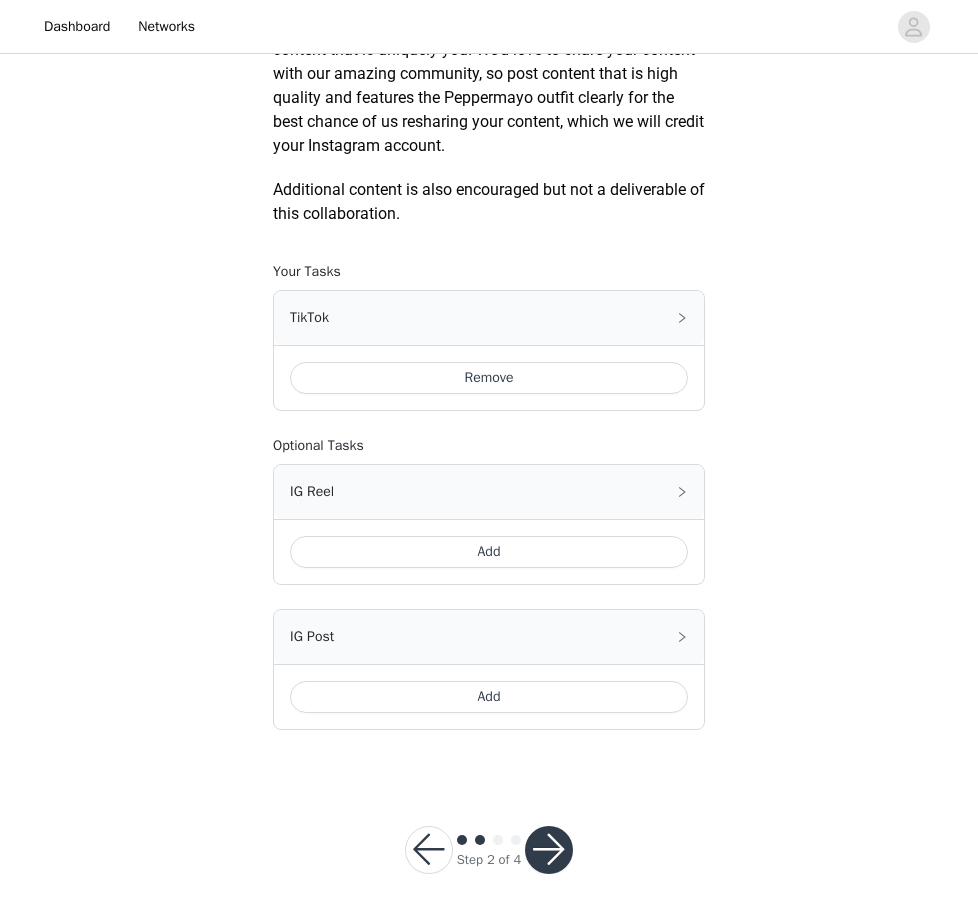 click at bounding box center (549, 850) 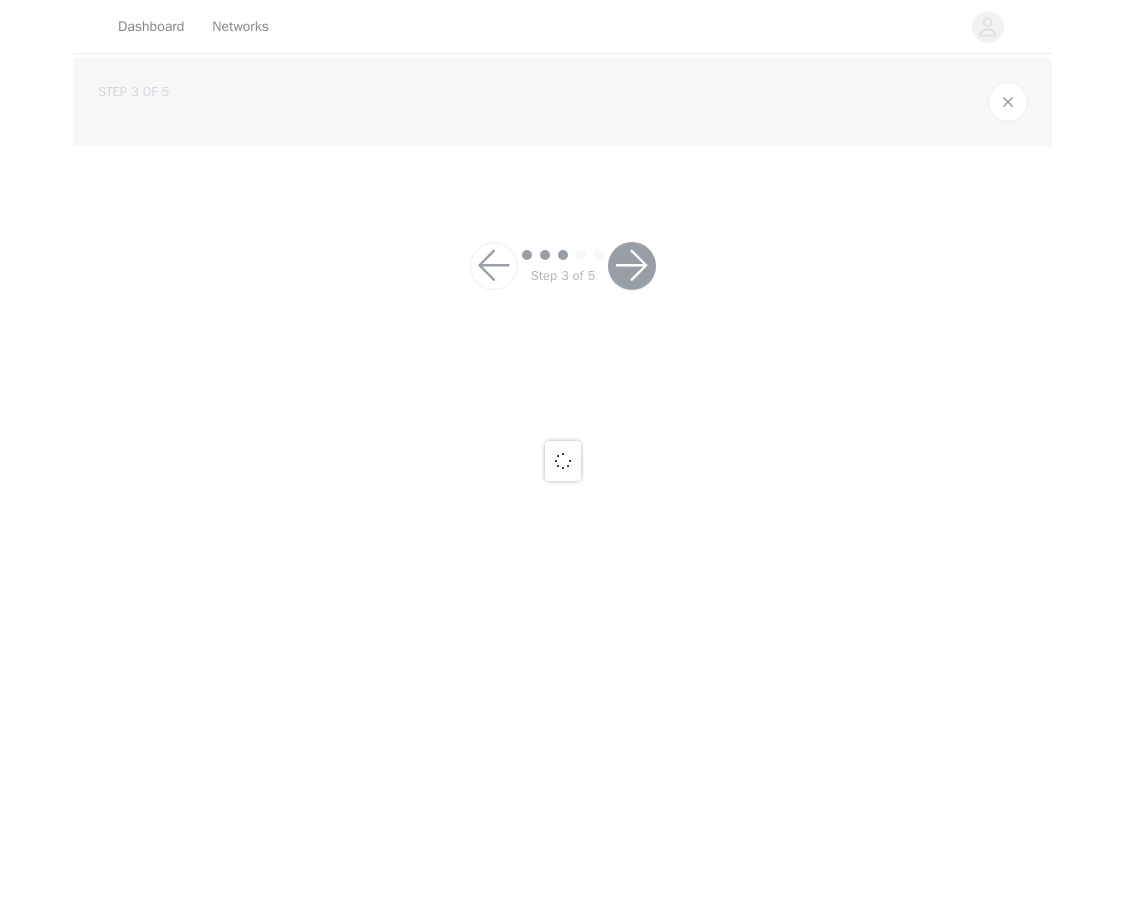 scroll, scrollTop: 0, scrollLeft: 0, axis: both 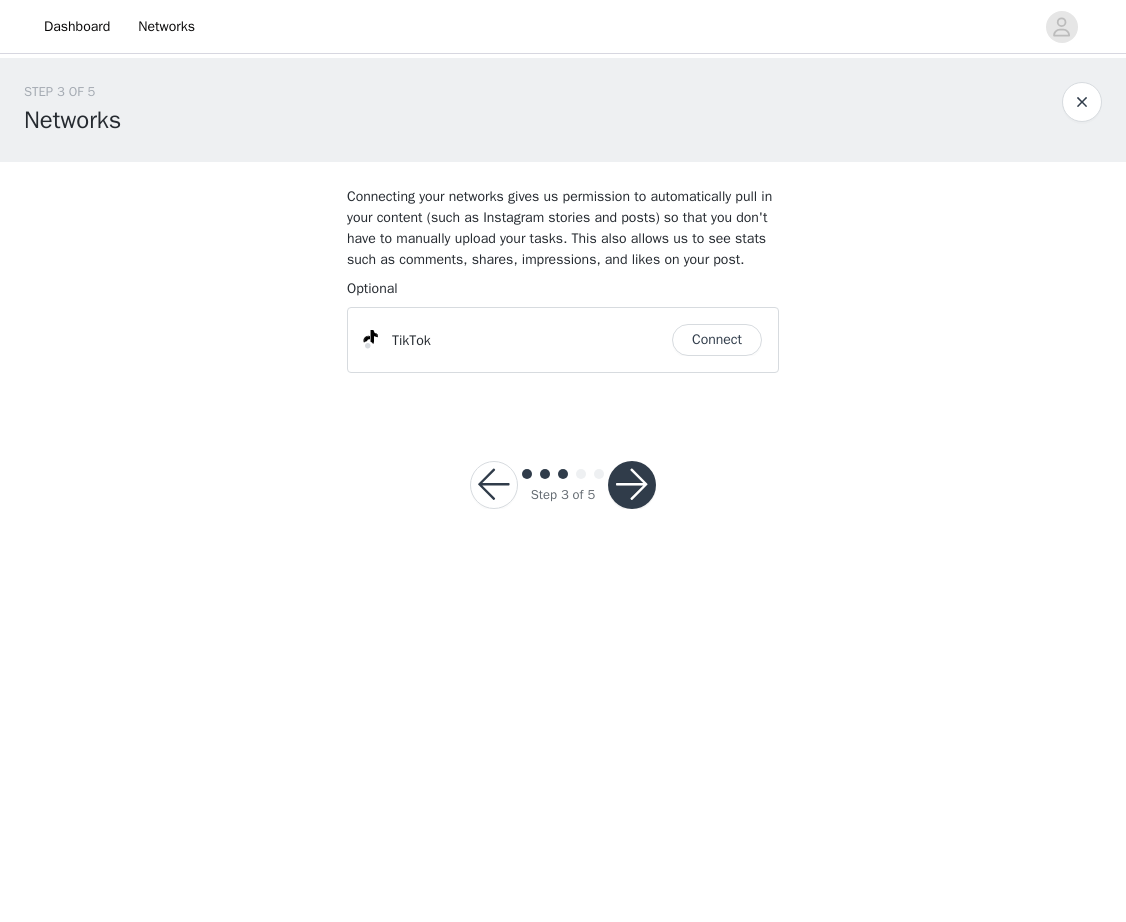 click on "Connect" at bounding box center [717, 340] 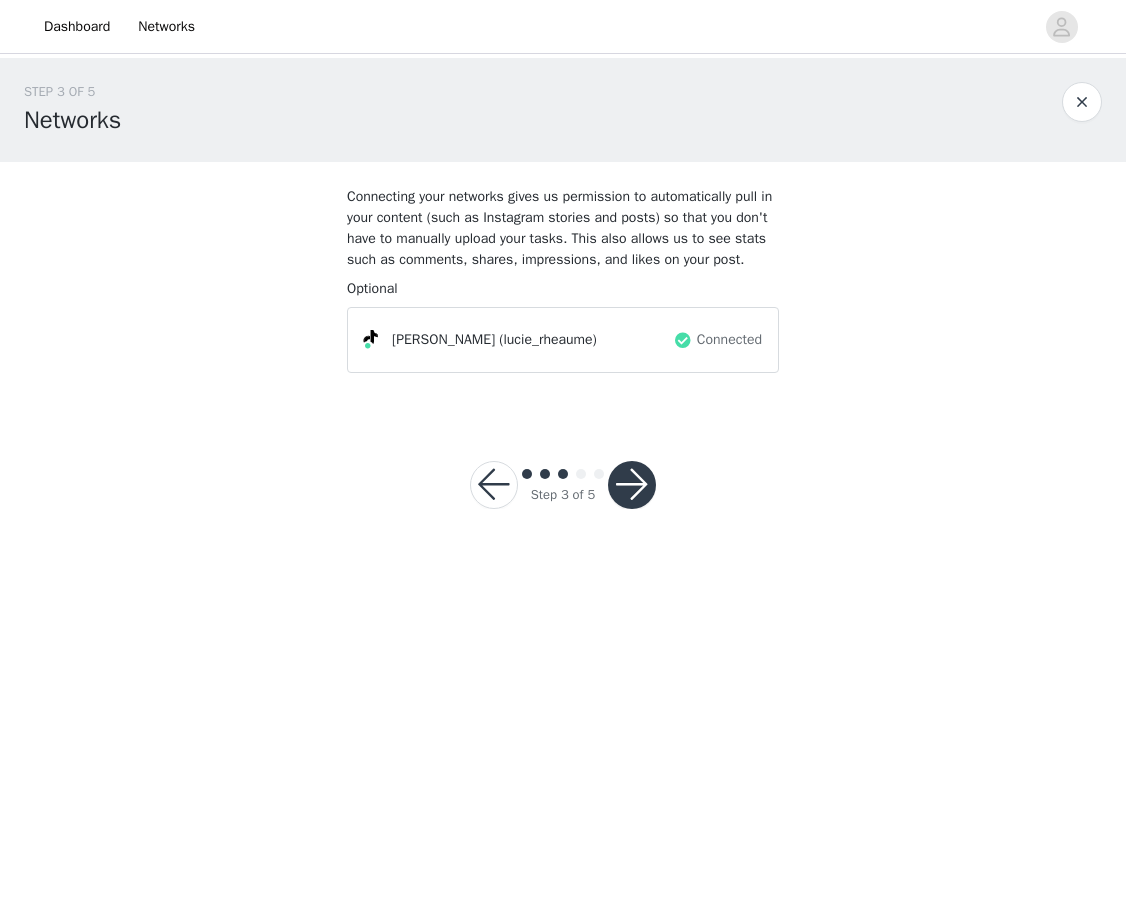 click at bounding box center (632, 485) 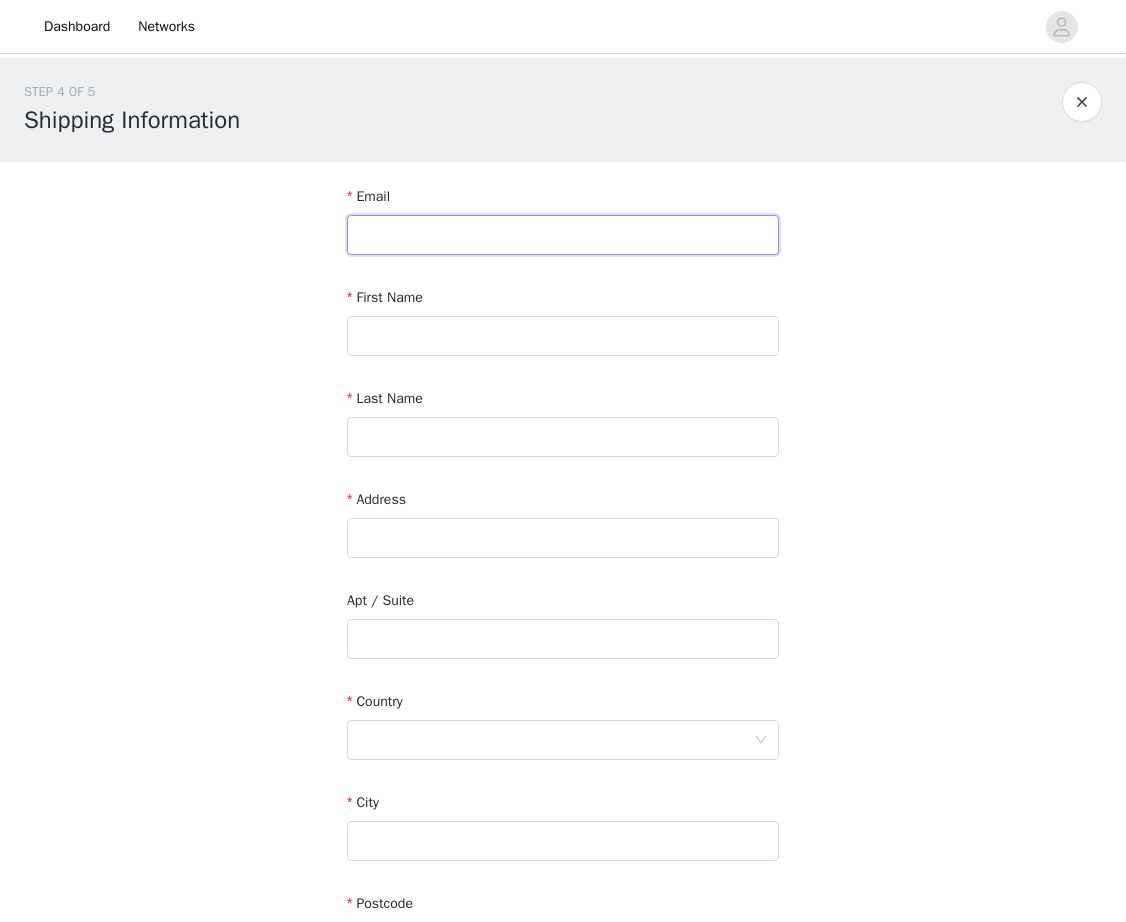 click at bounding box center (563, 235) 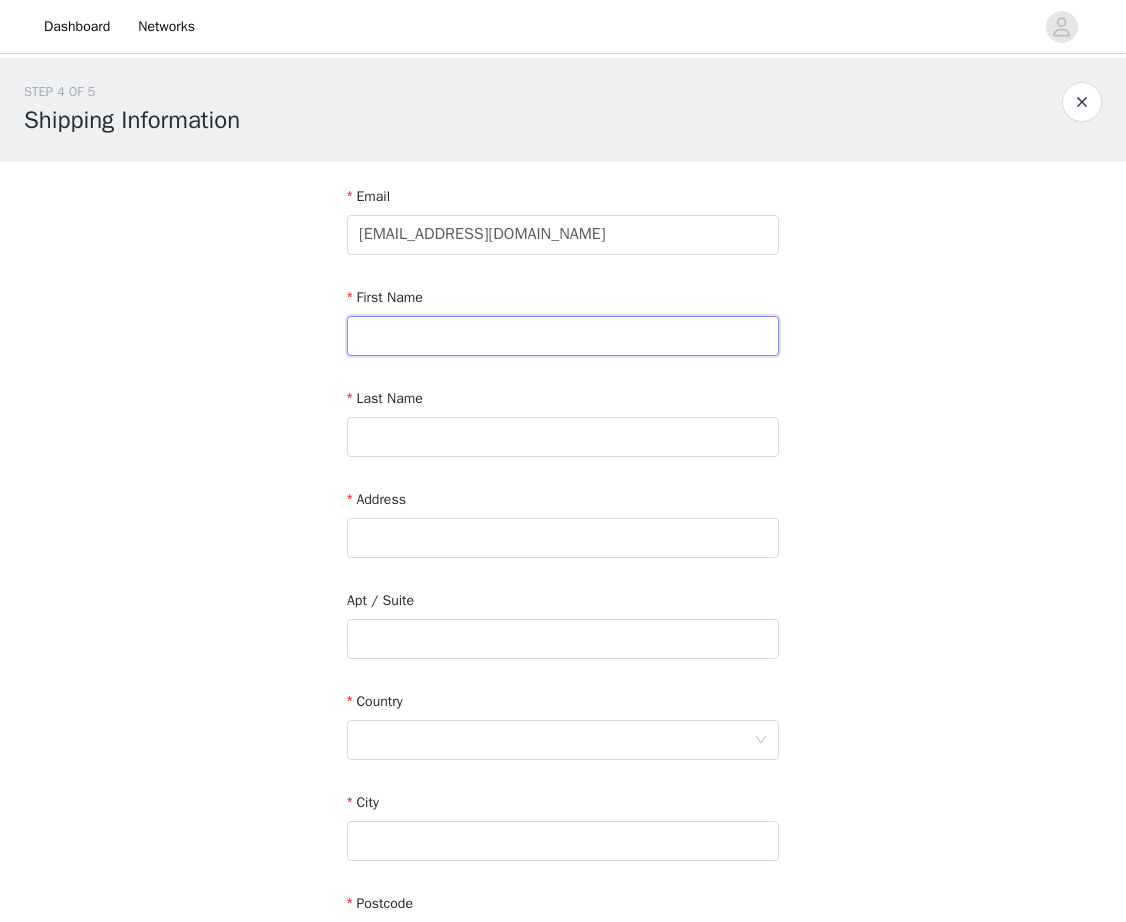 type on "[PERSON_NAME]" 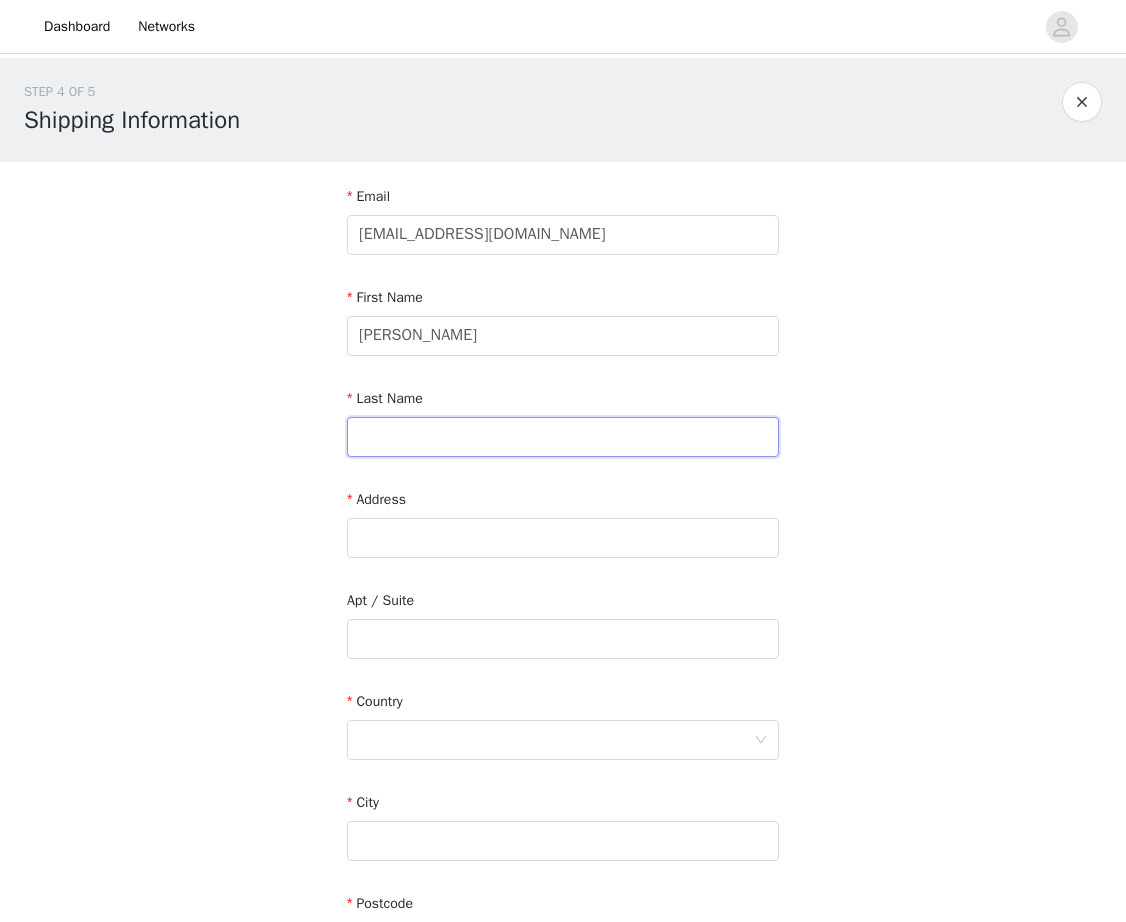 type on "[PERSON_NAME]" 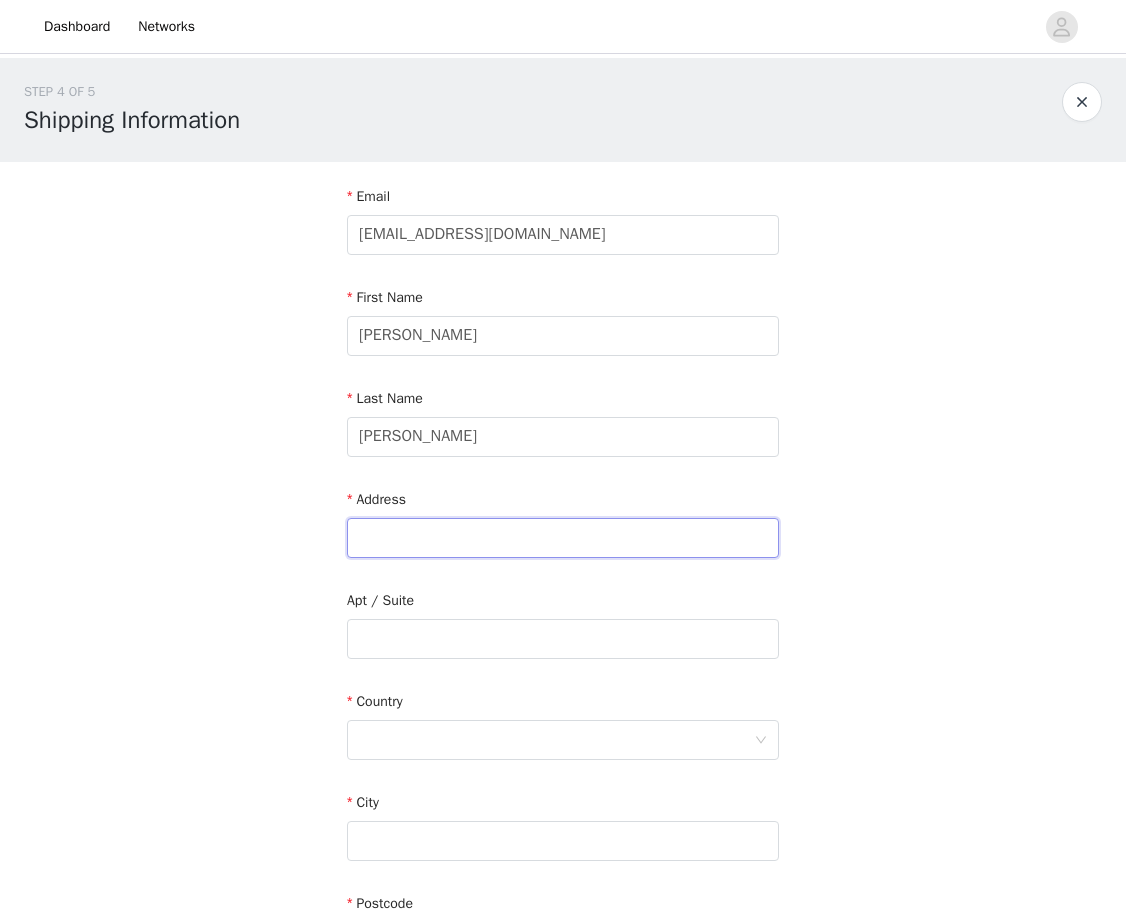 type on "[STREET_ADDRESS]" 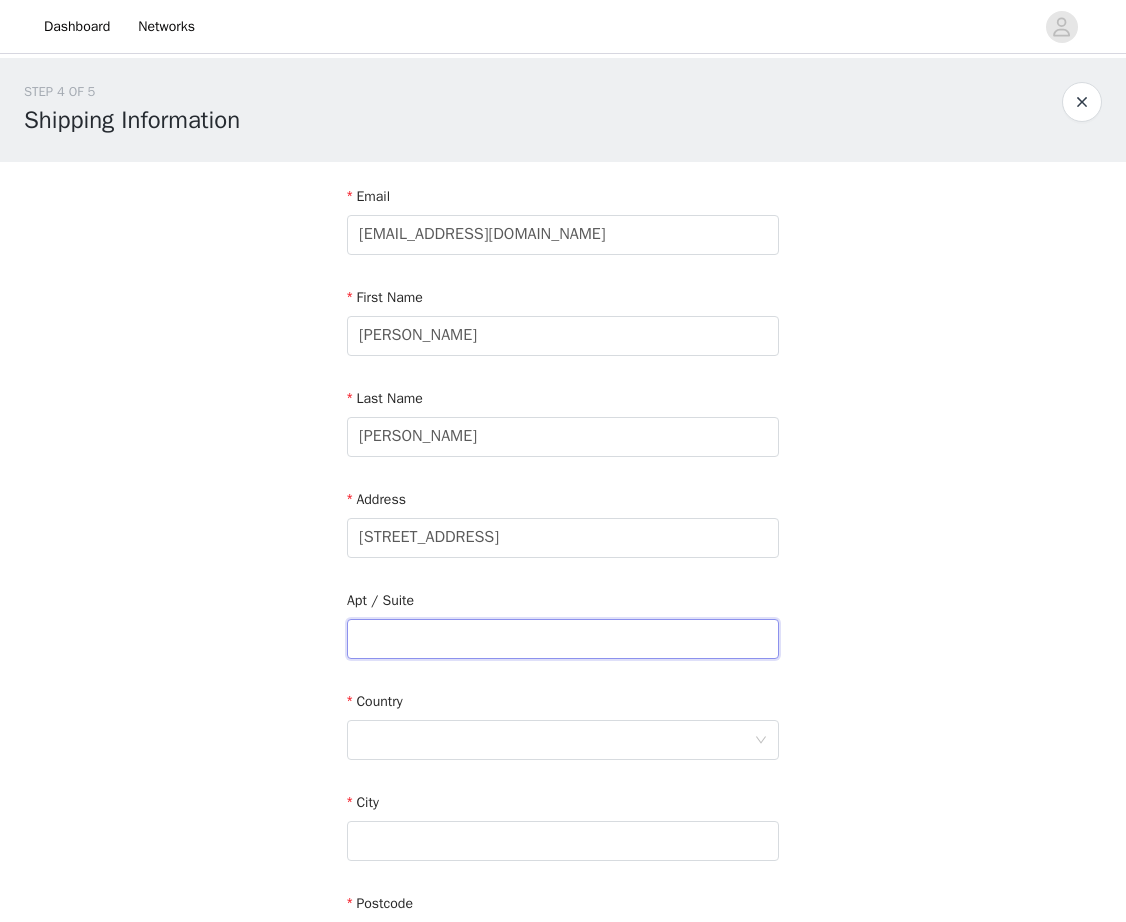type on "306" 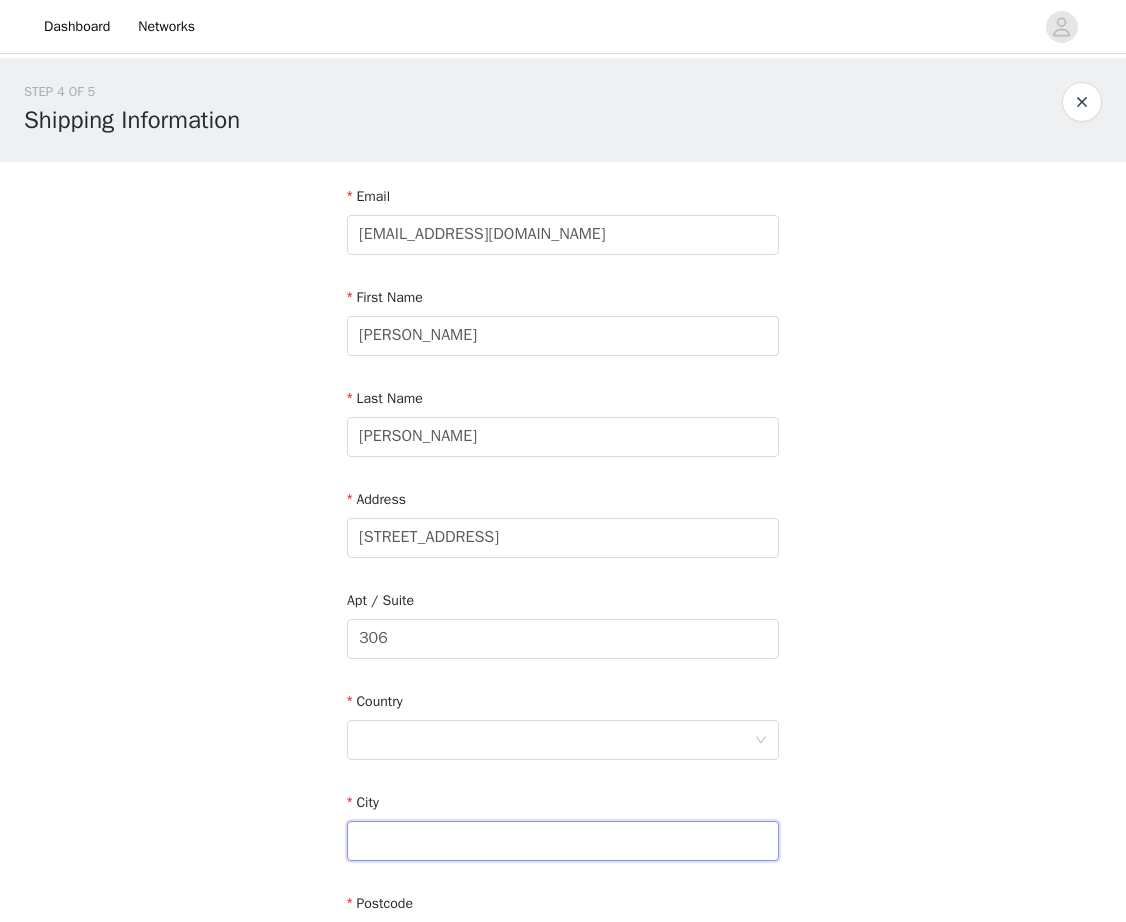 type on "[GEOGRAPHIC_DATA]" 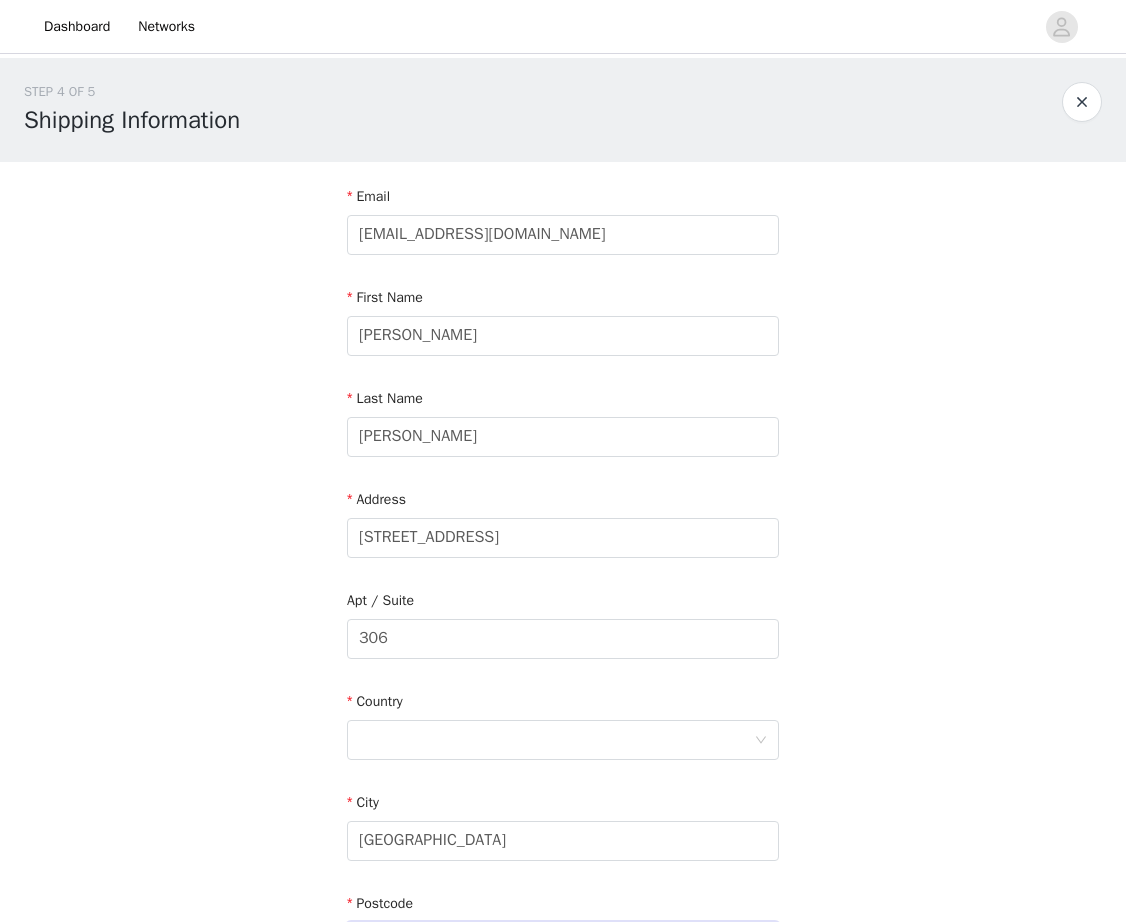 type on "H2Y 1V5" 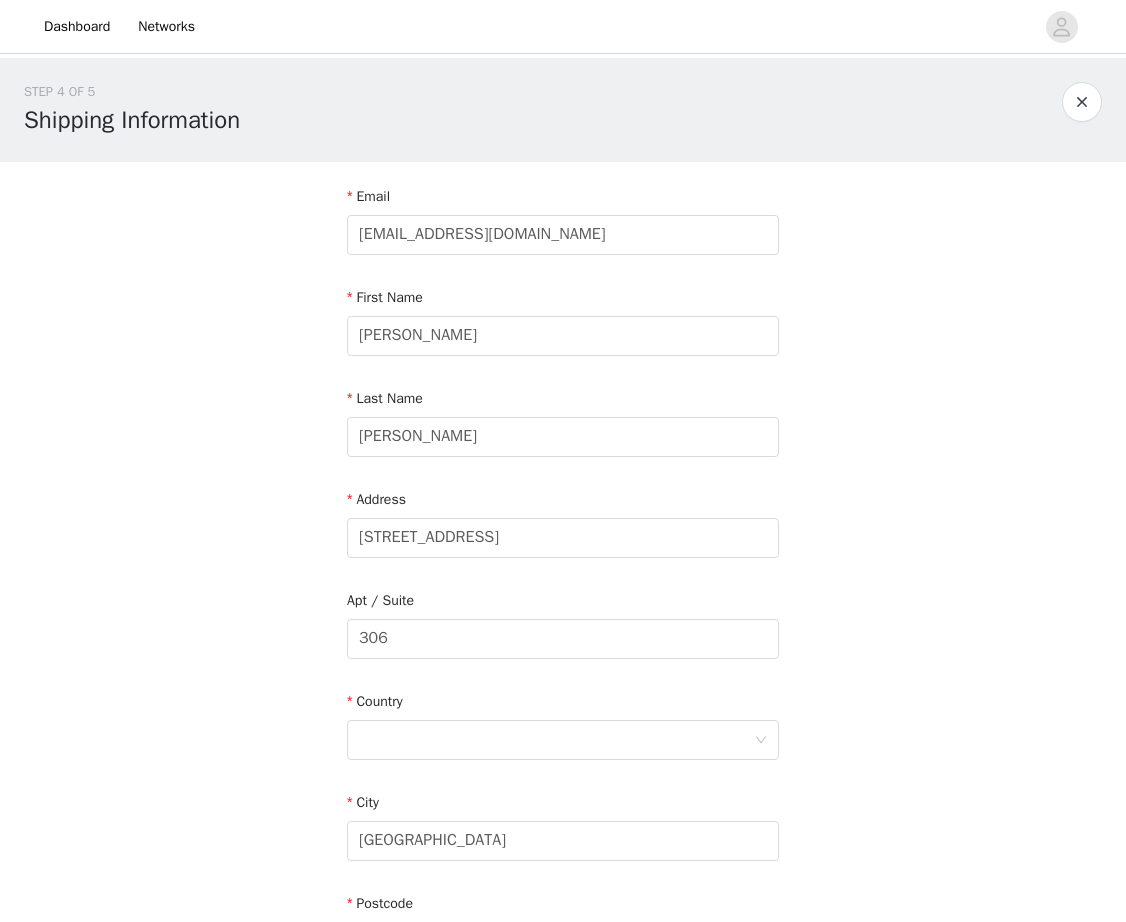 type on "5144671134" 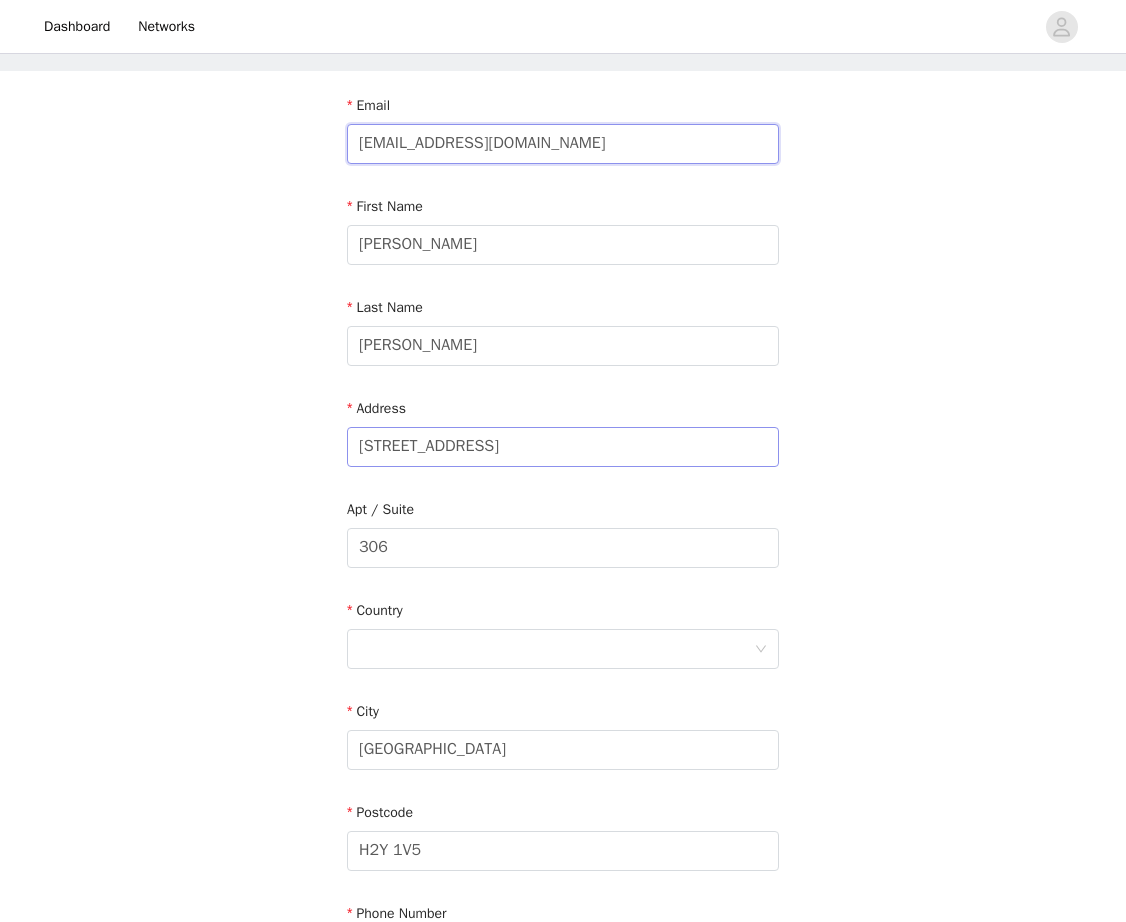scroll, scrollTop: 93, scrollLeft: 0, axis: vertical 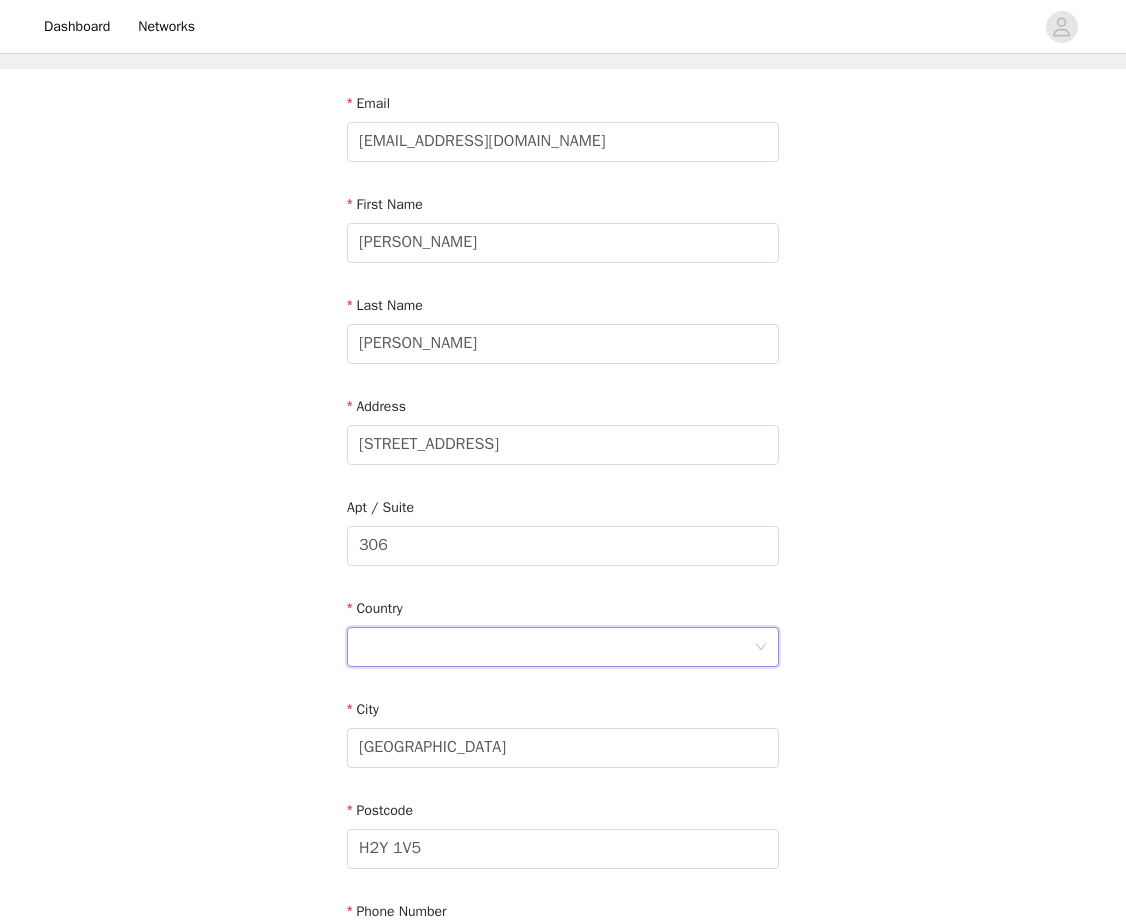 click at bounding box center (556, 647) 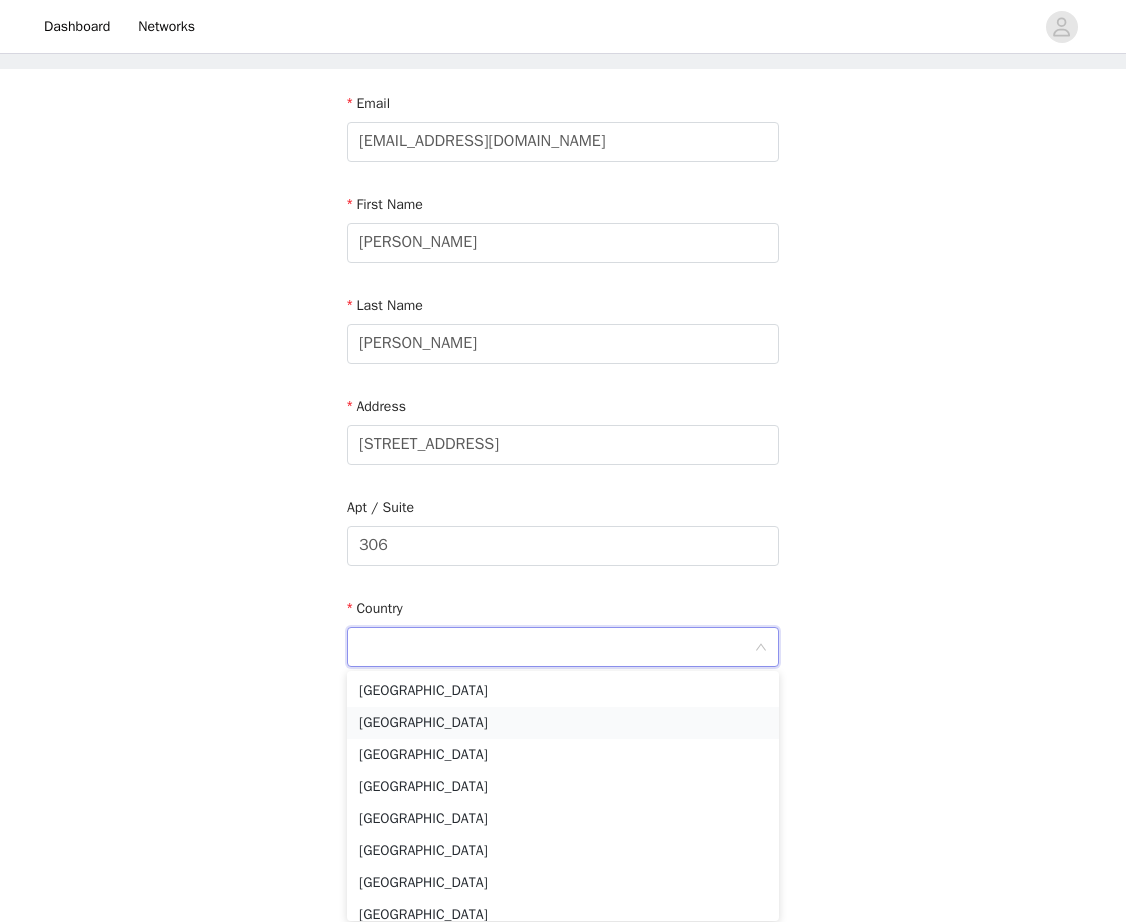 click on "[GEOGRAPHIC_DATA]" at bounding box center (563, 723) 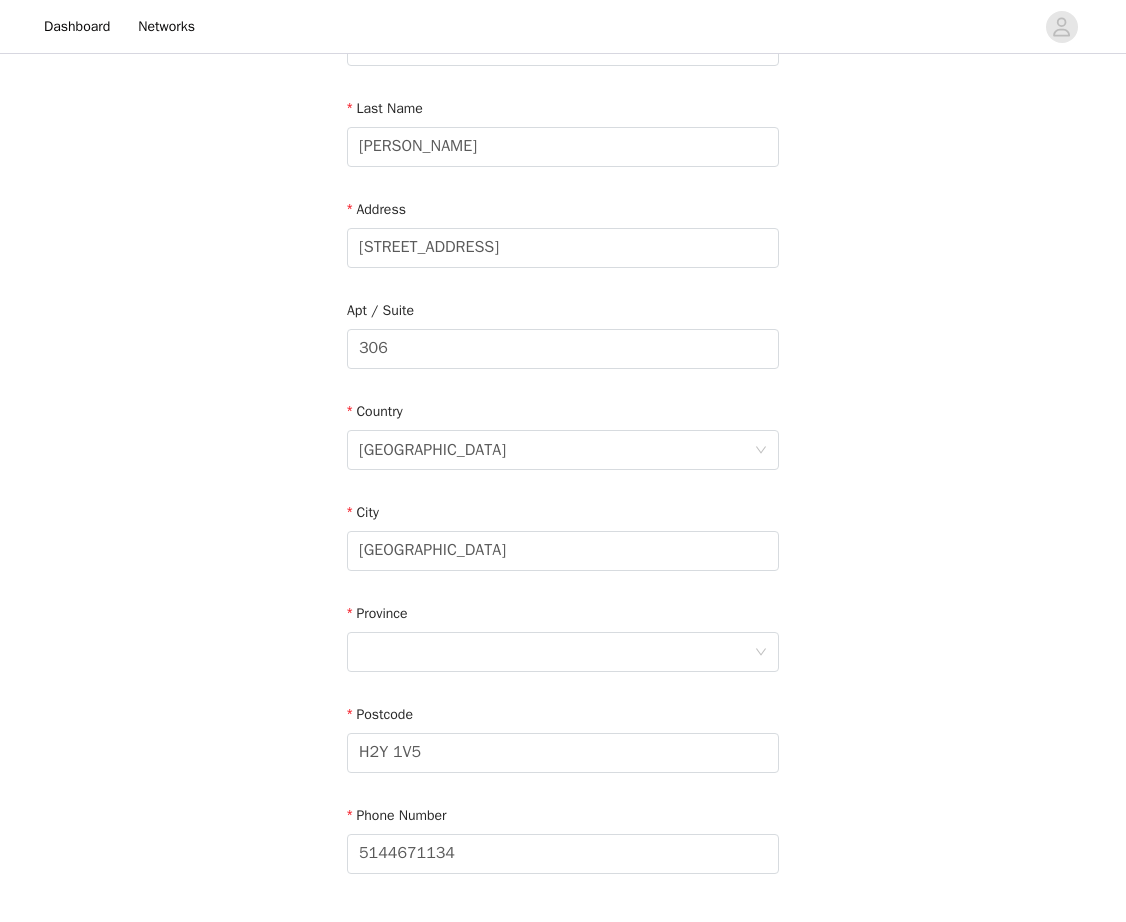scroll, scrollTop: 220, scrollLeft: 0, axis: vertical 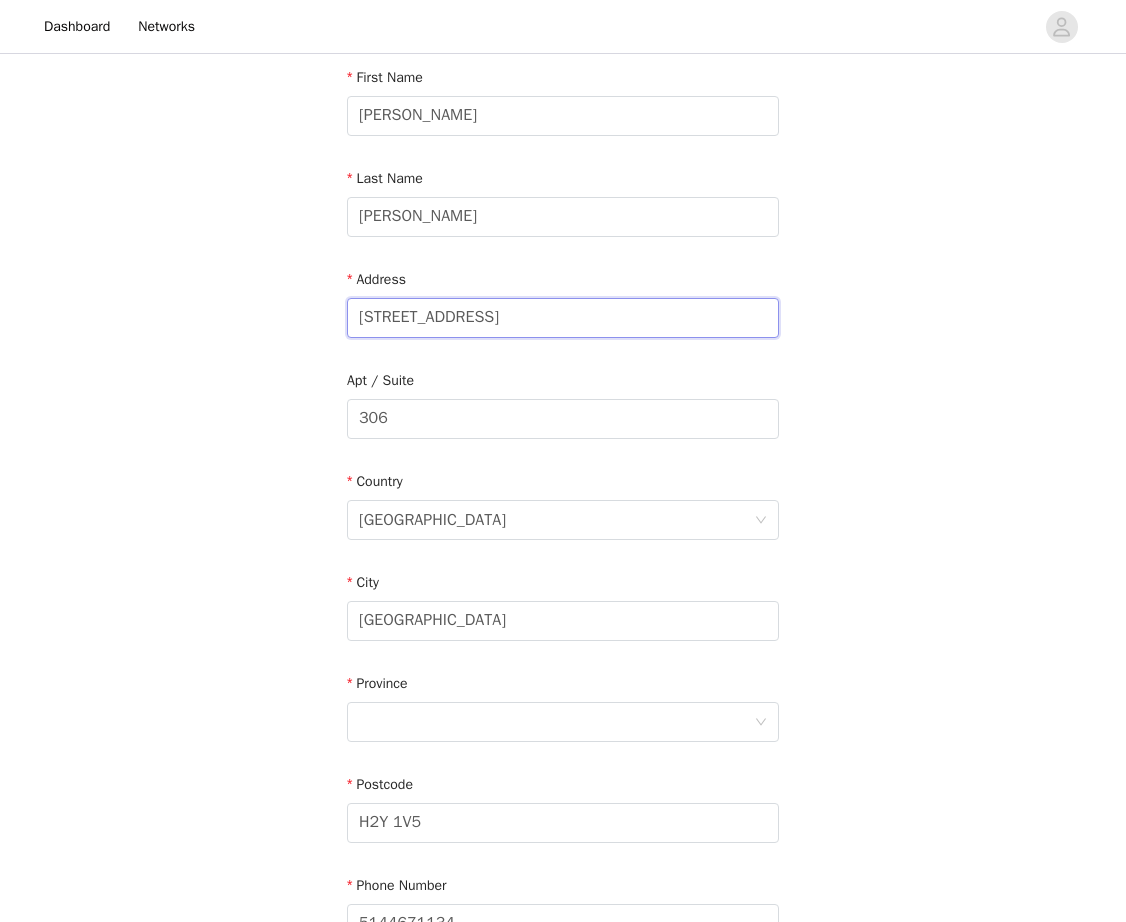 drag, startPoint x: 523, startPoint y: 313, endPoint x: 278, endPoint y: 313, distance: 245 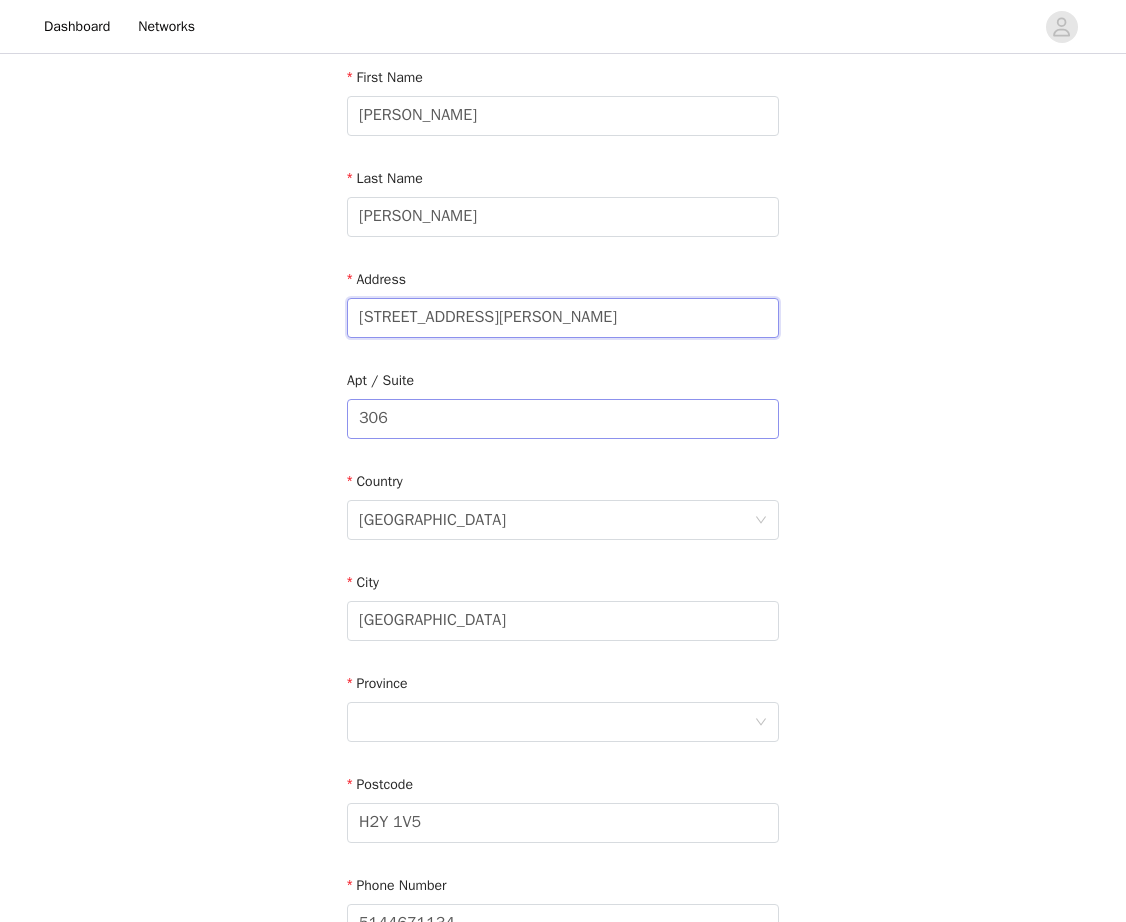 type on "[STREET_ADDRESS][PERSON_NAME]" 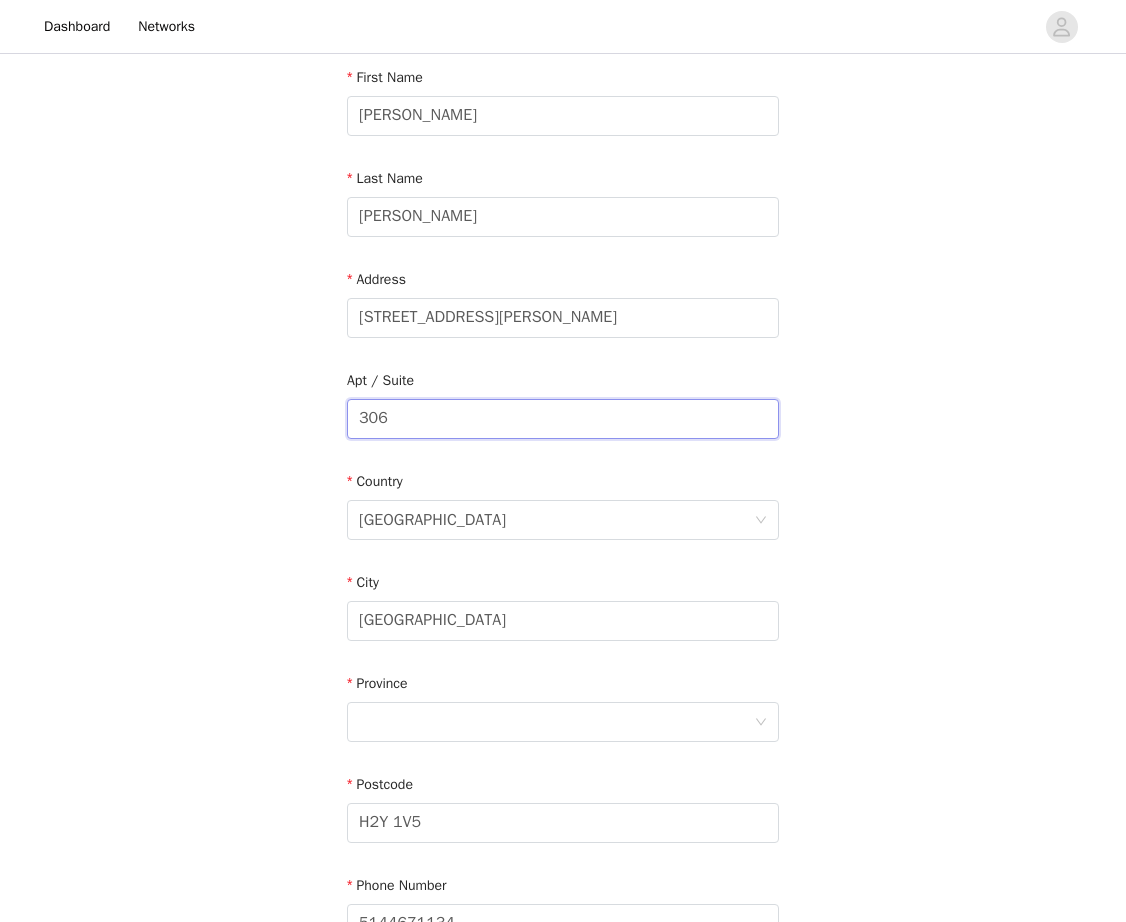 drag, startPoint x: 405, startPoint y: 426, endPoint x: 332, endPoint y: 426, distance: 73 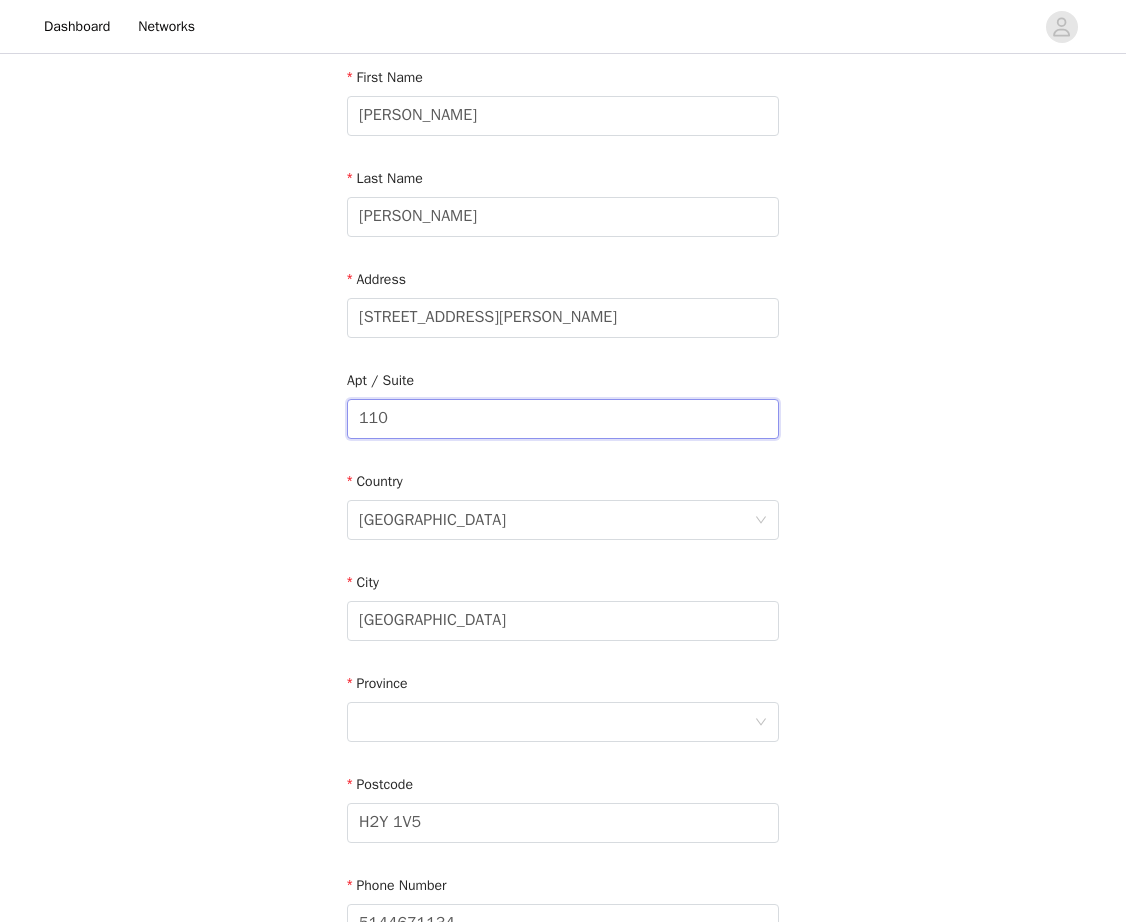 type on "110" 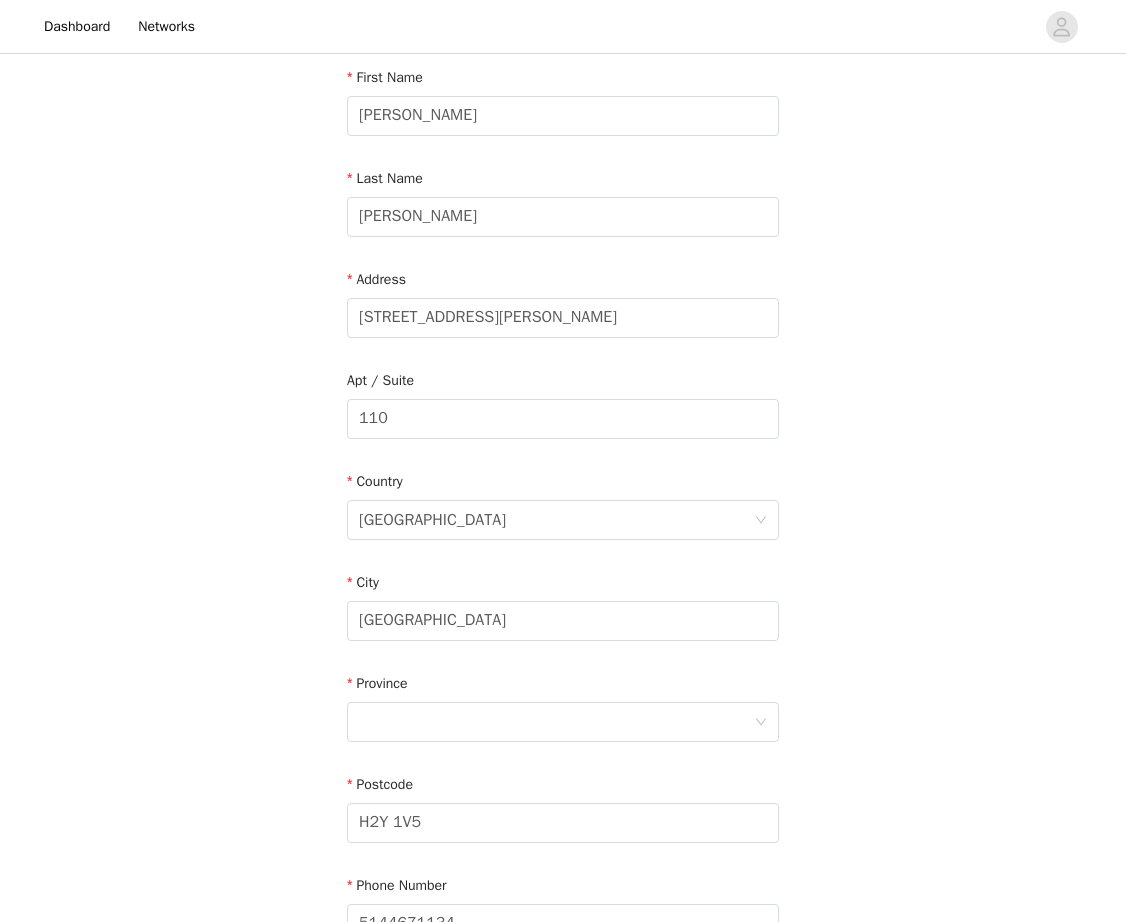 click on "STEP 4 OF 5
Shipping Information
Email [EMAIL_ADDRESS][DOMAIN_NAME]   First Name [PERSON_NAME]   Last Name [PERSON_NAME]   Address [STREET_ADDRESS][PERSON_NAME]   Phone Number [PHONE_NUMBER]" at bounding box center [563, 419] 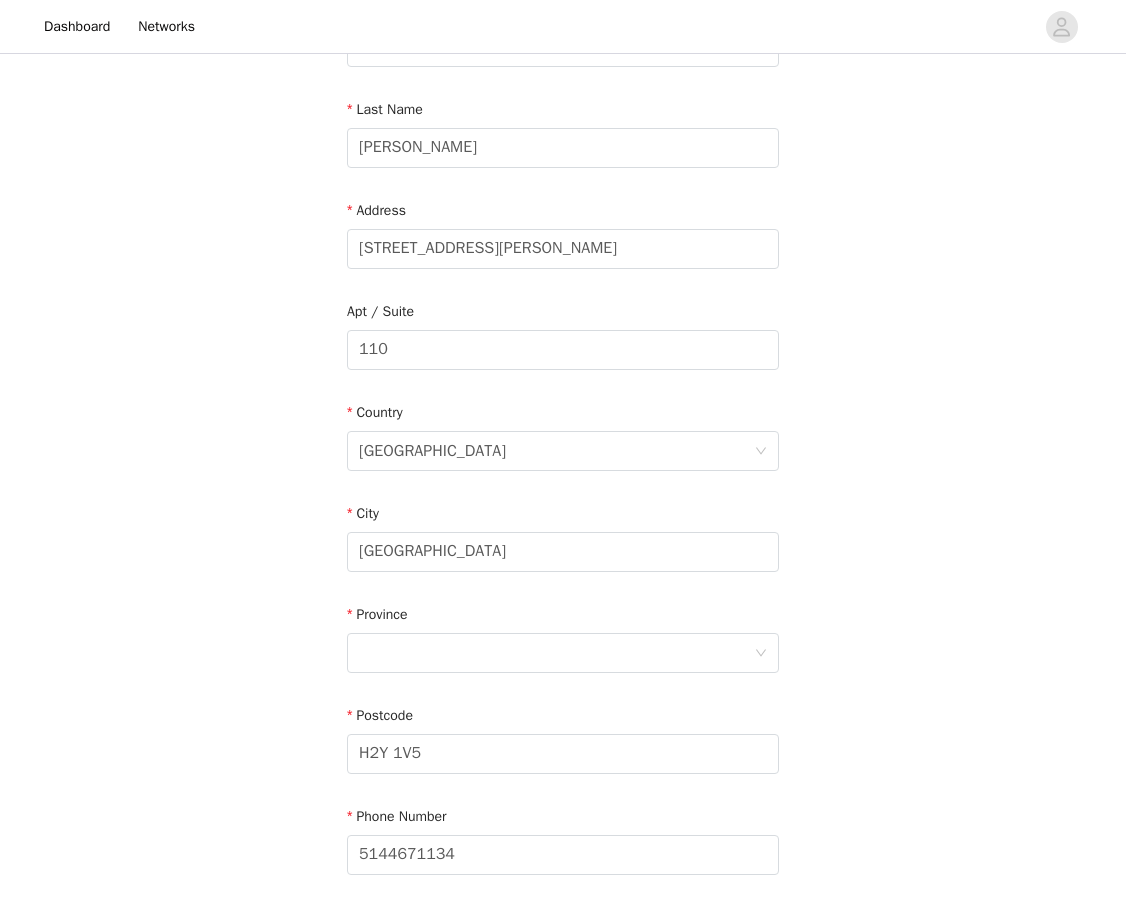 scroll, scrollTop: 332, scrollLeft: 0, axis: vertical 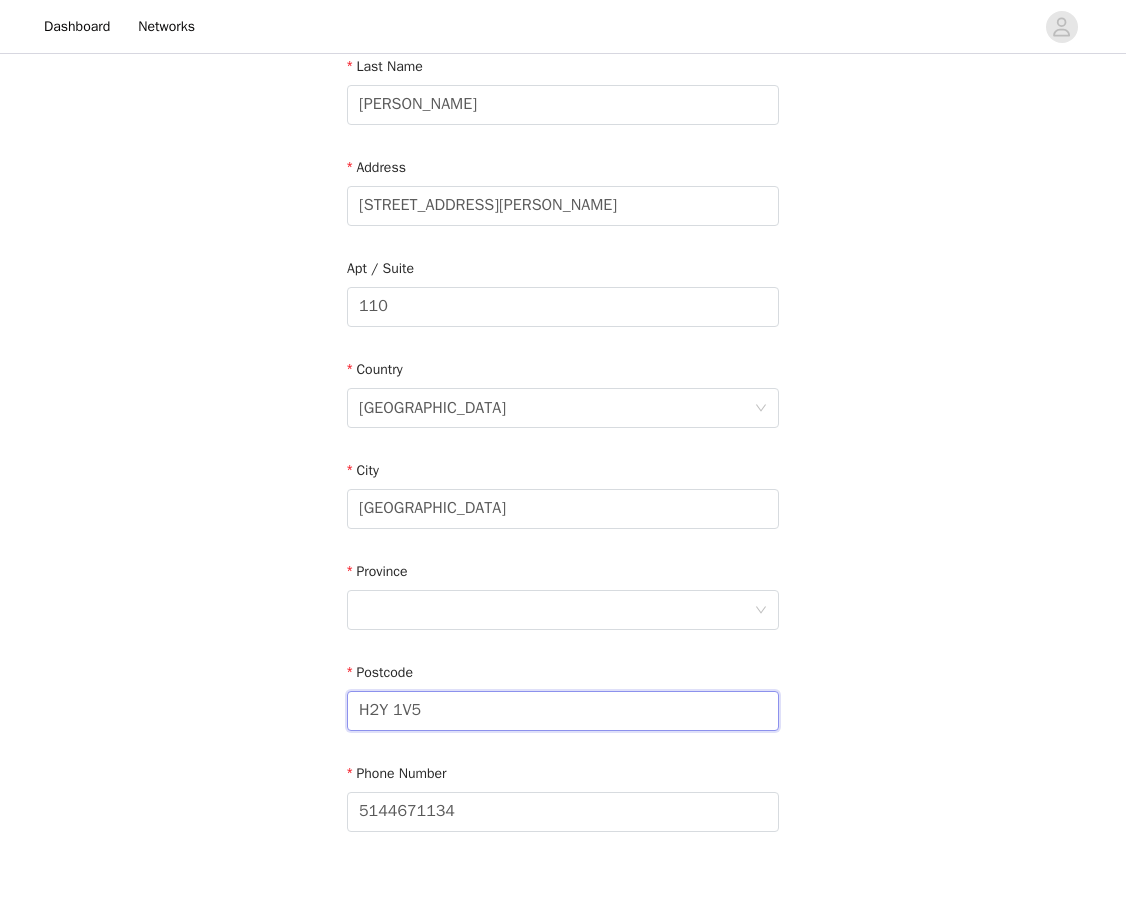 drag, startPoint x: 458, startPoint y: 710, endPoint x: 373, endPoint y: 708, distance: 85.02353 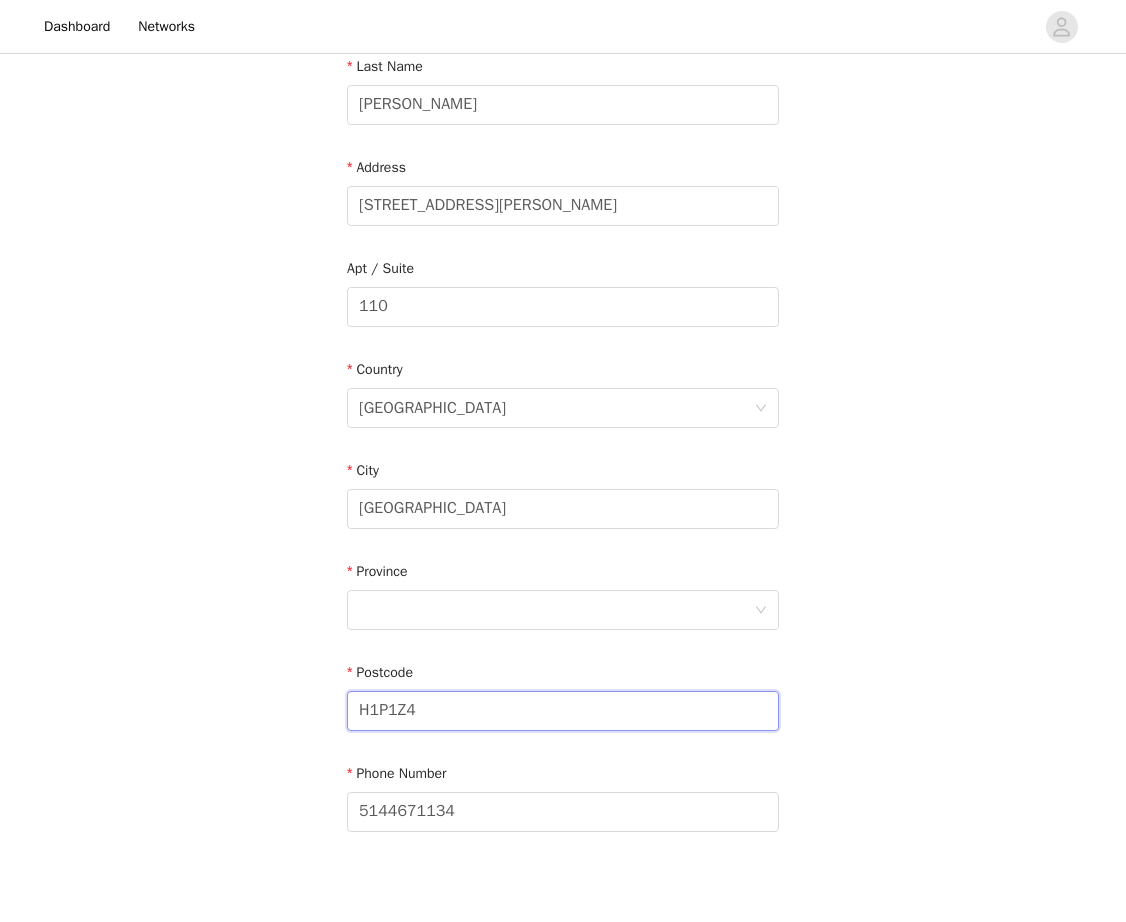 type on "H1P1Z4" 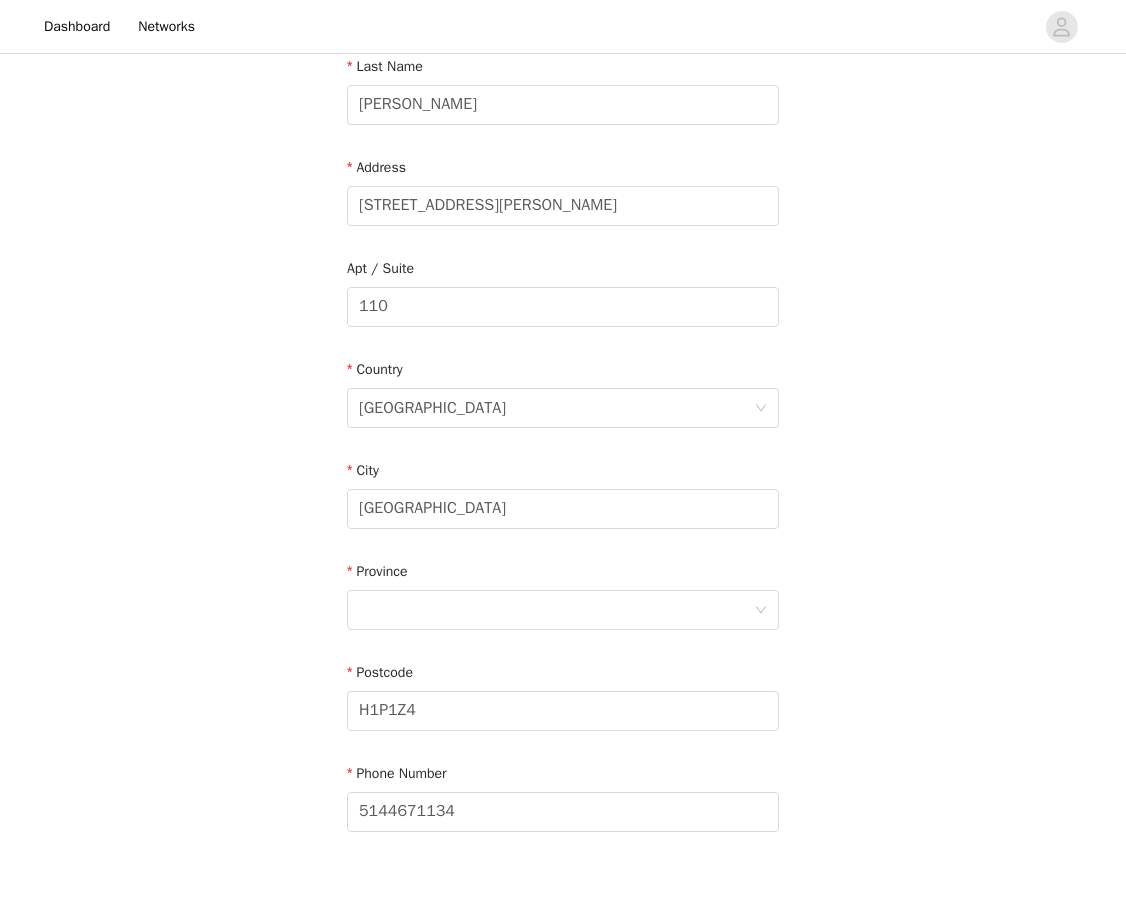click on "STEP 4 OF 5
Shipping Information
Email [EMAIL_ADDRESS][DOMAIN_NAME]   First Name [PERSON_NAME]   Last Name [PERSON_NAME]   Address [STREET_ADDRESS][PERSON_NAME]   Phone Number [PHONE_NUMBER]" at bounding box center [563, 307] 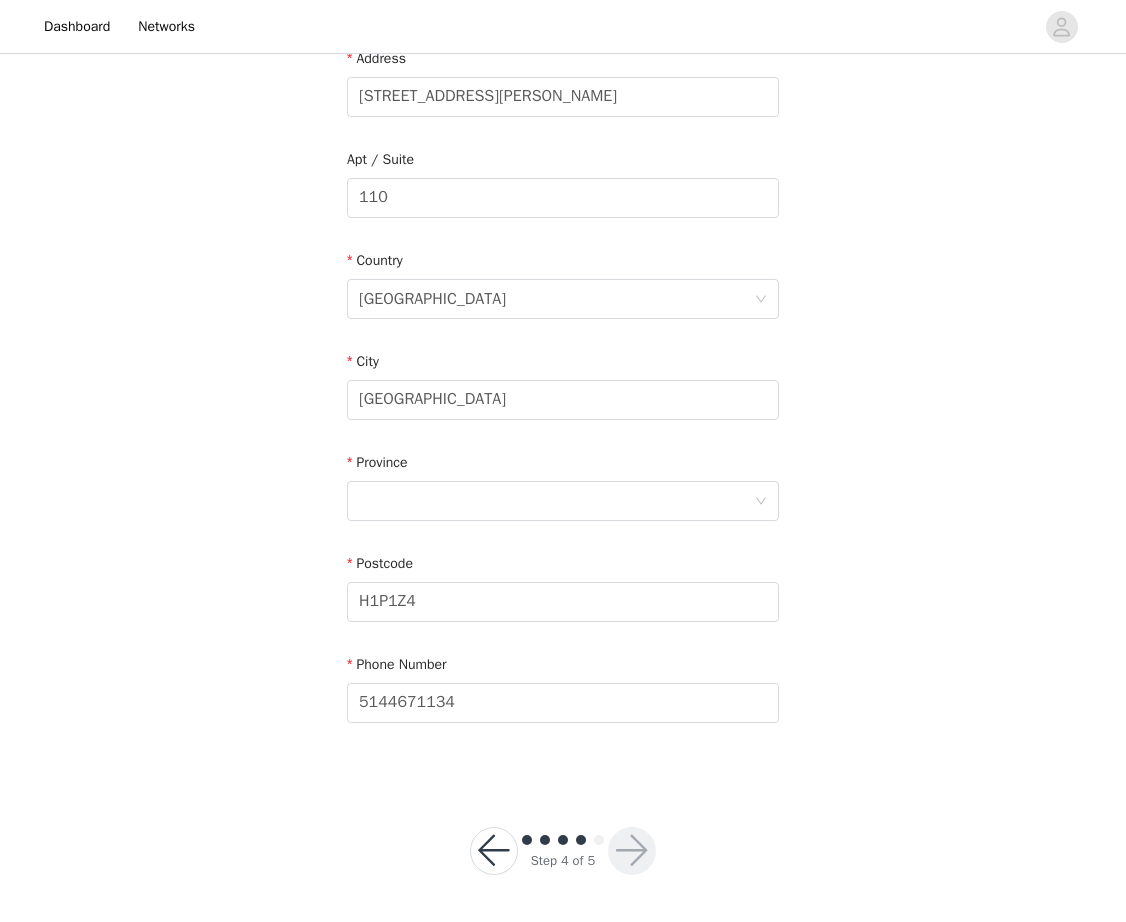 scroll, scrollTop: 441, scrollLeft: 0, axis: vertical 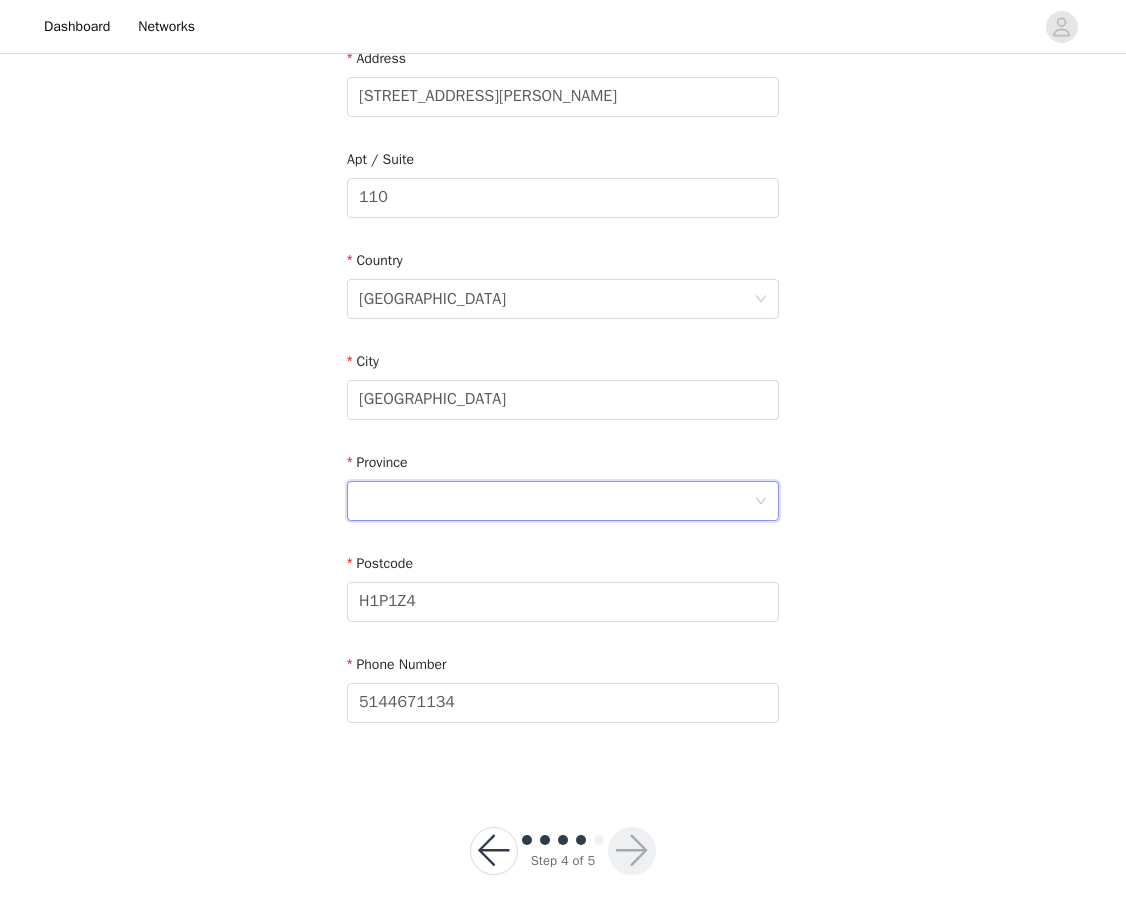 click at bounding box center (556, 501) 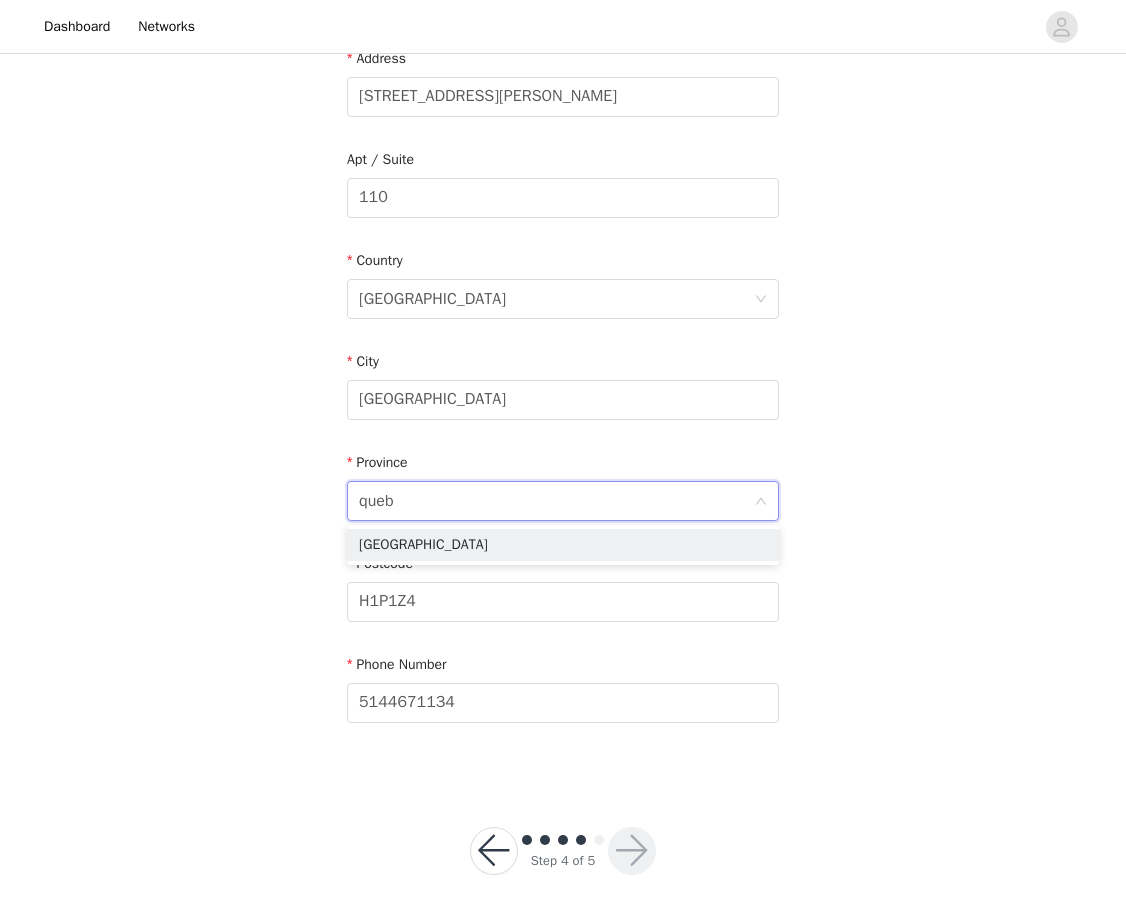 type on "[PERSON_NAME]" 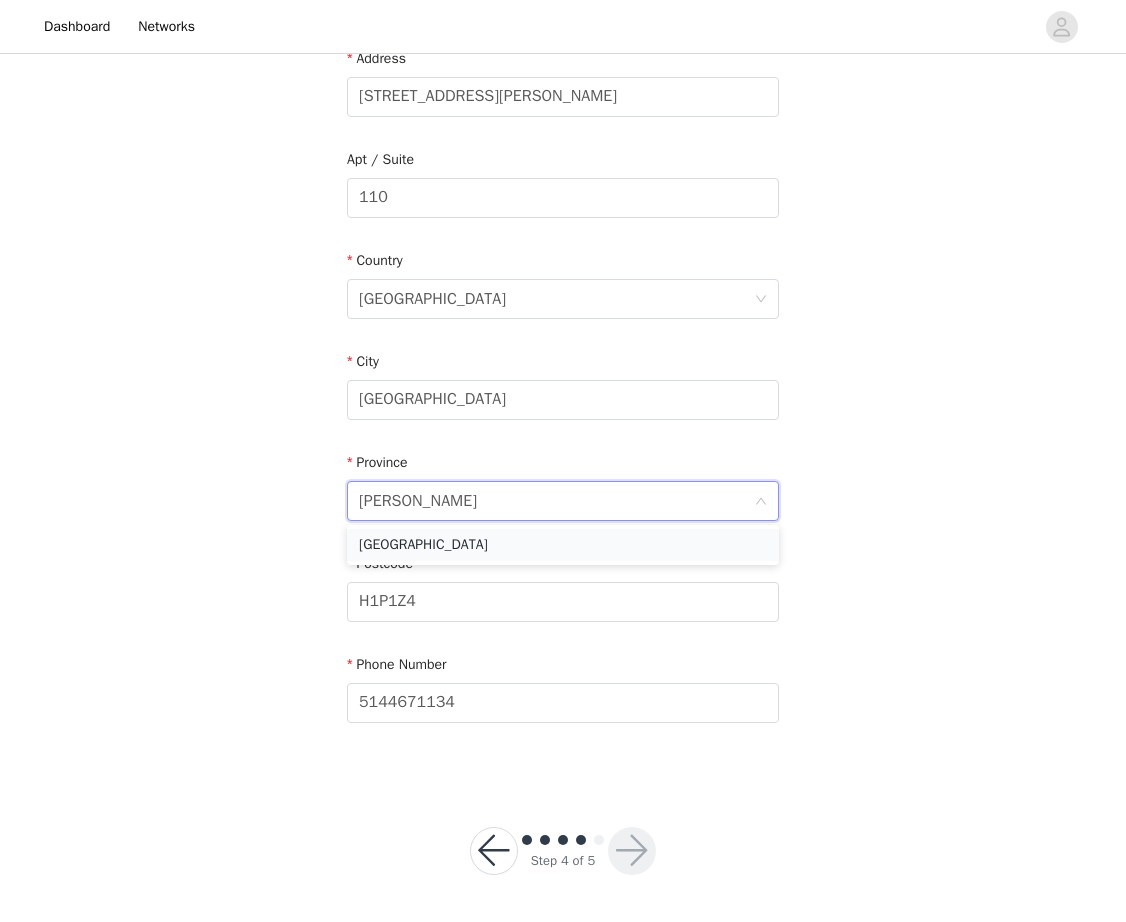 click on "[GEOGRAPHIC_DATA]" at bounding box center (563, 545) 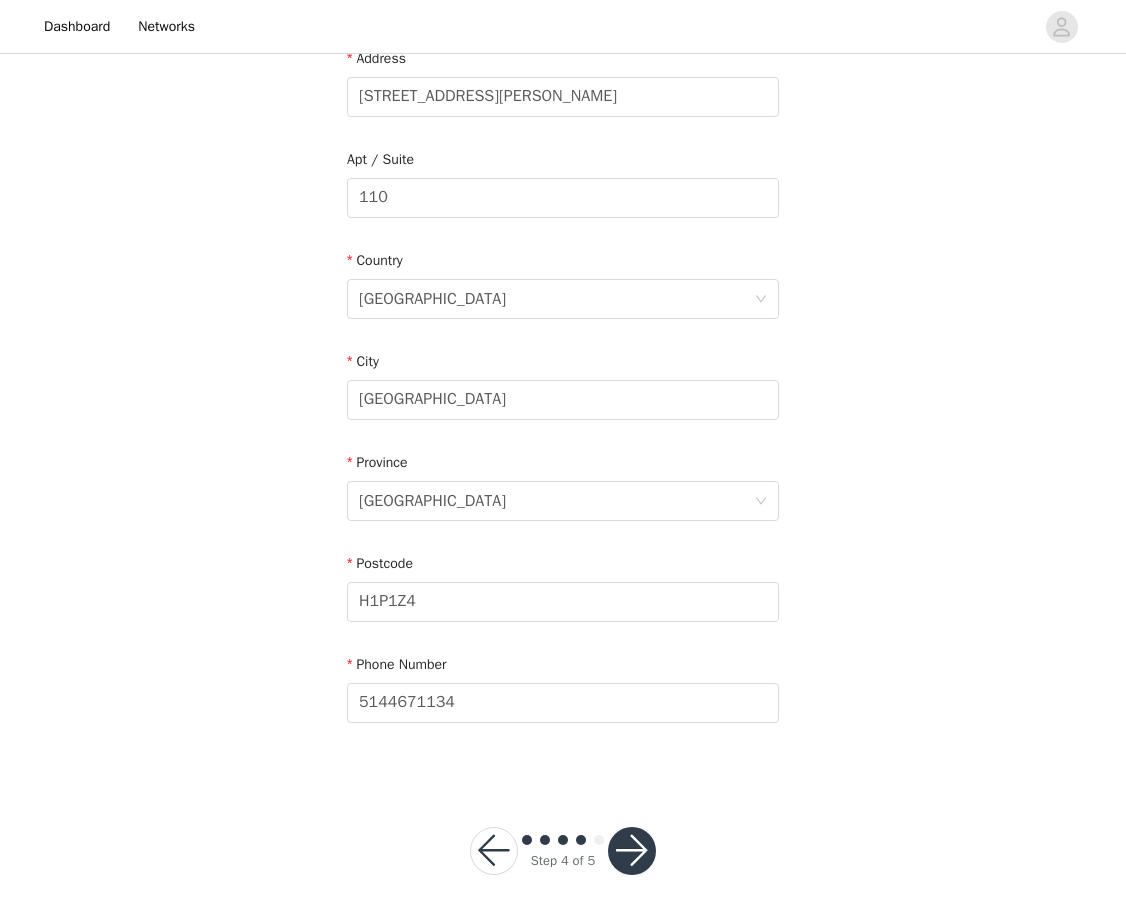 click at bounding box center (632, 851) 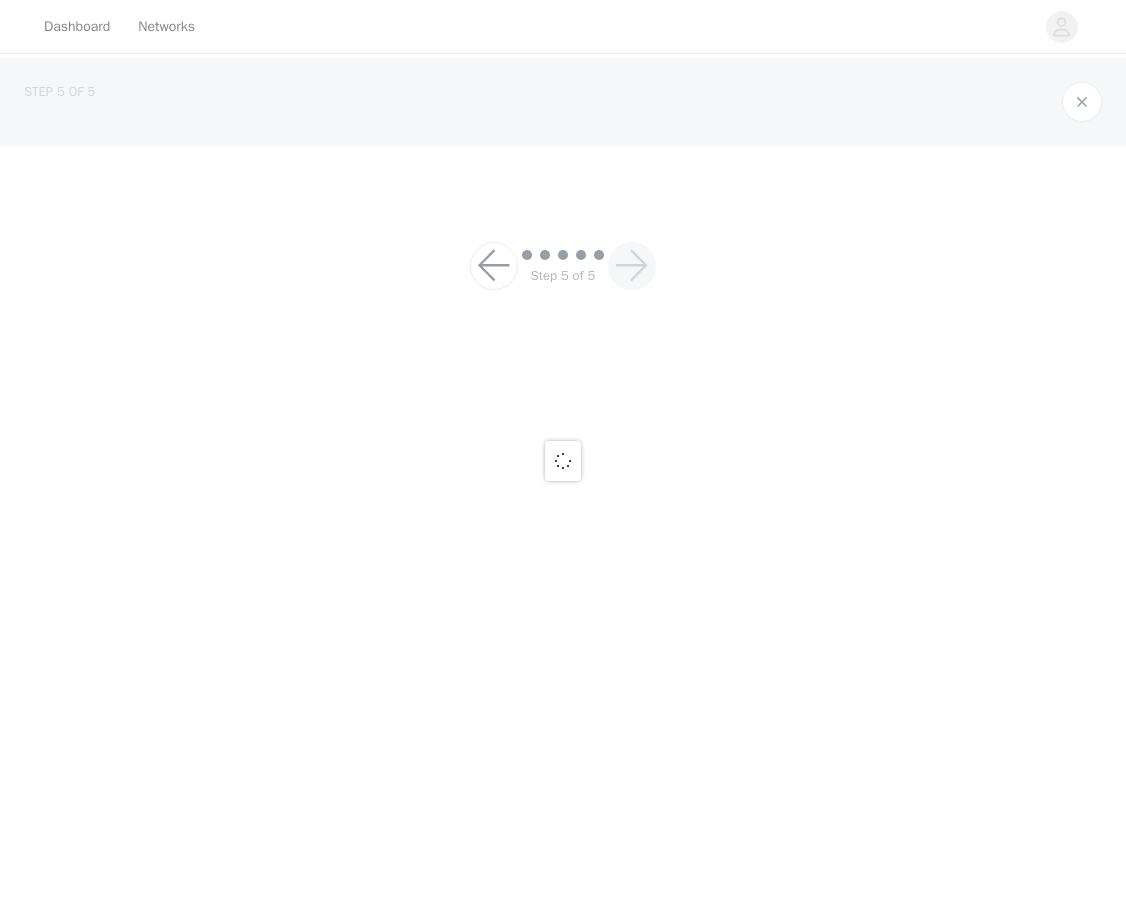 scroll, scrollTop: 0, scrollLeft: 0, axis: both 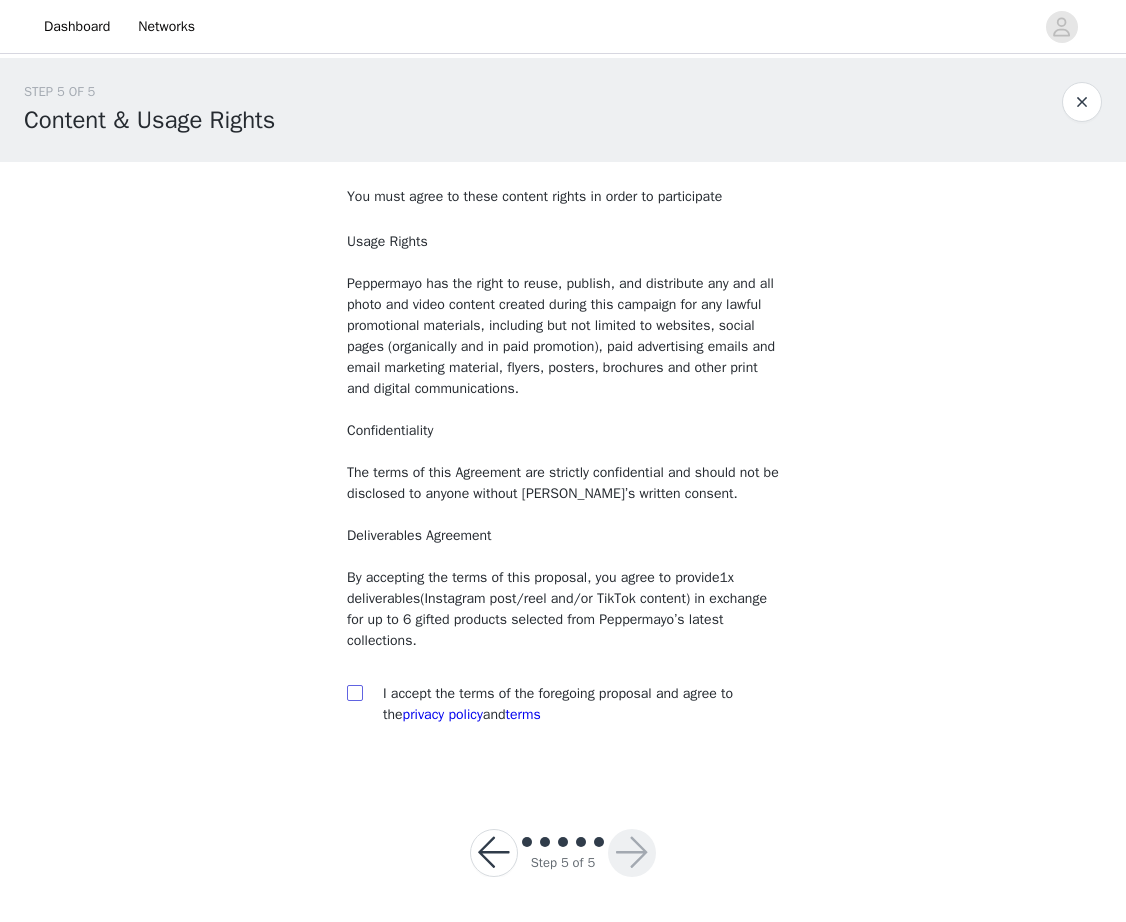click at bounding box center (354, 692) 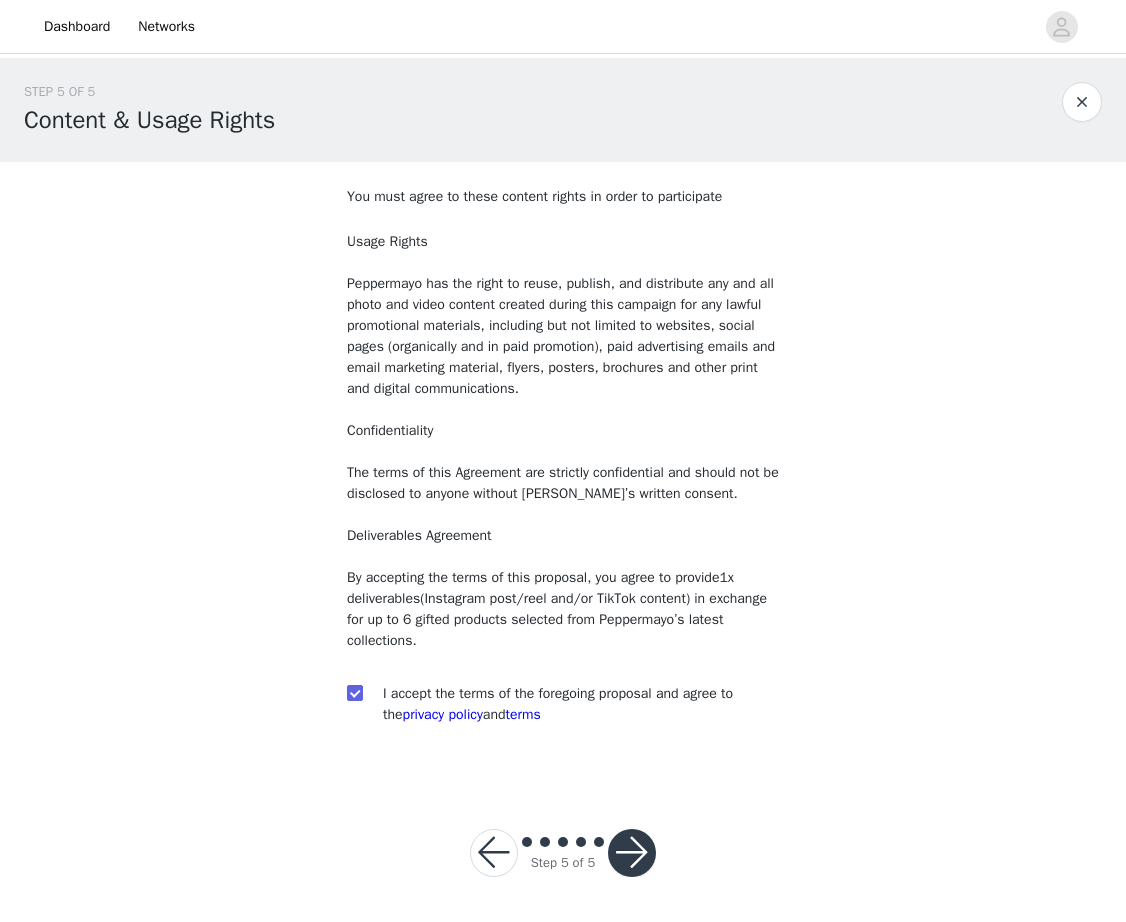click at bounding box center (632, 853) 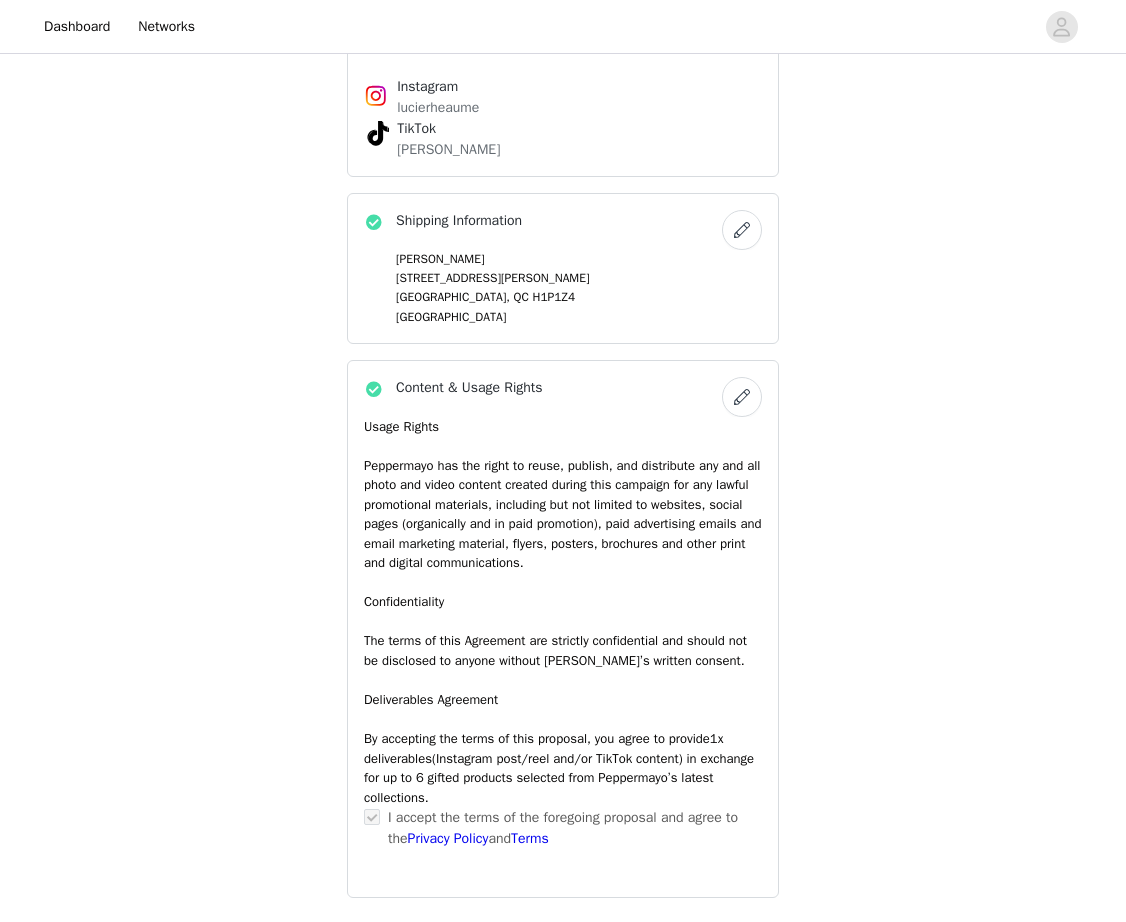 scroll, scrollTop: 1718, scrollLeft: 0, axis: vertical 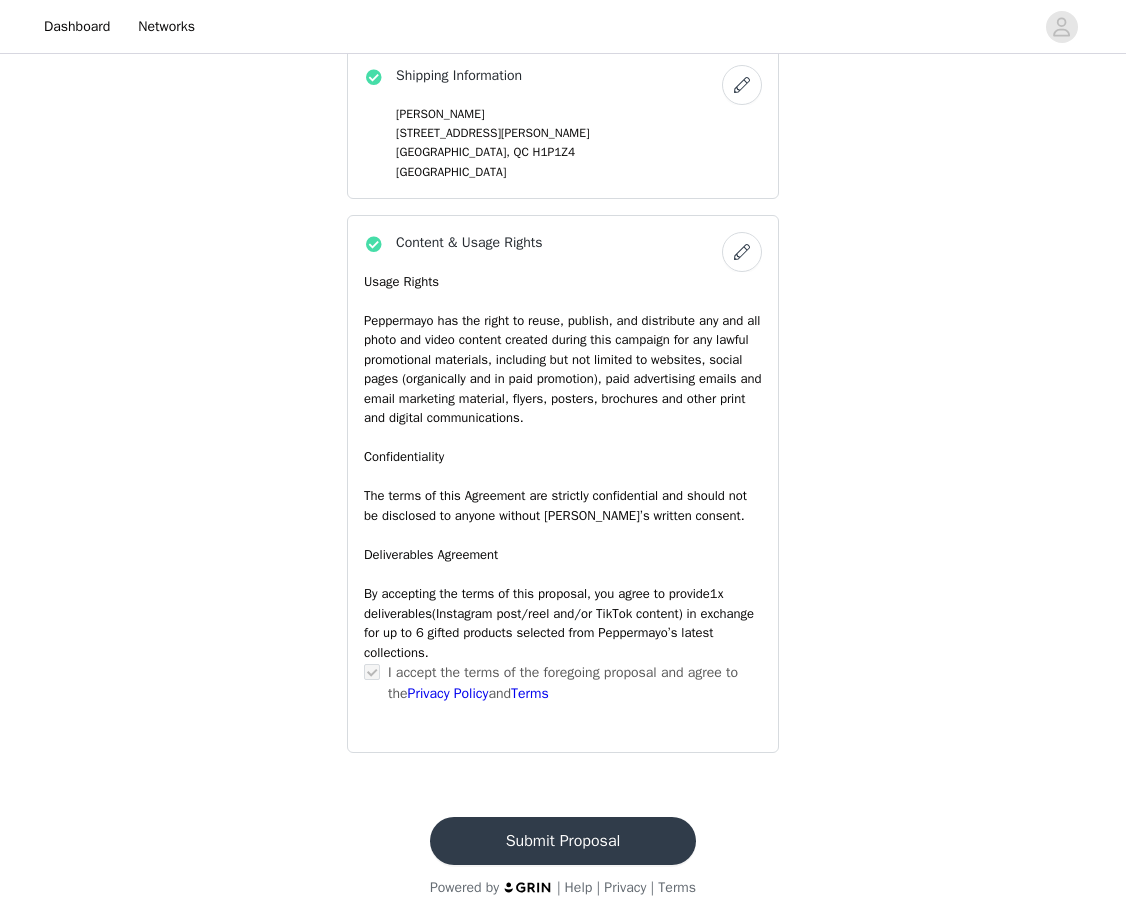 click on "Submit Proposal" at bounding box center [563, 841] 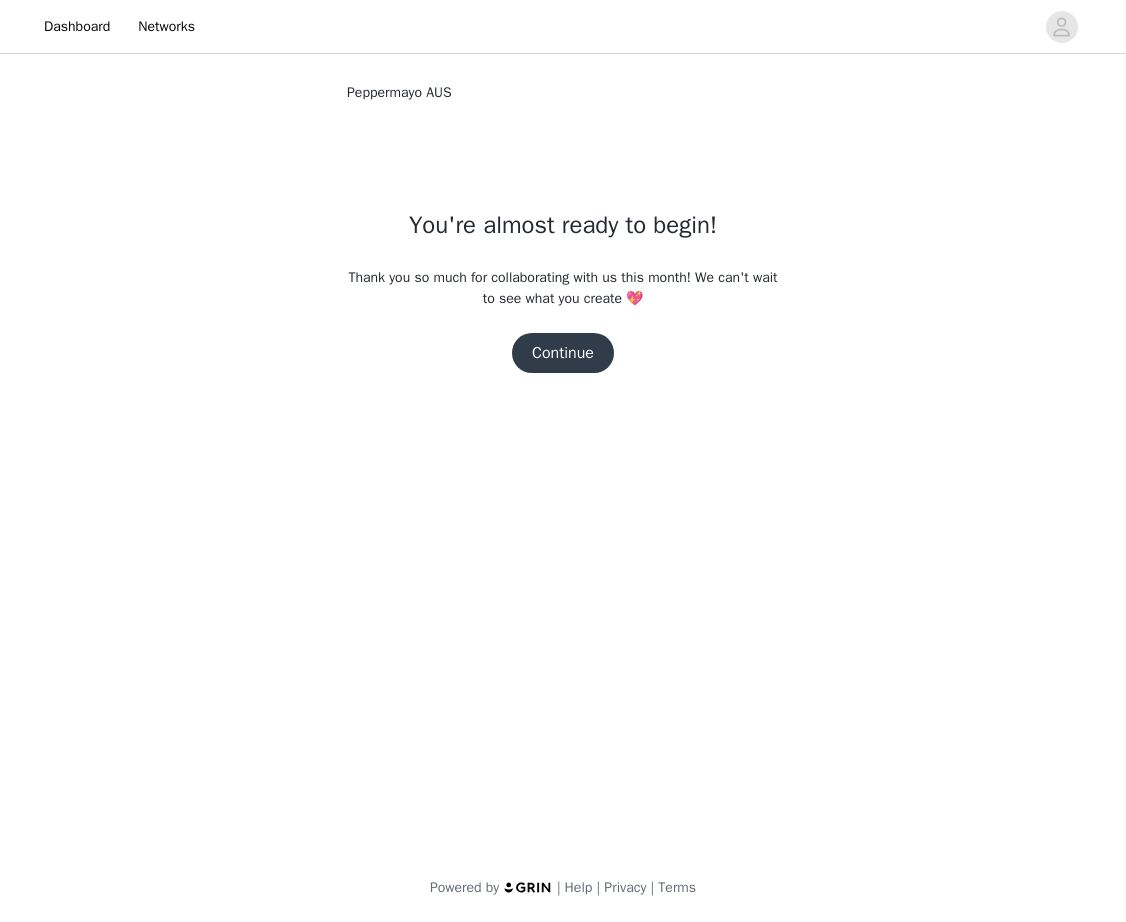 scroll, scrollTop: 0, scrollLeft: 0, axis: both 